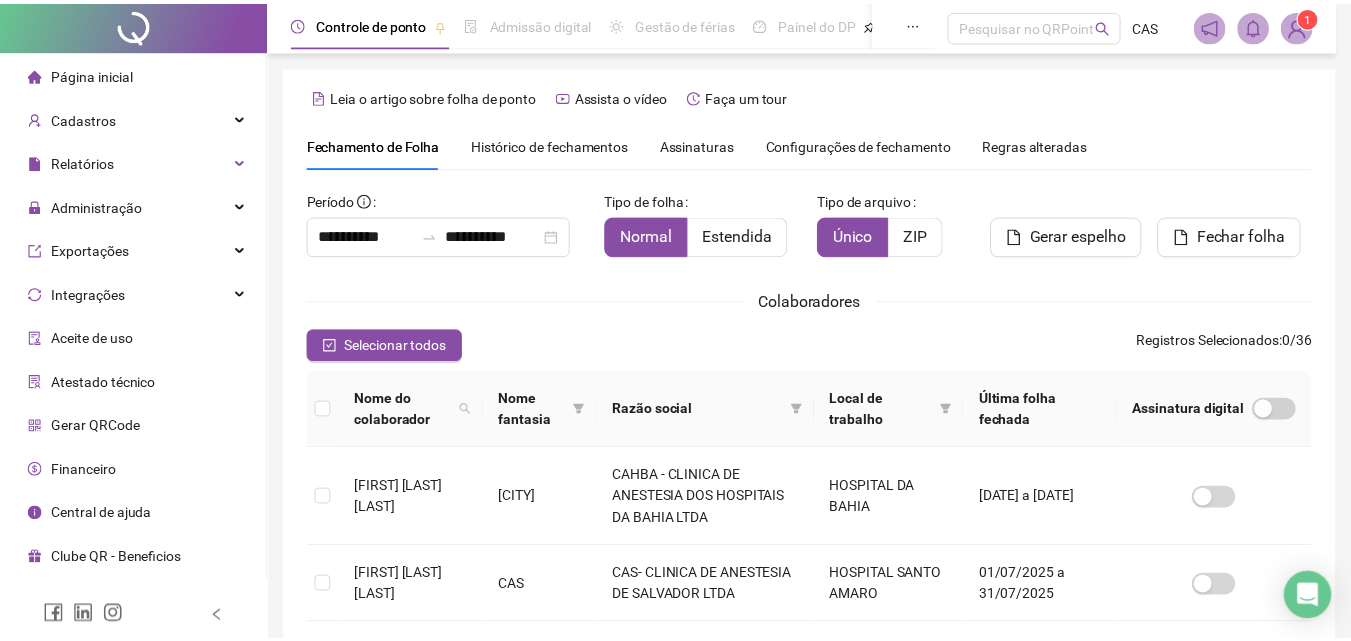 scroll, scrollTop: 89, scrollLeft: 0, axis: vertical 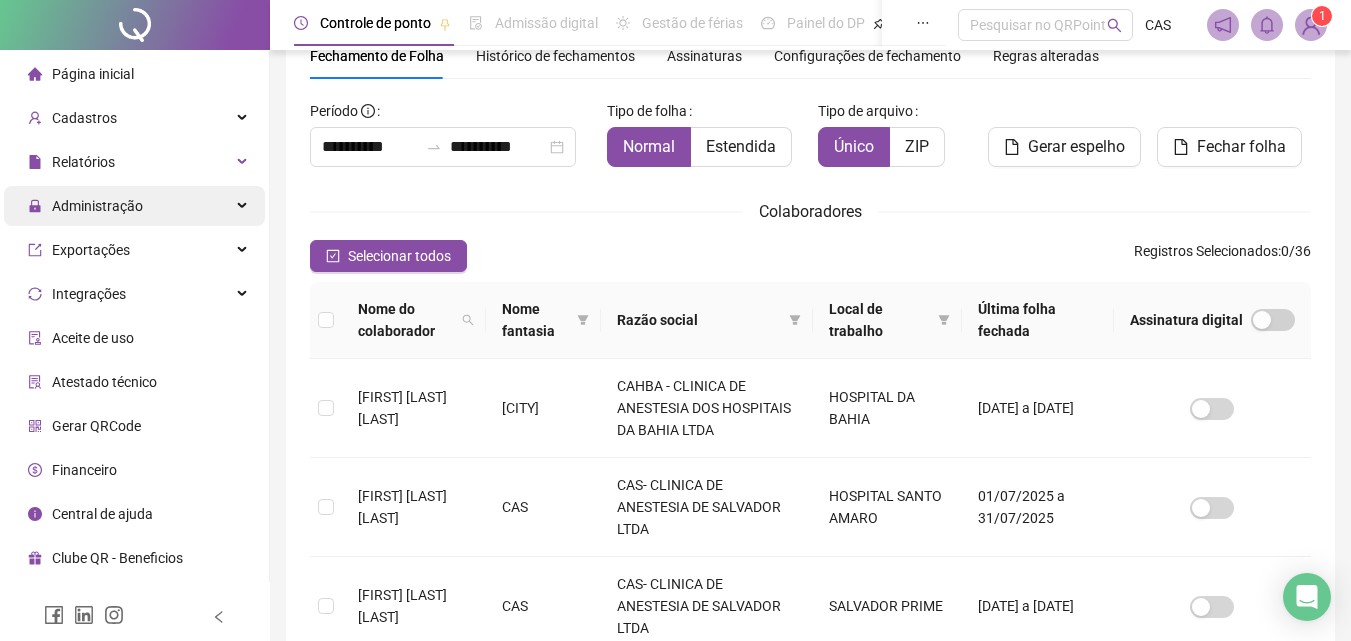 click on "Administração" at bounding box center (134, 206) 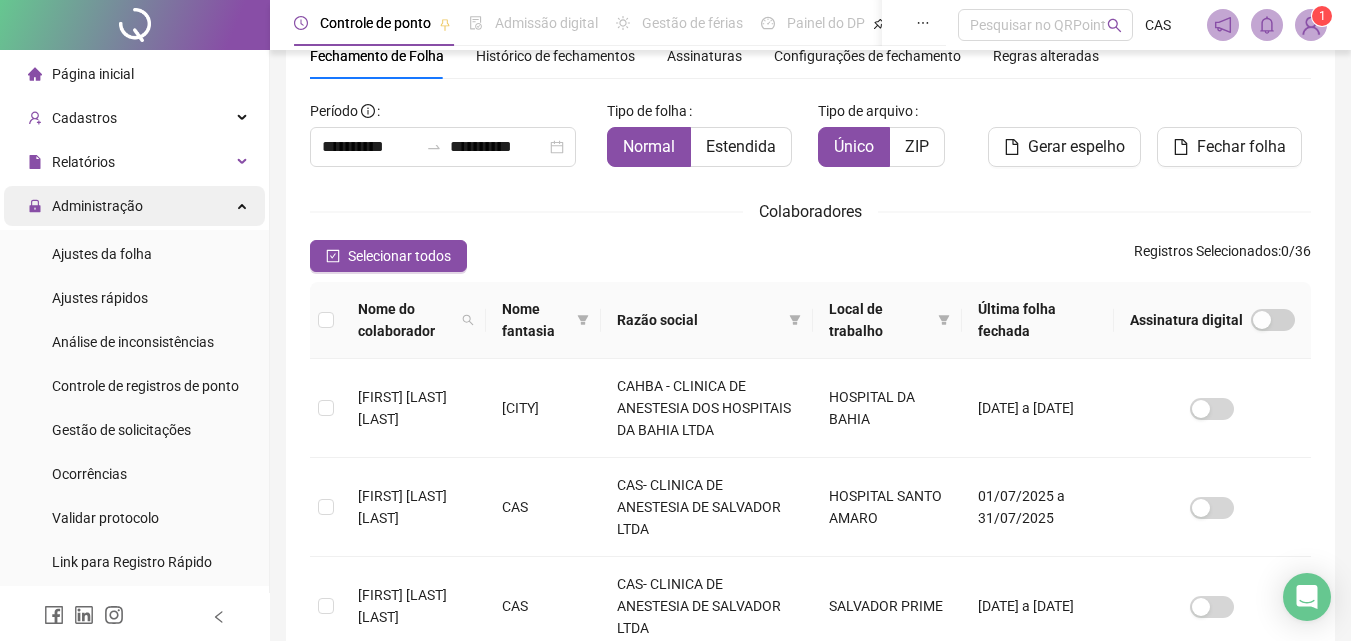 click on "Administração" at bounding box center [134, 206] 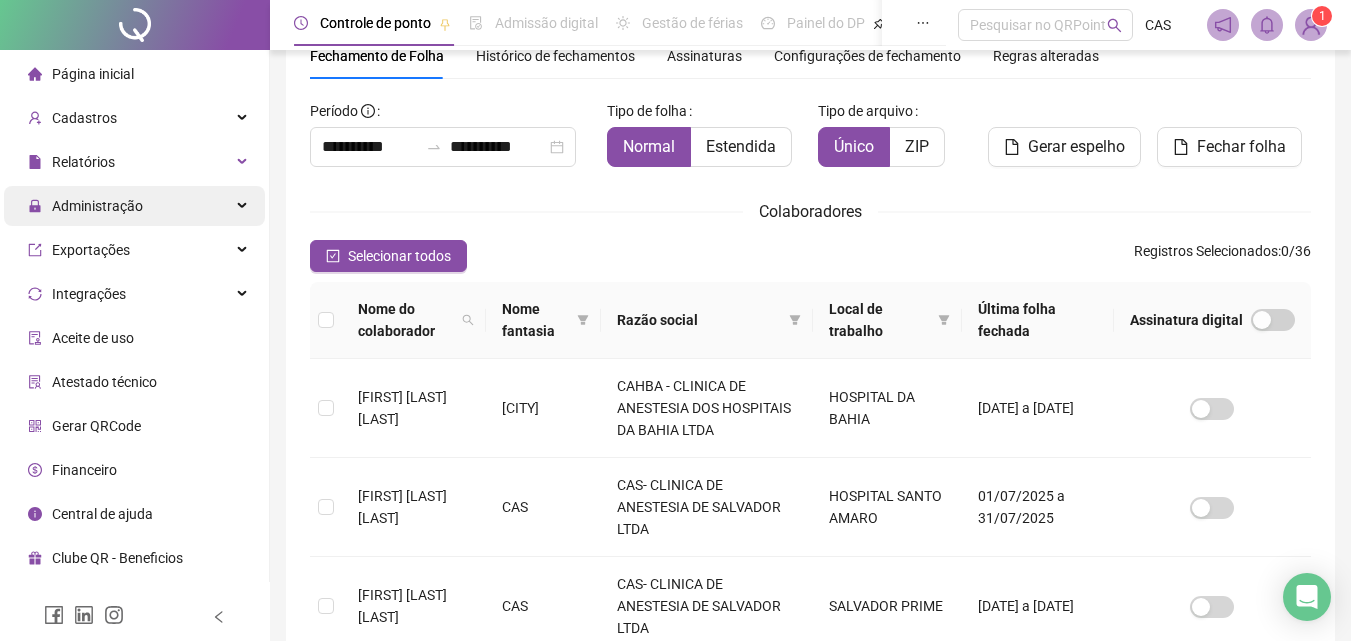 click on "Administração" at bounding box center [134, 206] 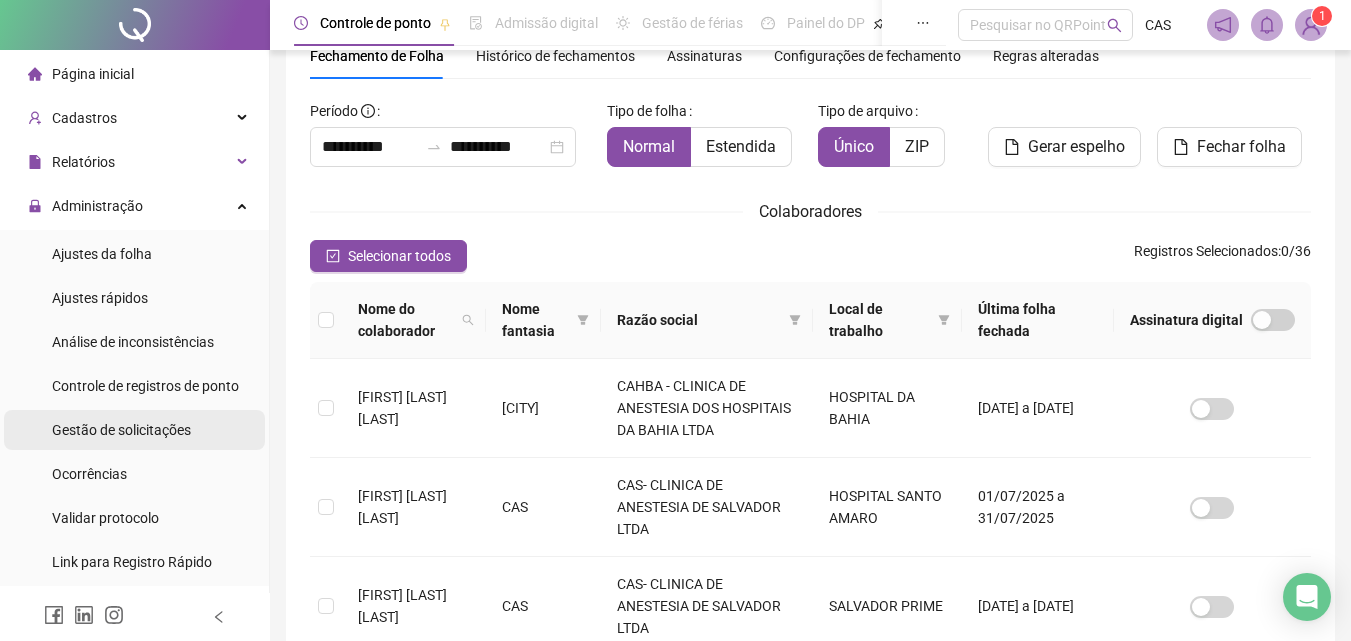 click on "Gestão de solicitações" at bounding box center [121, 430] 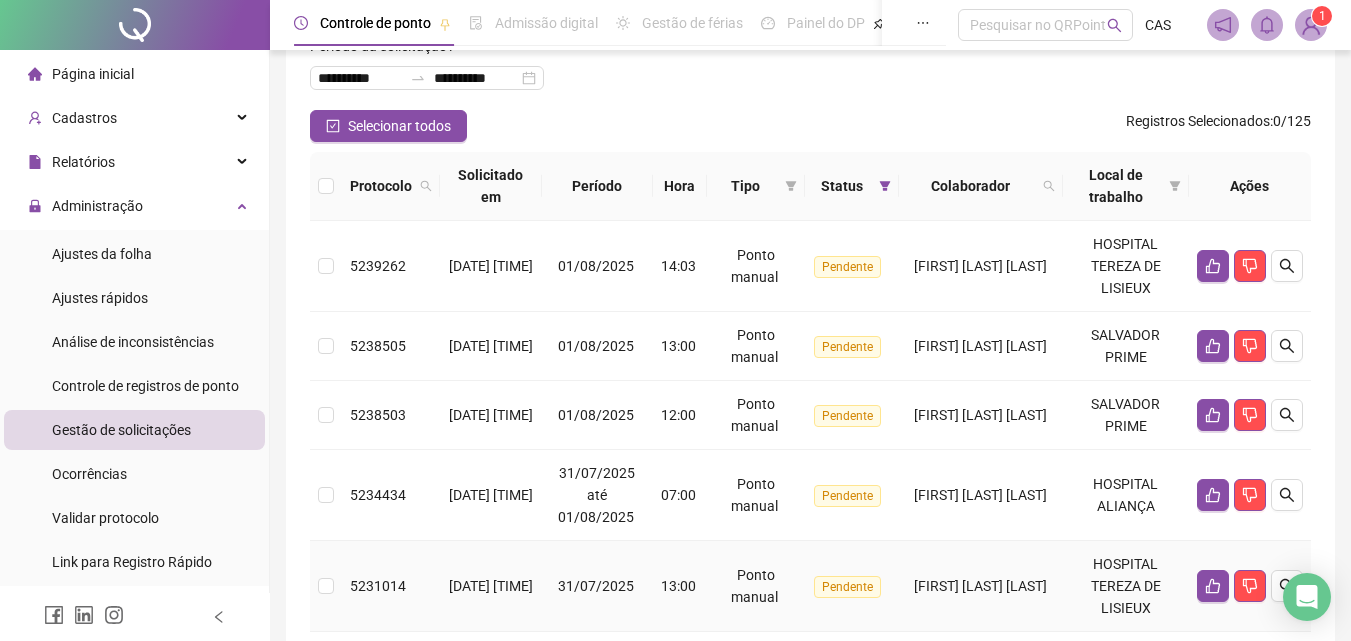 scroll, scrollTop: 0, scrollLeft: 0, axis: both 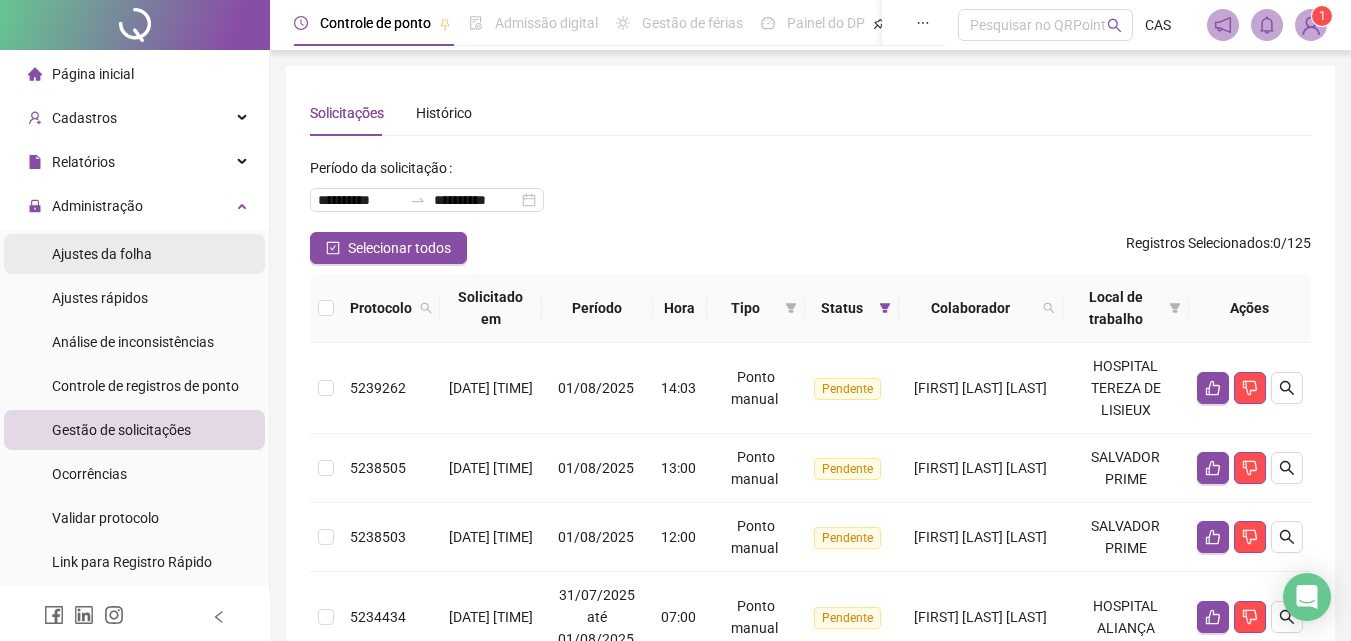 click on "Ajustes da folha" at bounding box center [102, 254] 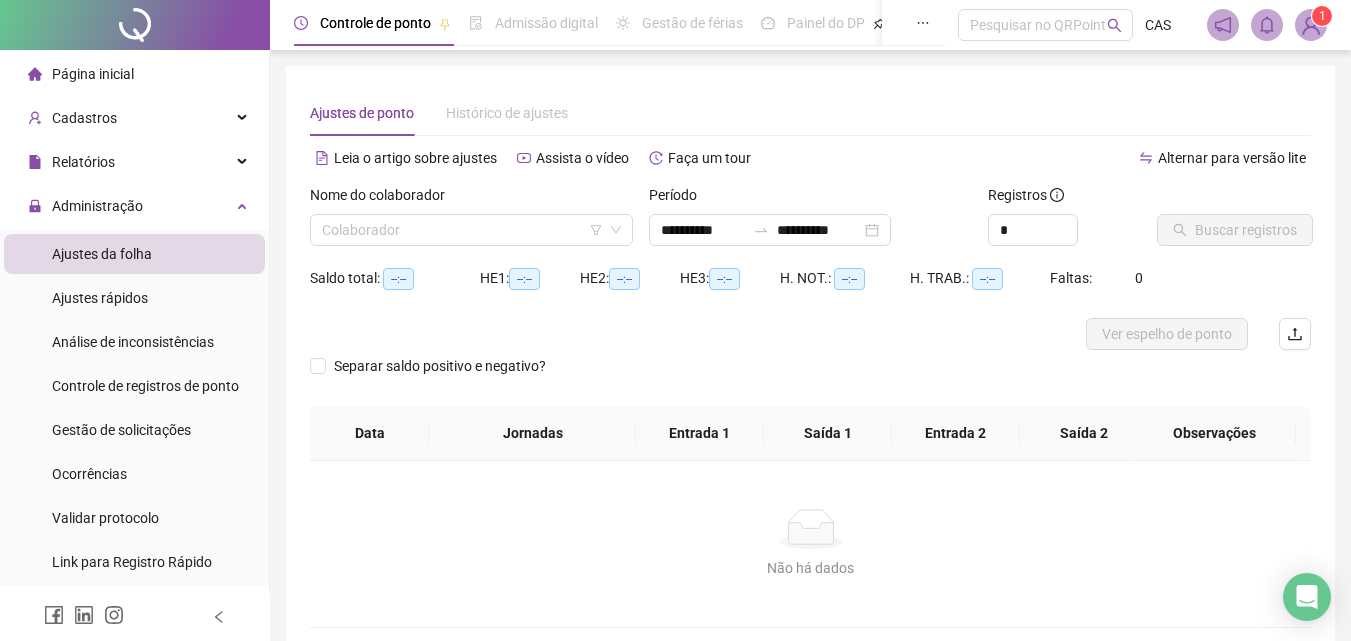 drag, startPoint x: 523, startPoint y: 256, endPoint x: 528, endPoint y: 232, distance: 24.5153 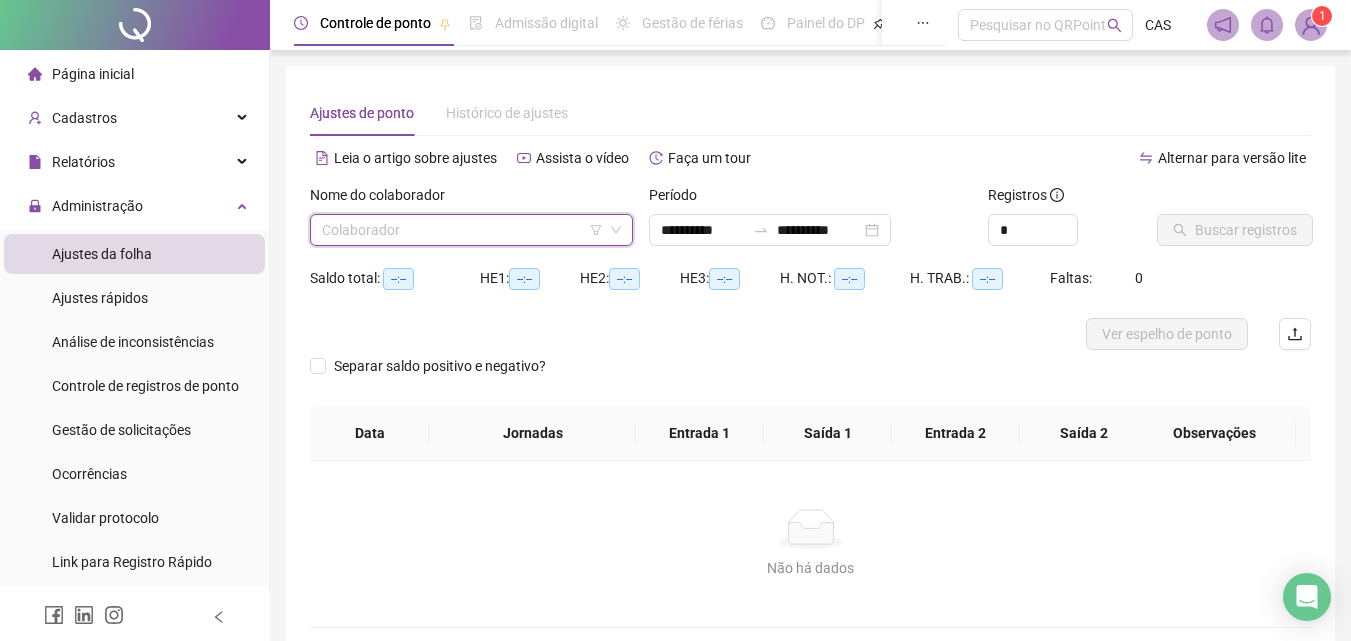 click at bounding box center (462, 230) 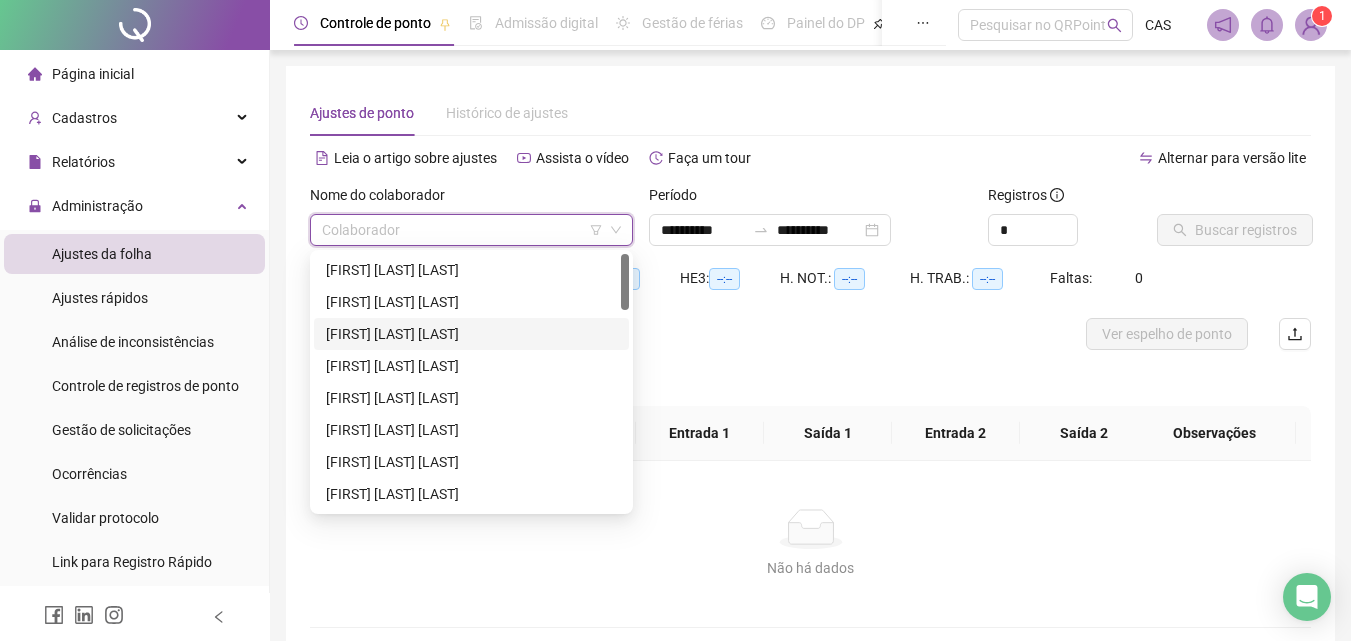 click on "[FIRST] [LAST] [LAST]" at bounding box center [471, 334] 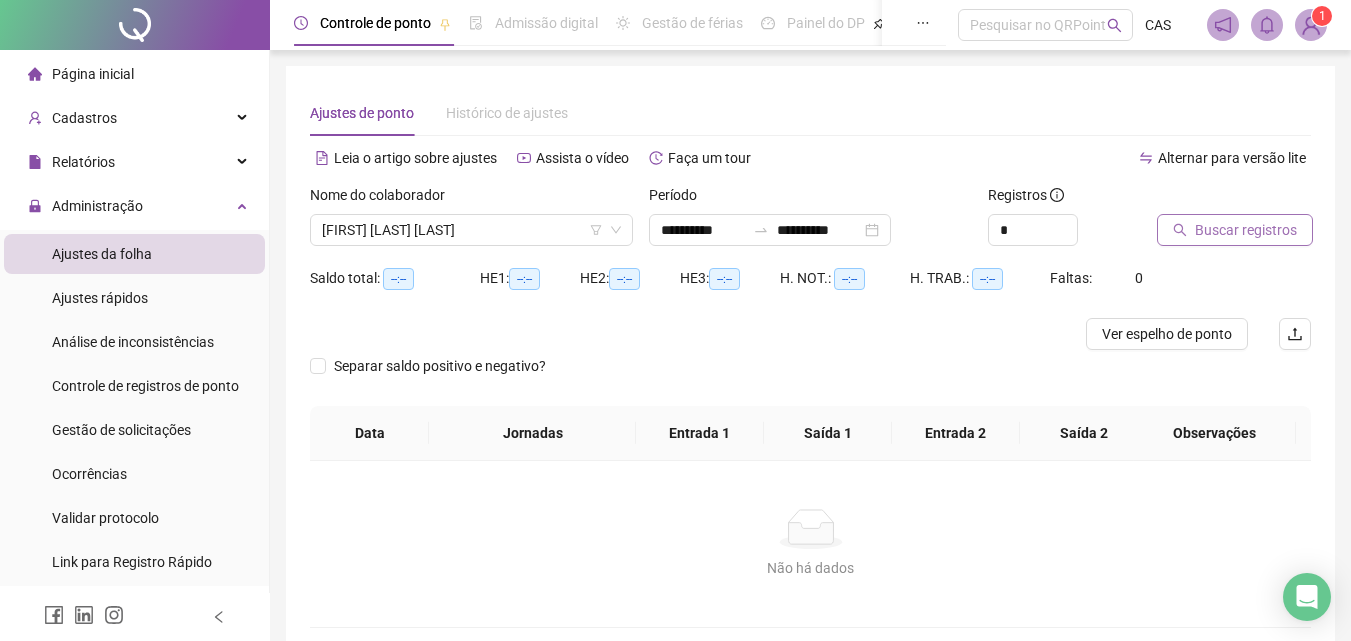 click on "Buscar registros" at bounding box center [1246, 230] 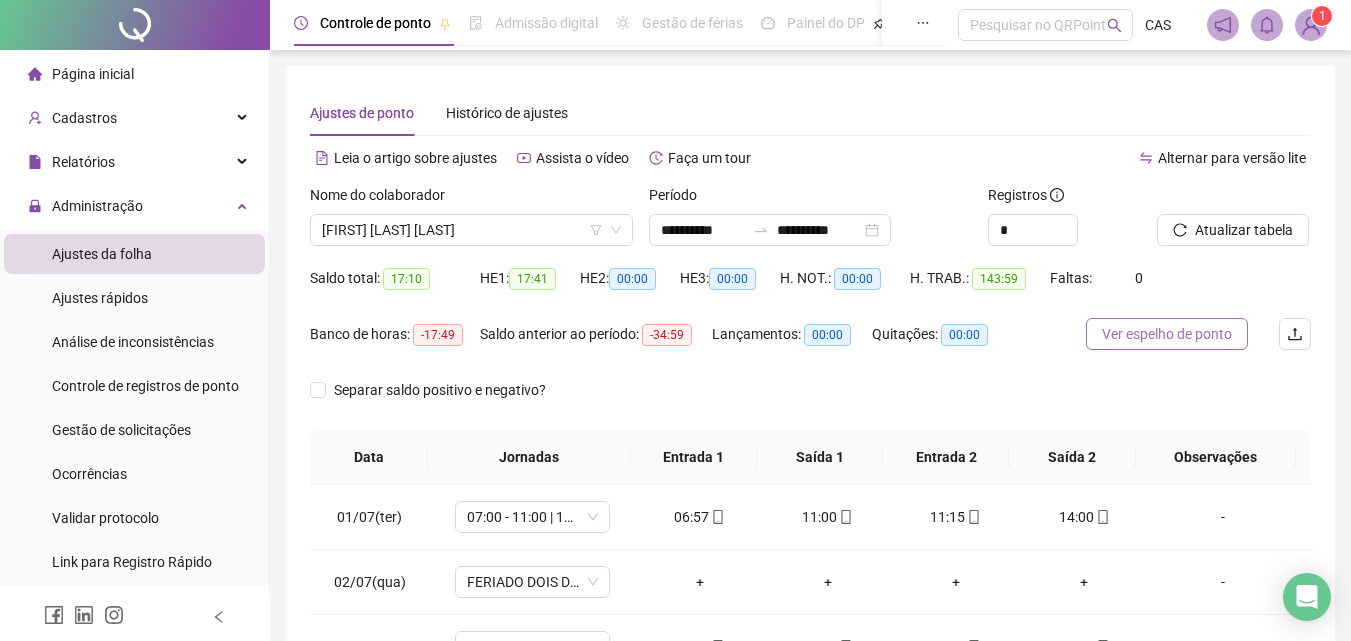 click on "Ver espelho de ponto" at bounding box center (1167, 334) 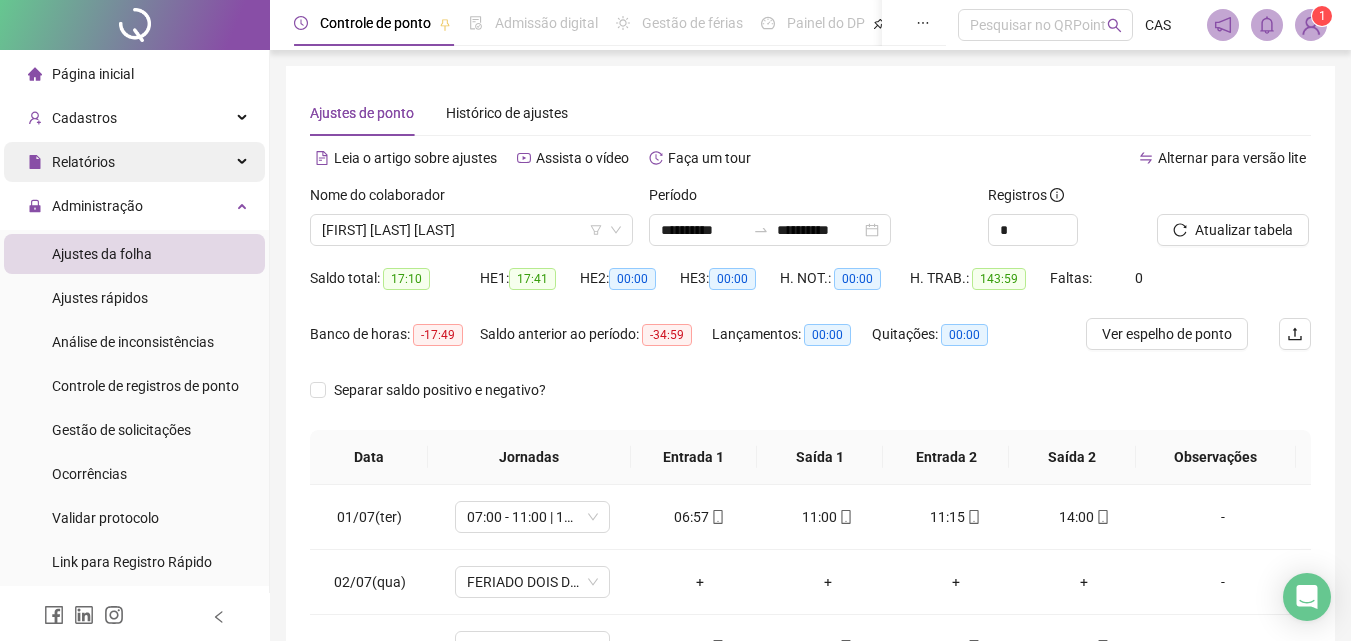 click on "Relatórios" at bounding box center [134, 162] 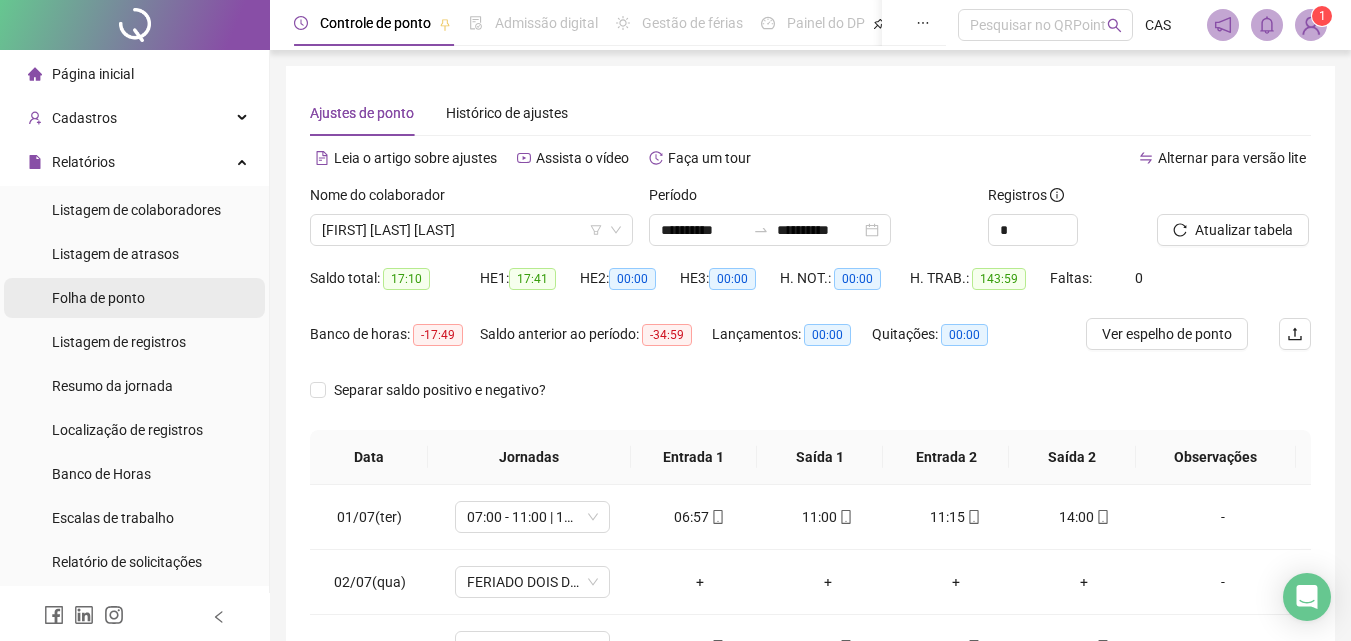 click on "Folha de ponto" at bounding box center (134, 298) 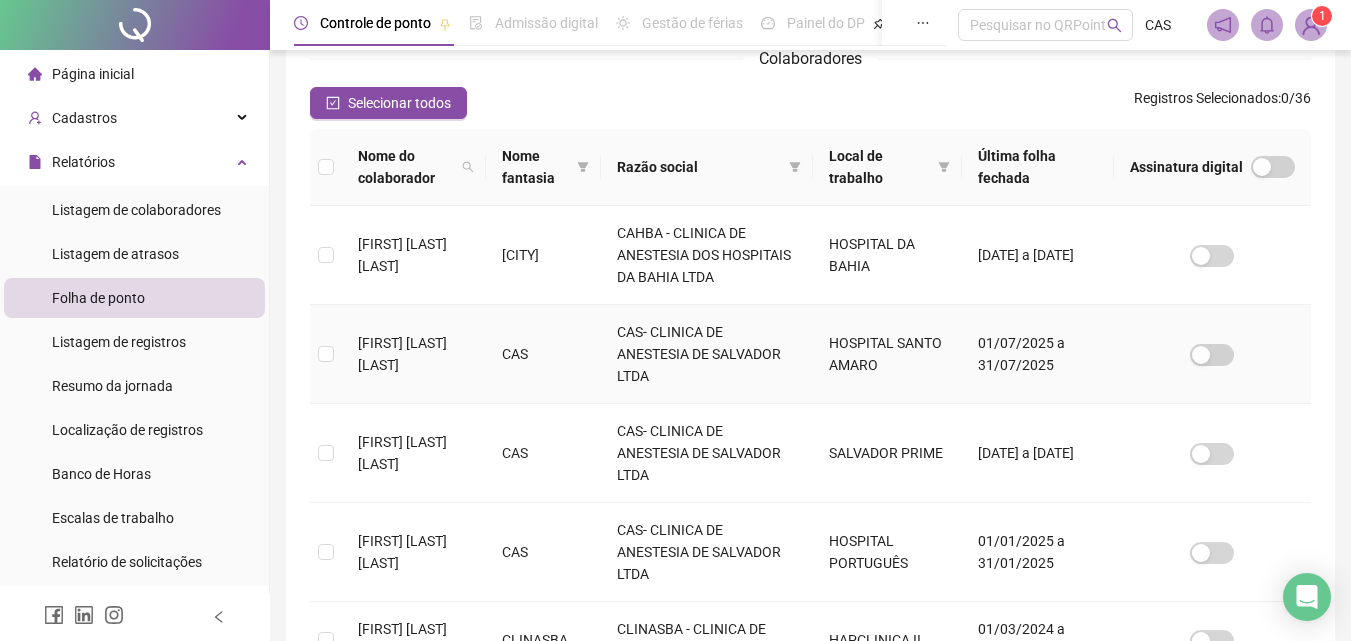 scroll, scrollTop: 289, scrollLeft: 0, axis: vertical 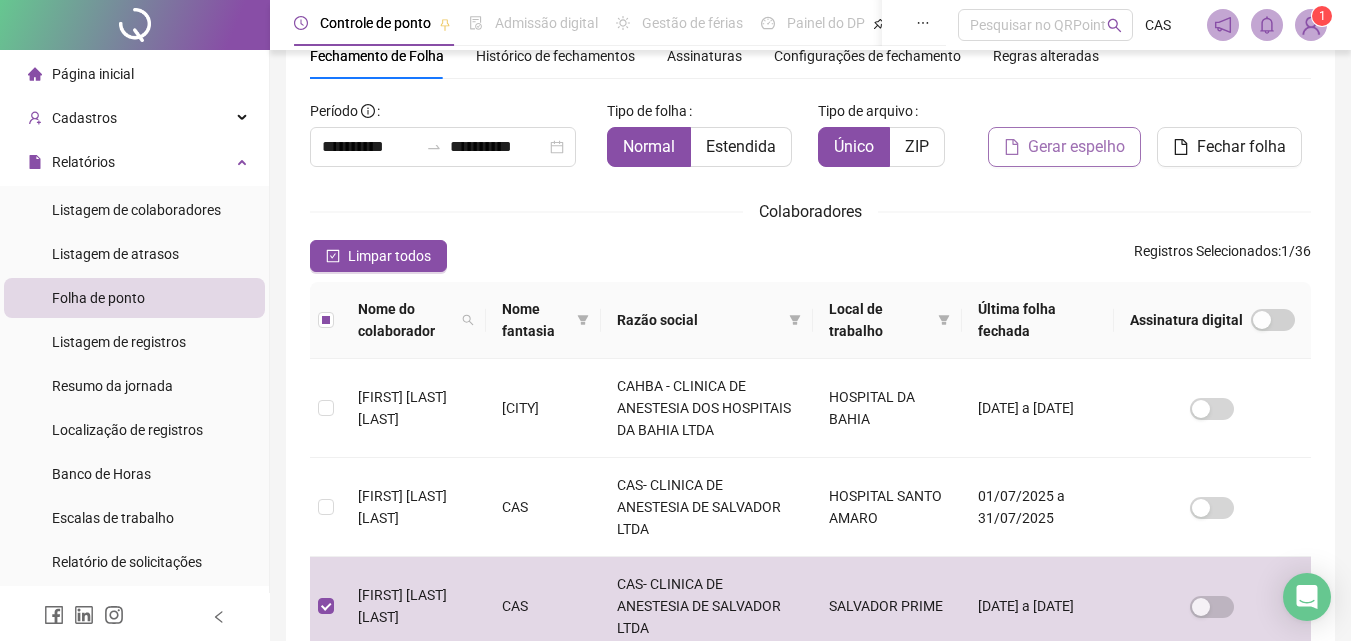 click on "Gerar espelho" at bounding box center (1076, 147) 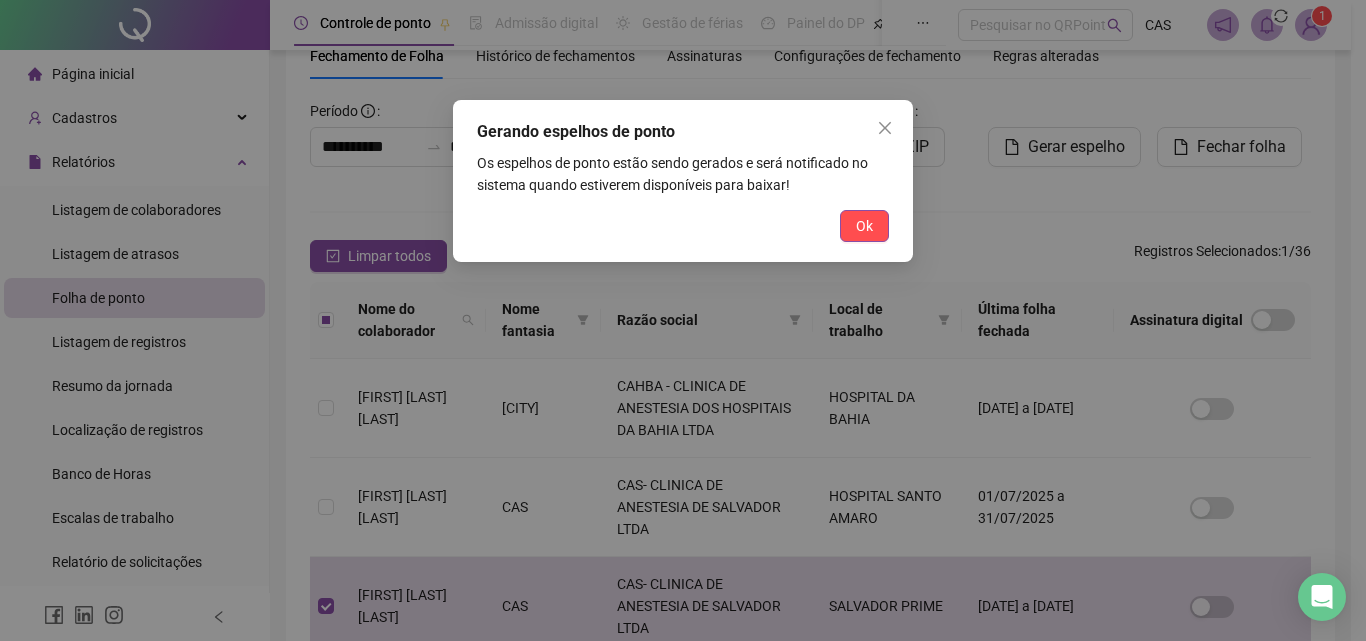click on "Ok" at bounding box center (864, 226) 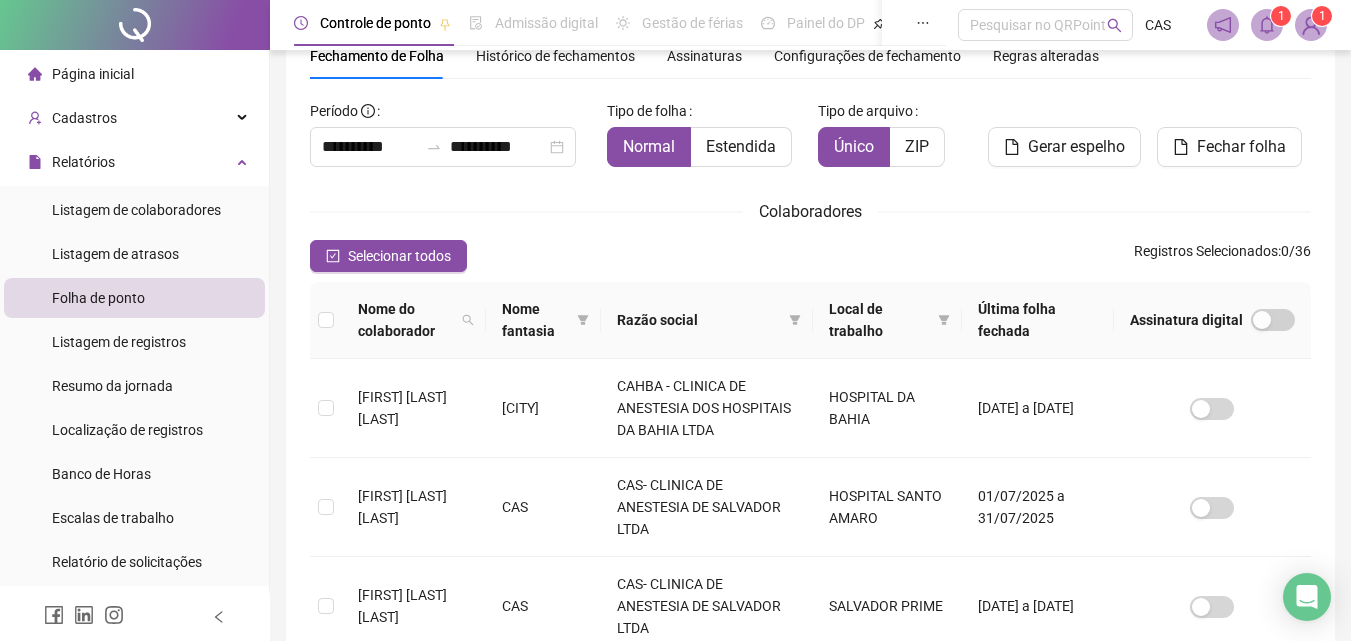 click at bounding box center [1267, 25] 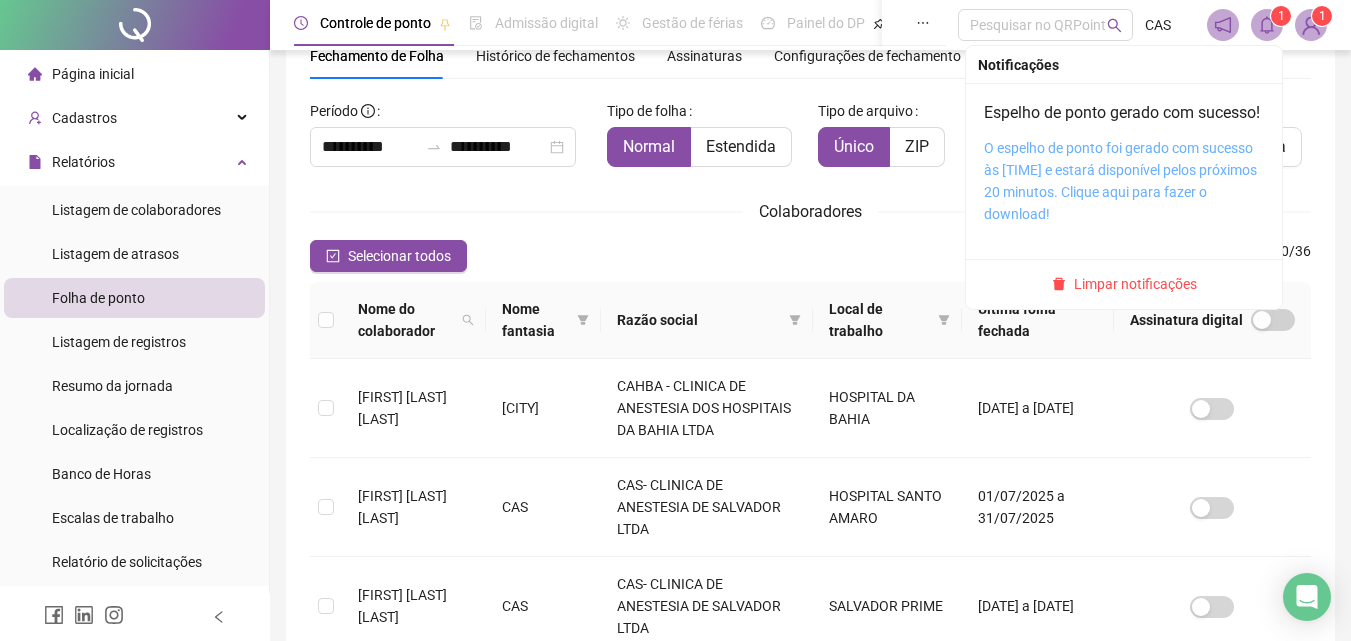 click on "O espelho de ponto foi gerado com sucesso às 09:00:08 e estará disponível pelos próximos 20 minutos.
Clique aqui para fazer o download!" at bounding box center [1120, 181] 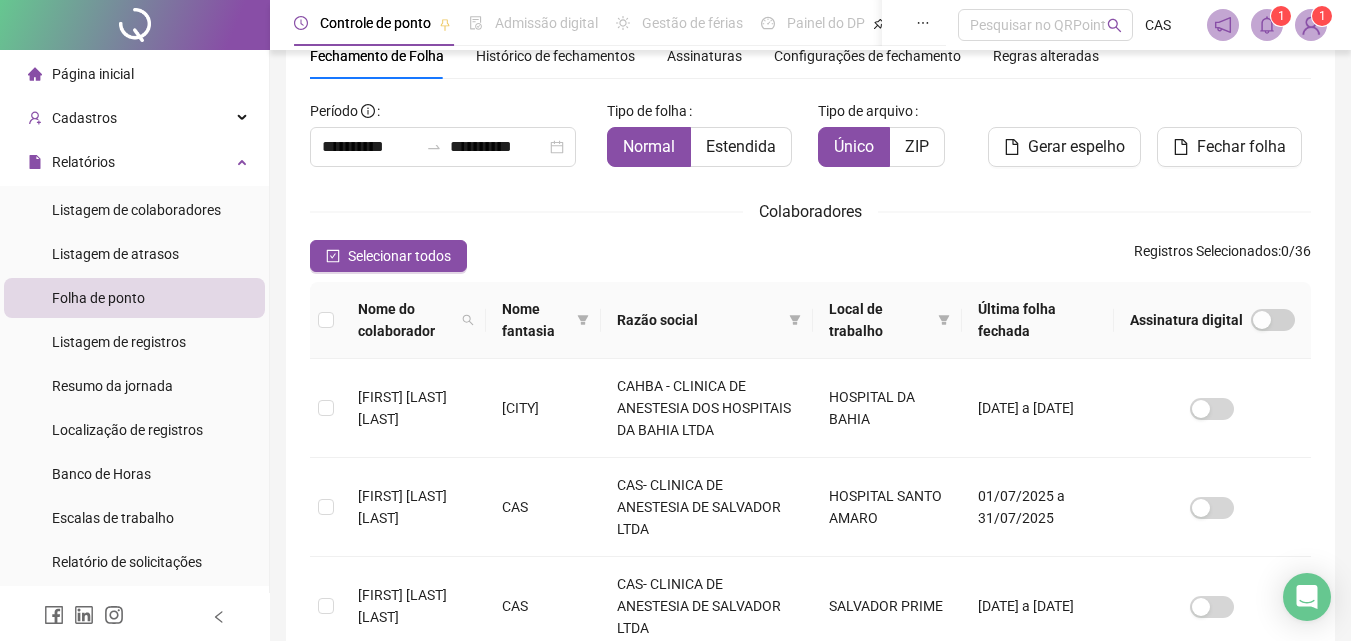 drag, startPoint x: 1235, startPoint y: 138, endPoint x: 1306, endPoint y: 98, distance: 81.49233 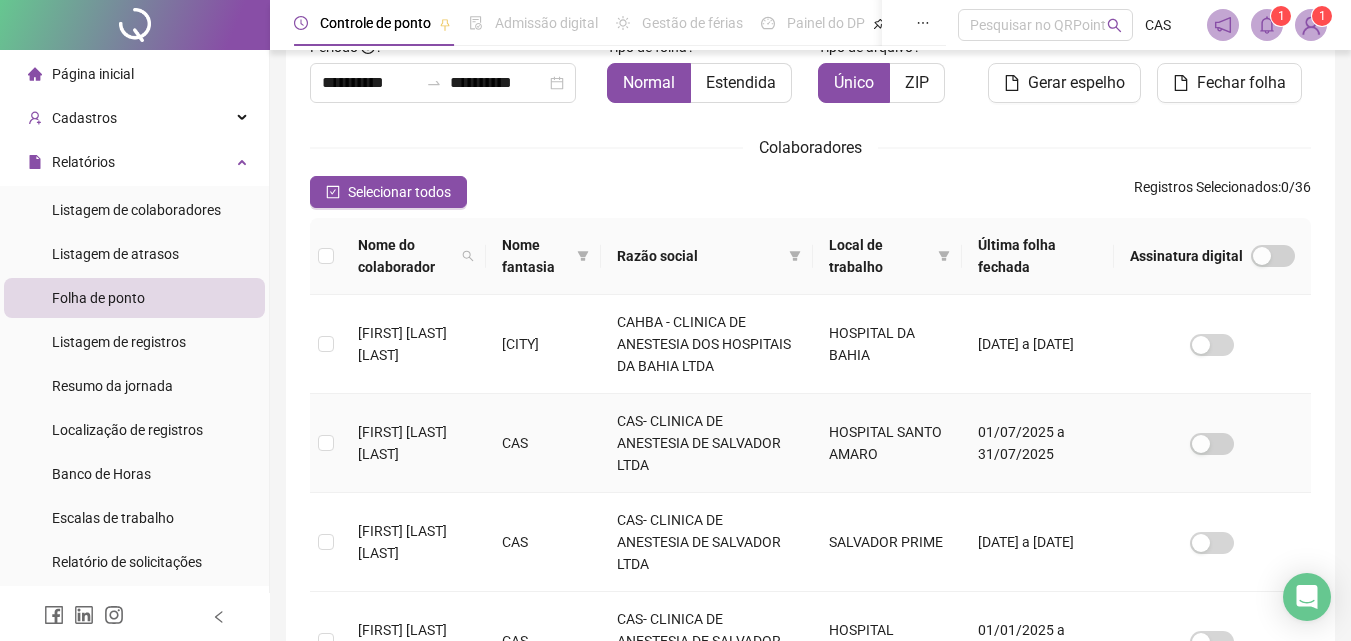 scroll, scrollTop: 189, scrollLeft: 0, axis: vertical 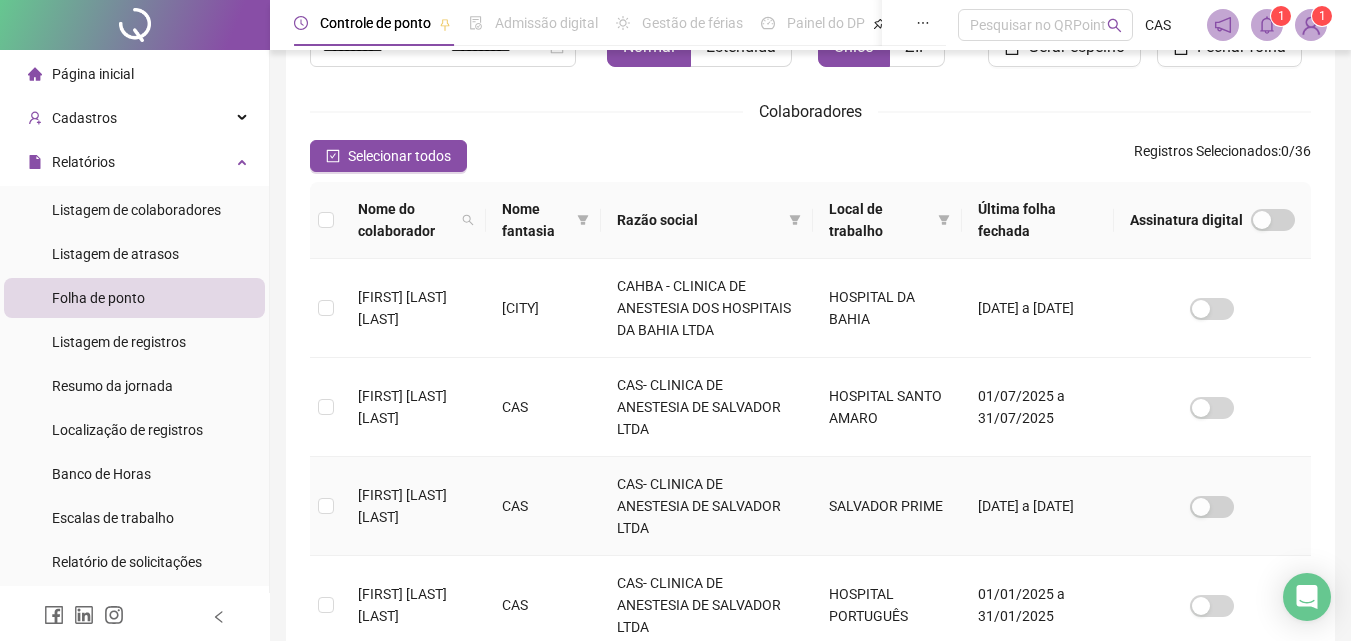 click at bounding box center [326, 506] 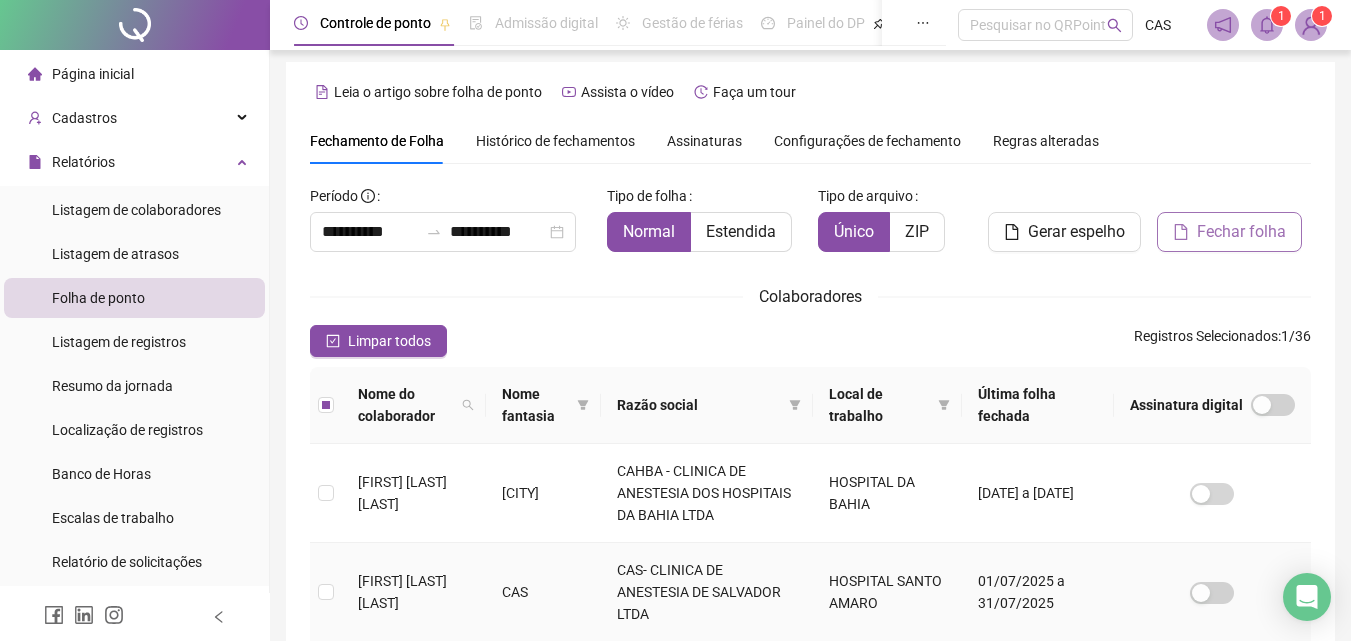 scroll, scrollTop: 0, scrollLeft: 0, axis: both 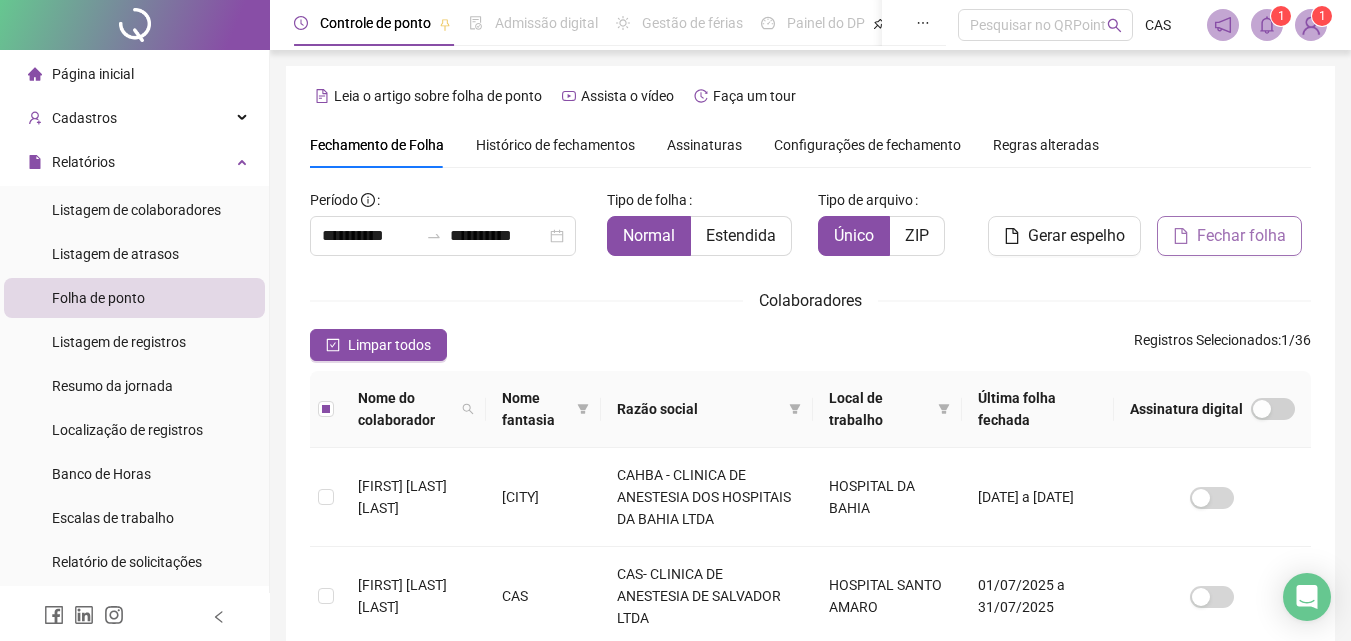 click on "Fechar folha" at bounding box center (1241, 236) 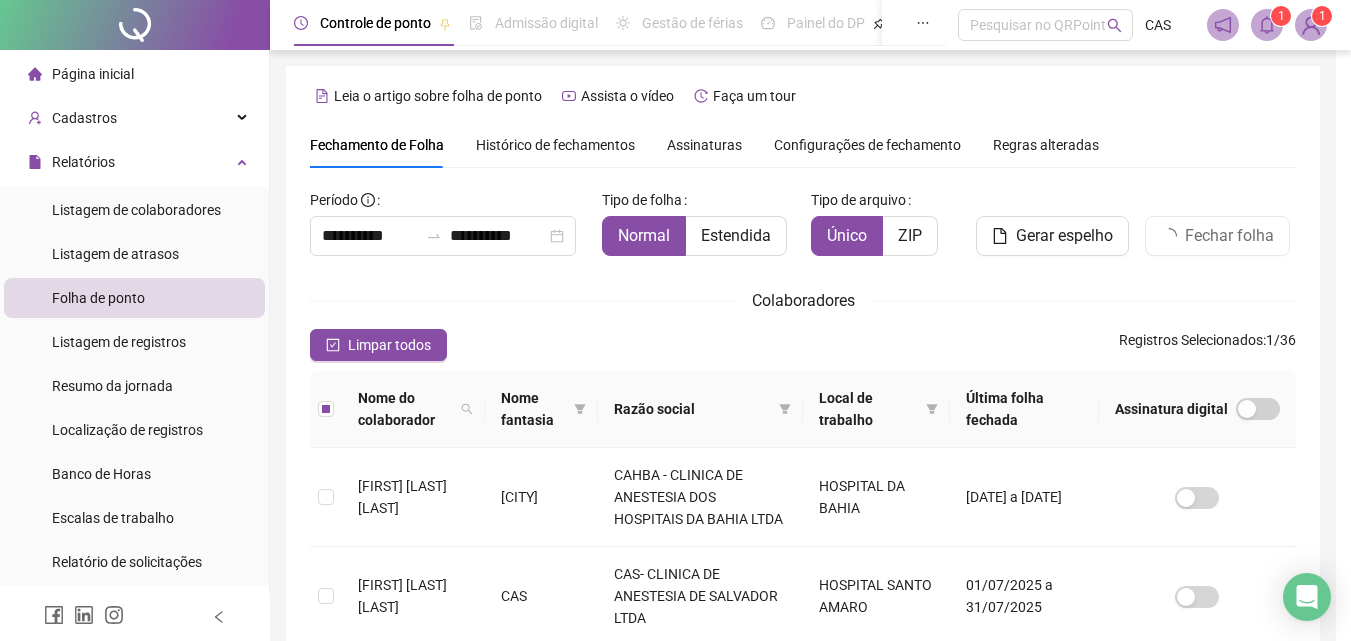 scroll, scrollTop: 89, scrollLeft: 0, axis: vertical 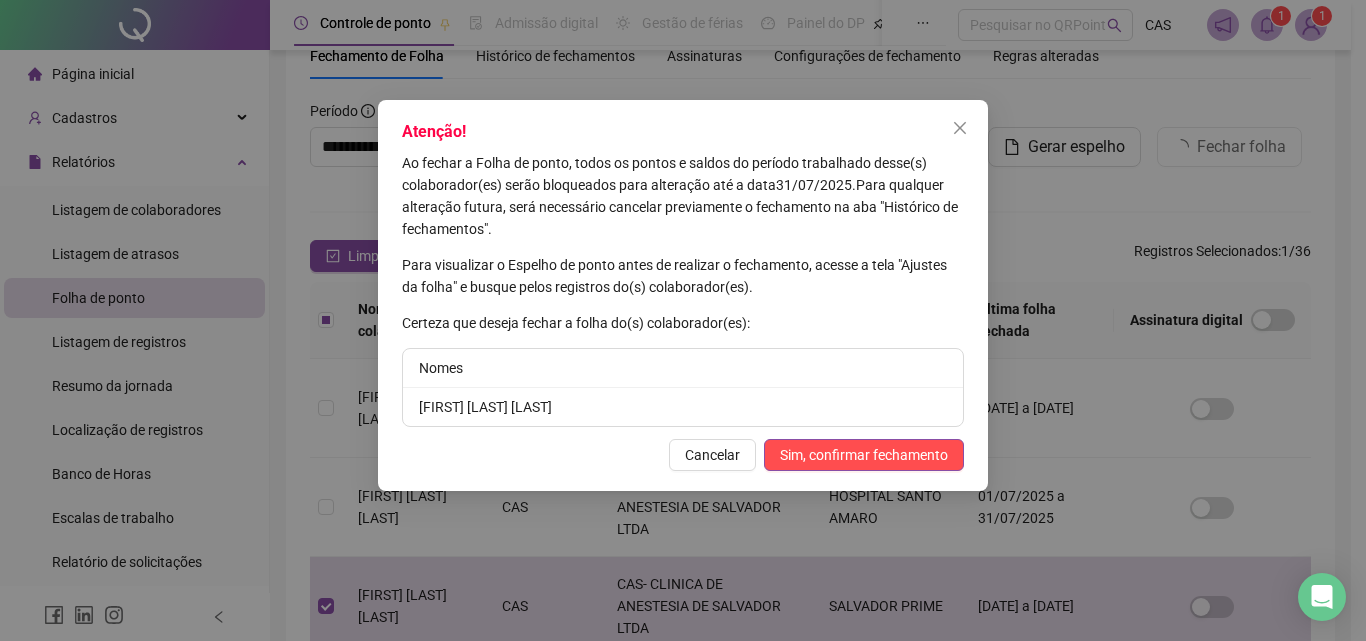 click on "[FIRST] [LAST] [LAST]" at bounding box center [683, 407] 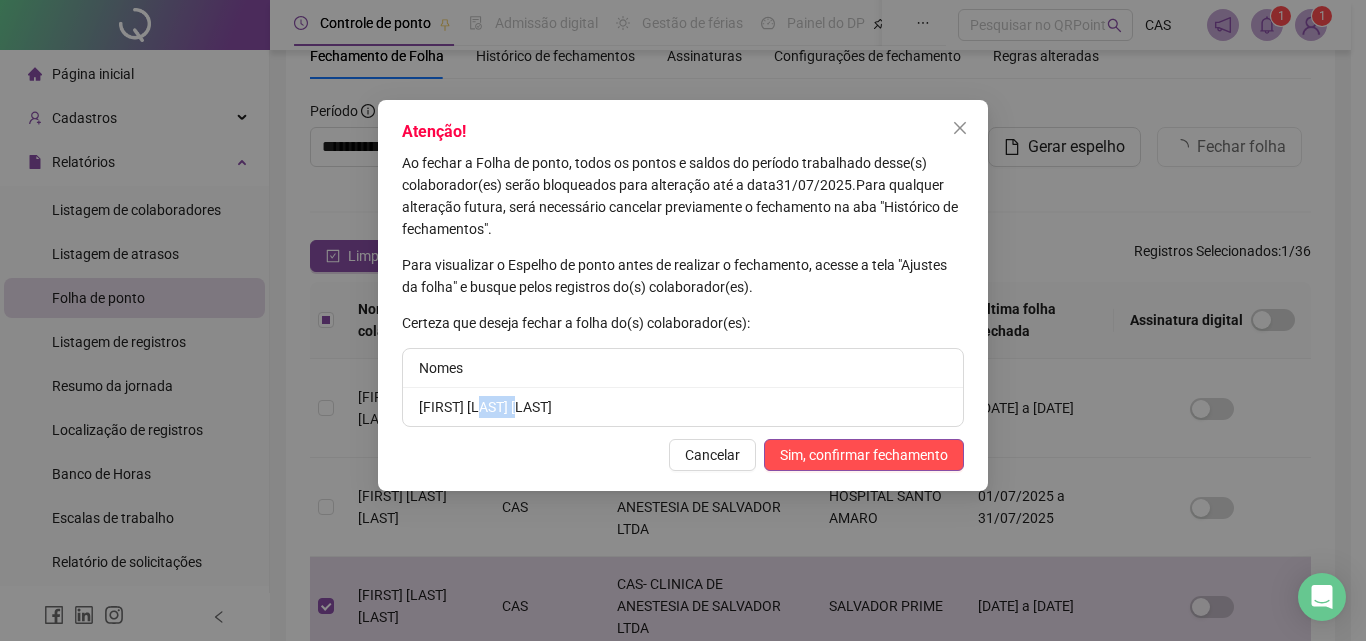 click on "[FIRST] [LAST] [LAST]" at bounding box center [683, 407] 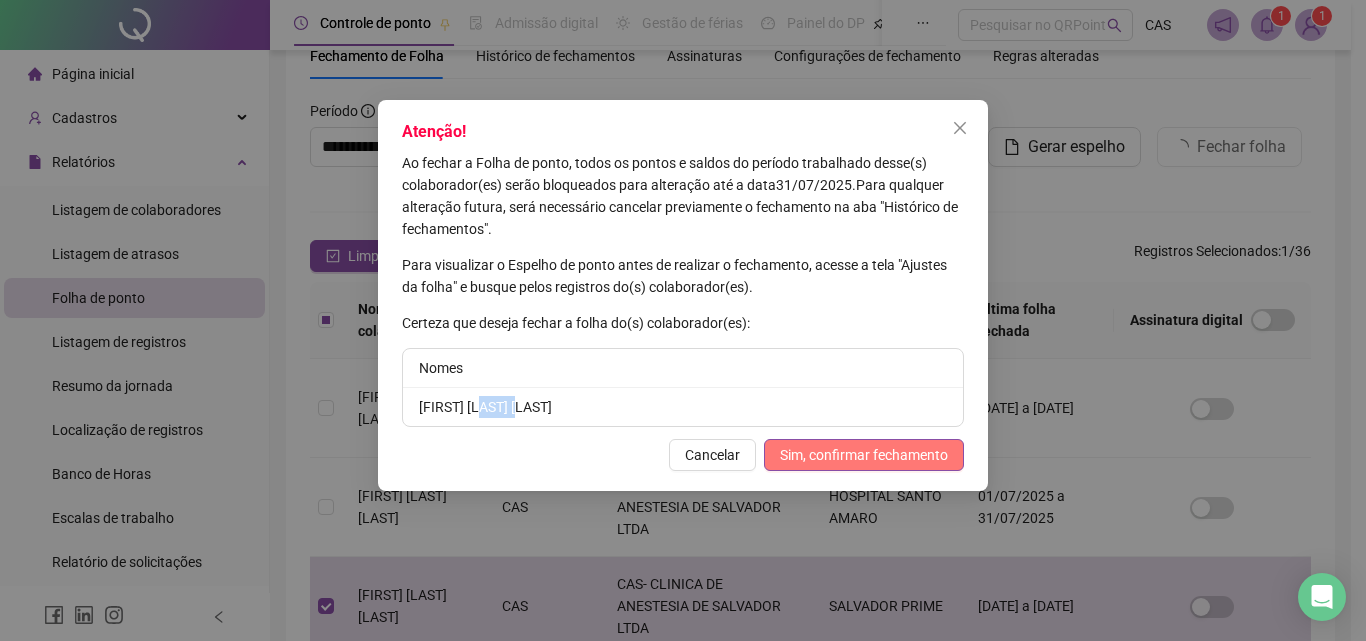 click on "Sim, confirmar fechamento" at bounding box center [864, 455] 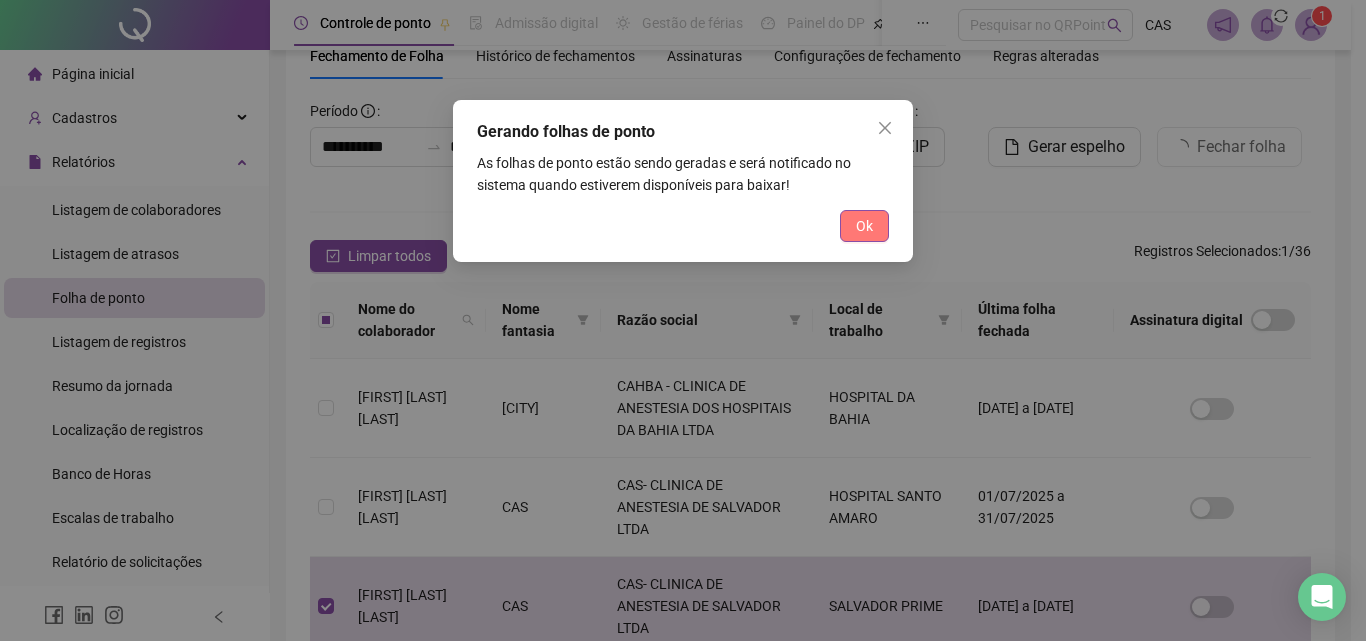 click on "Ok" at bounding box center (864, 226) 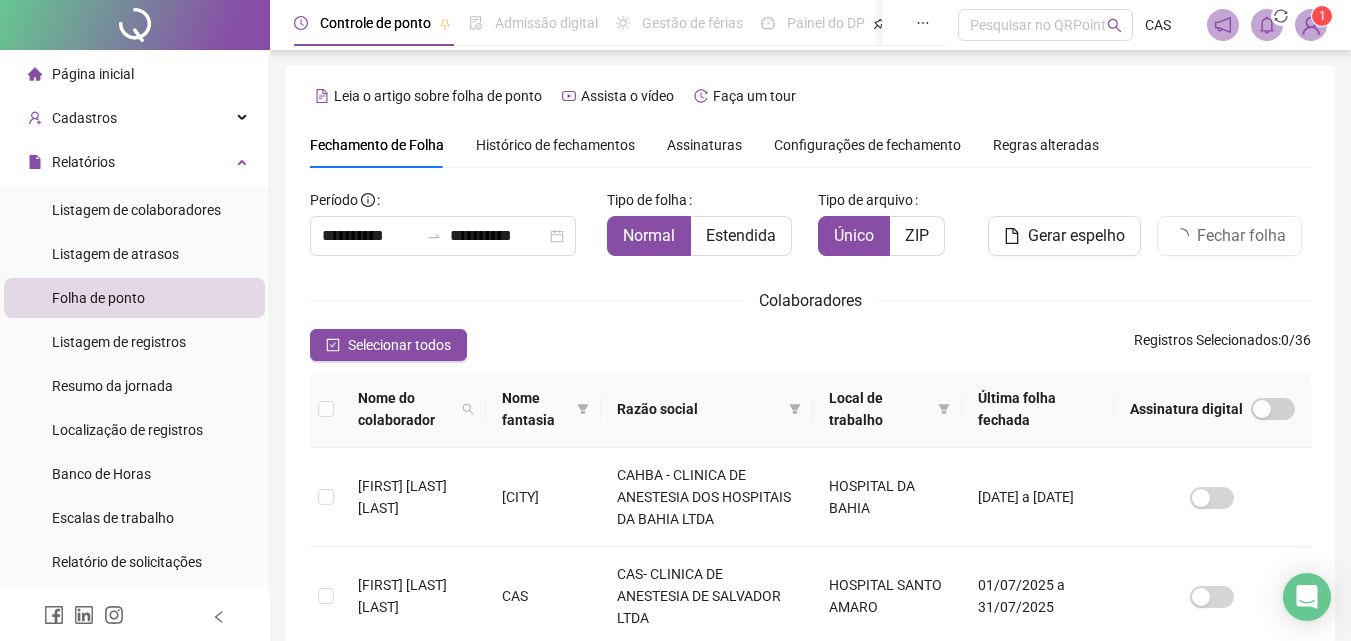 scroll, scrollTop: 89, scrollLeft: 0, axis: vertical 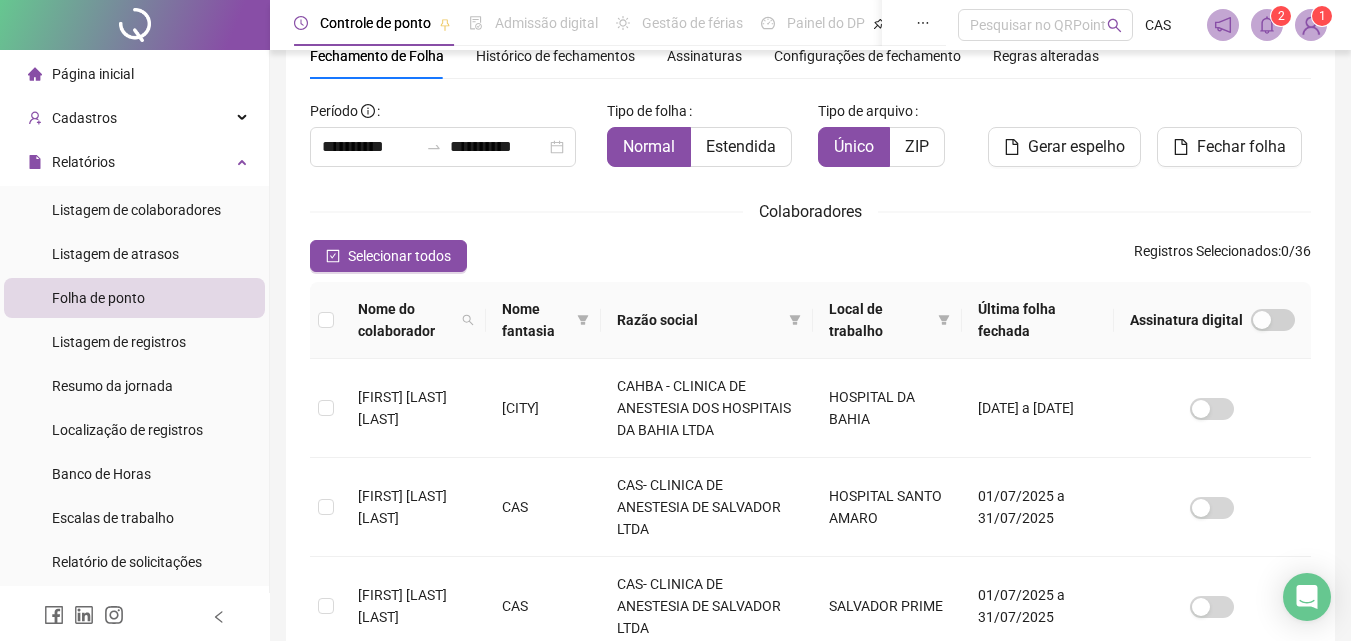 click 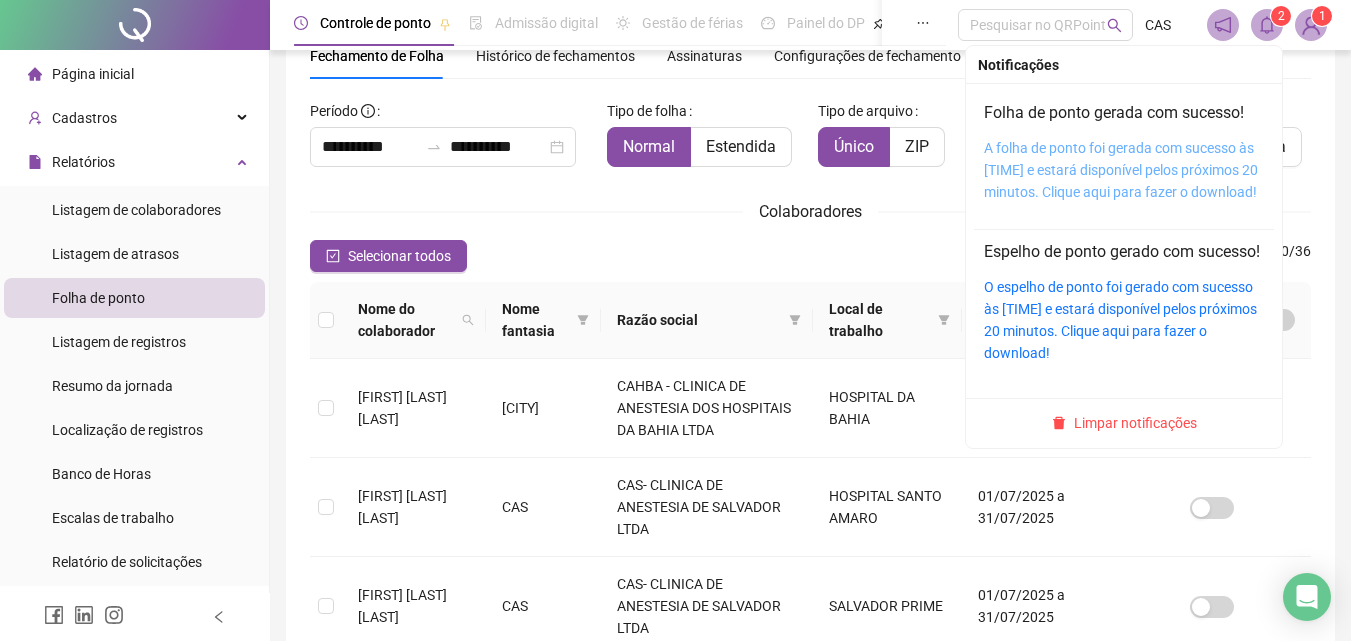 click on "A folha de ponto foi gerada com sucesso às 09:00:41 e estará disponível pelos próximos 20 minutos.
Clique aqui para fazer o download!" at bounding box center (1121, 170) 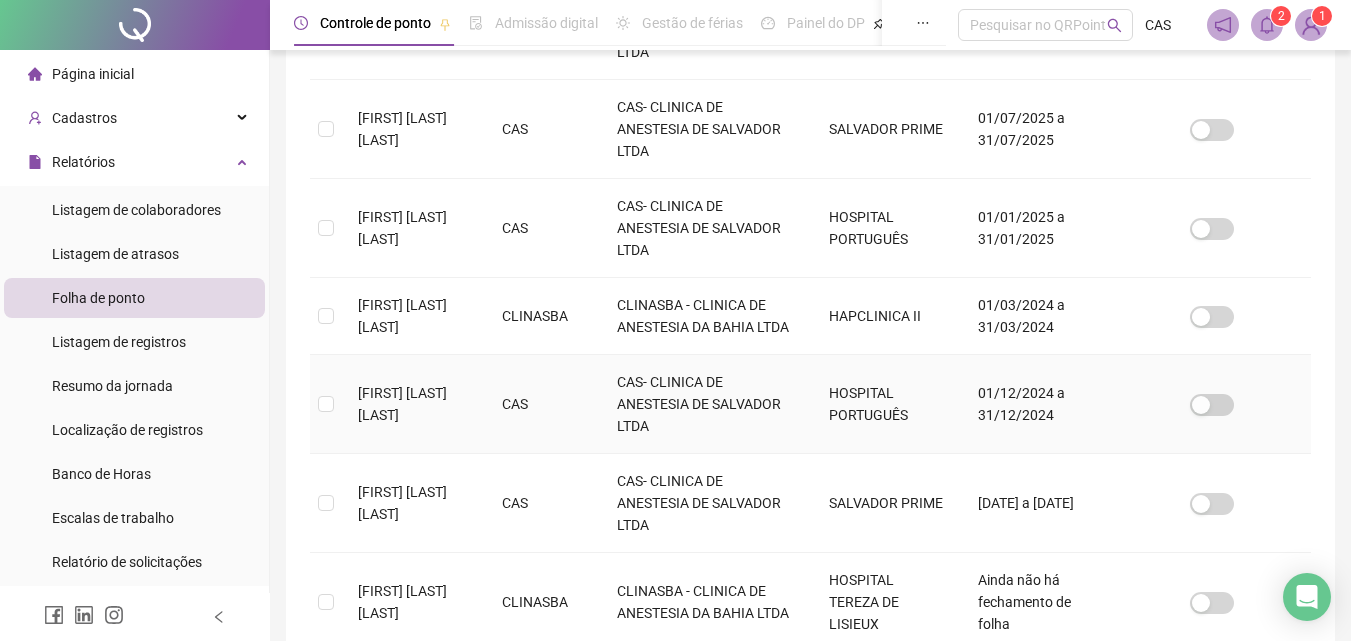 scroll, scrollTop: 600, scrollLeft: 0, axis: vertical 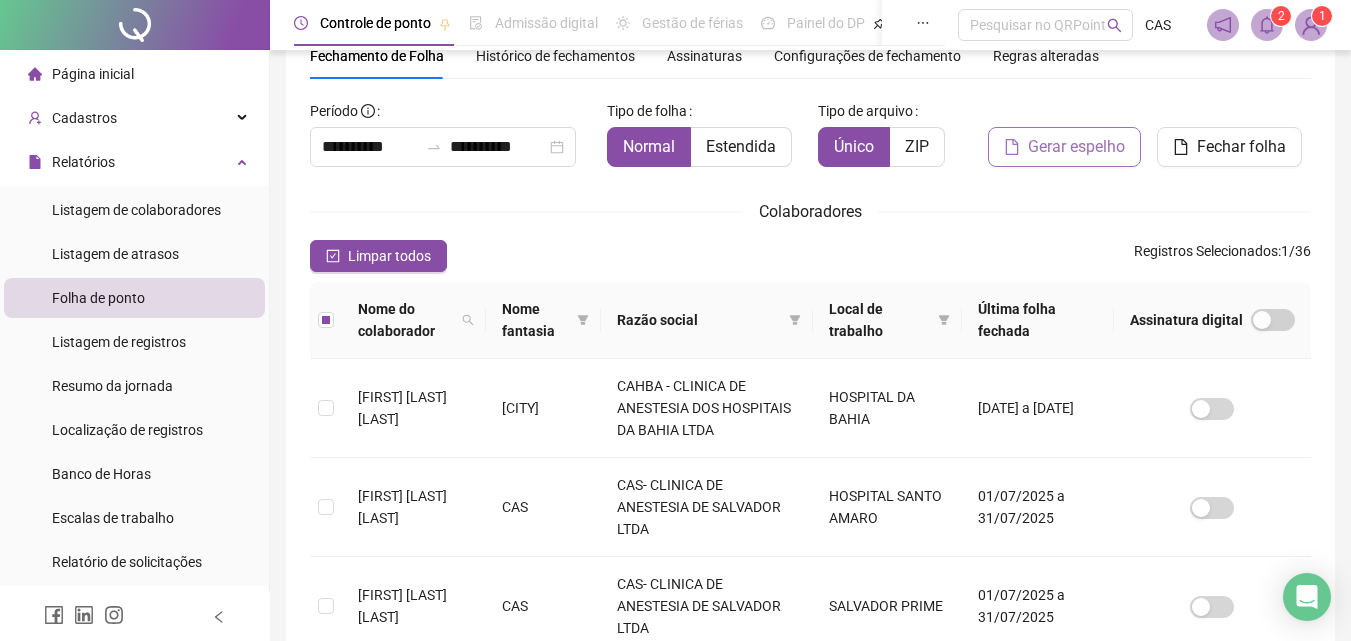 click on "Gerar espelho" at bounding box center (1076, 147) 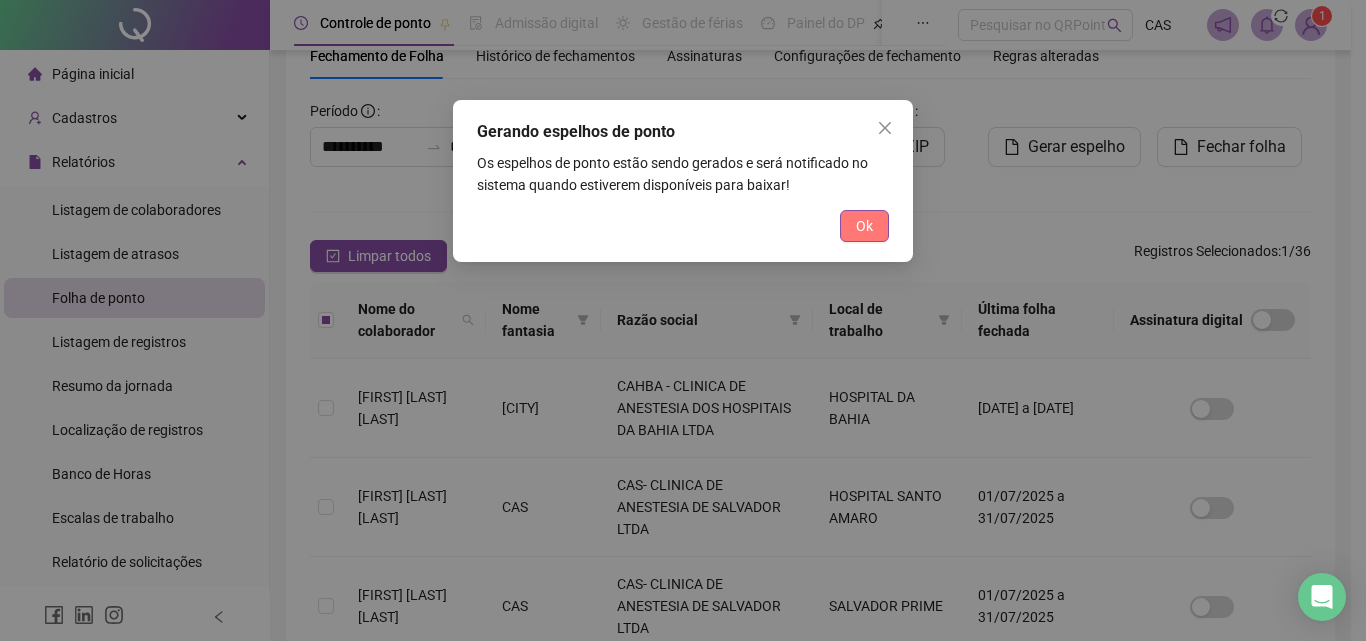click on "Ok" at bounding box center [864, 226] 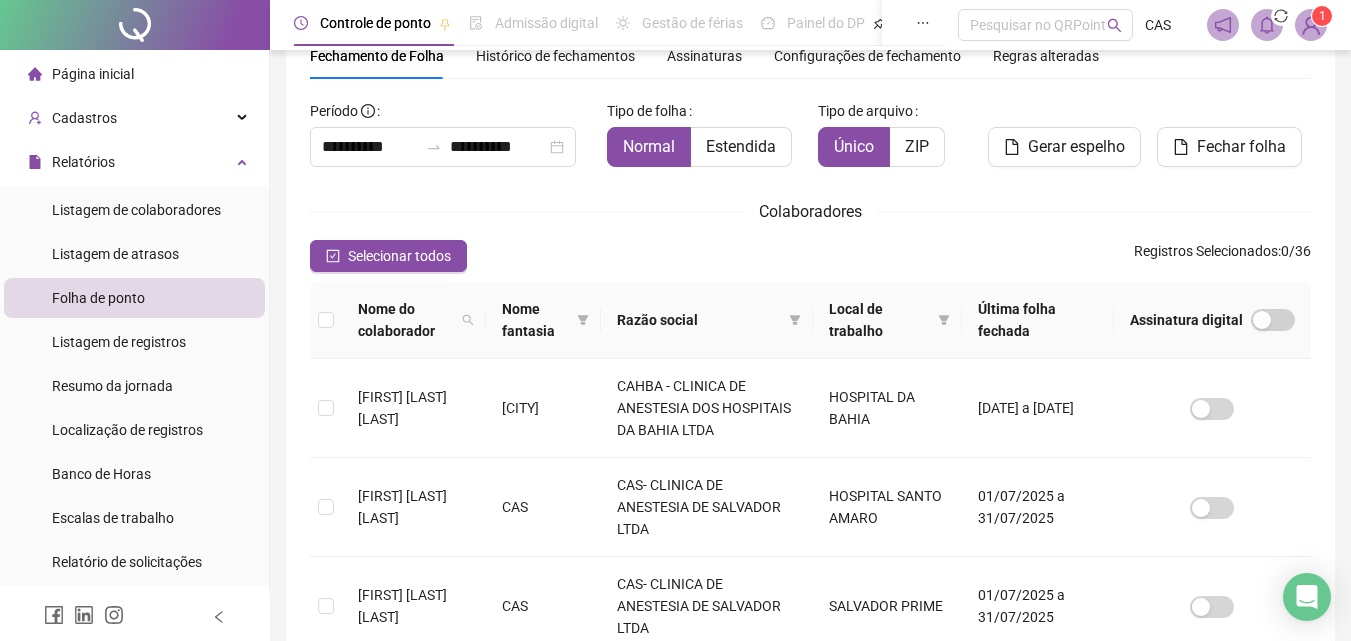 click at bounding box center (1311, 25) 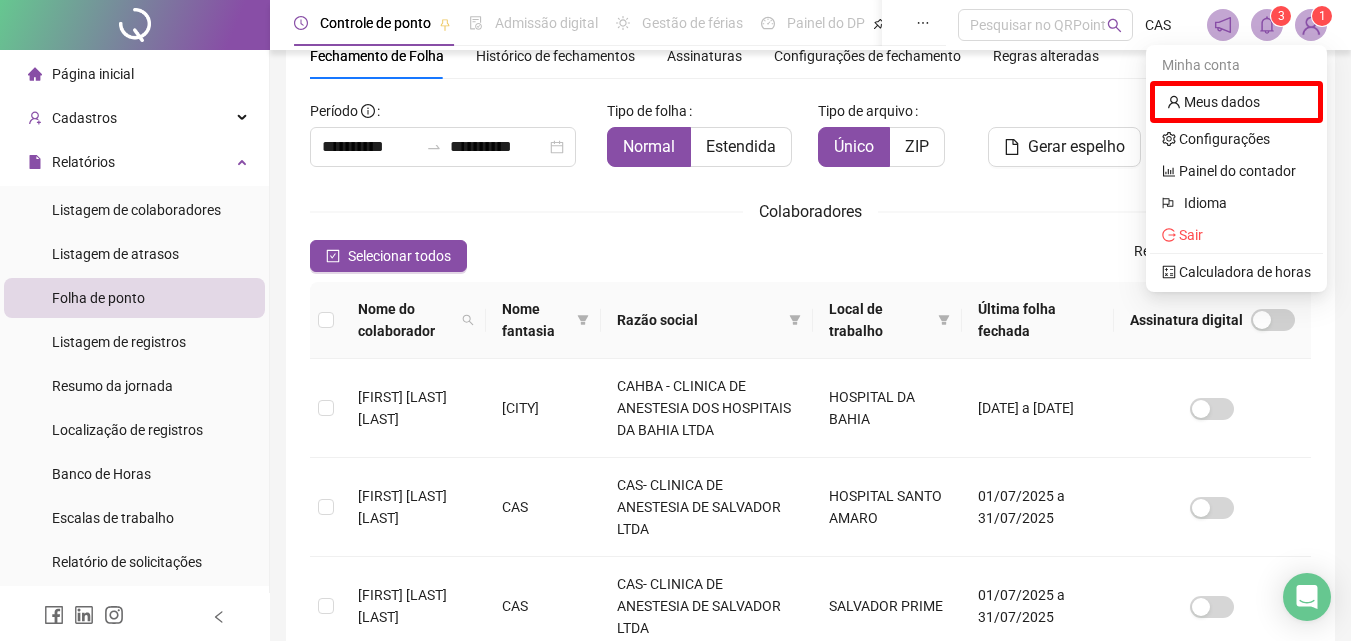 click on "**********" at bounding box center (810, 706) 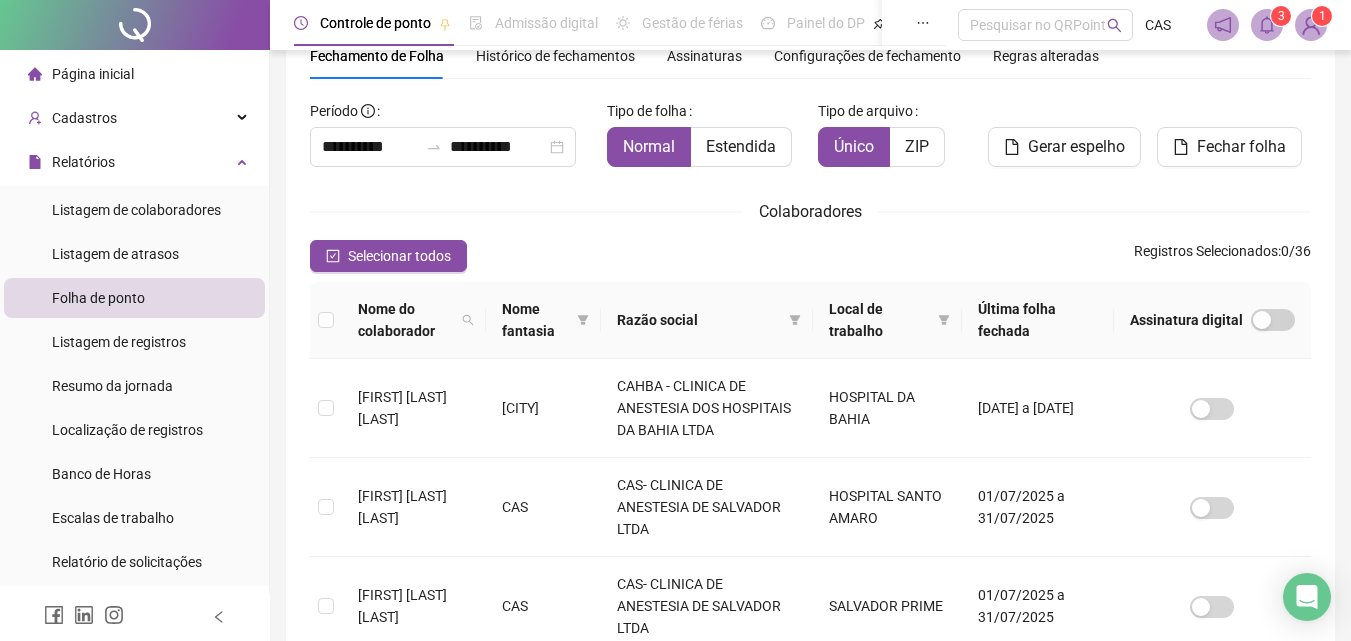 click at bounding box center [1267, 25] 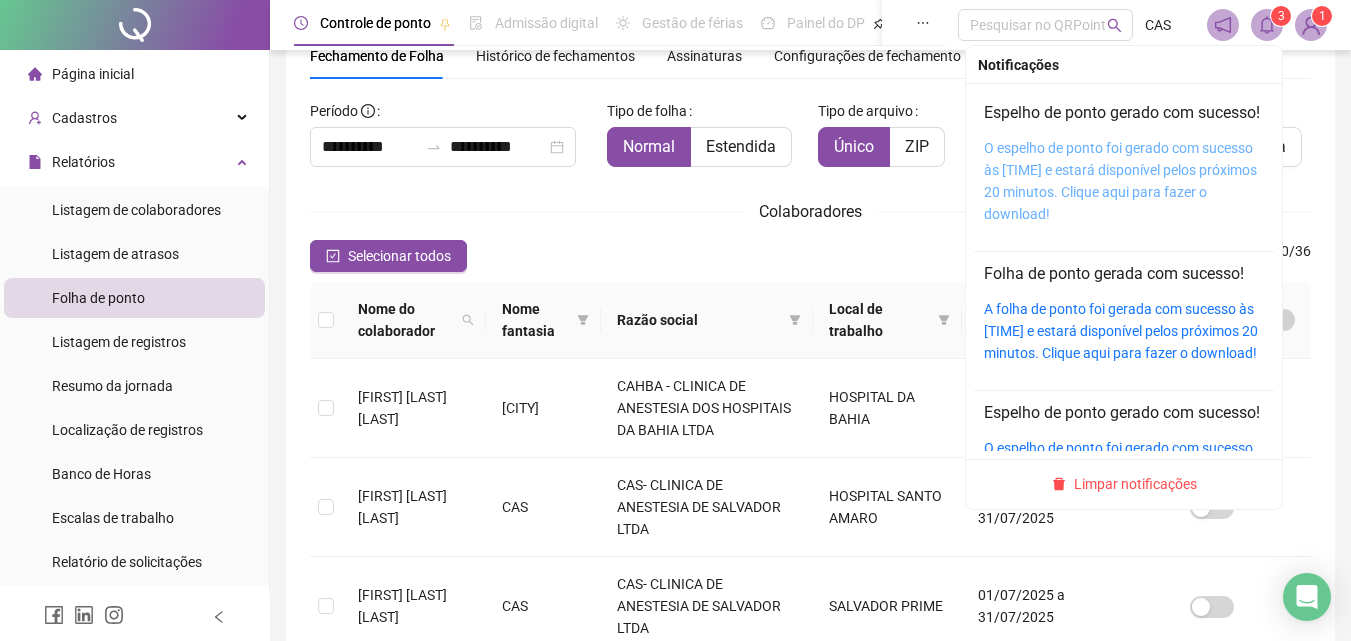 click on "O espelho de ponto foi gerado com sucesso às [TIME] e estará disponível pelos próximos 20 minutos.
Clique aqui para fazer o download!" at bounding box center (1120, 181) 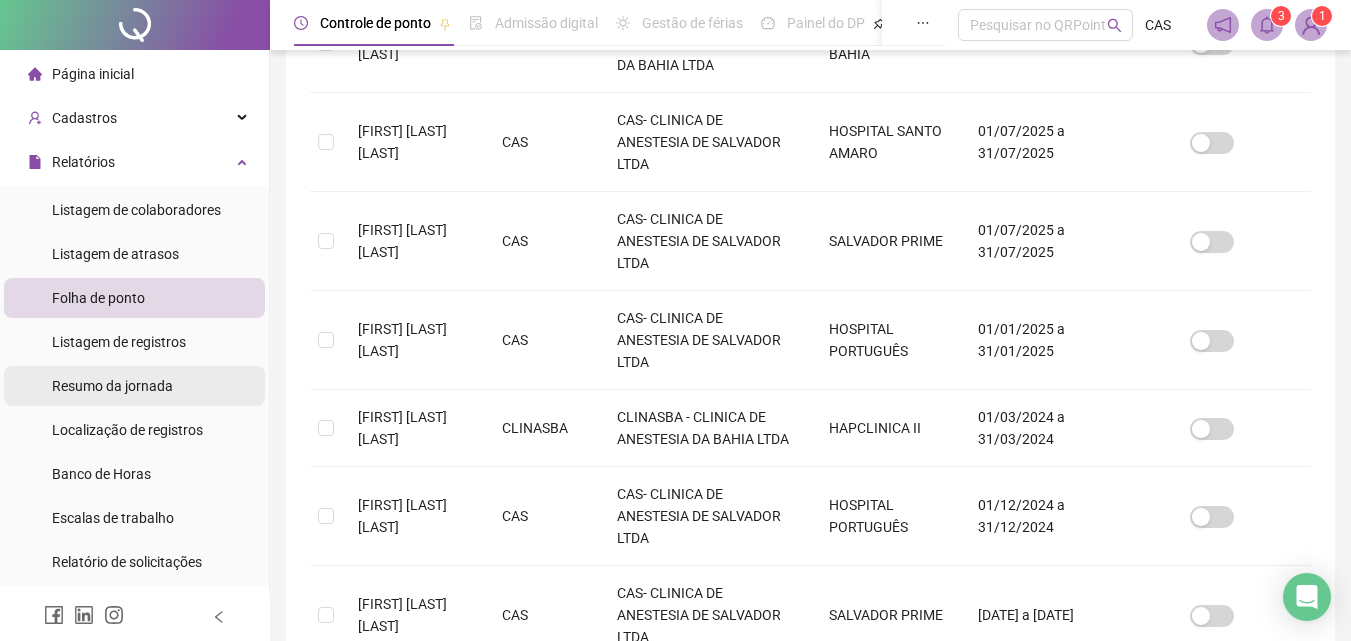 scroll, scrollTop: 489, scrollLeft: 0, axis: vertical 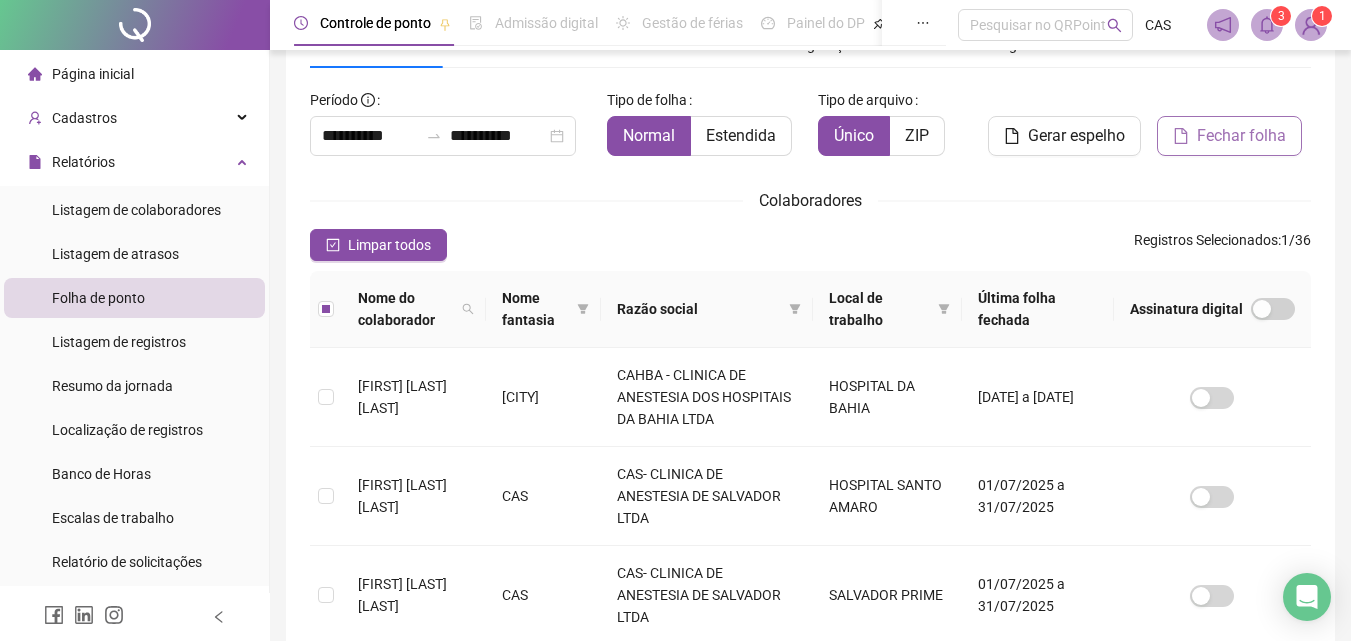 click on "Fechar folha" at bounding box center [1241, 136] 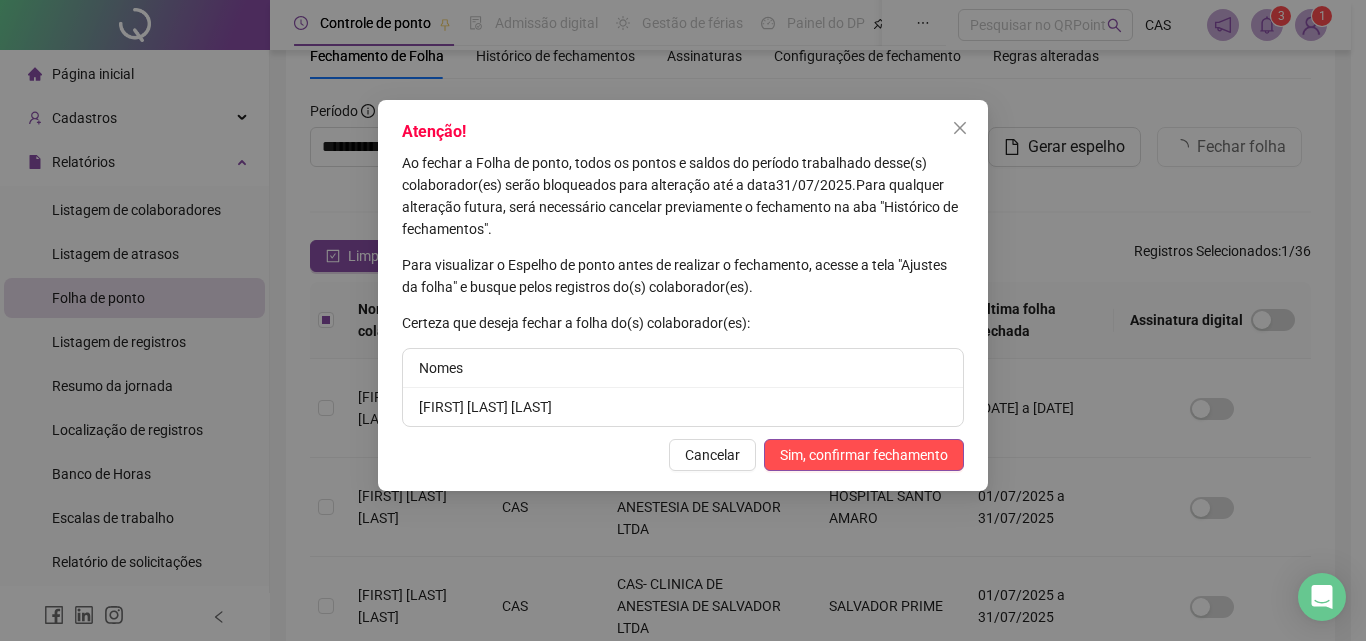 click on "[FIRST] [LAST] [LAST]" at bounding box center [683, 407] 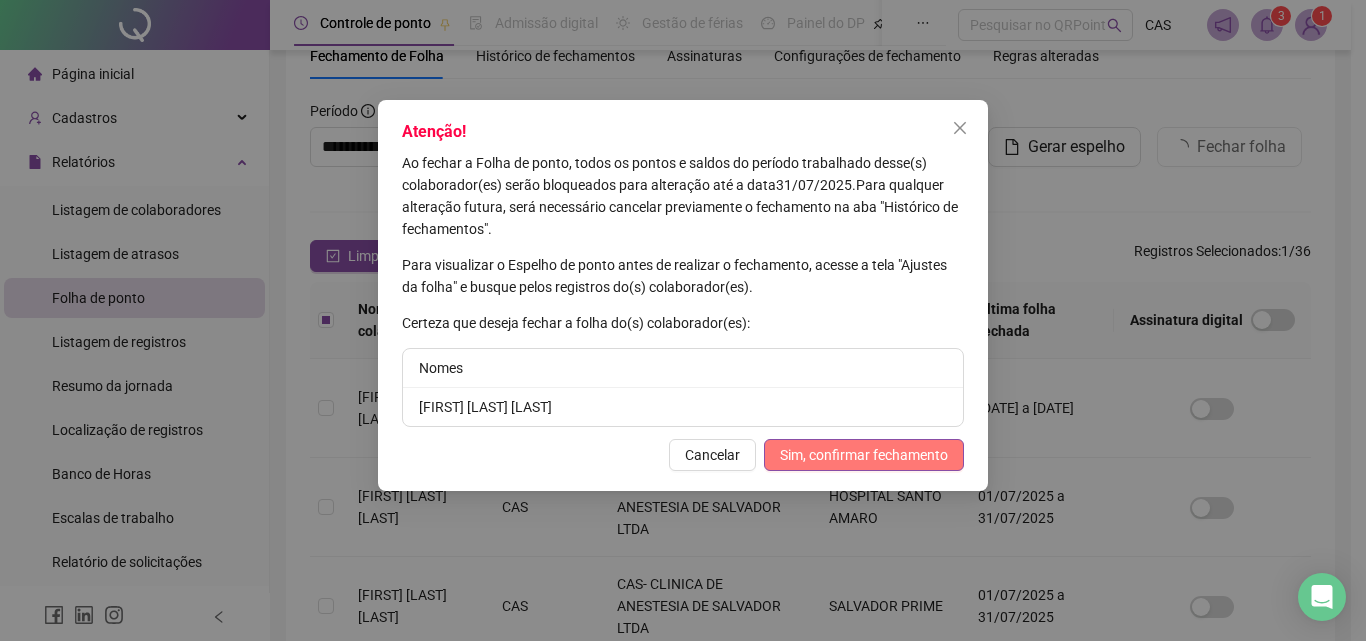 click on "Sim, confirmar fechamento" at bounding box center [864, 455] 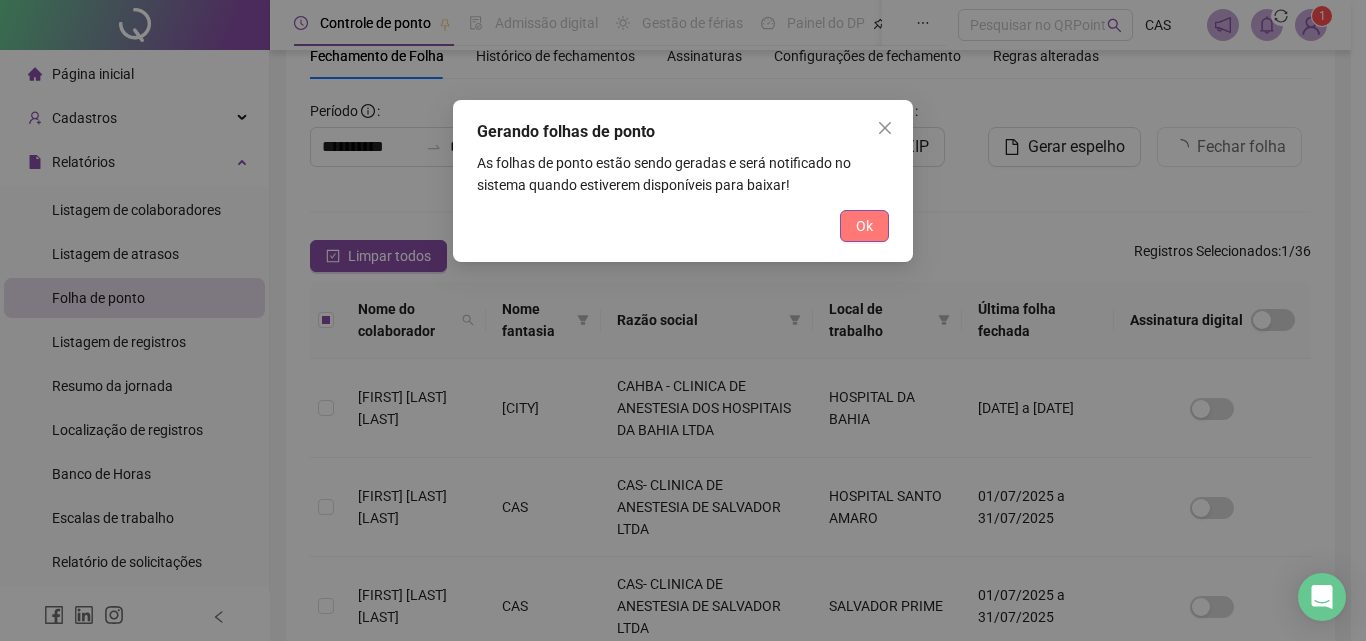 click on "Ok" at bounding box center [864, 226] 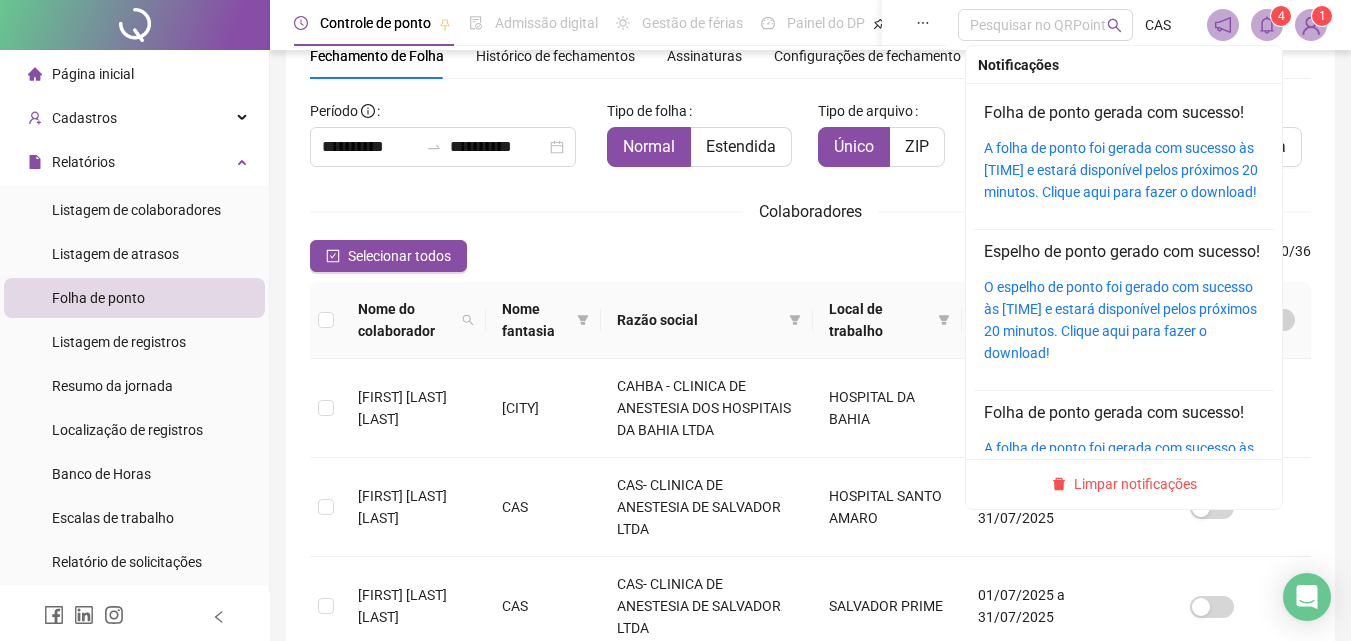 click on "A folha de ponto foi gerada com sucesso às 09:03:52 e estará disponível pelos próximos 20 minutos.
Clique aqui para fazer o download!" at bounding box center (1124, 170) 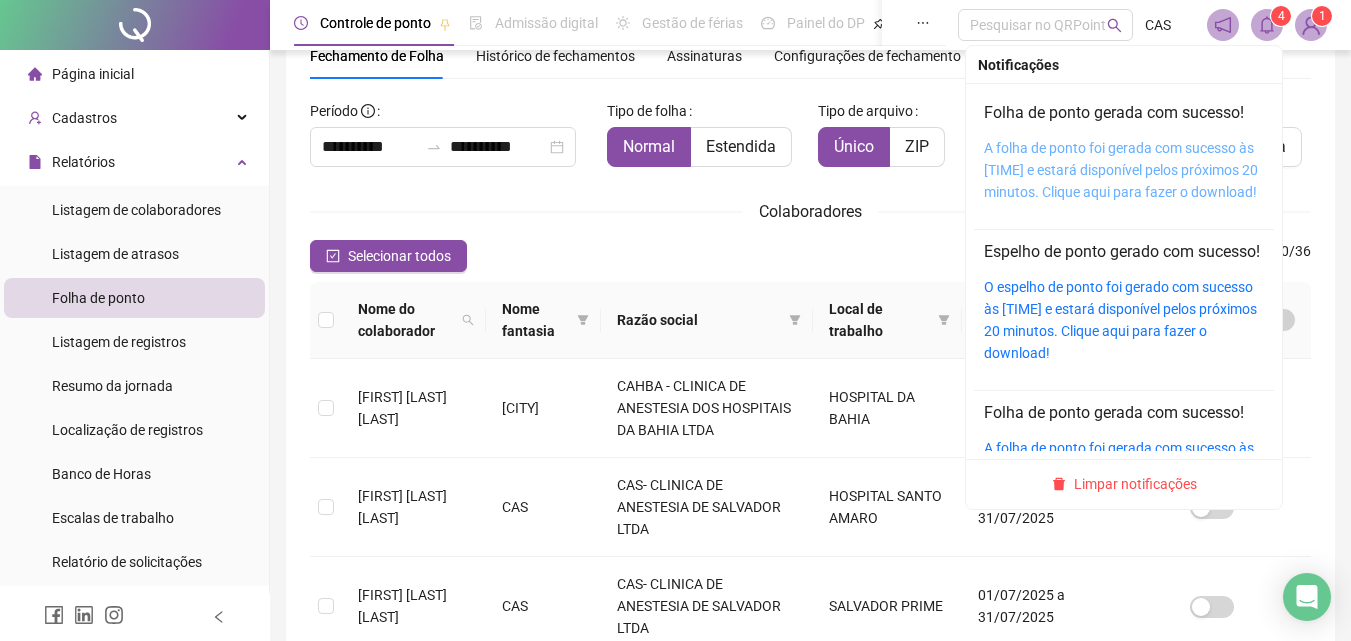 click on "A folha de ponto foi gerada com sucesso às 09:03:52 e estará disponível pelos próximos 20 minutos.
Clique aqui para fazer o download!" at bounding box center [1121, 170] 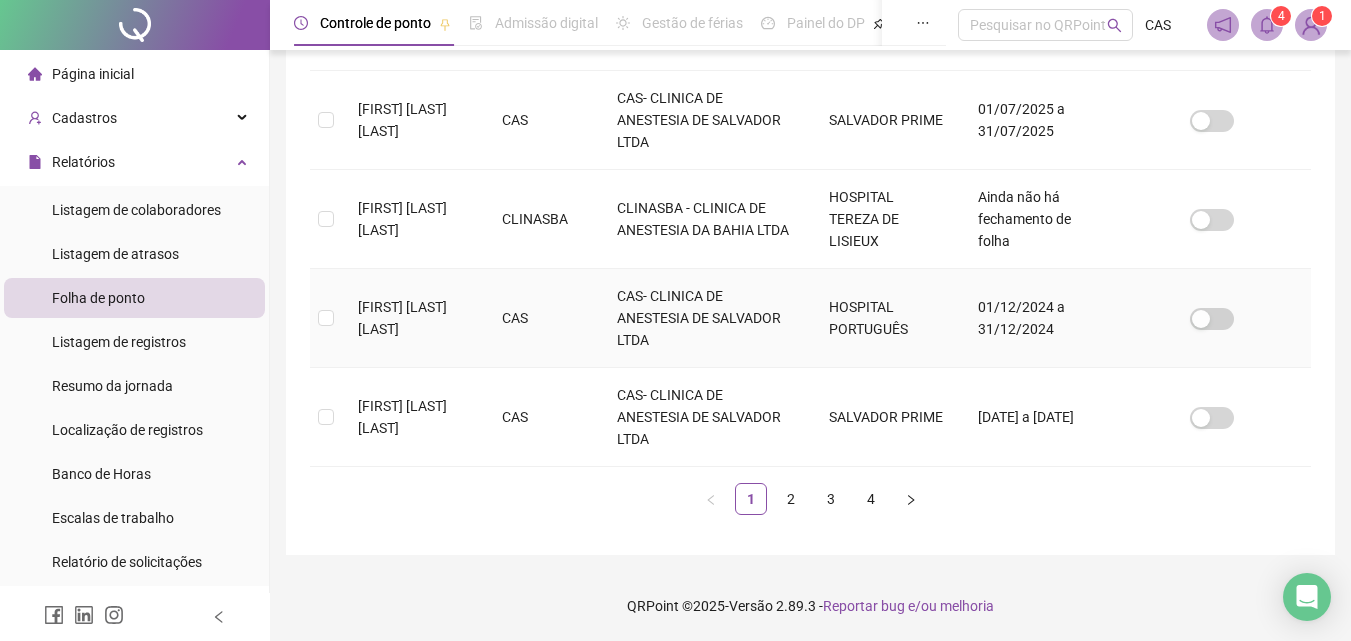 scroll, scrollTop: 971, scrollLeft: 0, axis: vertical 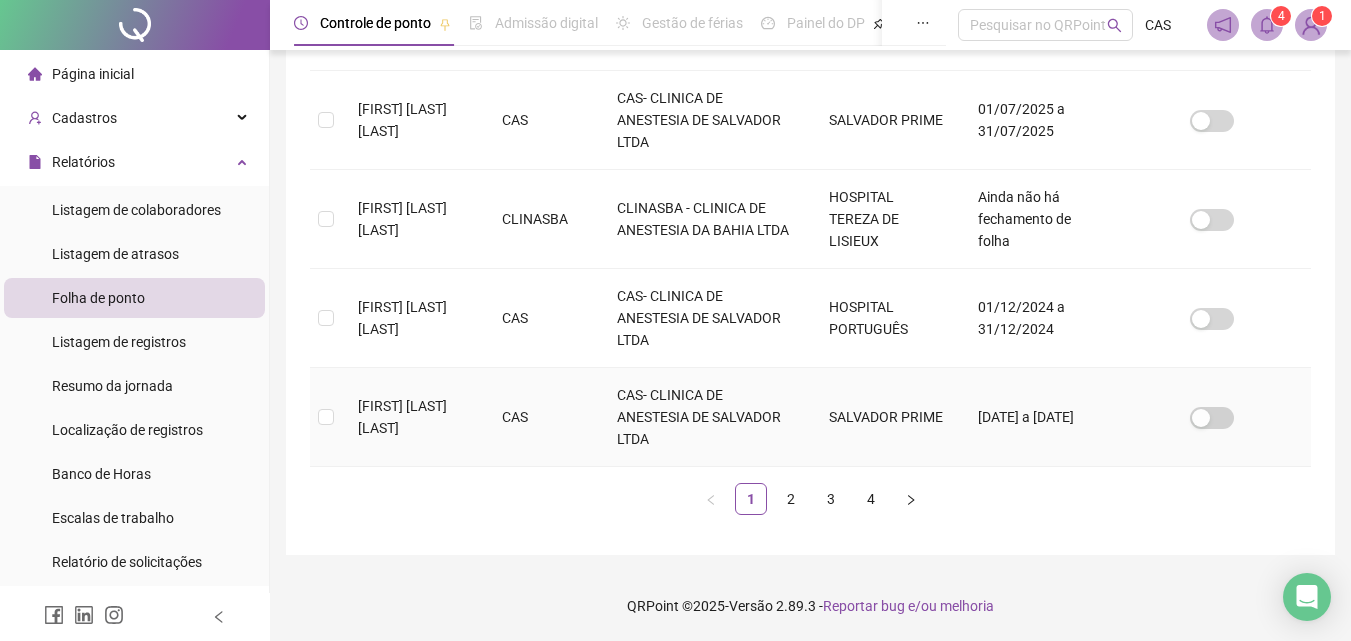 click at bounding box center [326, 417] 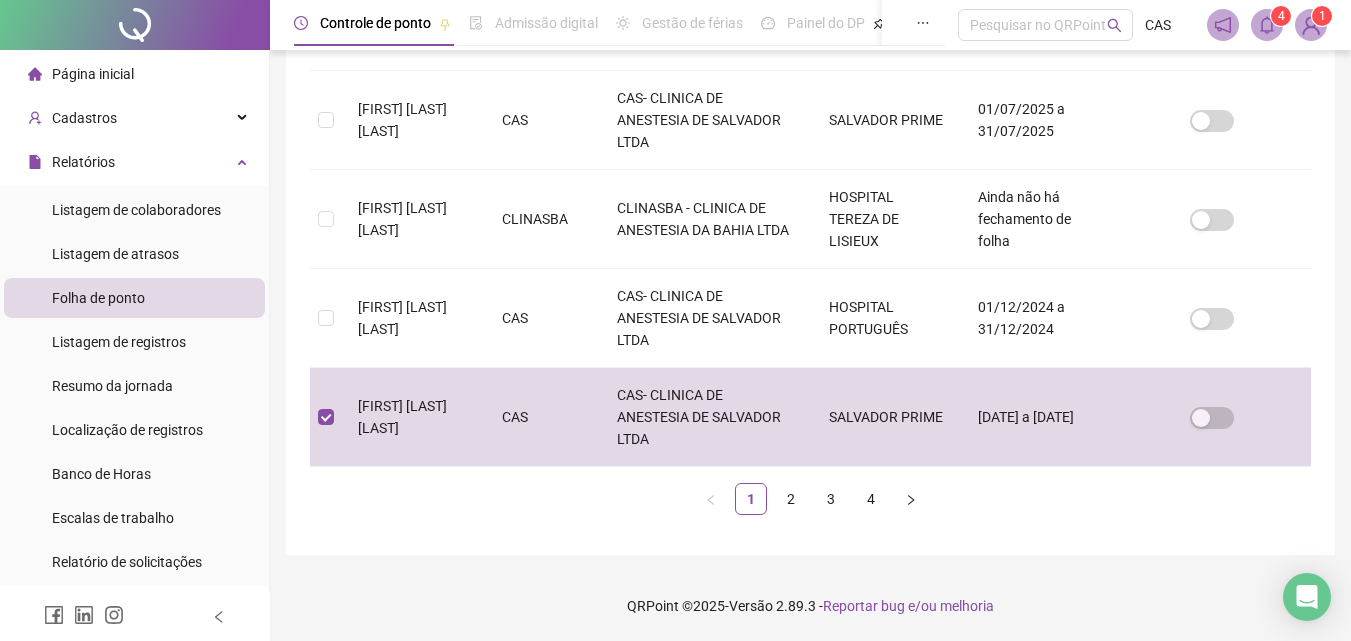 scroll, scrollTop: 871, scrollLeft: 0, axis: vertical 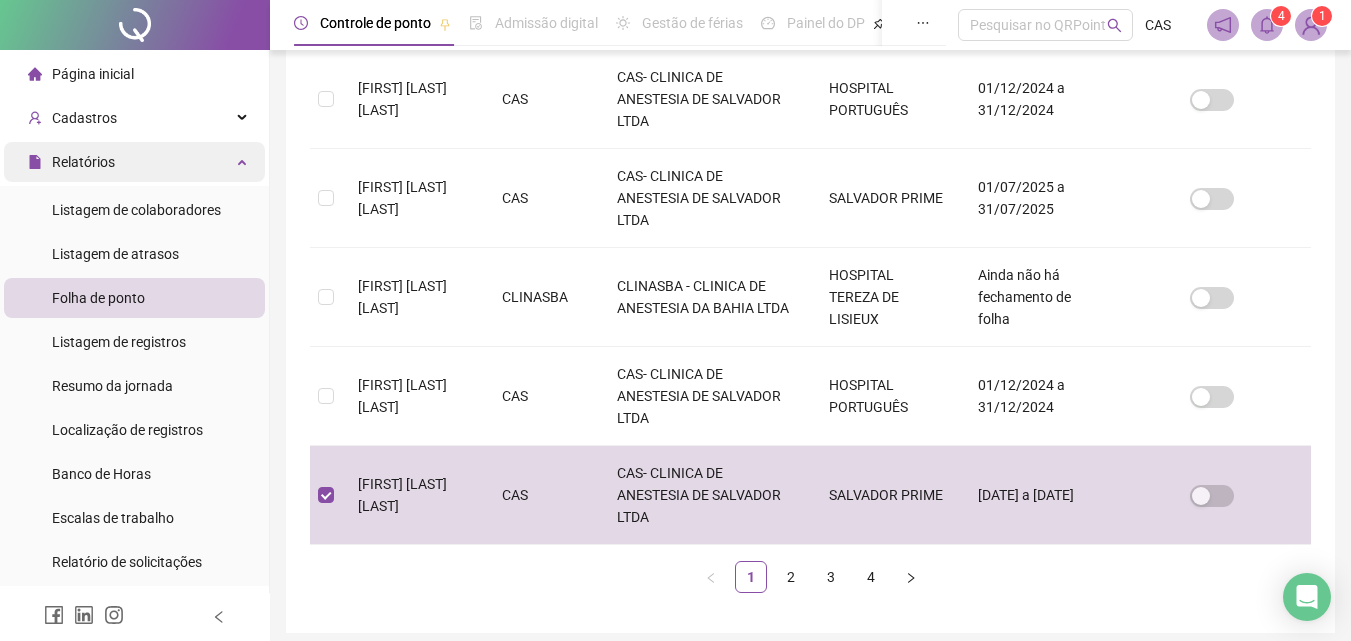 click on "Relatórios" at bounding box center (134, 162) 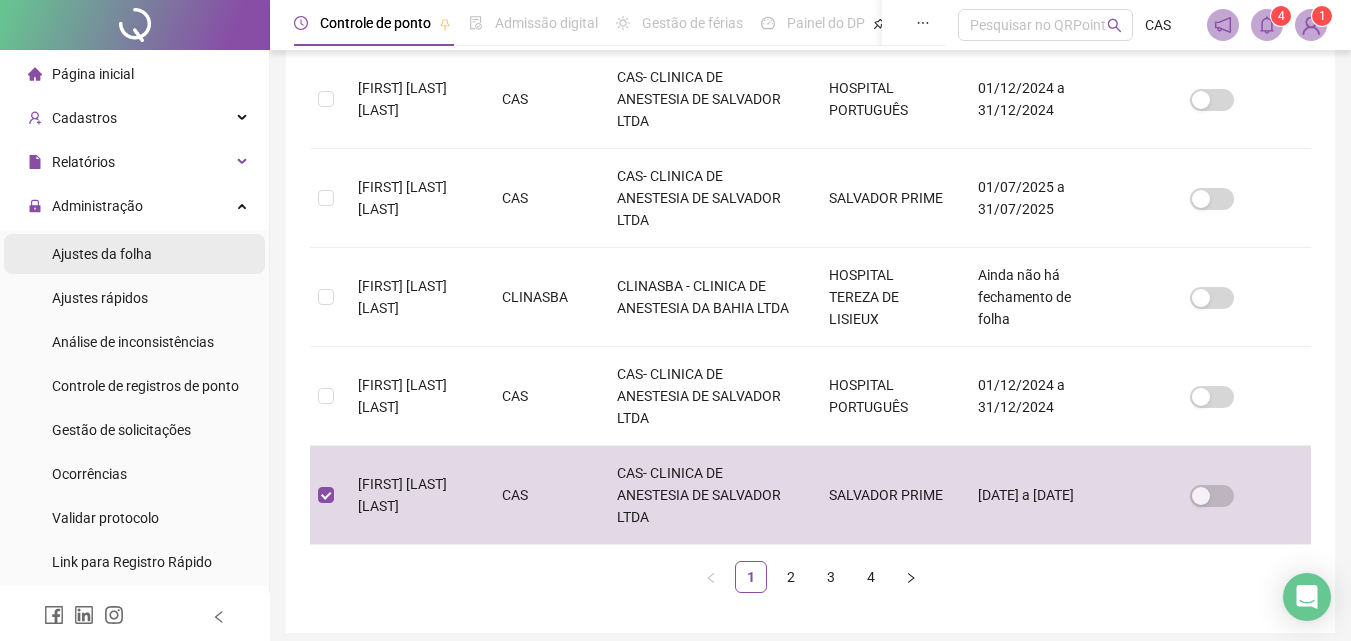 click on "Ajustes da folha" at bounding box center [134, 254] 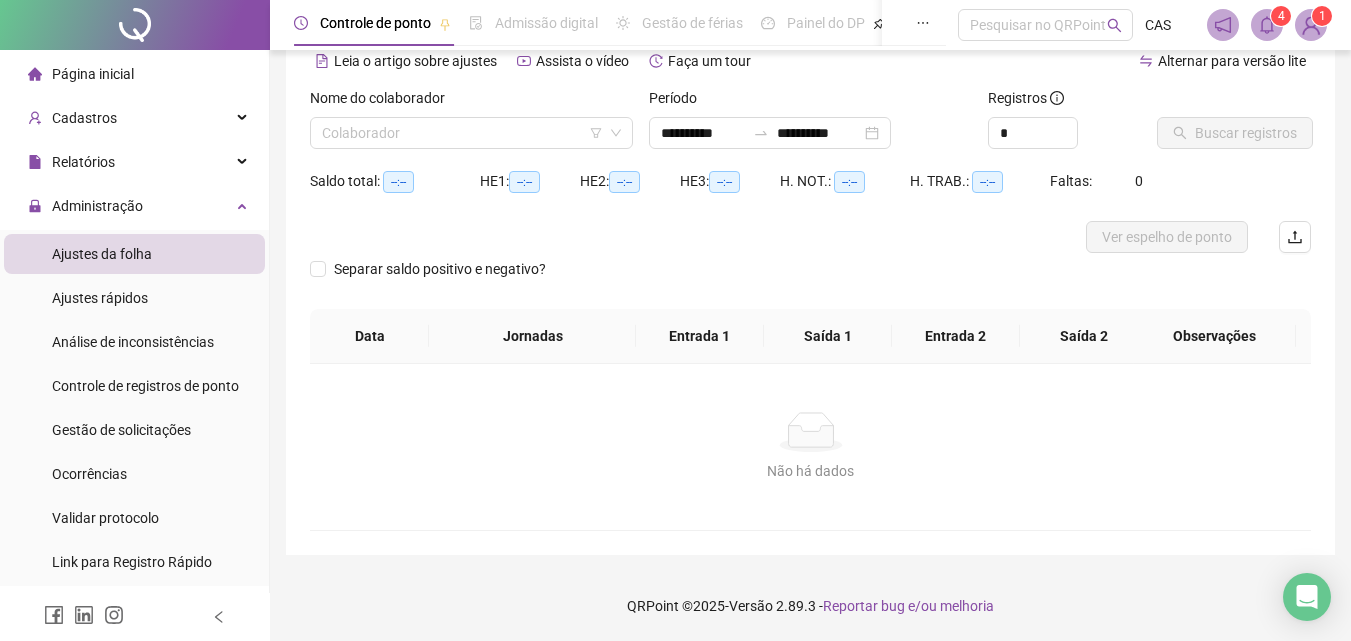 scroll, scrollTop: 97, scrollLeft: 0, axis: vertical 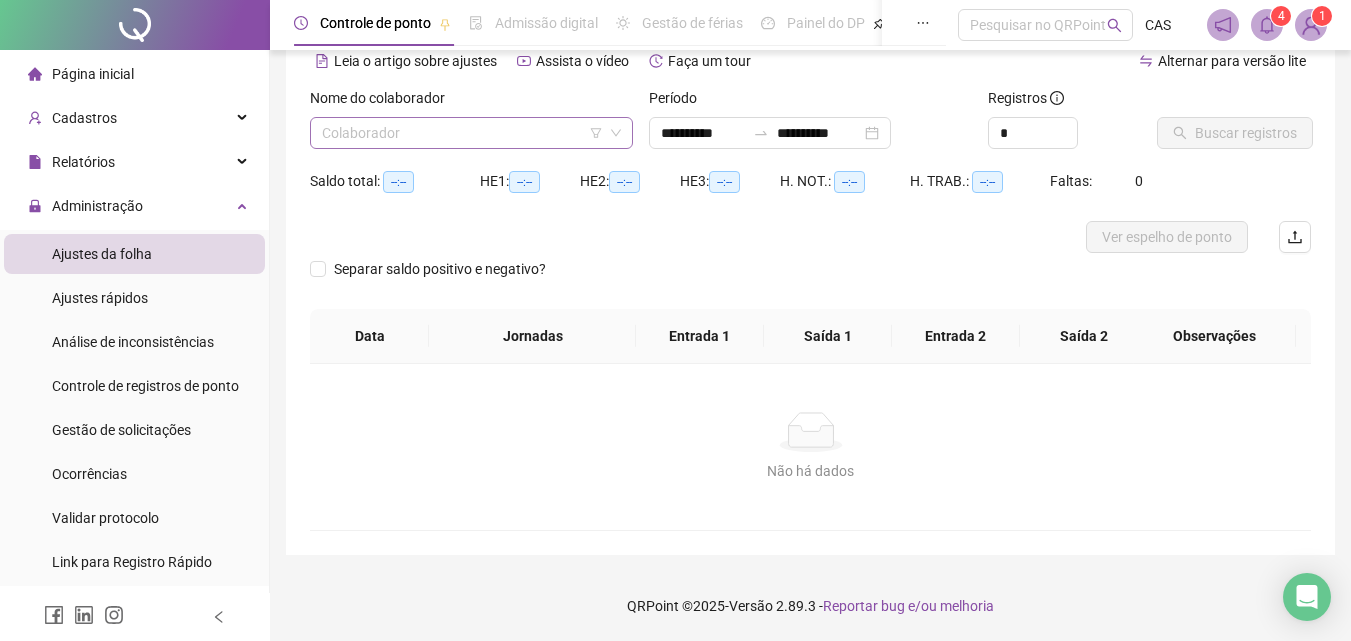 click at bounding box center (462, 133) 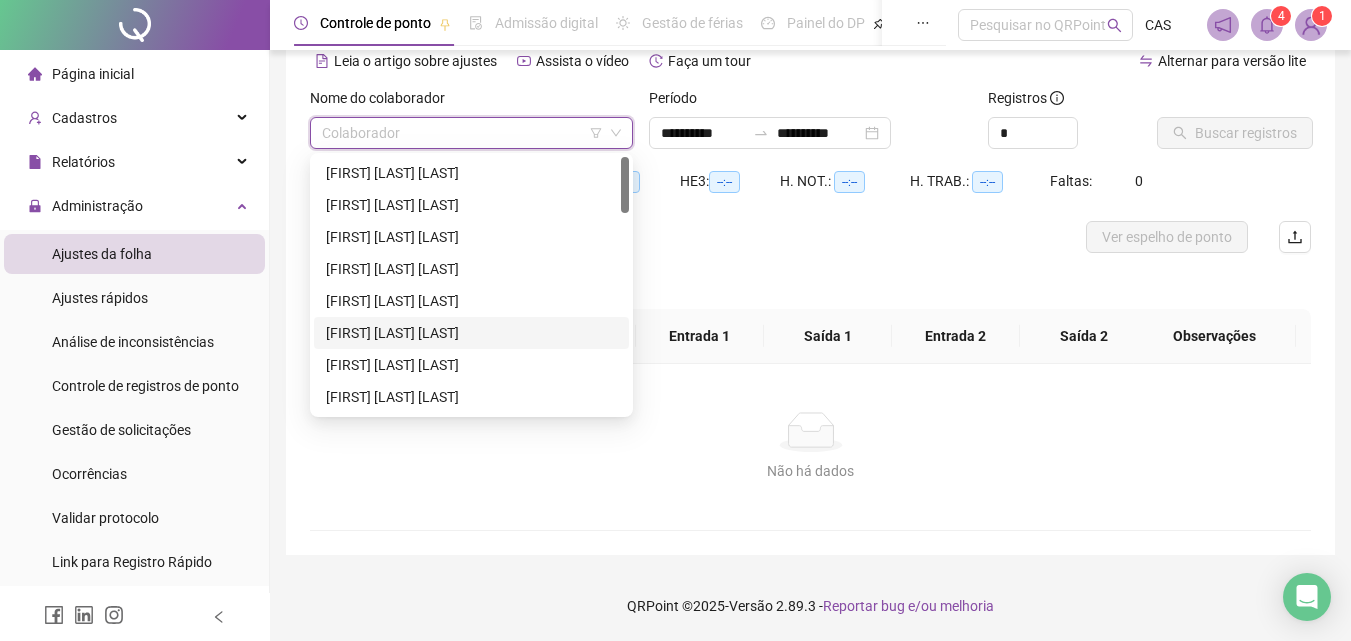 scroll, scrollTop: 100, scrollLeft: 0, axis: vertical 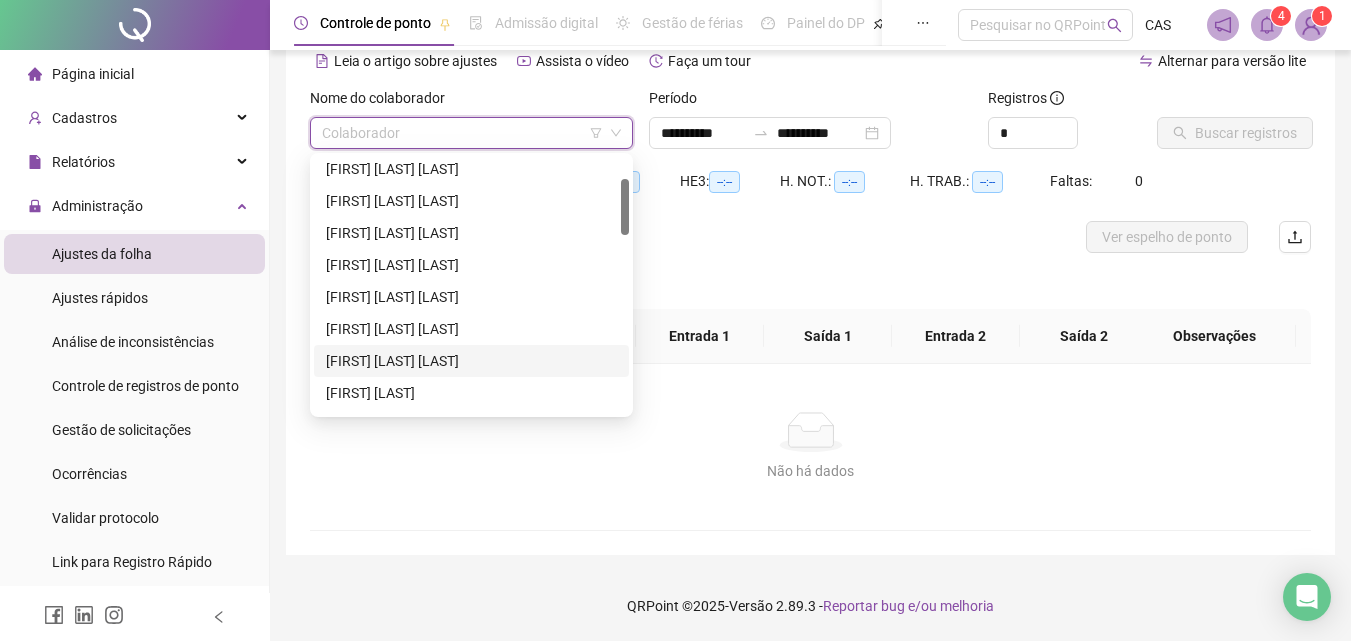 click on "[FIRST] [LAST] [LAST]" at bounding box center [471, 361] 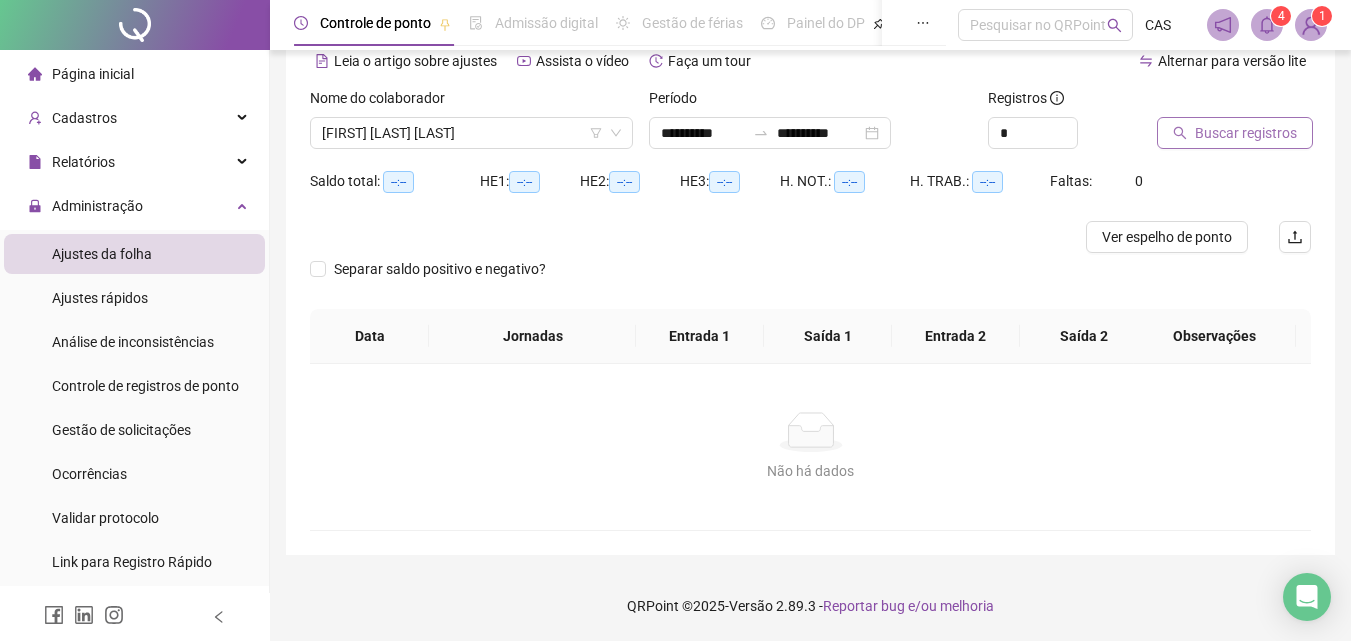 click on "Buscar registros" at bounding box center (1246, 133) 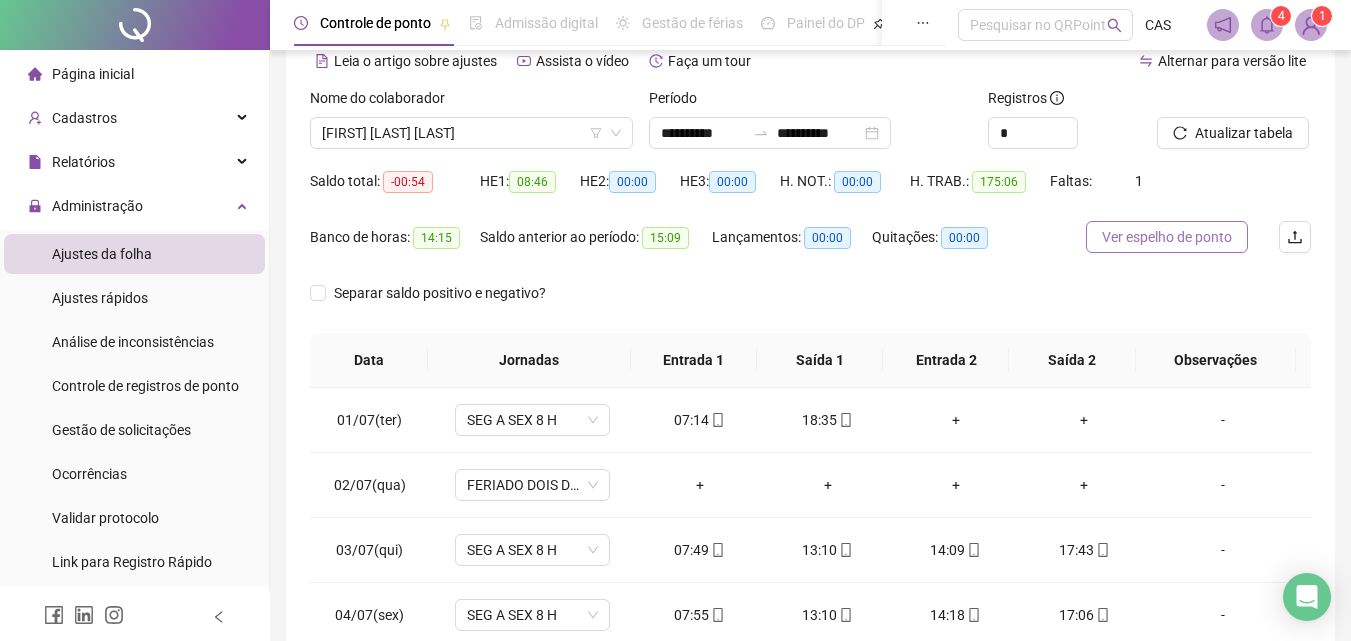 click on "Ver espelho de ponto" at bounding box center (1167, 237) 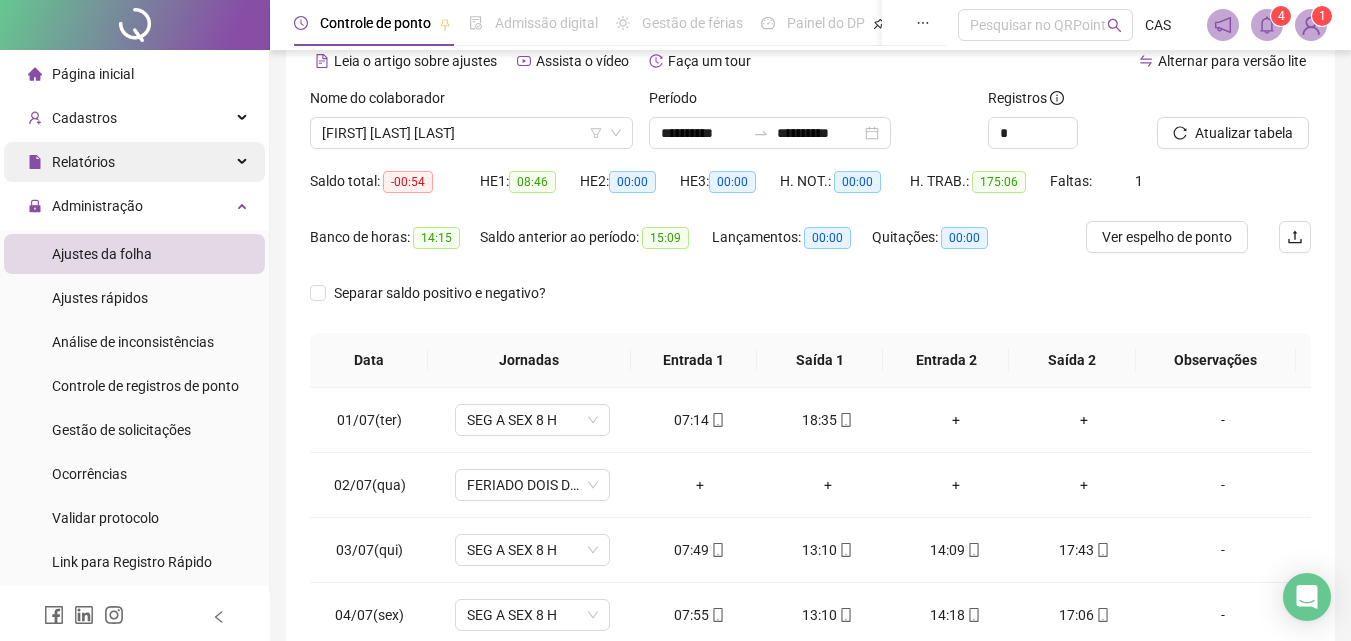 click on "Relatórios" at bounding box center (134, 162) 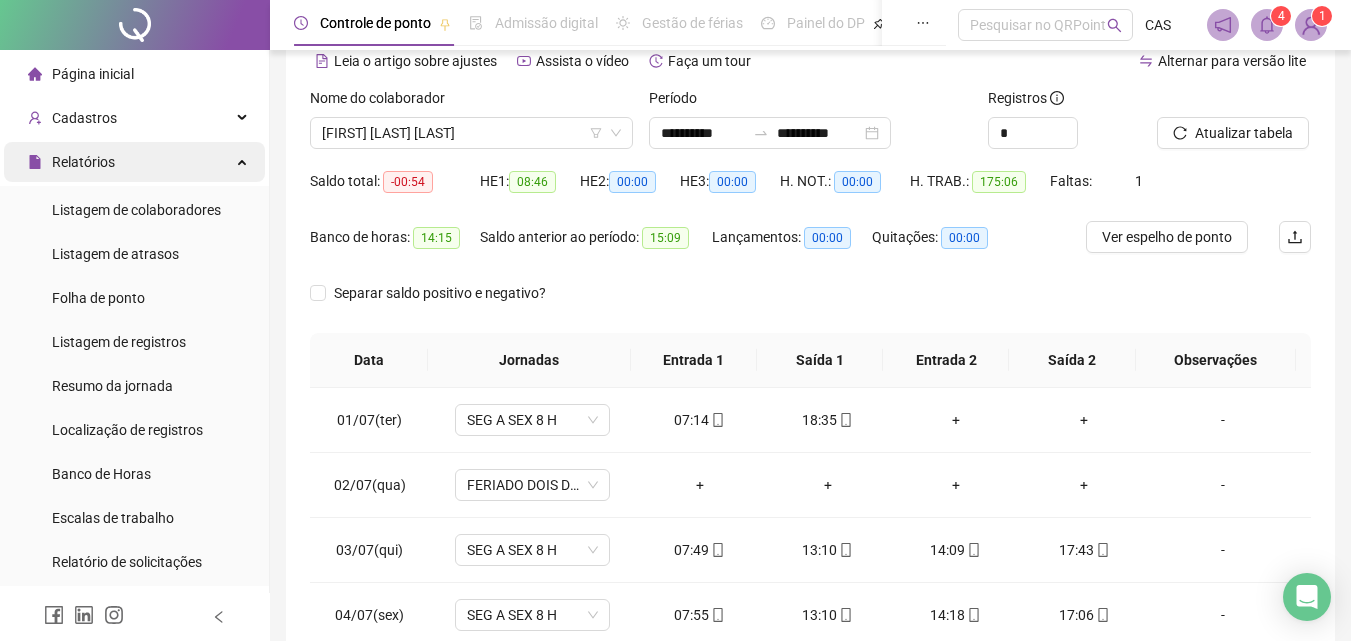 click on "Relatórios" at bounding box center (134, 162) 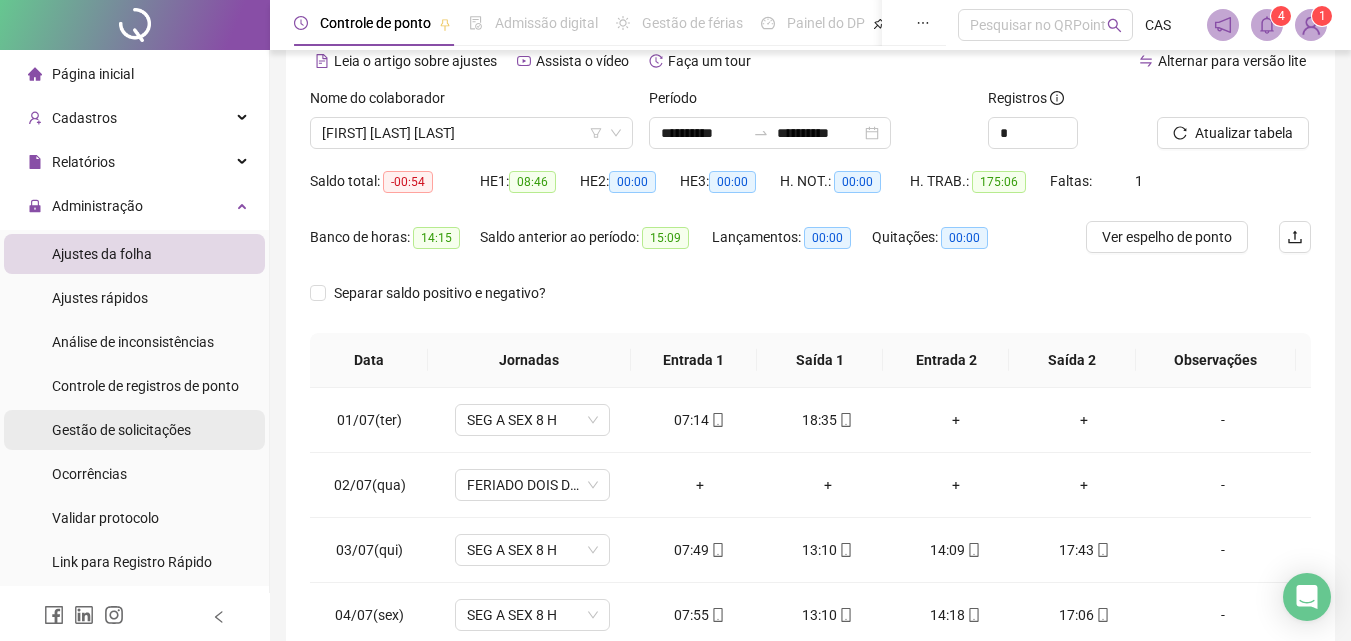 scroll, scrollTop: 100, scrollLeft: 0, axis: vertical 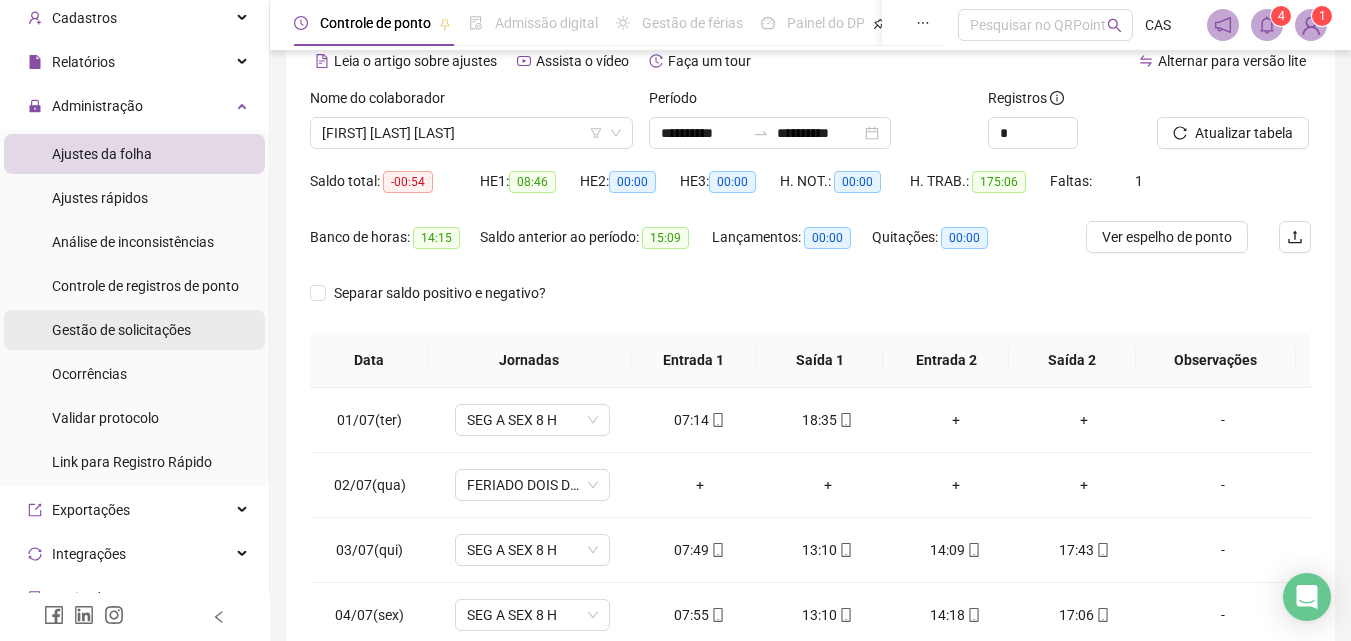 click on "Gestão de solicitações" at bounding box center (121, 330) 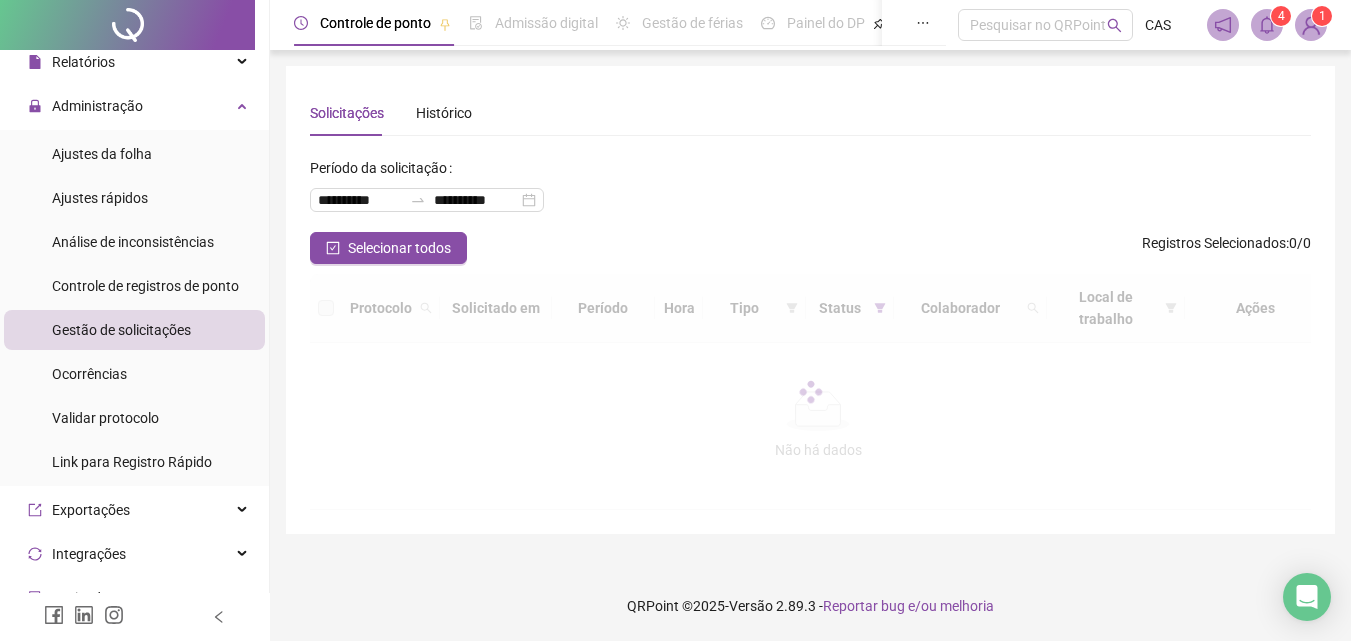 scroll, scrollTop: 0, scrollLeft: 0, axis: both 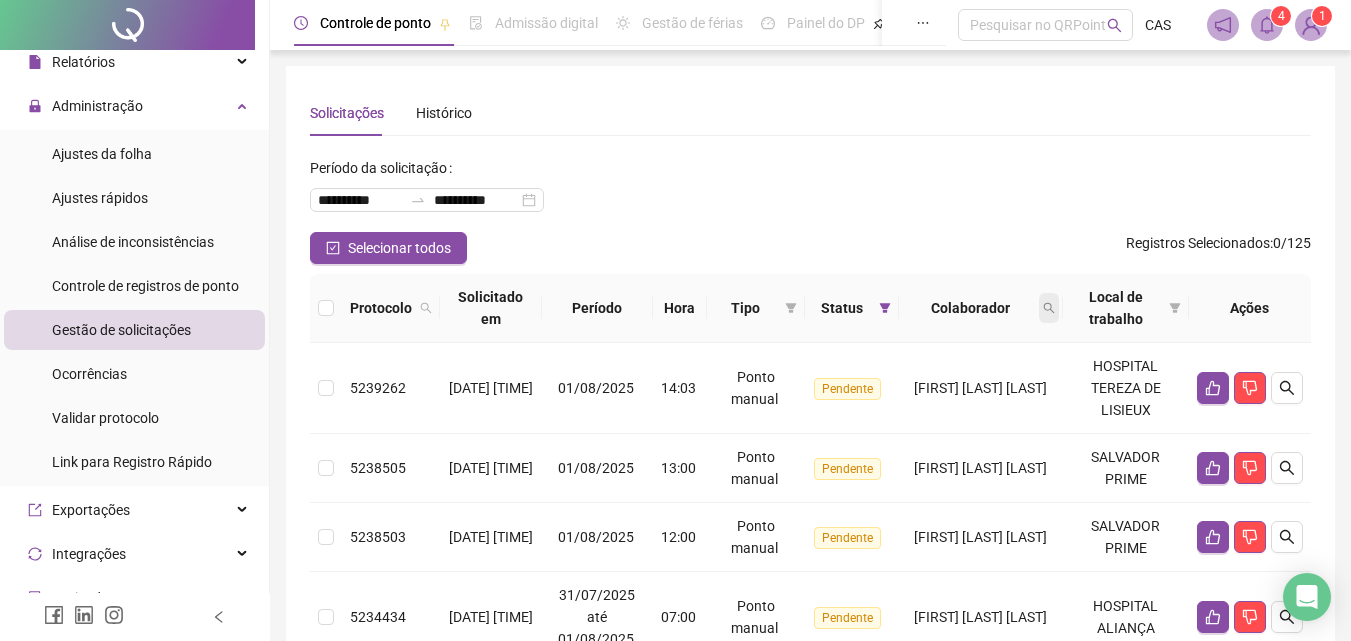 click 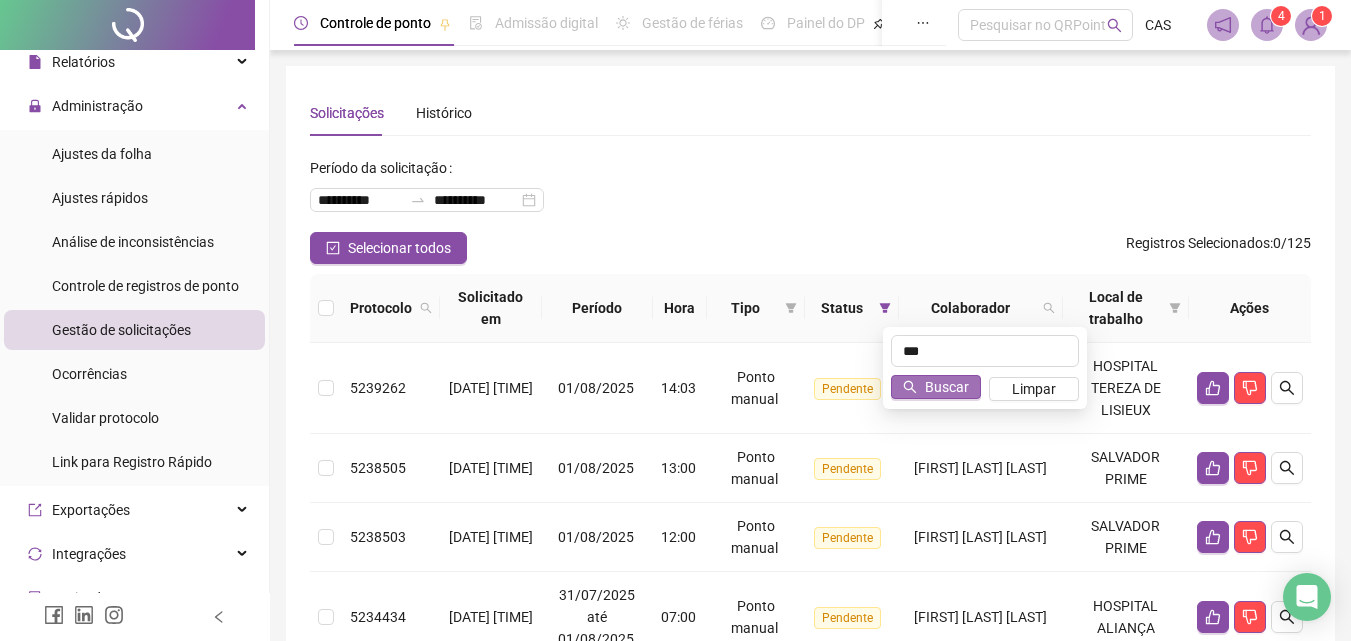 type on "***" 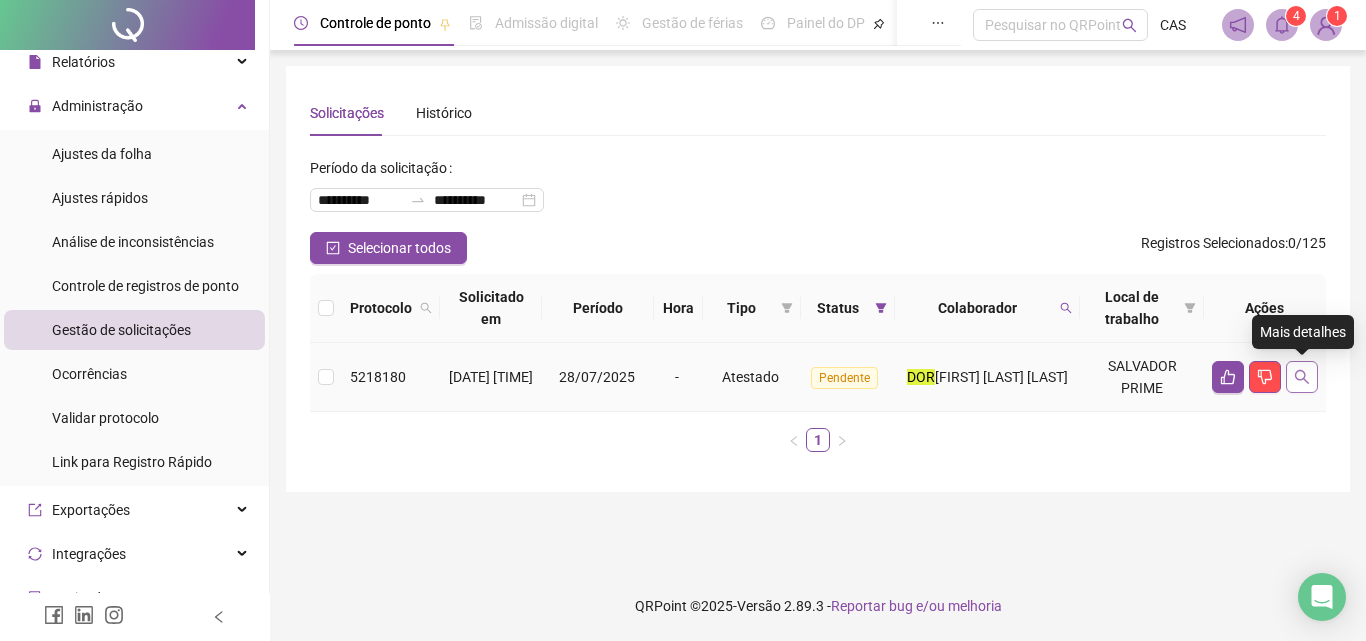 click at bounding box center (1302, 377) 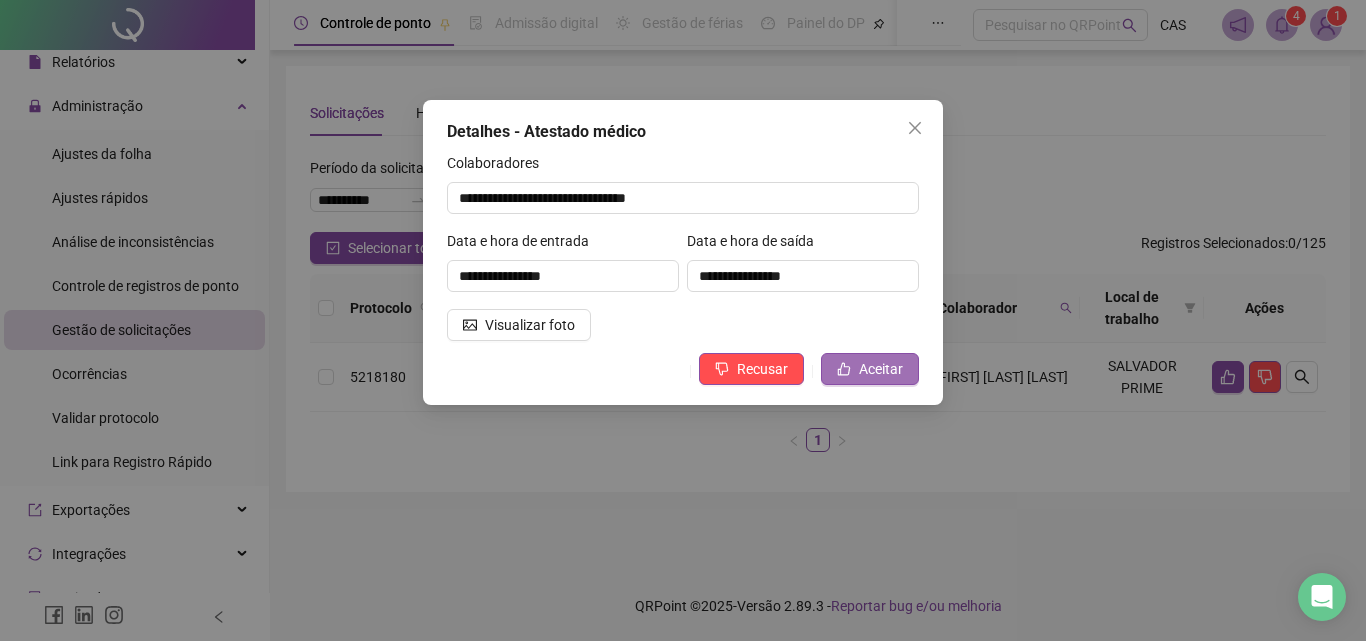click on "Aceitar" at bounding box center (870, 369) 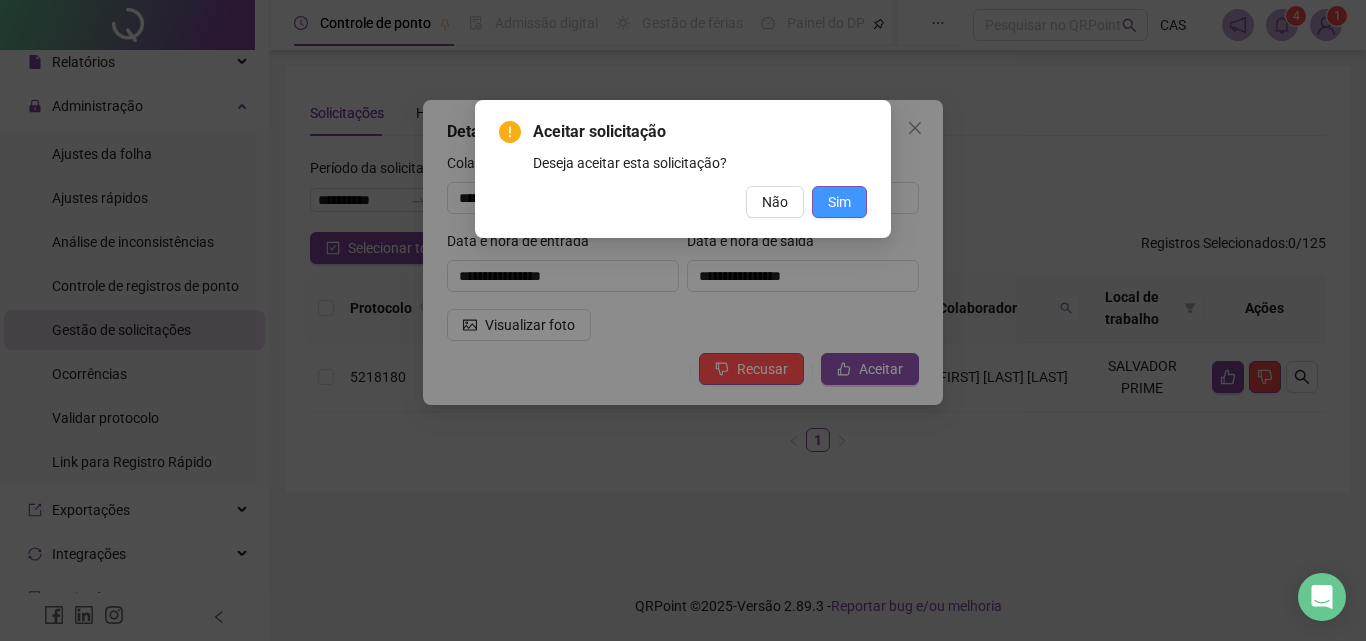 click on "Sim" at bounding box center (839, 202) 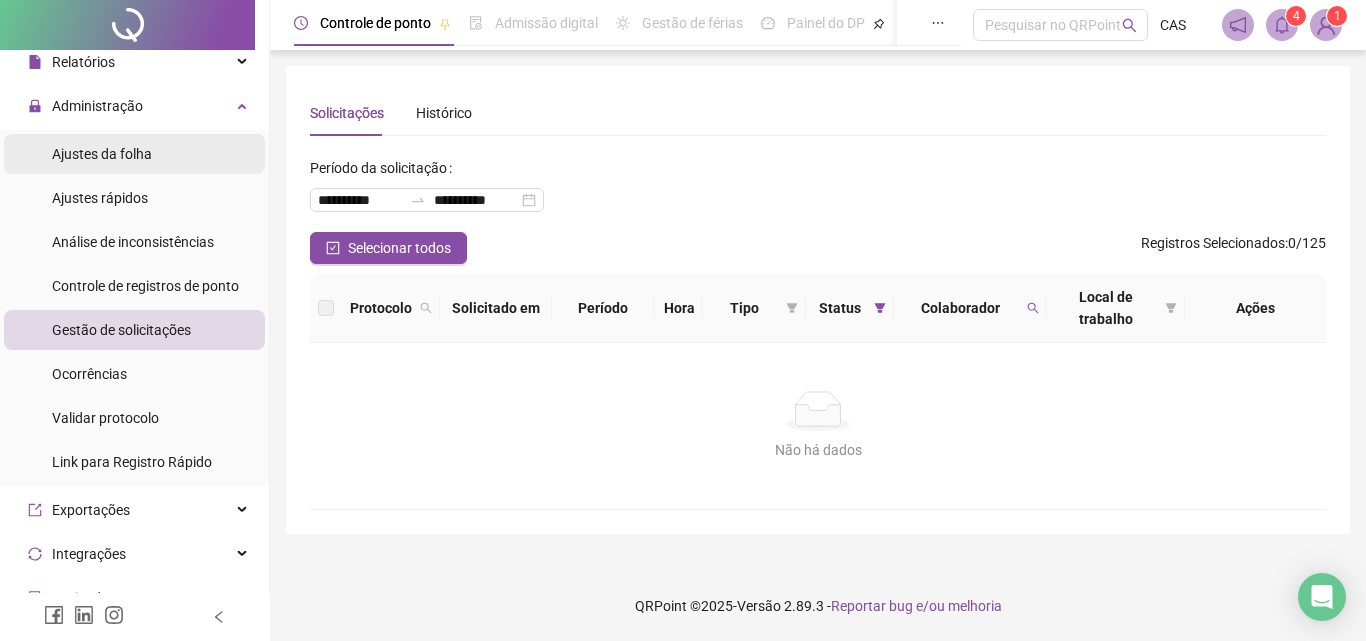 click on "Ajustes da folha" at bounding box center (134, 154) 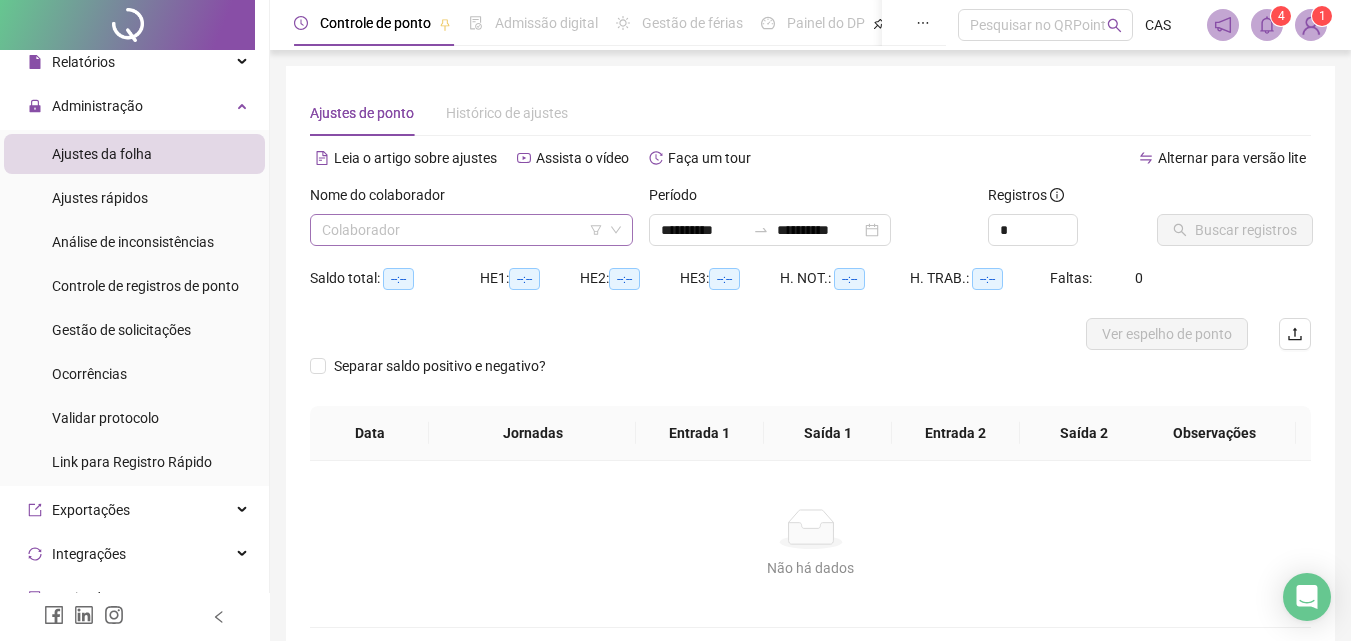 click at bounding box center [462, 230] 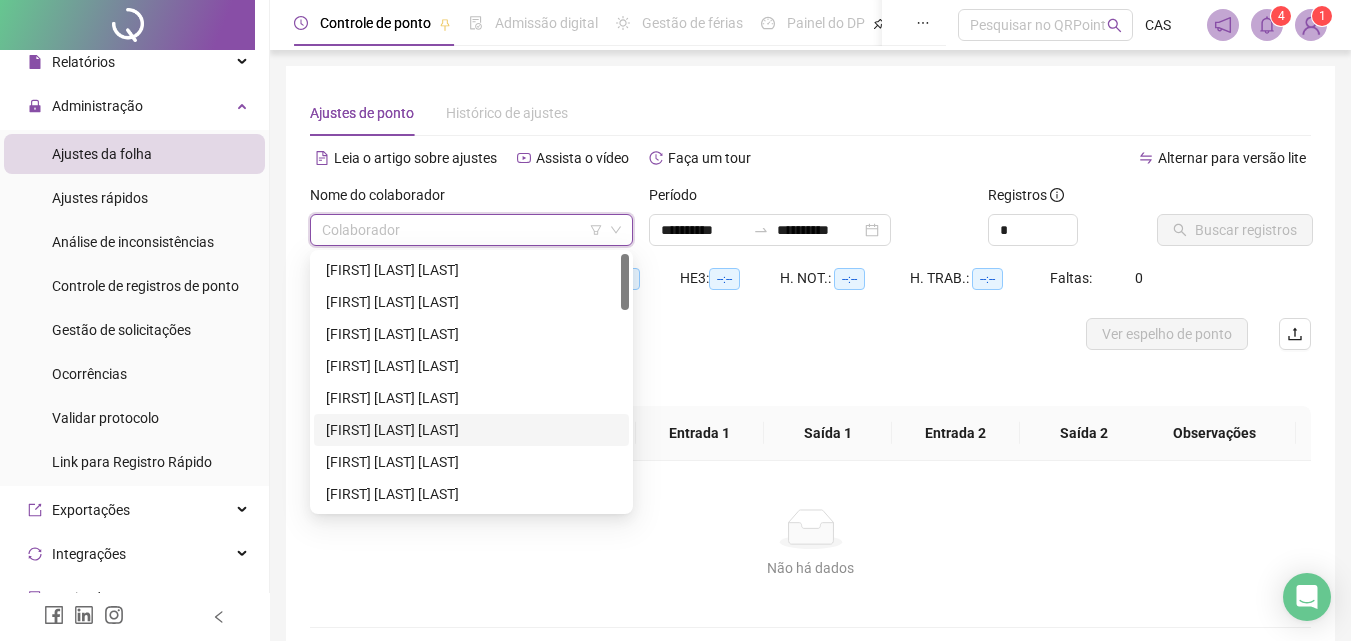 scroll, scrollTop: 100, scrollLeft: 0, axis: vertical 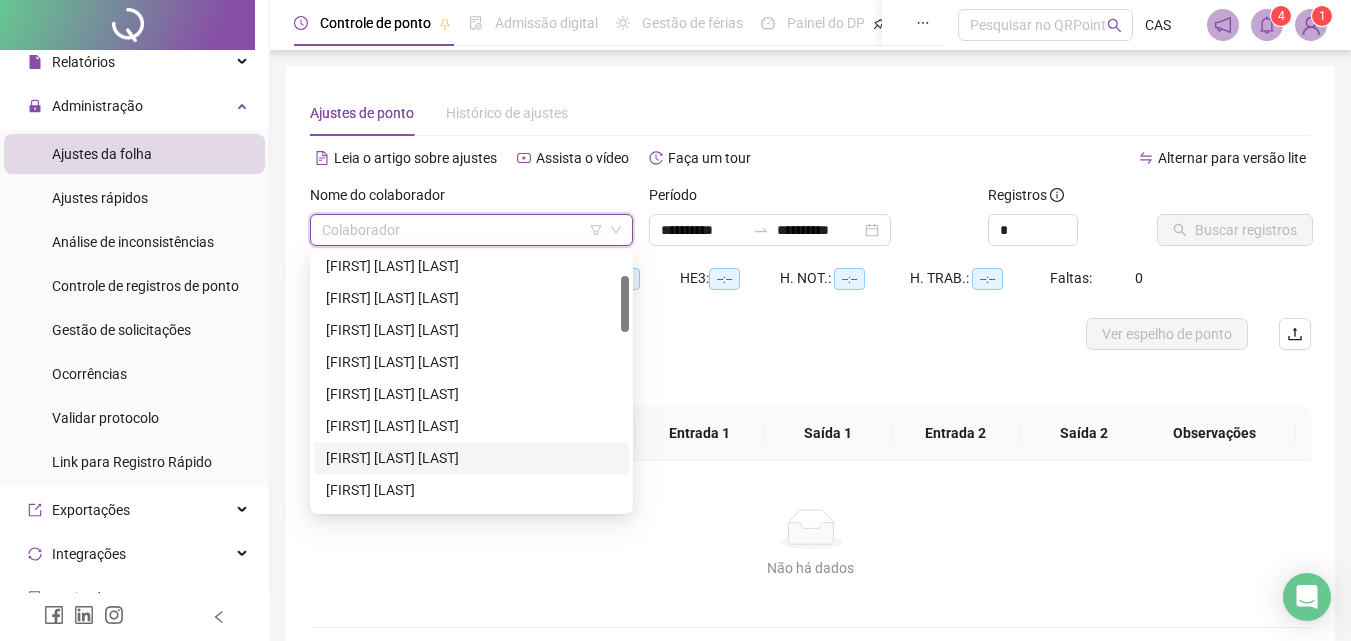 click on "[FIRST] [LAST] [LAST]" at bounding box center [471, 458] 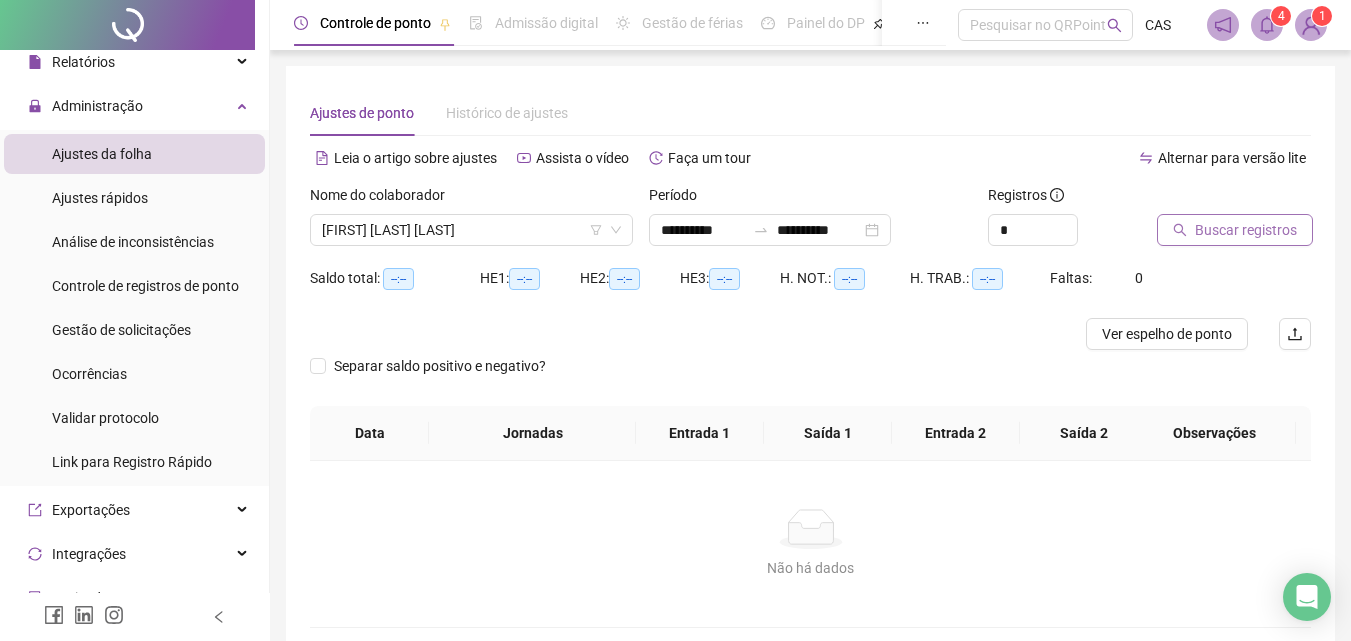 click on "Buscar registros" at bounding box center [1246, 230] 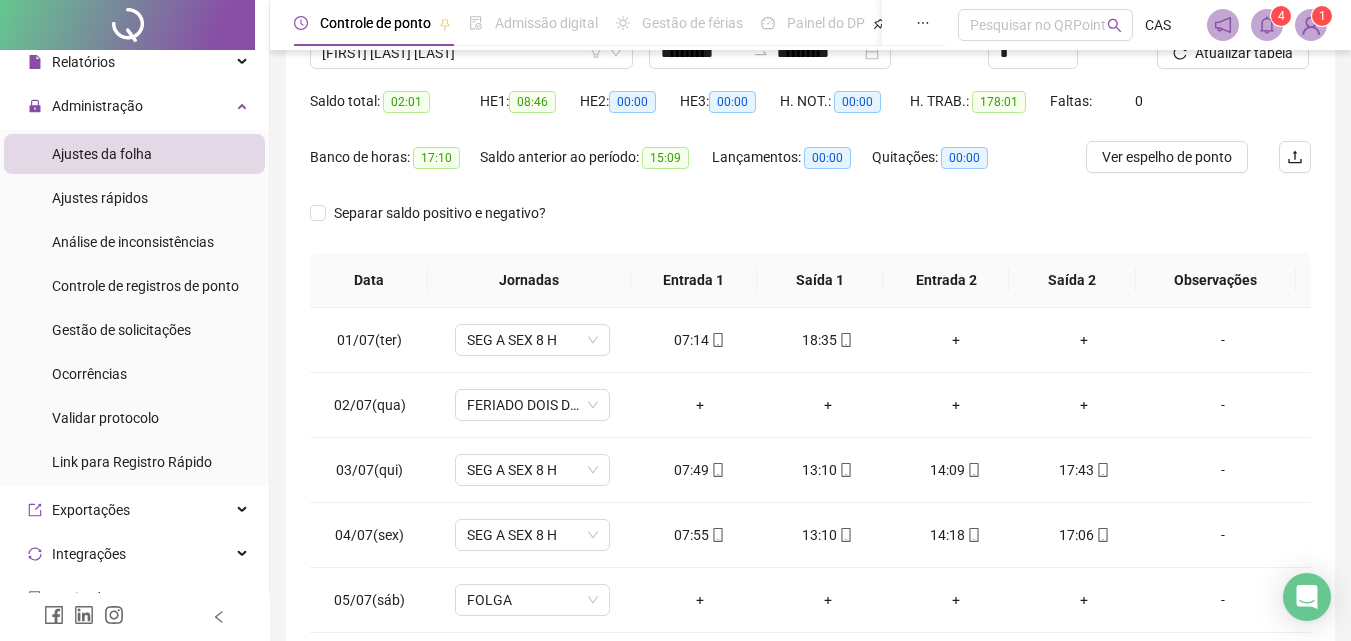 scroll, scrollTop: 200, scrollLeft: 0, axis: vertical 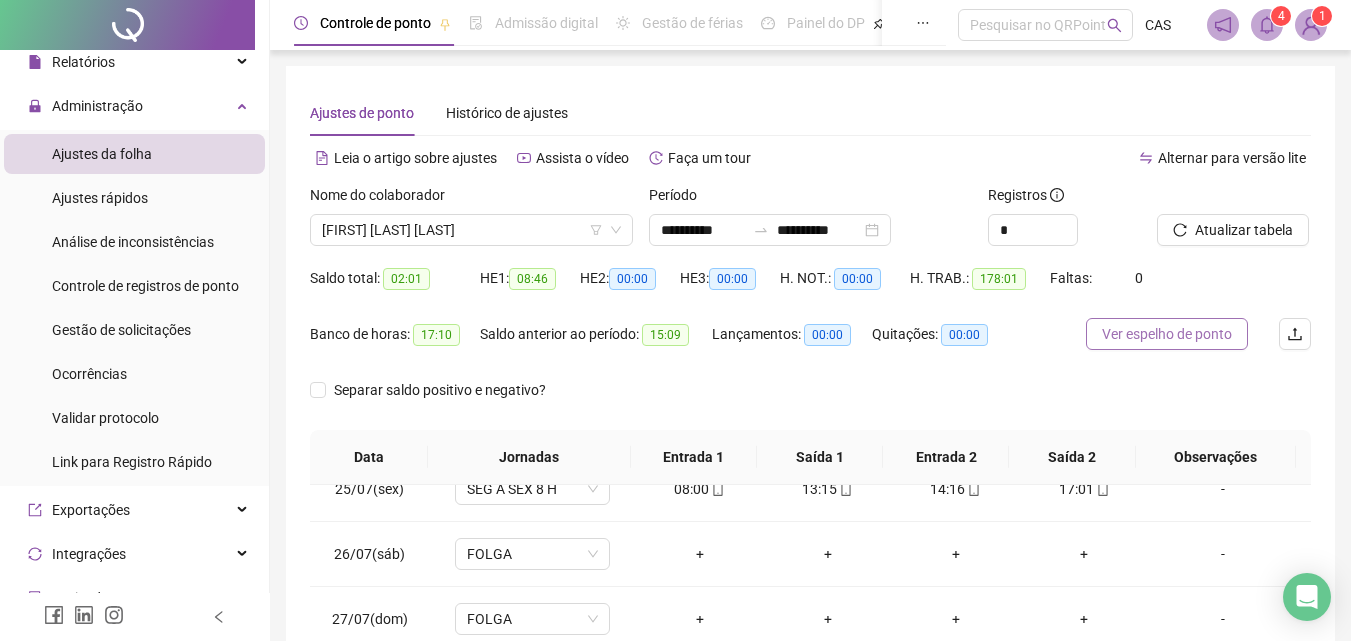 click on "Ver espelho de ponto" at bounding box center (1167, 334) 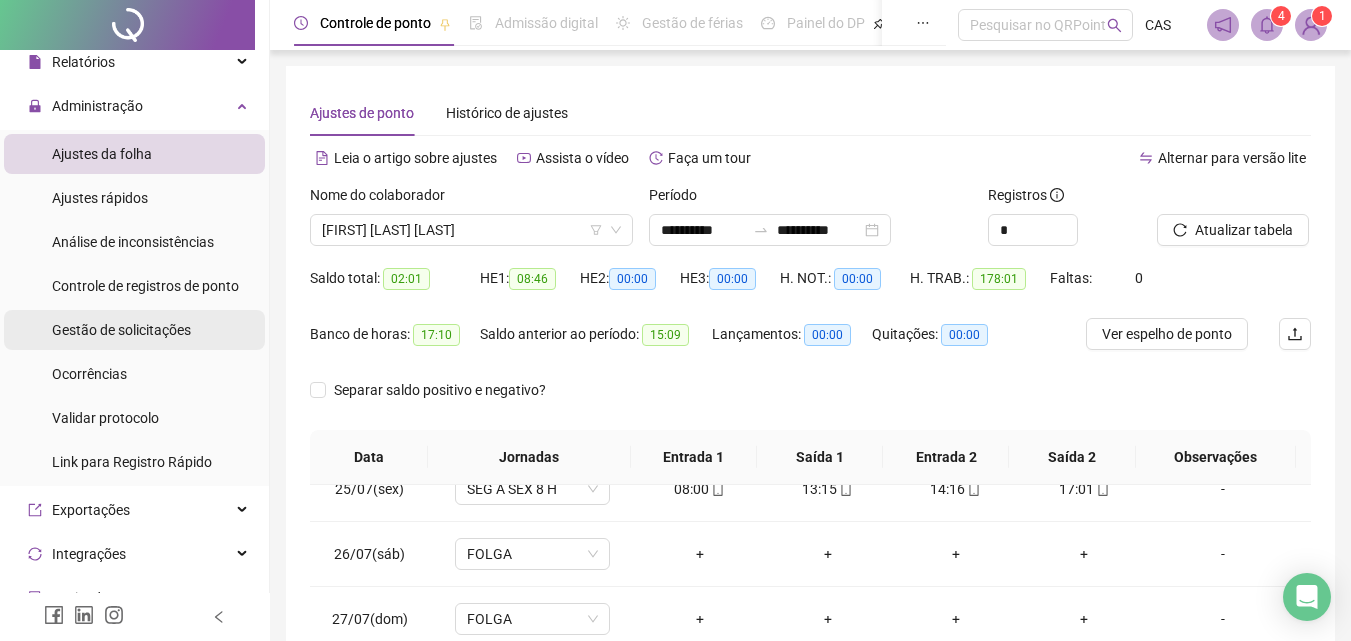 click on "Gestão de solicitações" at bounding box center [121, 330] 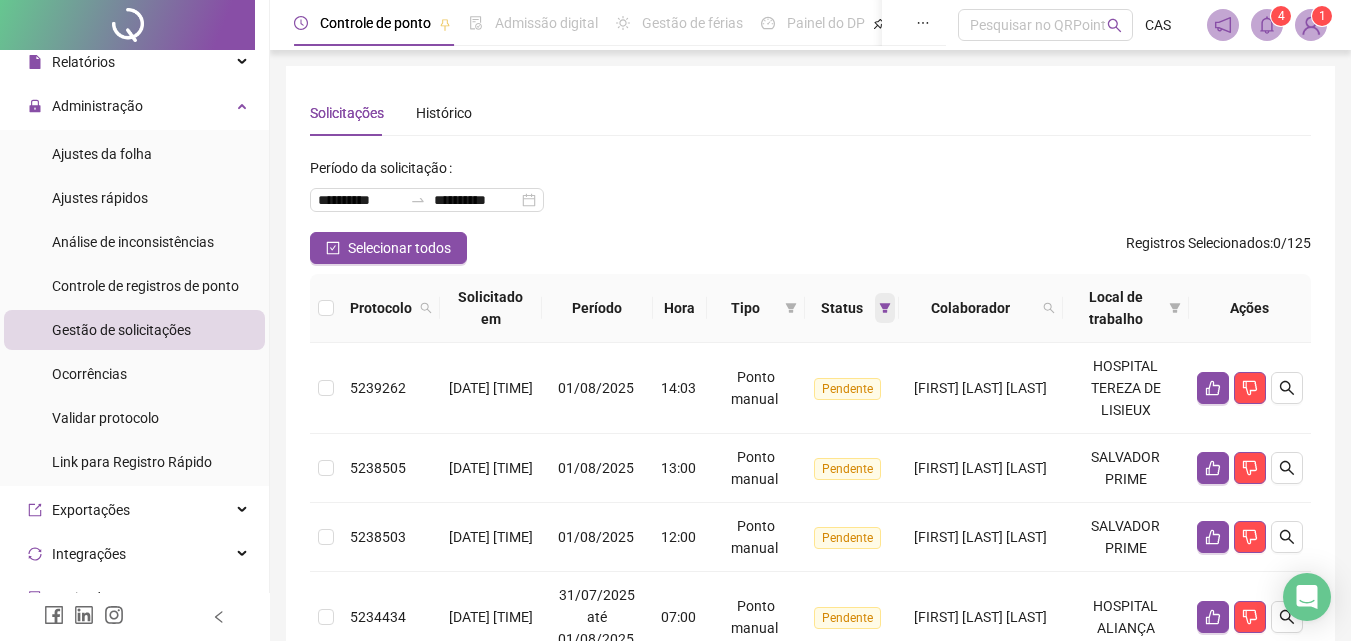 click at bounding box center [885, 308] 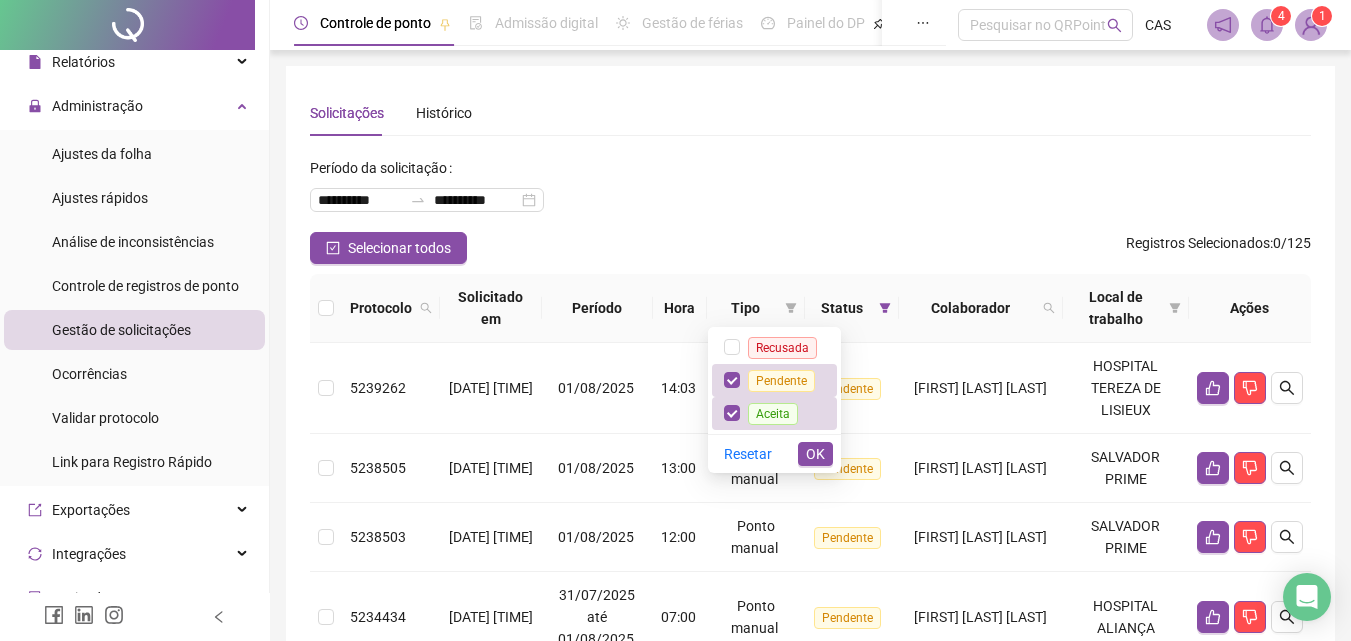 drag, startPoint x: 820, startPoint y: 453, endPoint x: 875, endPoint y: 447, distance: 55.326305 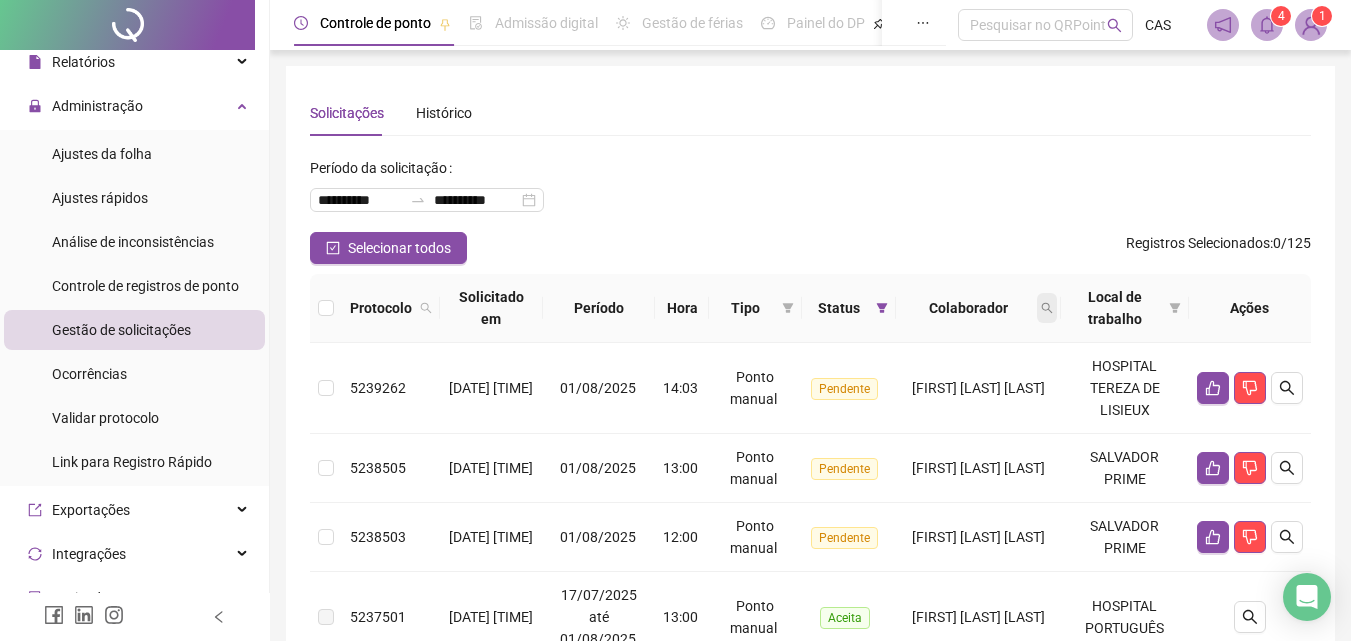 click 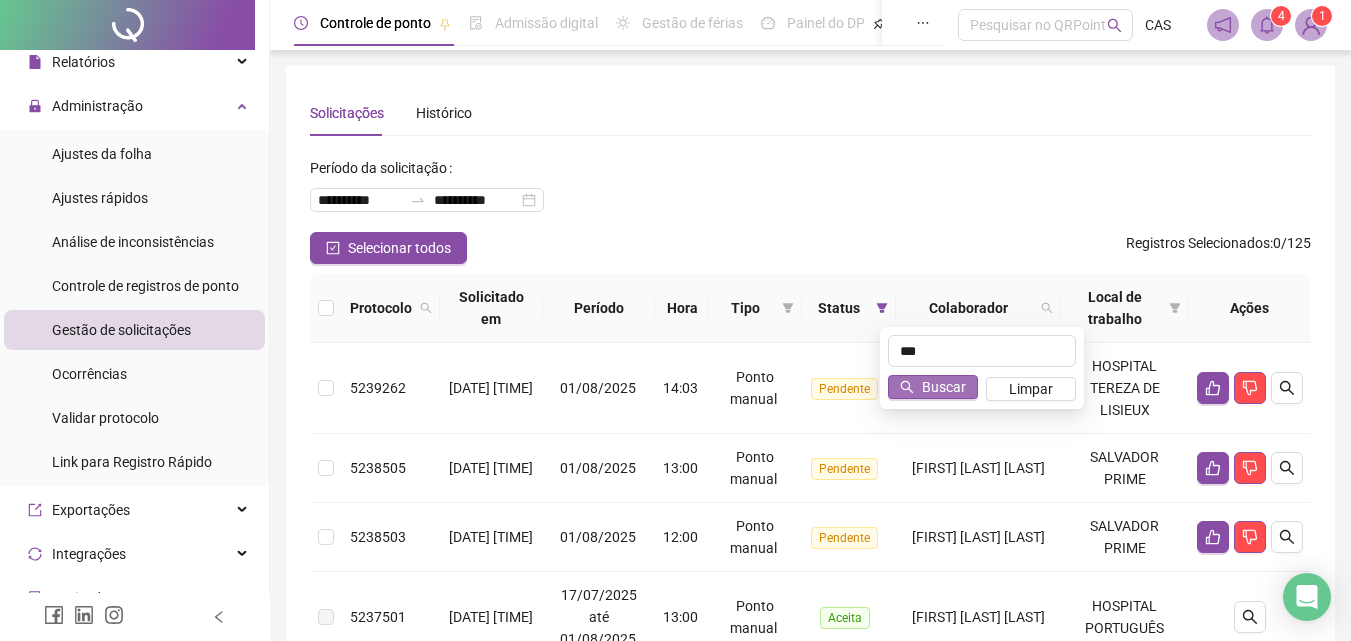 type on "***" 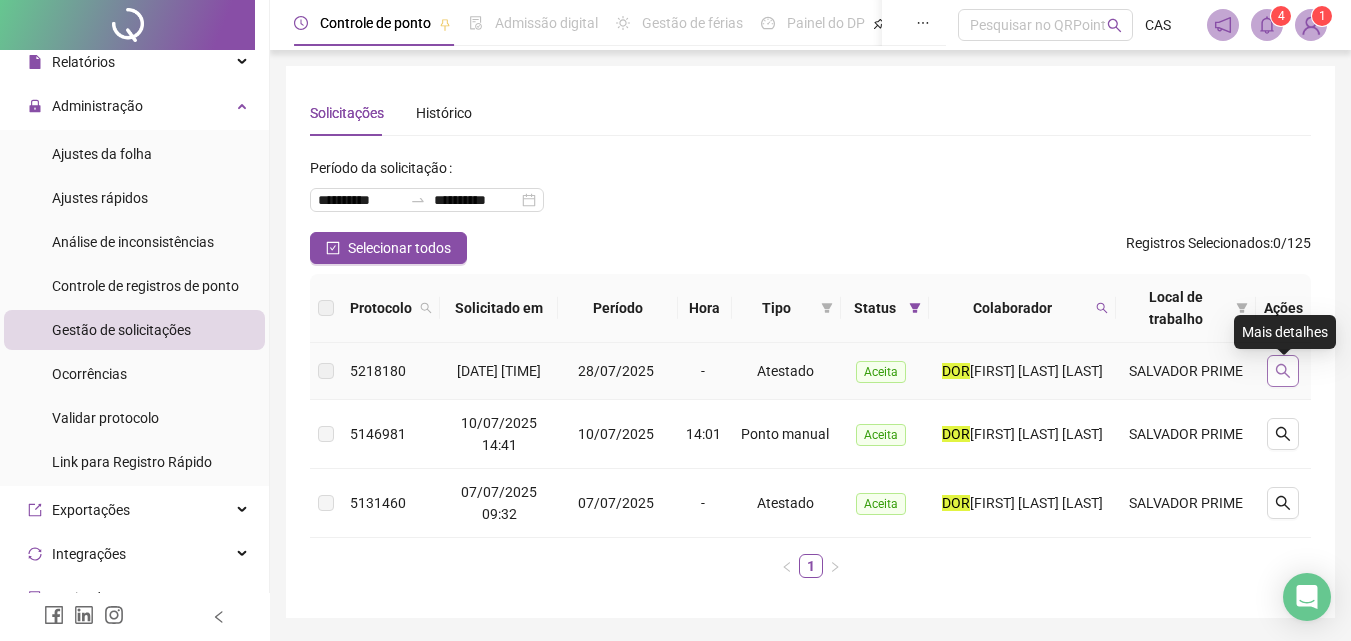 click 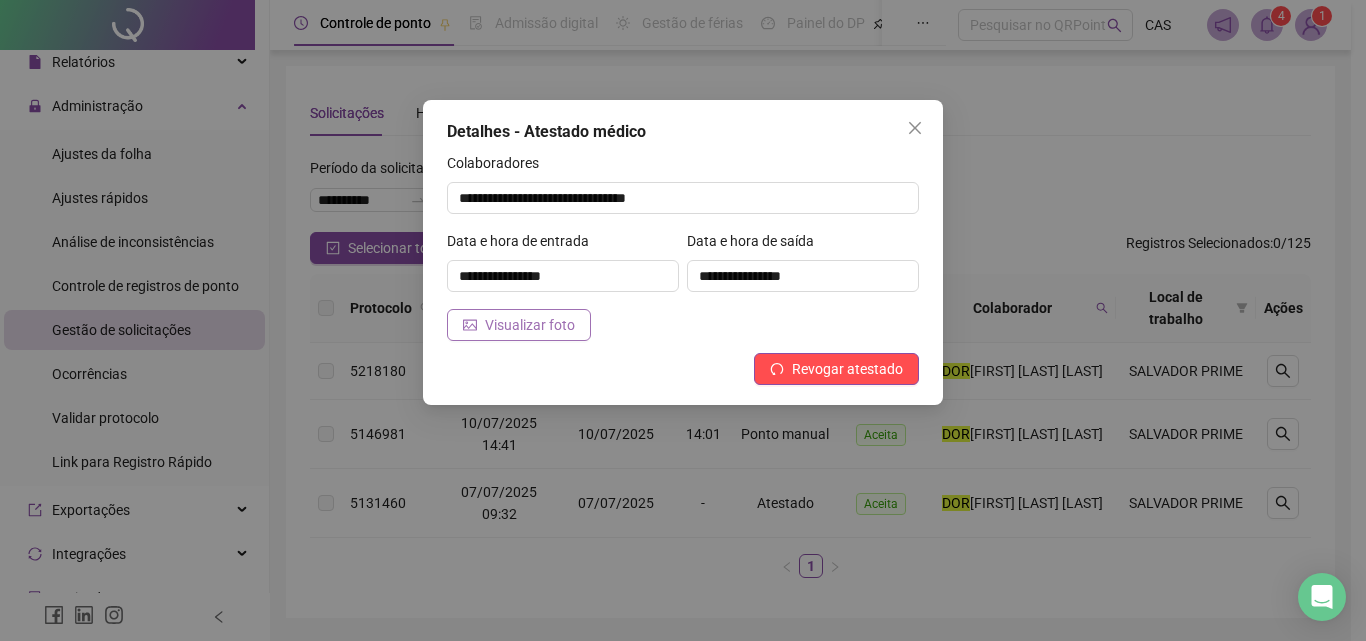 click on "Visualizar foto" at bounding box center [530, 325] 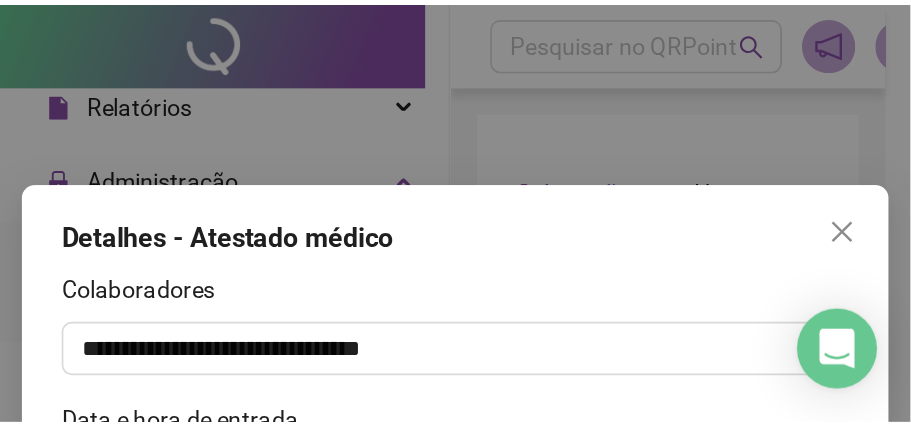 scroll, scrollTop: 100, scrollLeft: 0, axis: vertical 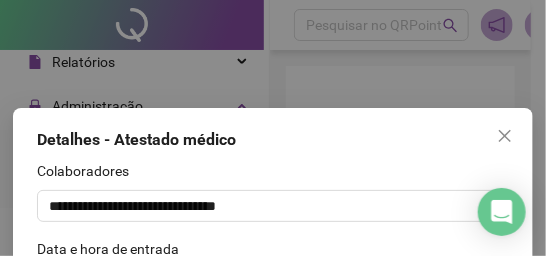 type 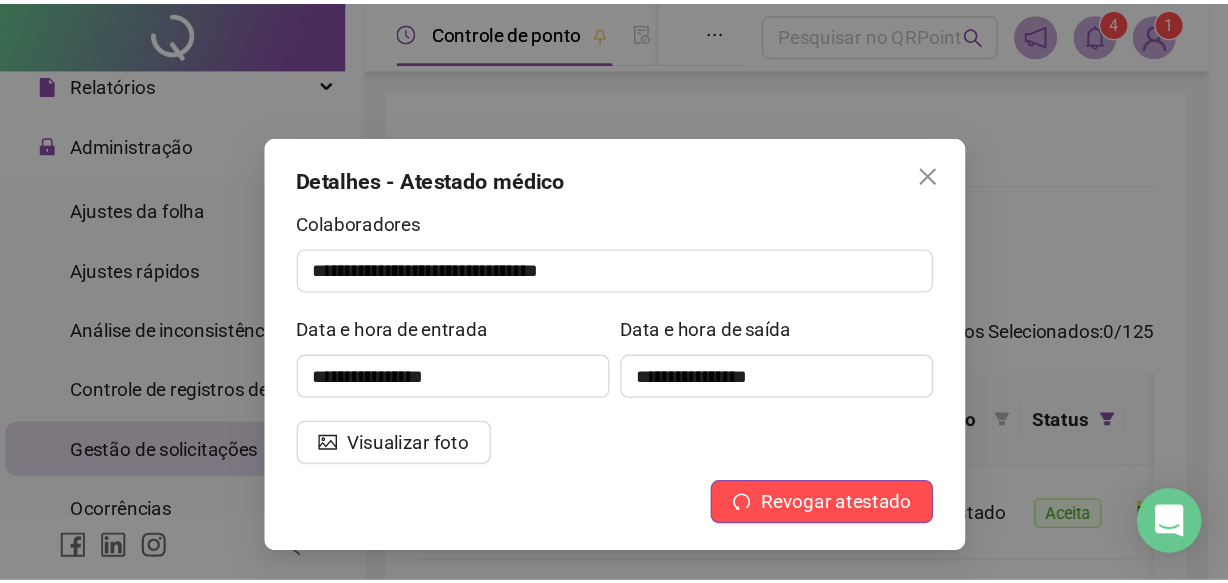 scroll, scrollTop: 100, scrollLeft: 0, axis: vertical 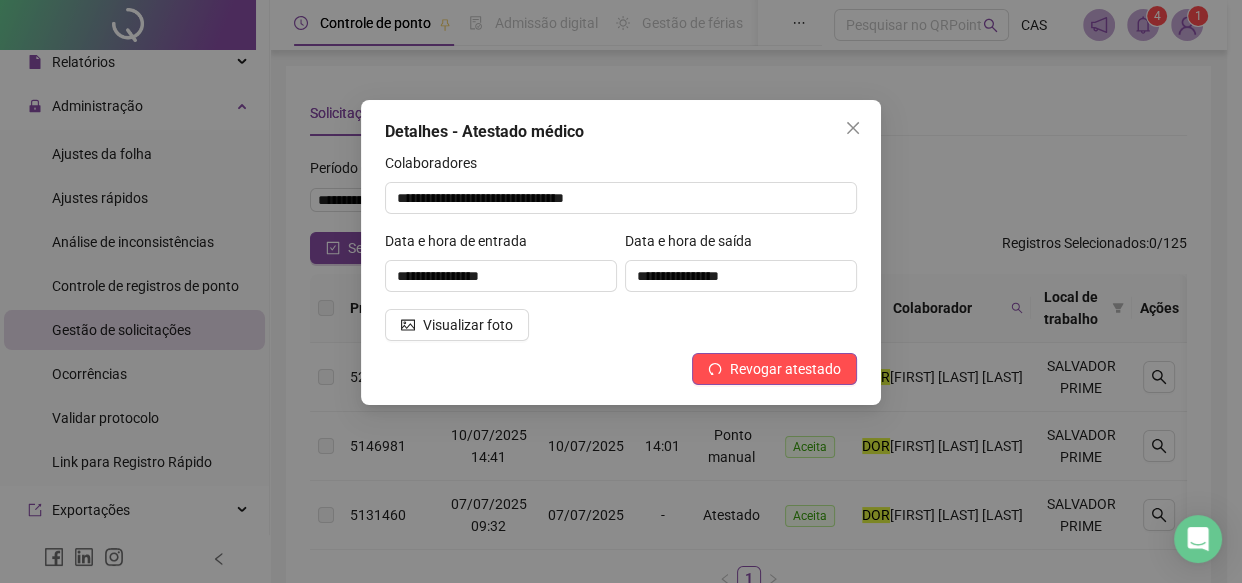 drag, startPoint x: 849, startPoint y: 128, endPoint x: 927, endPoint y: 168, distance: 87.658424 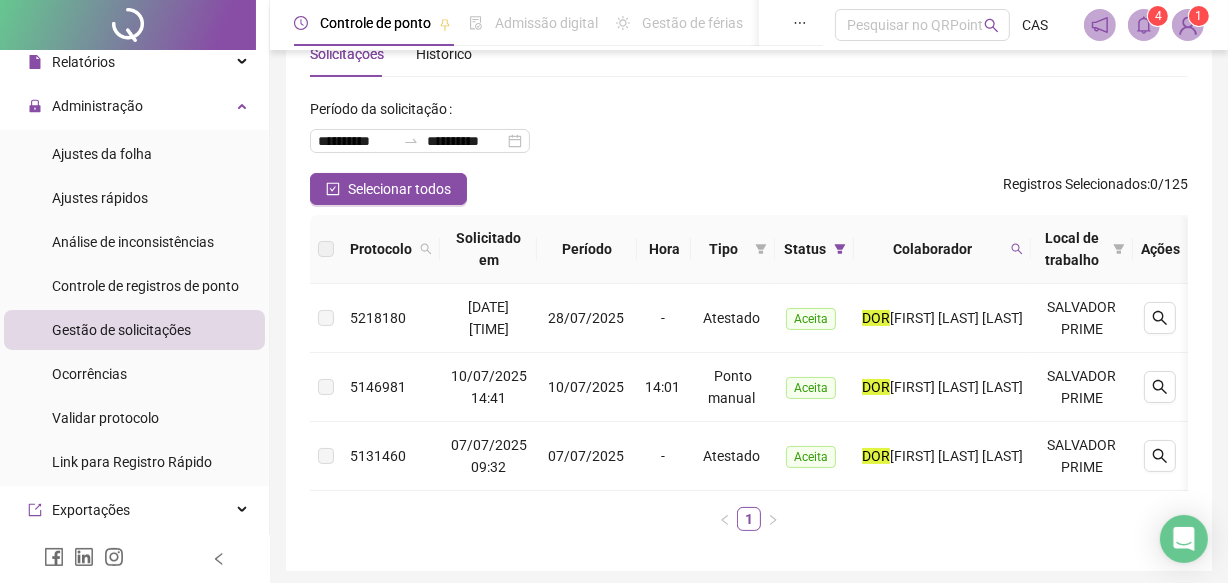 scroll, scrollTop: 90, scrollLeft: 0, axis: vertical 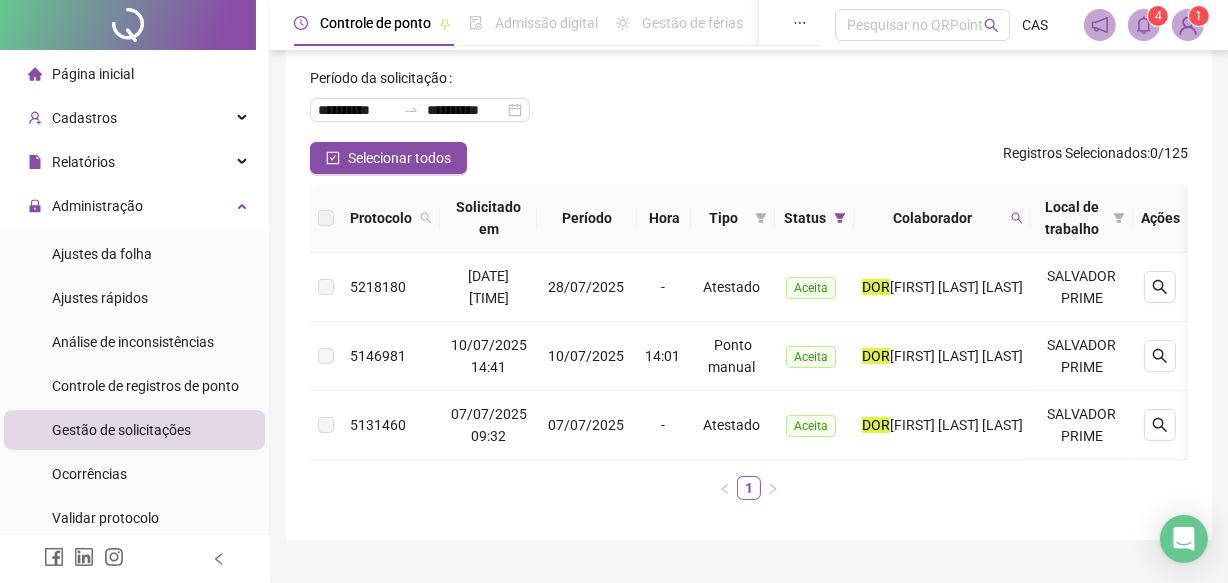 type 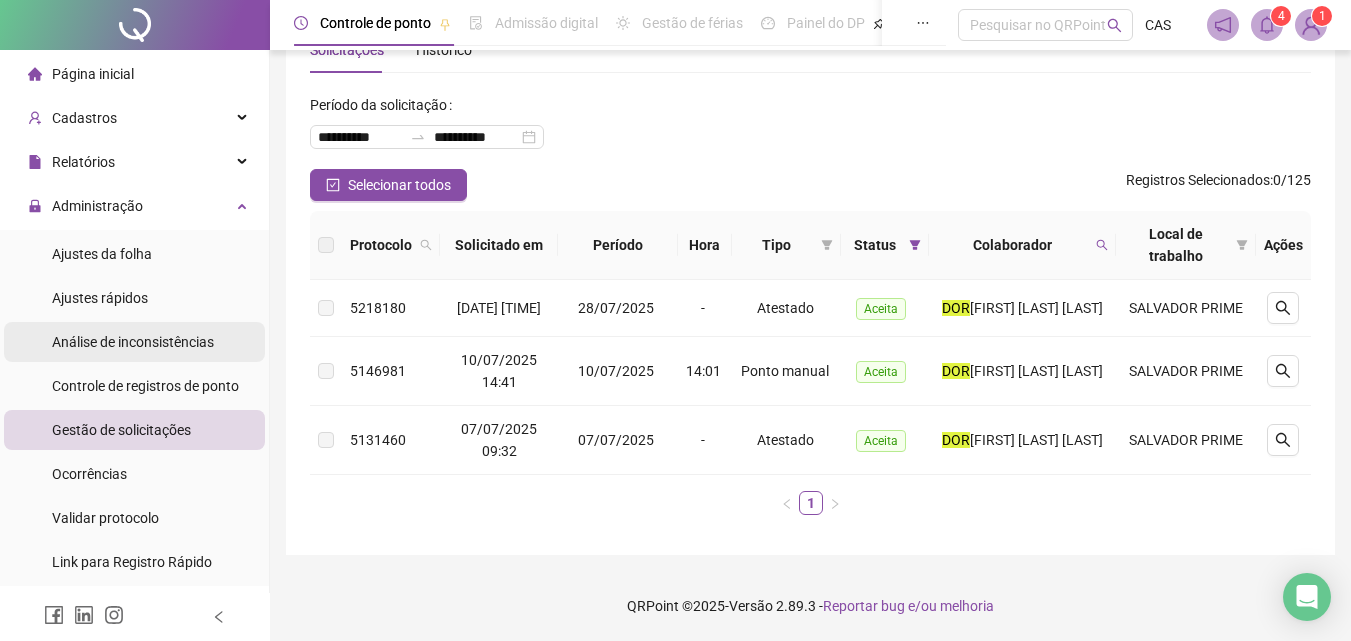 scroll, scrollTop: 0, scrollLeft: 0, axis: both 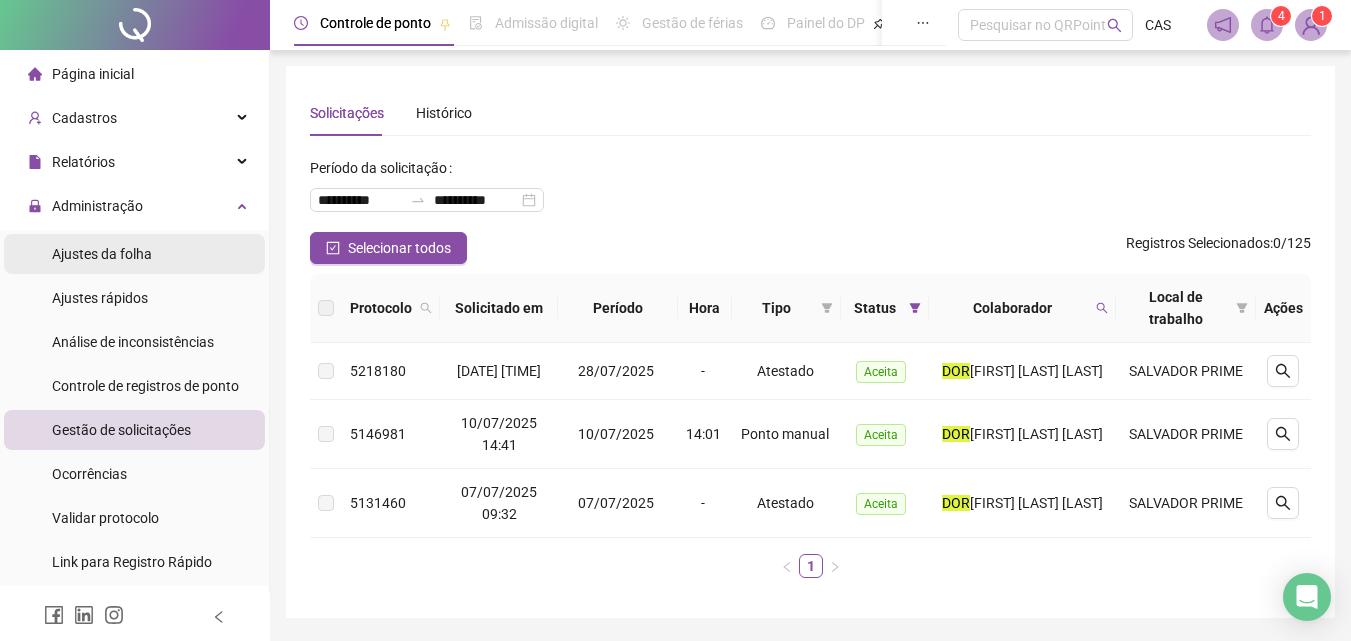 click on "Ajustes da folha" at bounding box center (134, 254) 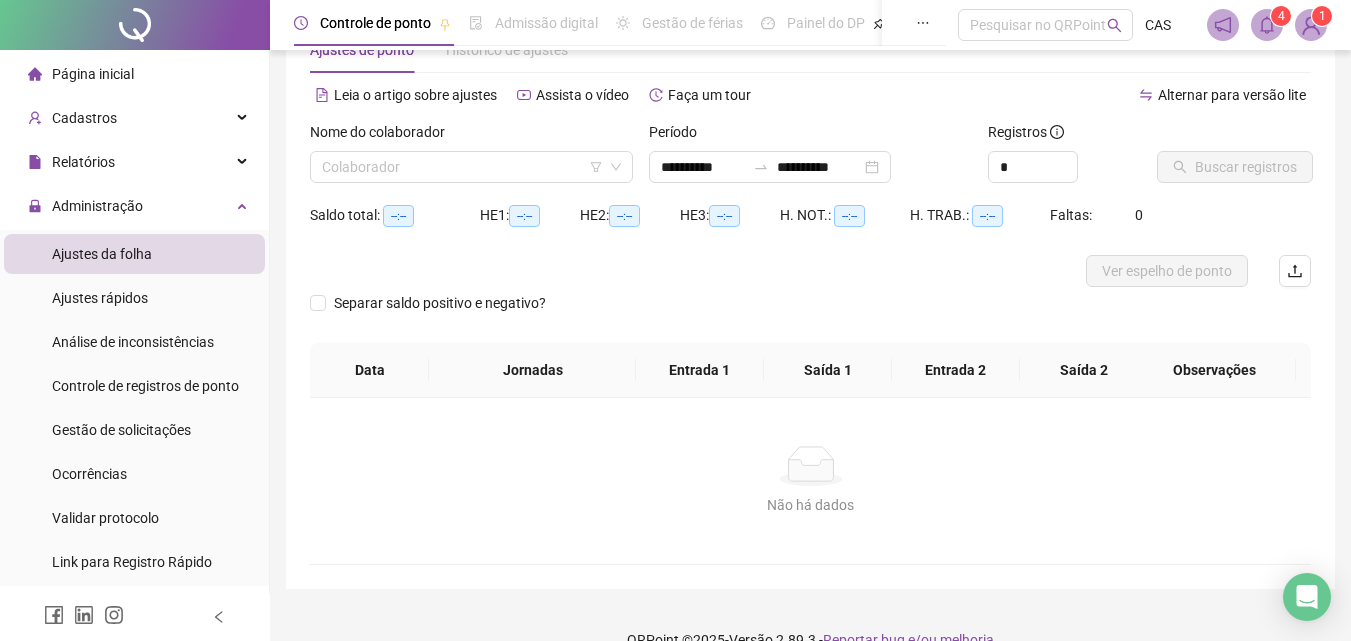 scroll, scrollTop: 97, scrollLeft: 0, axis: vertical 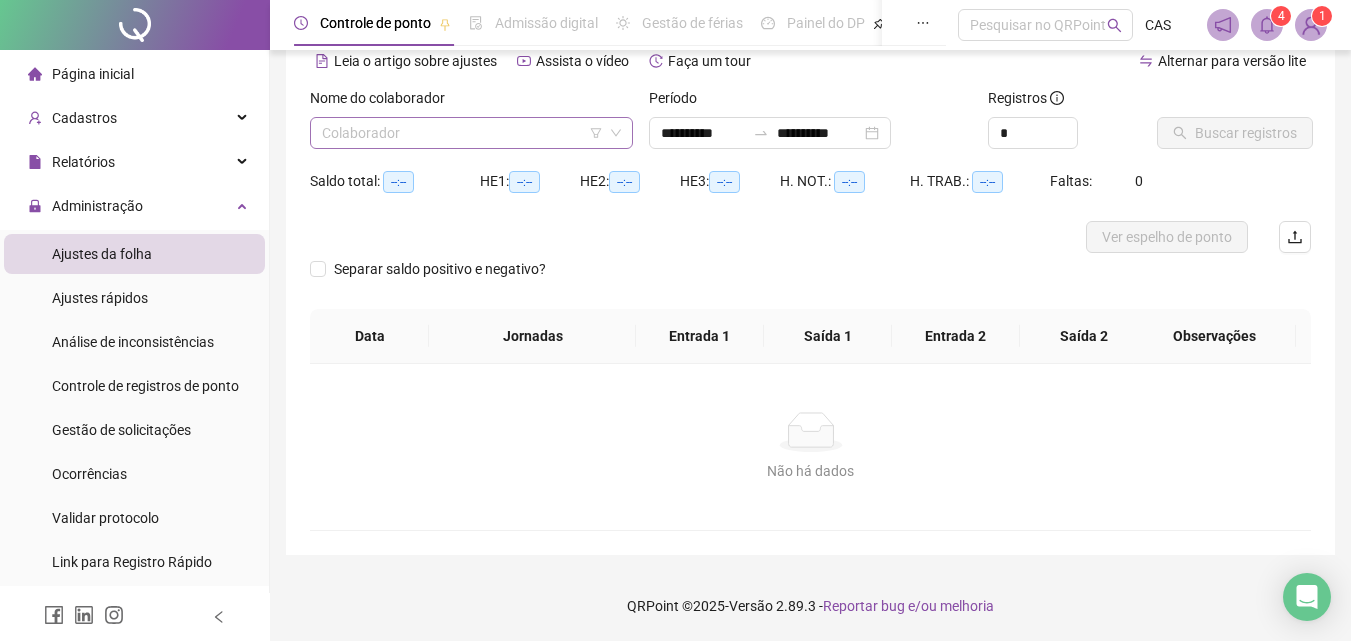 click at bounding box center [462, 133] 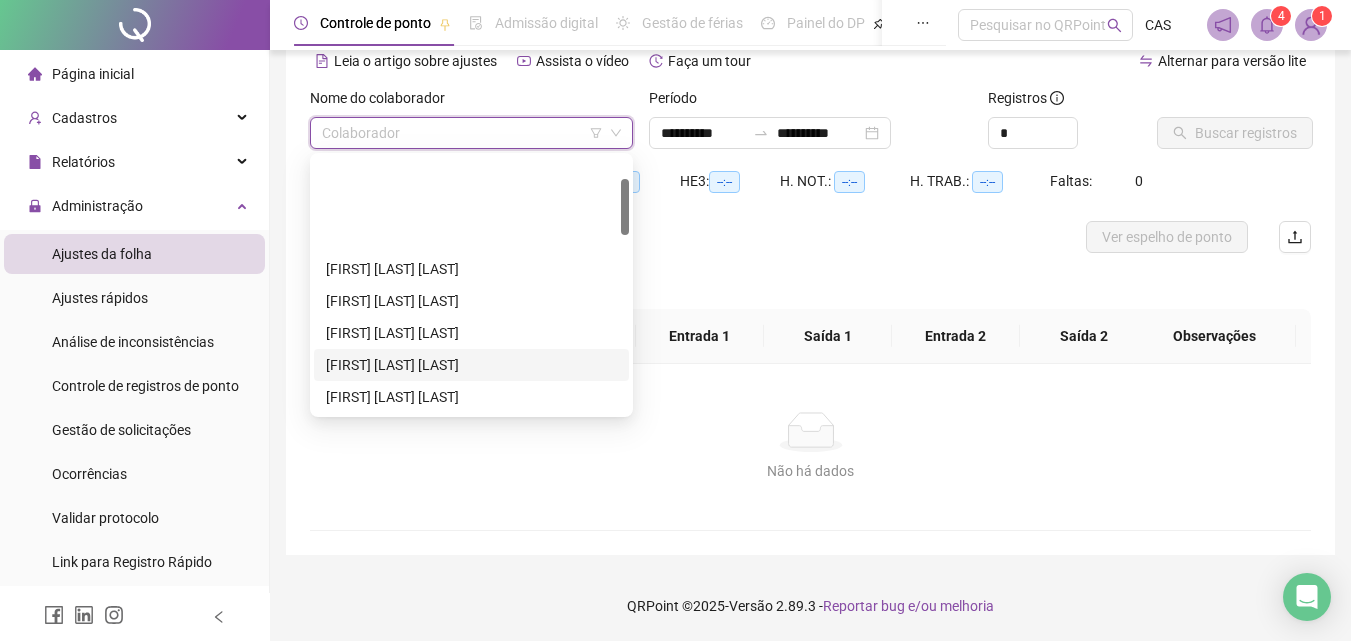 scroll, scrollTop: 100, scrollLeft: 0, axis: vertical 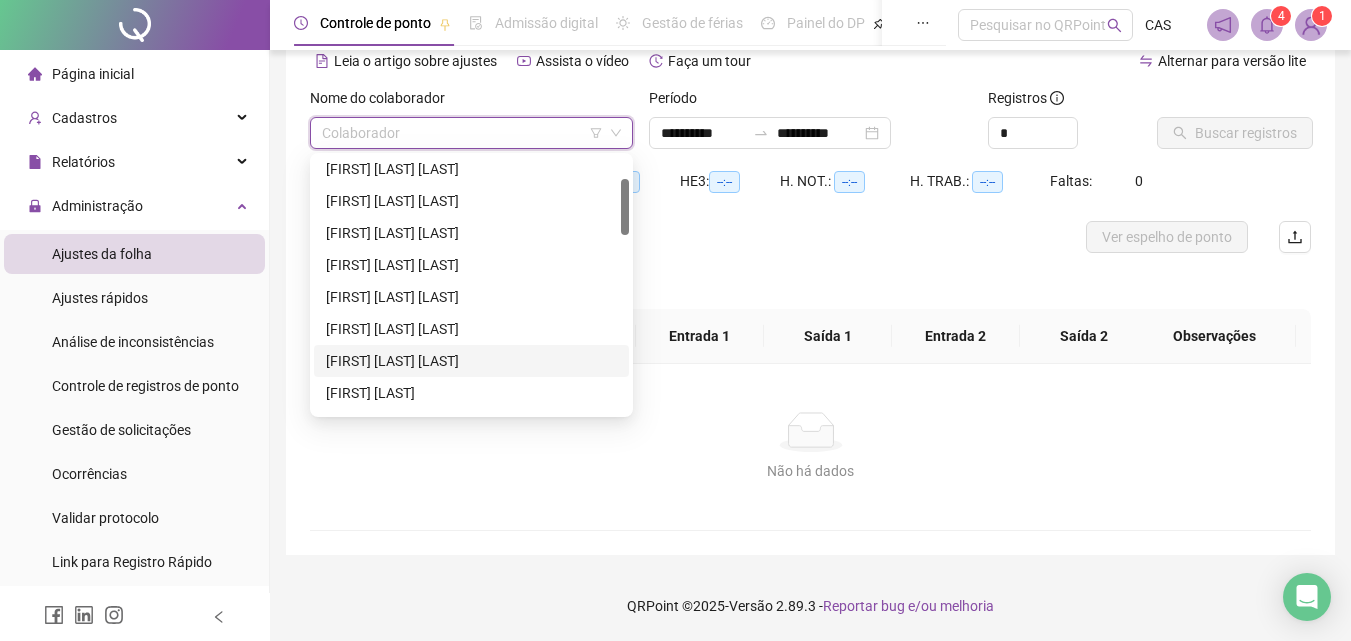 click on "[FIRST] [LAST] [LAST]" at bounding box center (471, 361) 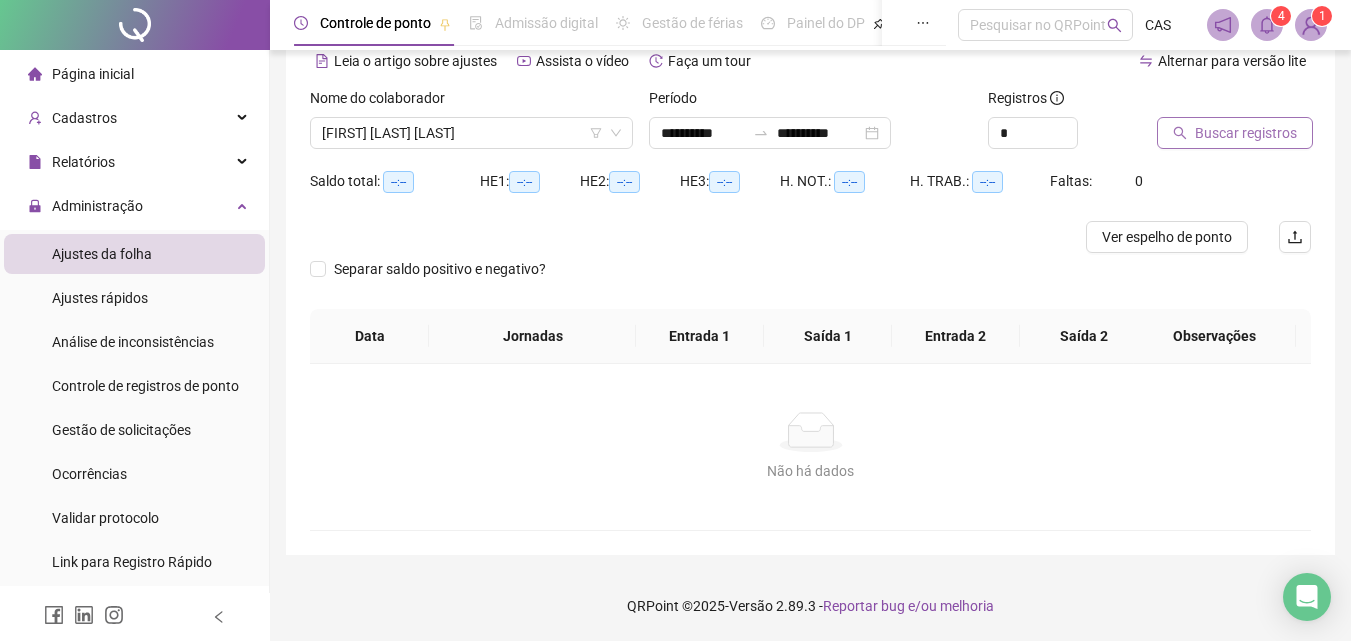 click on "Buscar registros" at bounding box center [1246, 133] 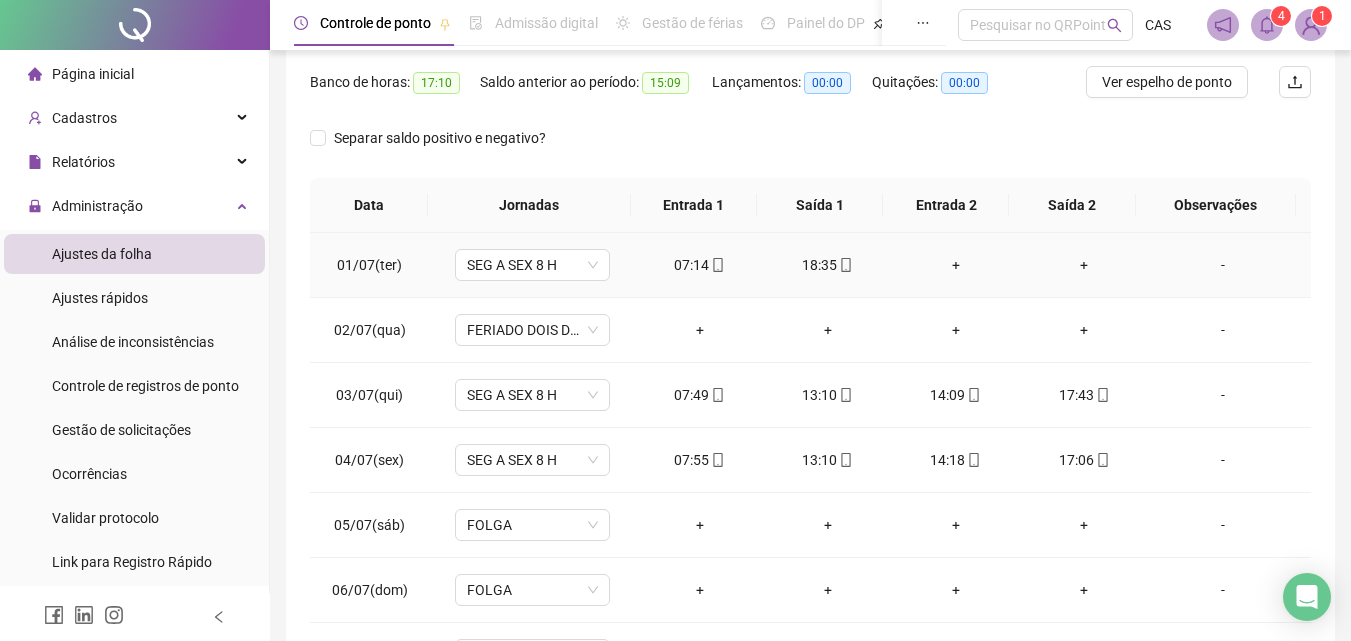 scroll, scrollTop: 297, scrollLeft: 0, axis: vertical 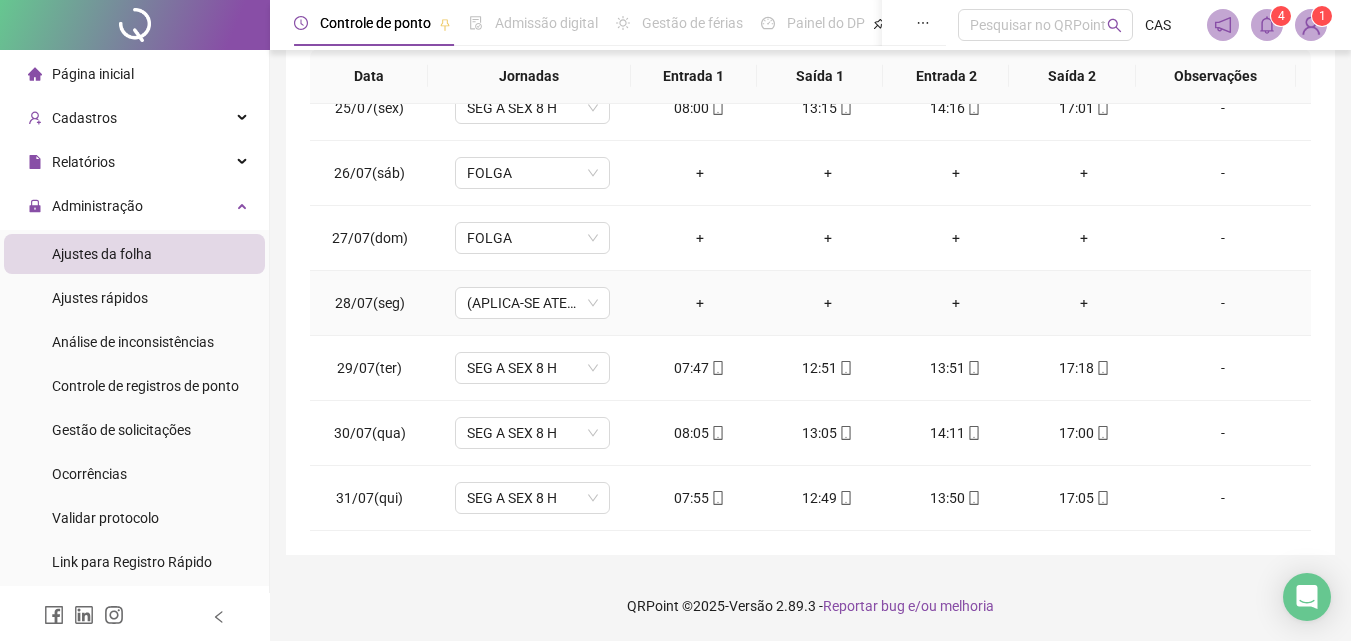 click on "-" at bounding box center (1223, 303) 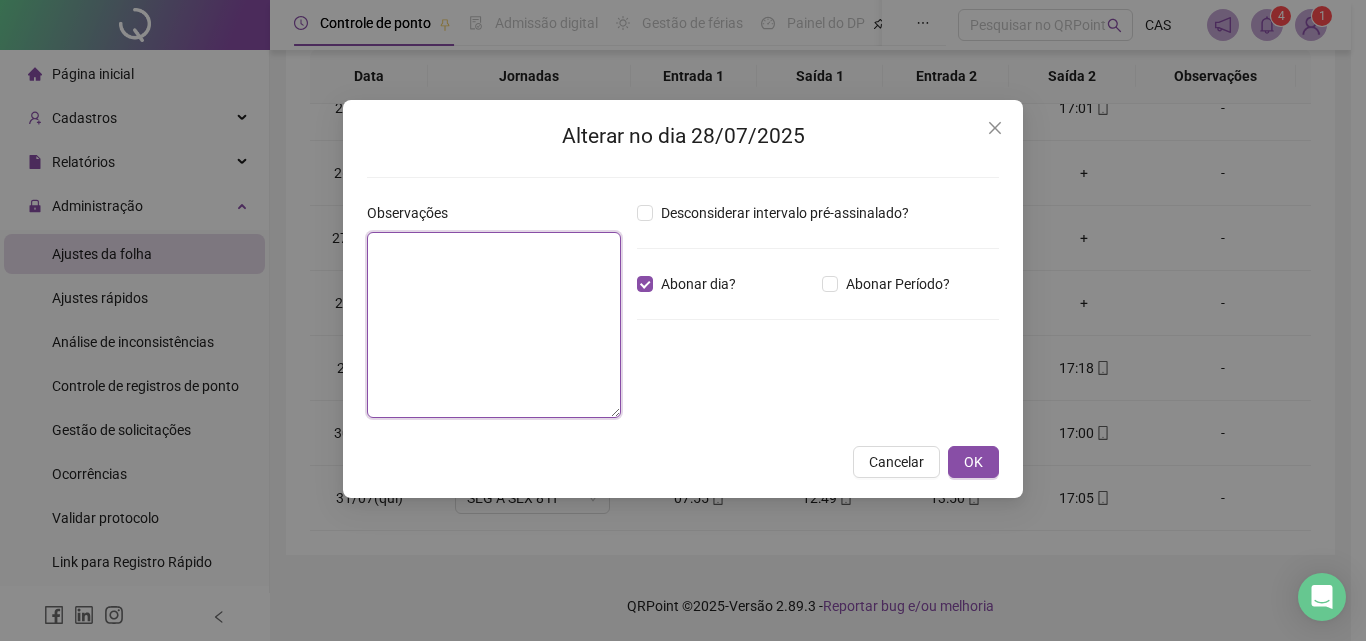 click at bounding box center (494, 325) 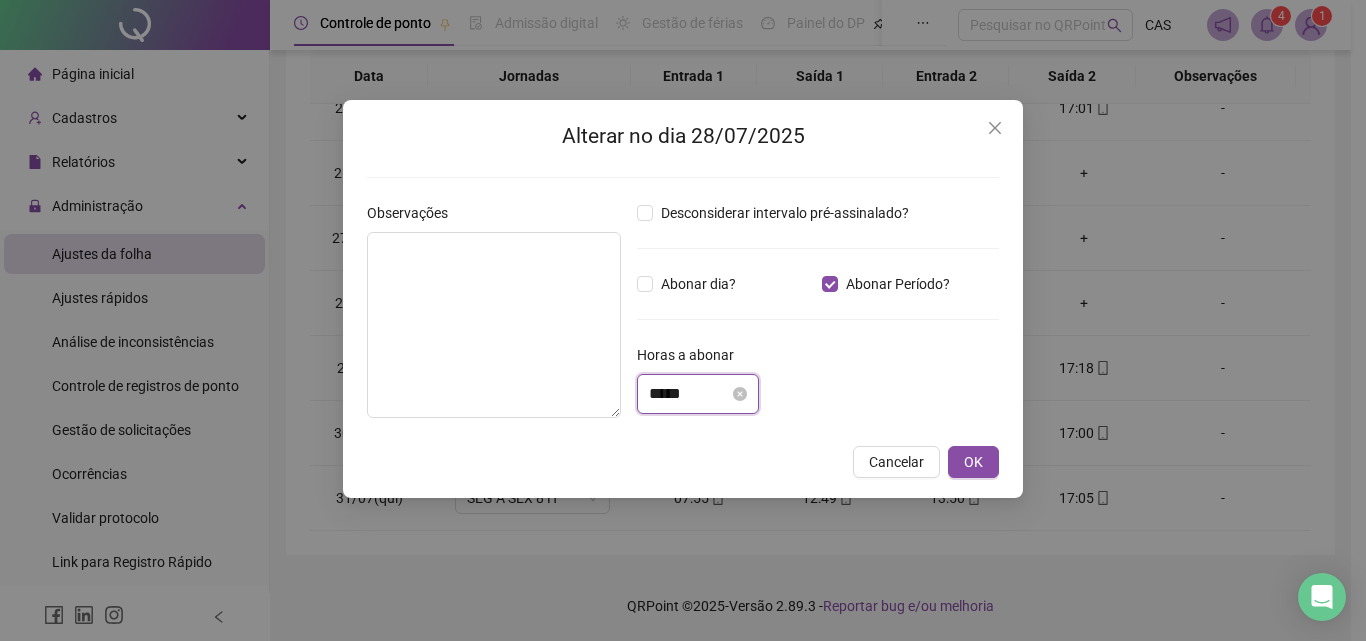 click on "*****" at bounding box center [689, 394] 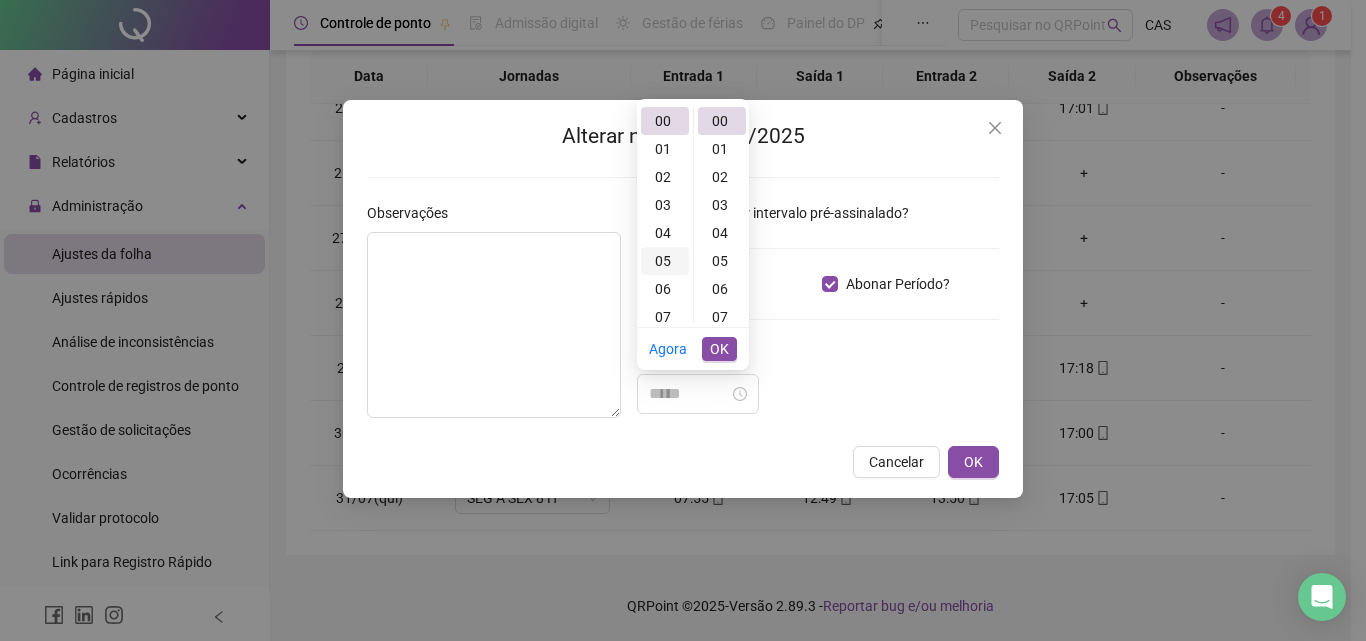 click on "05" at bounding box center (665, 261) 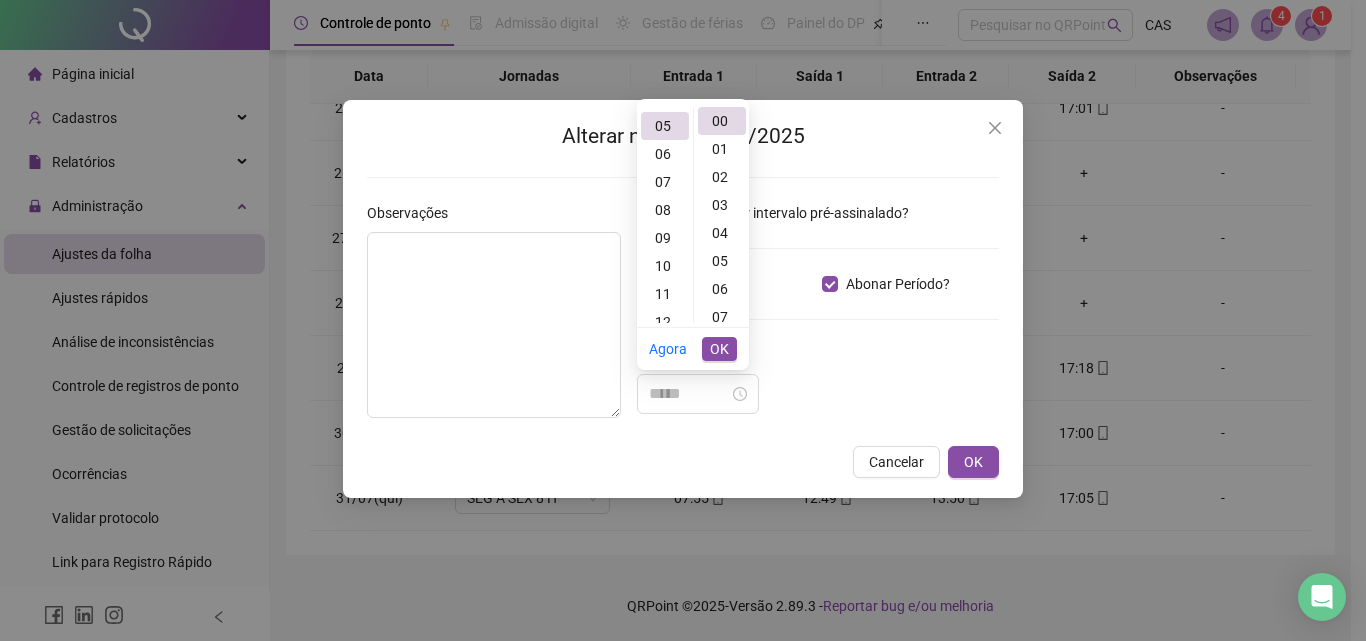 scroll, scrollTop: 140, scrollLeft: 0, axis: vertical 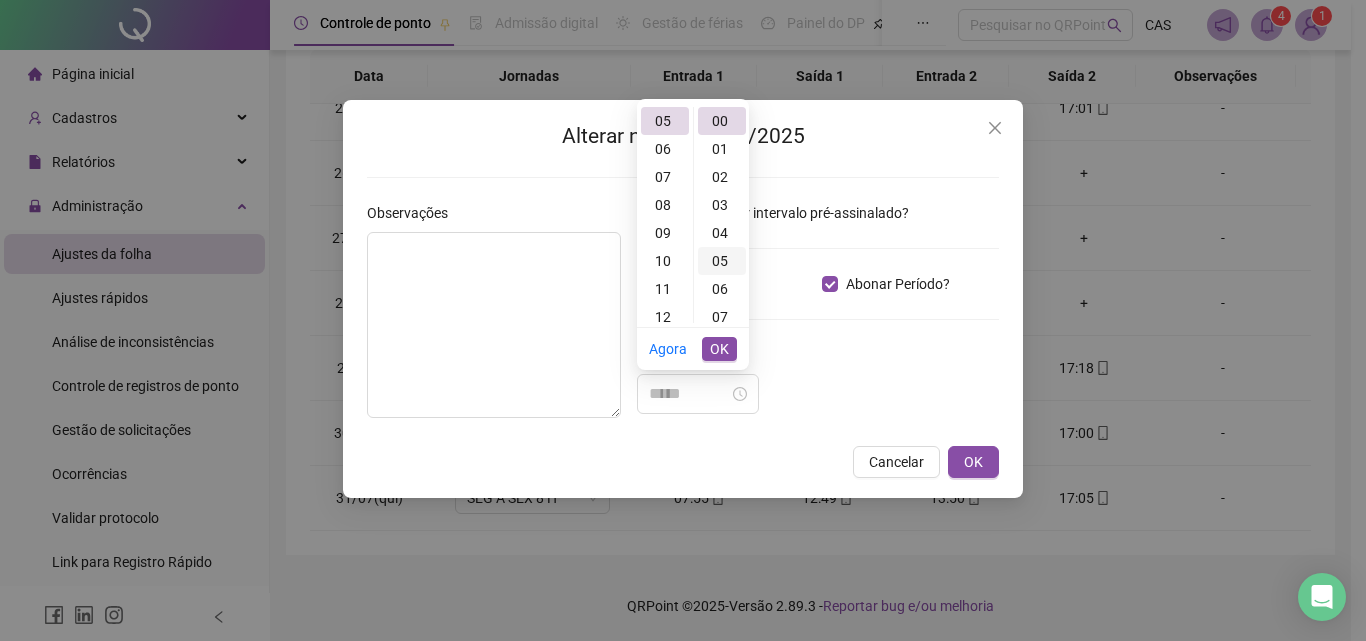 click on "05" at bounding box center (722, 261) 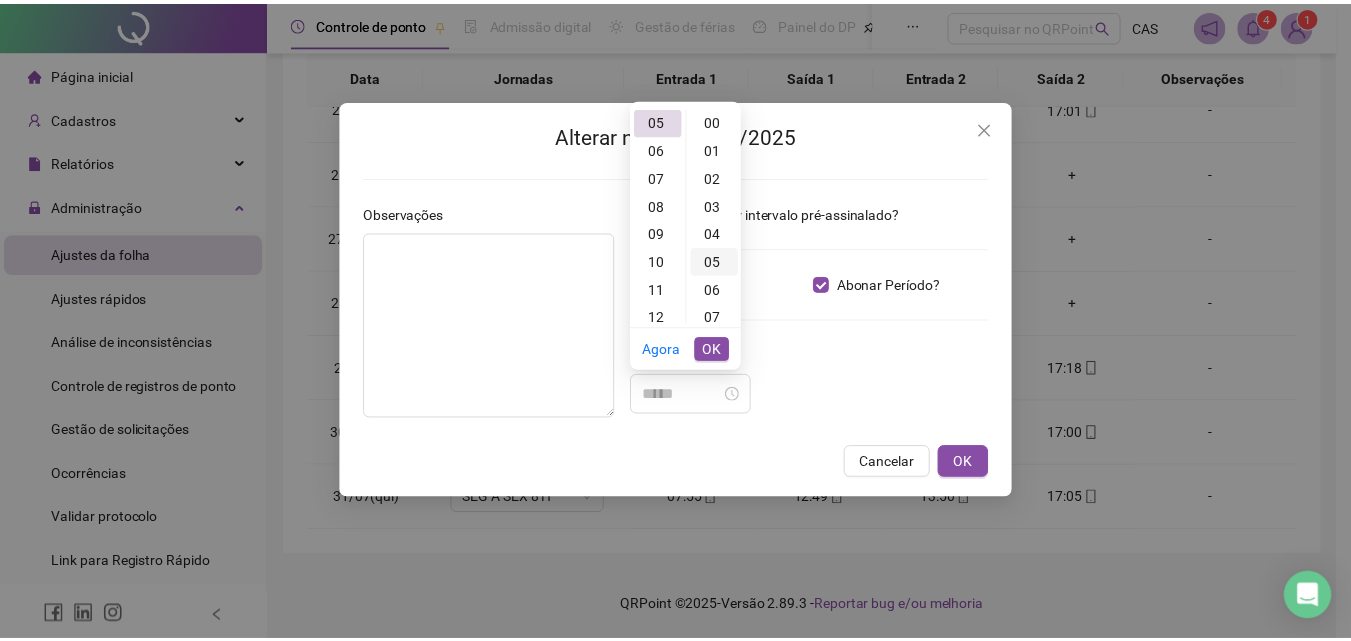 scroll, scrollTop: 140, scrollLeft: 0, axis: vertical 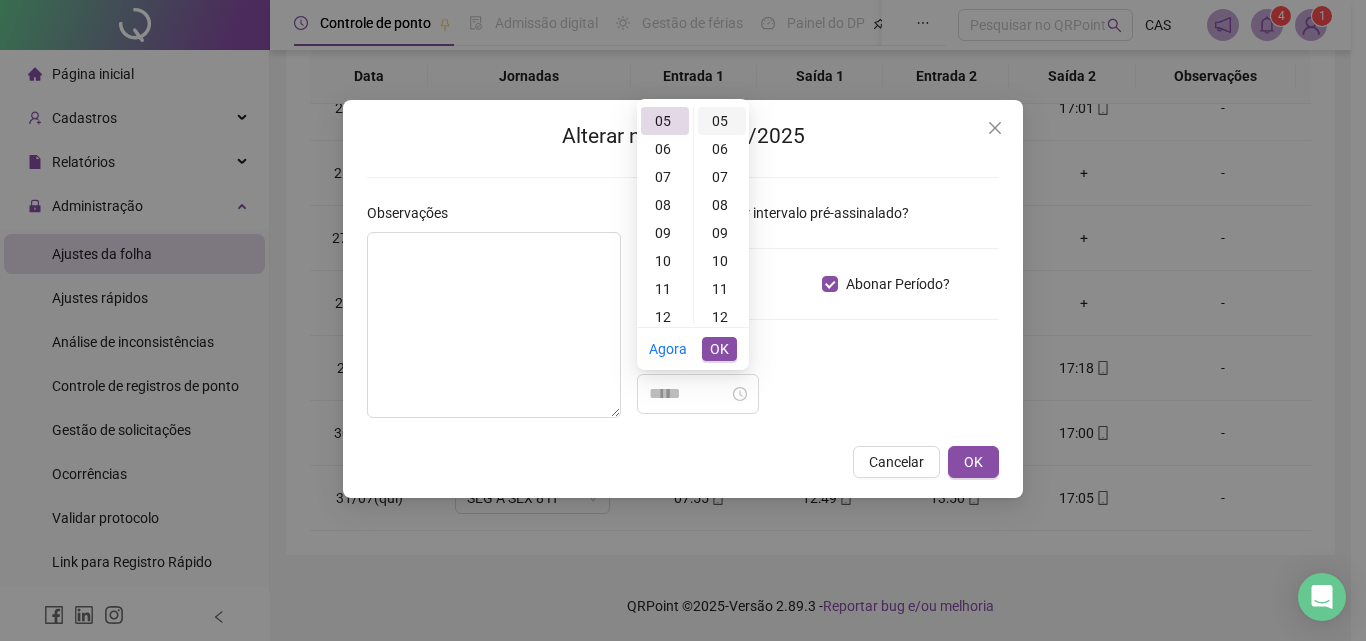 click on "05" at bounding box center [722, 121] 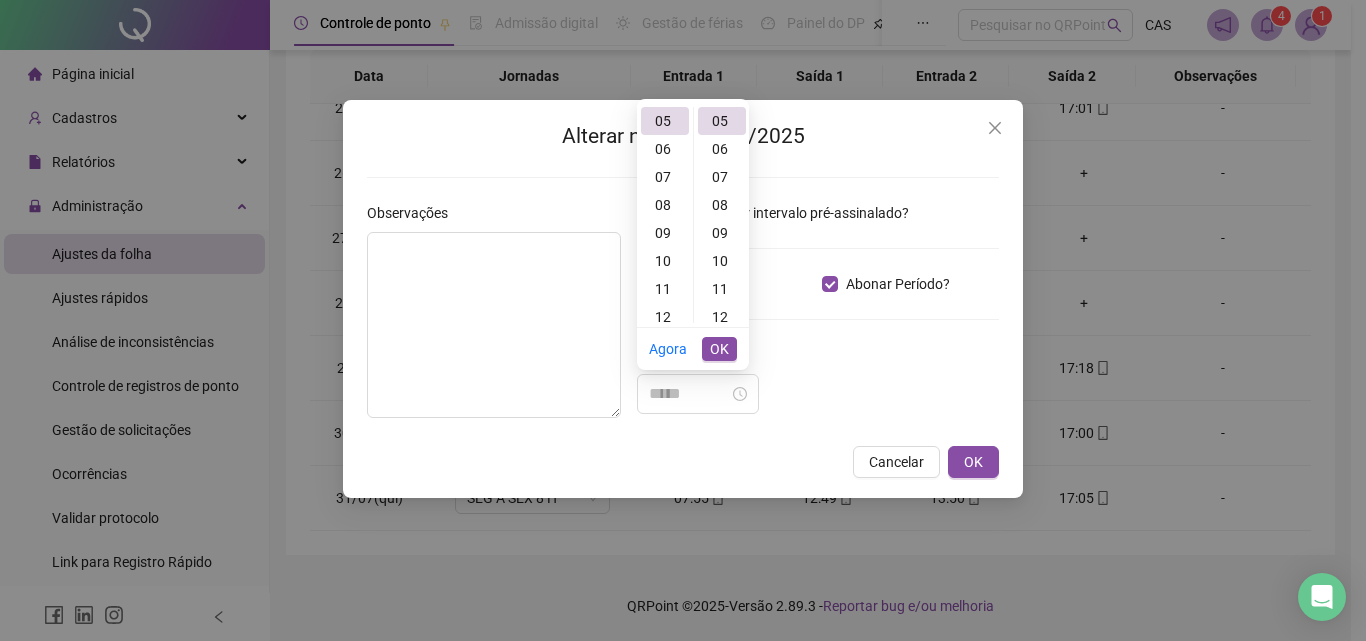 type on "*****" 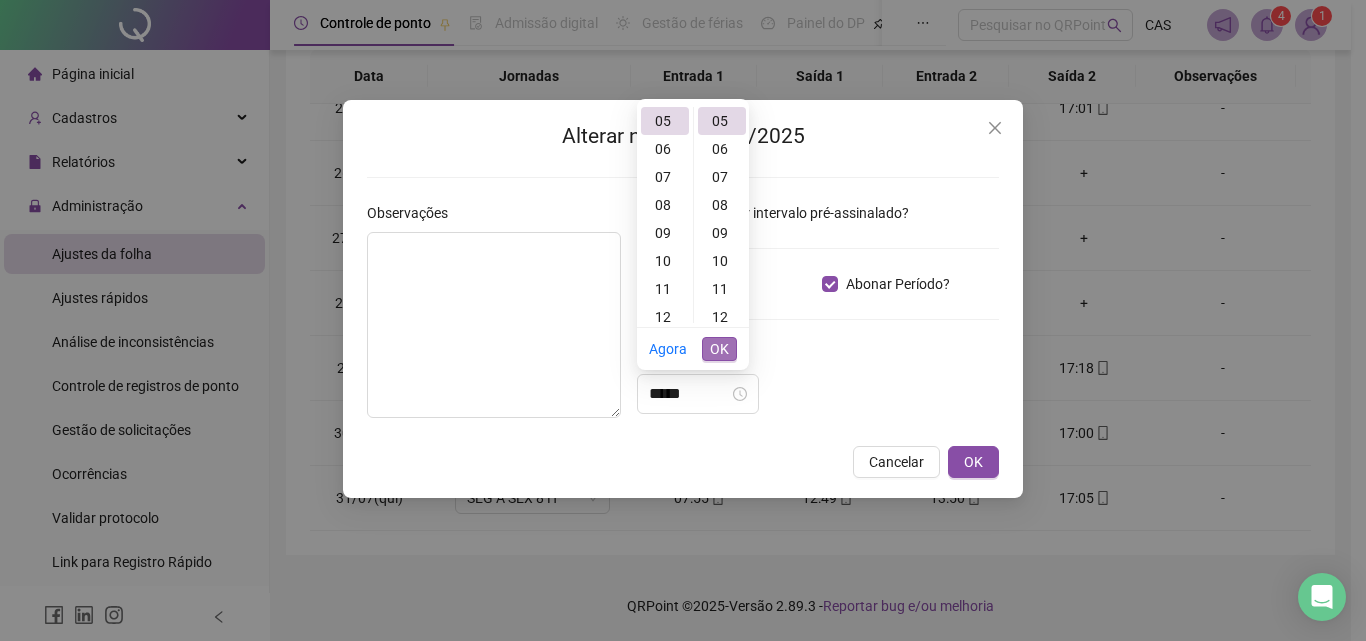click on "OK" at bounding box center (719, 349) 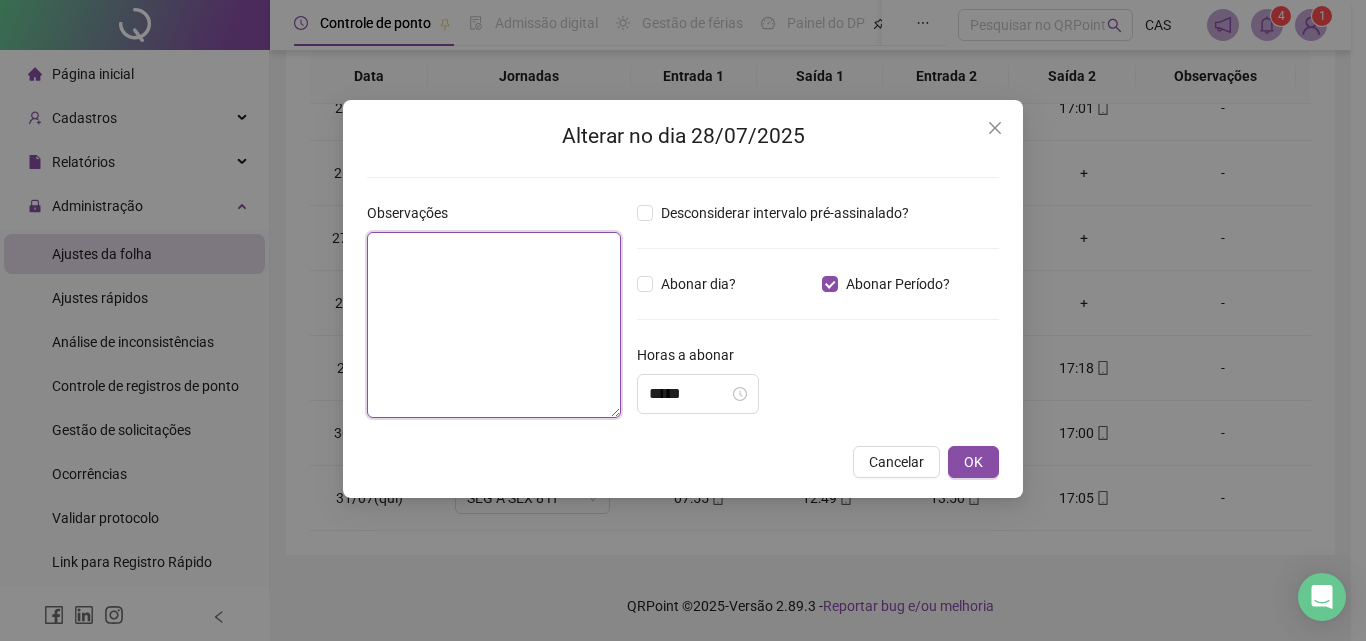 click at bounding box center (494, 325) 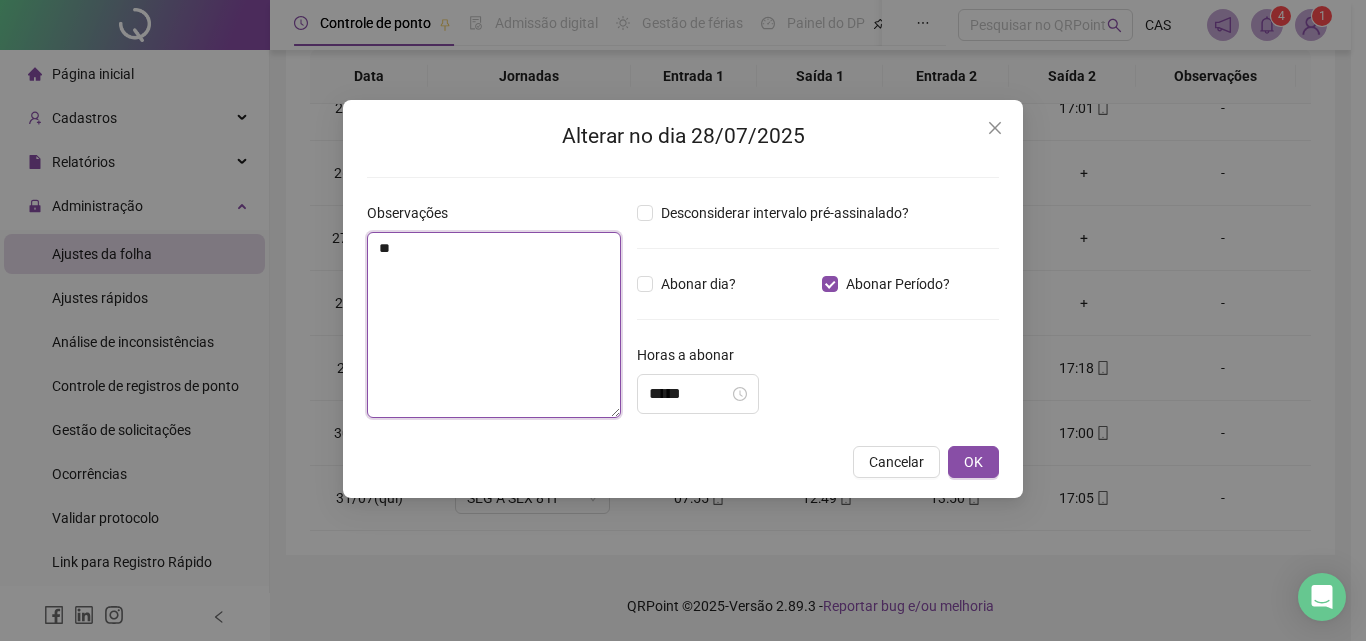 type on "*" 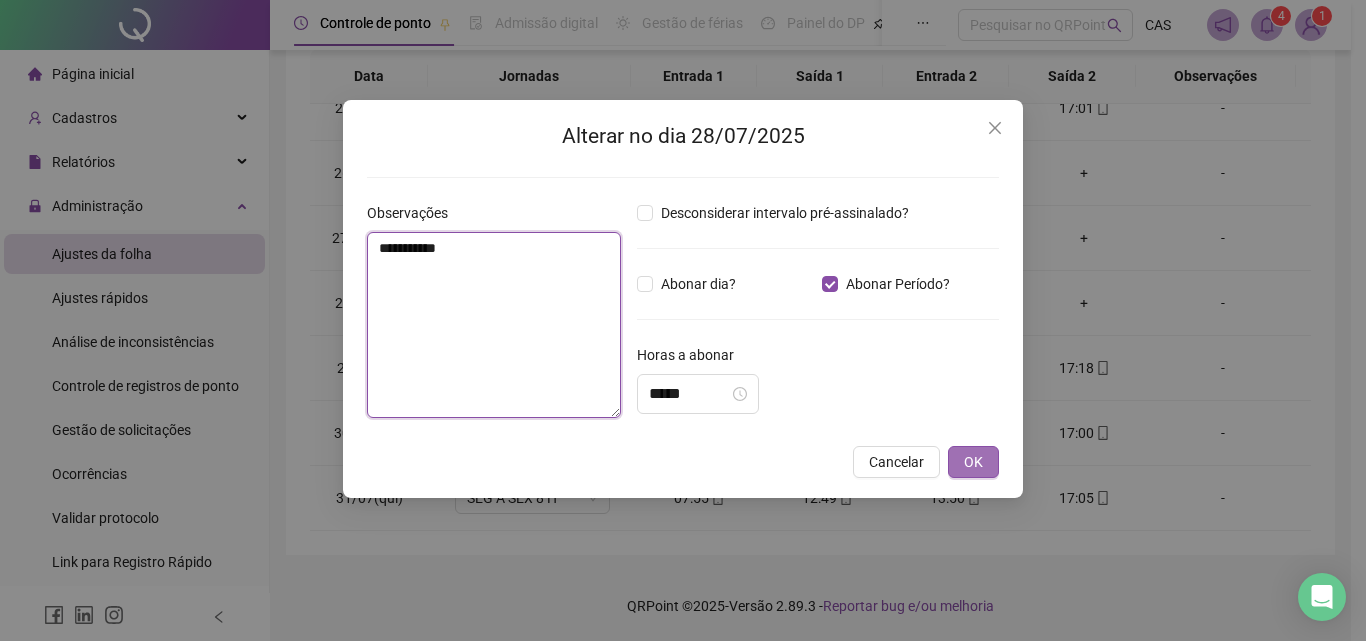 type on "**********" 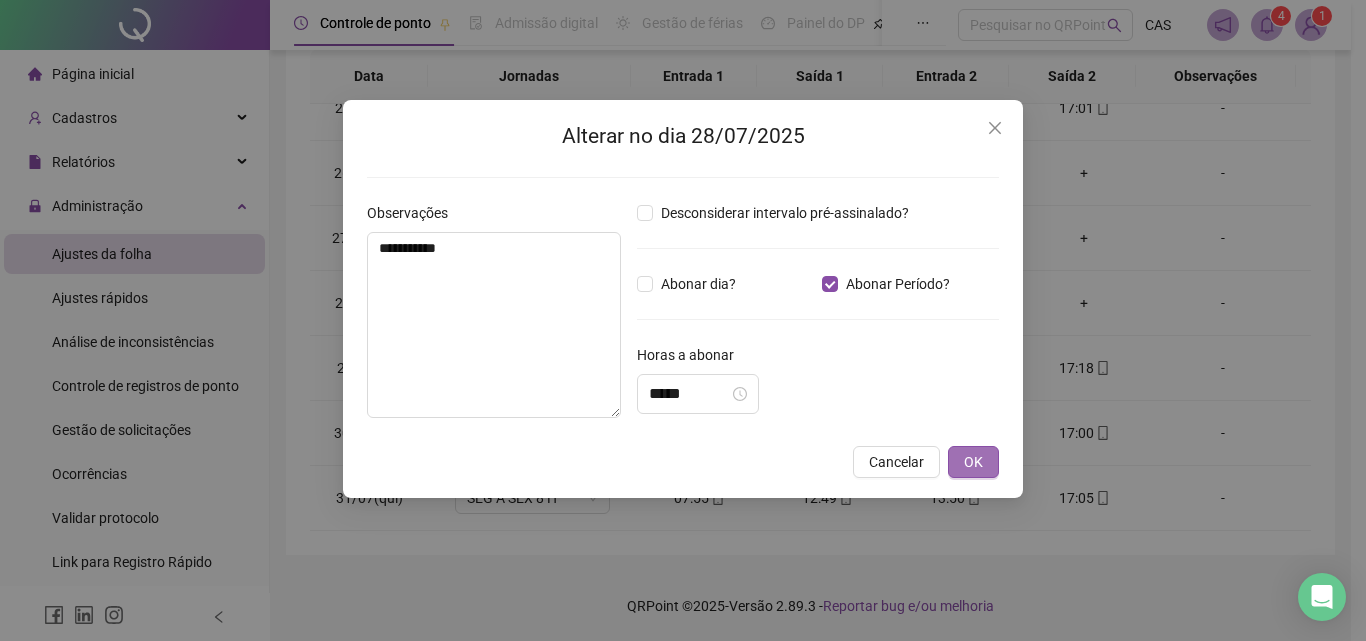 click on "OK" at bounding box center (973, 462) 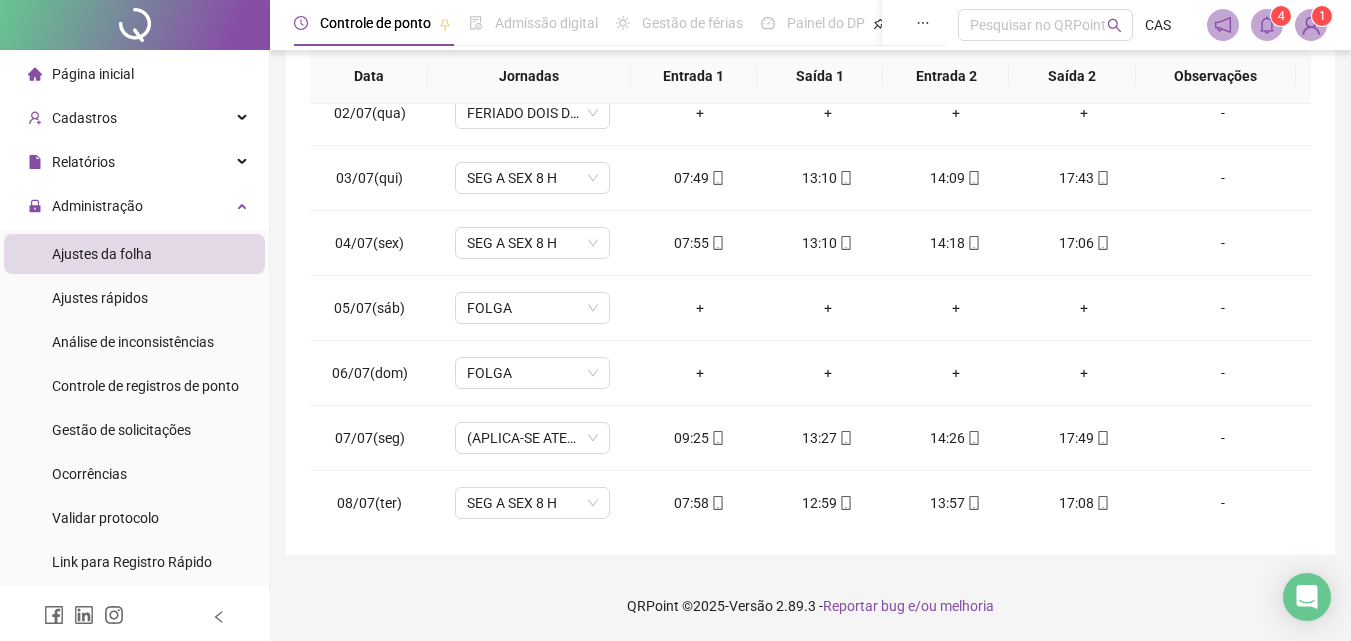 scroll, scrollTop: 0, scrollLeft: 0, axis: both 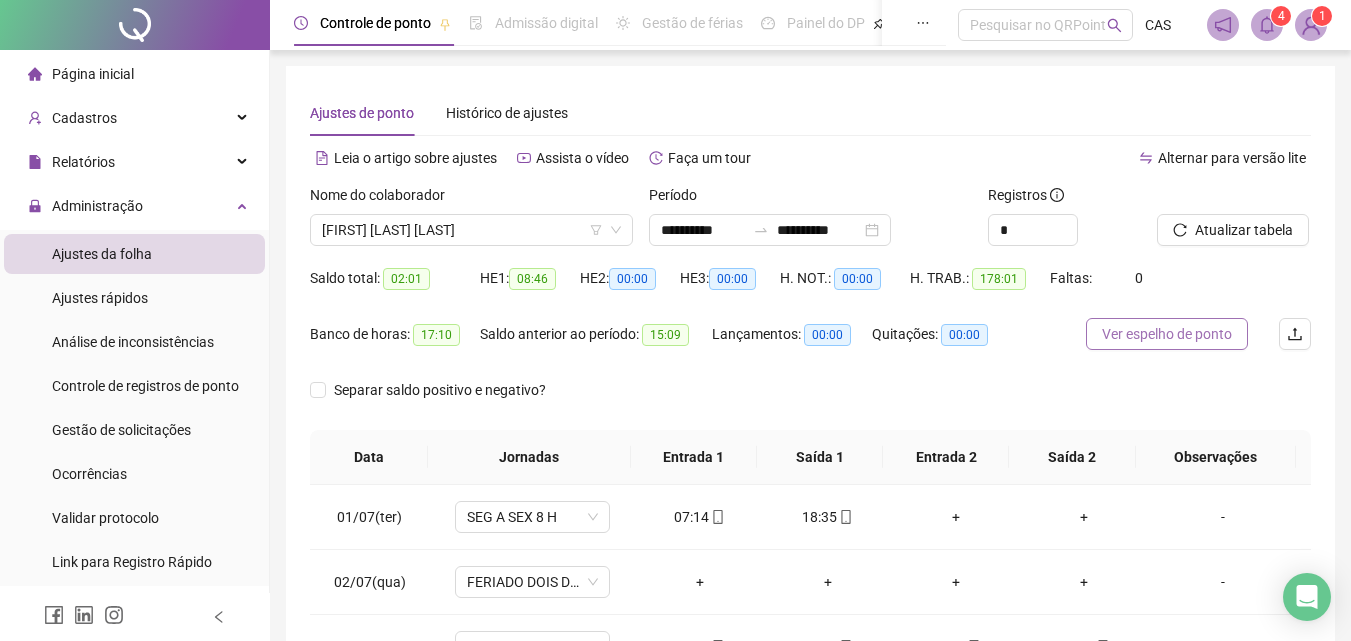 click on "Ver espelho de ponto" at bounding box center [1167, 334] 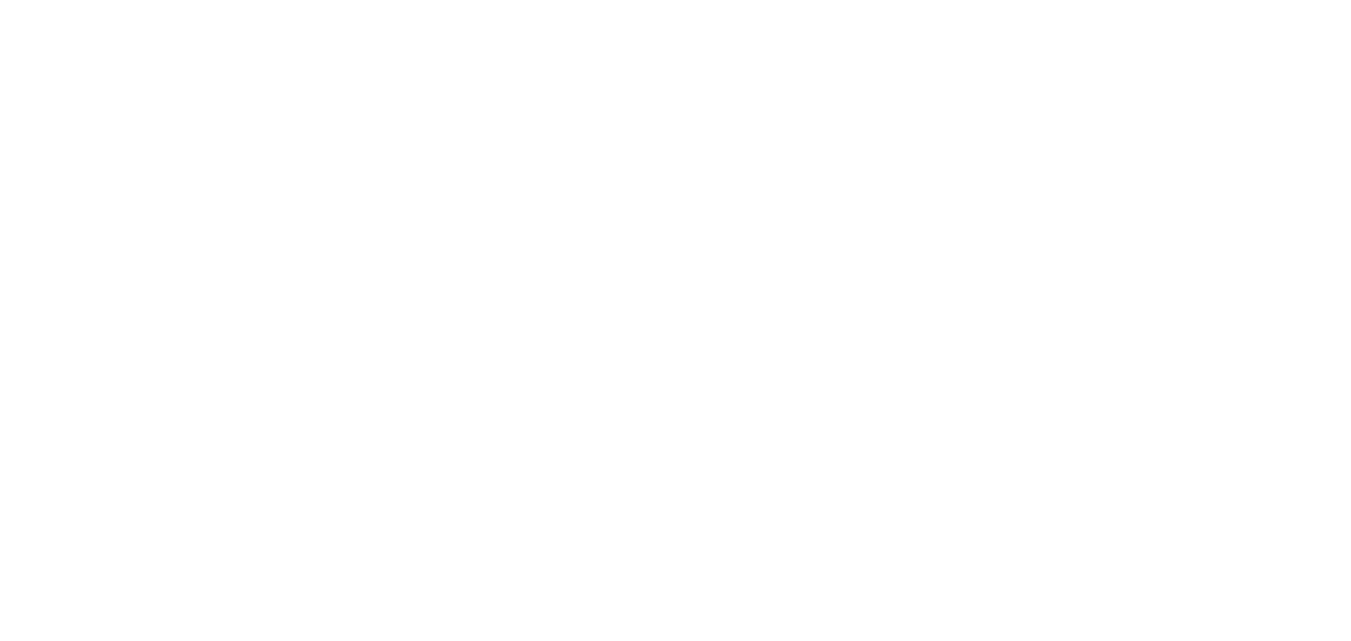 scroll, scrollTop: 0, scrollLeft: 0, axis: both 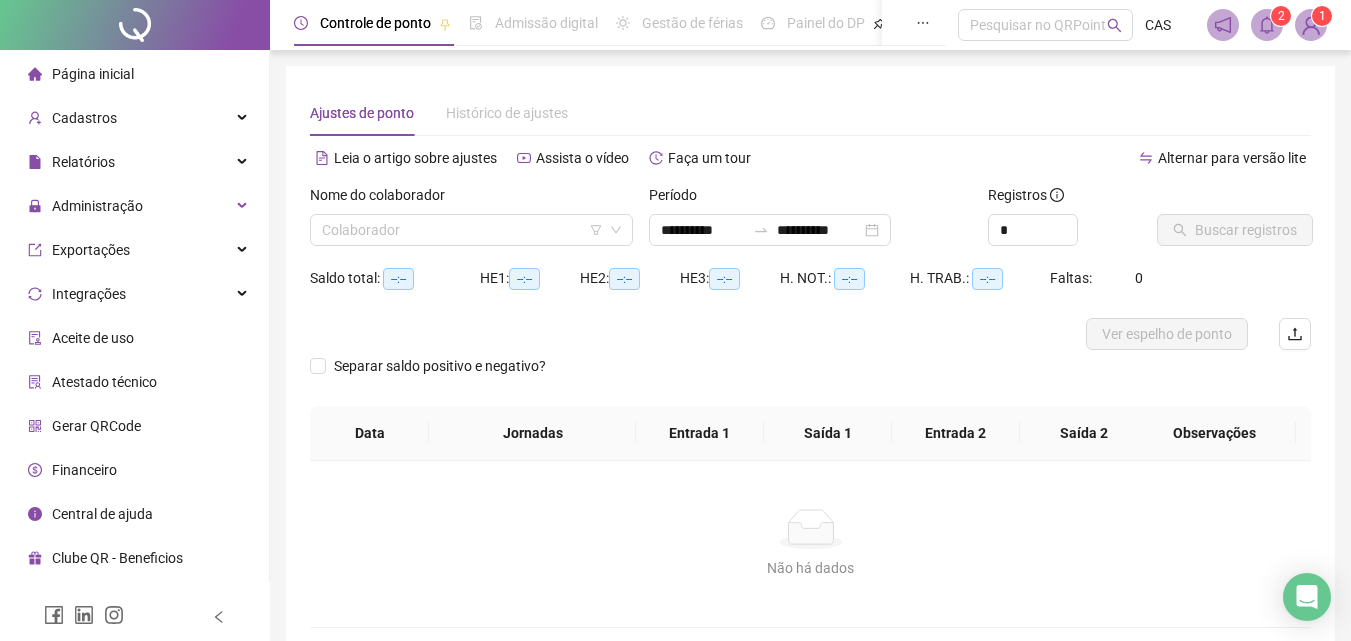 click on "Nome do colaborador Colaborador" at bounding box center (471, 223) 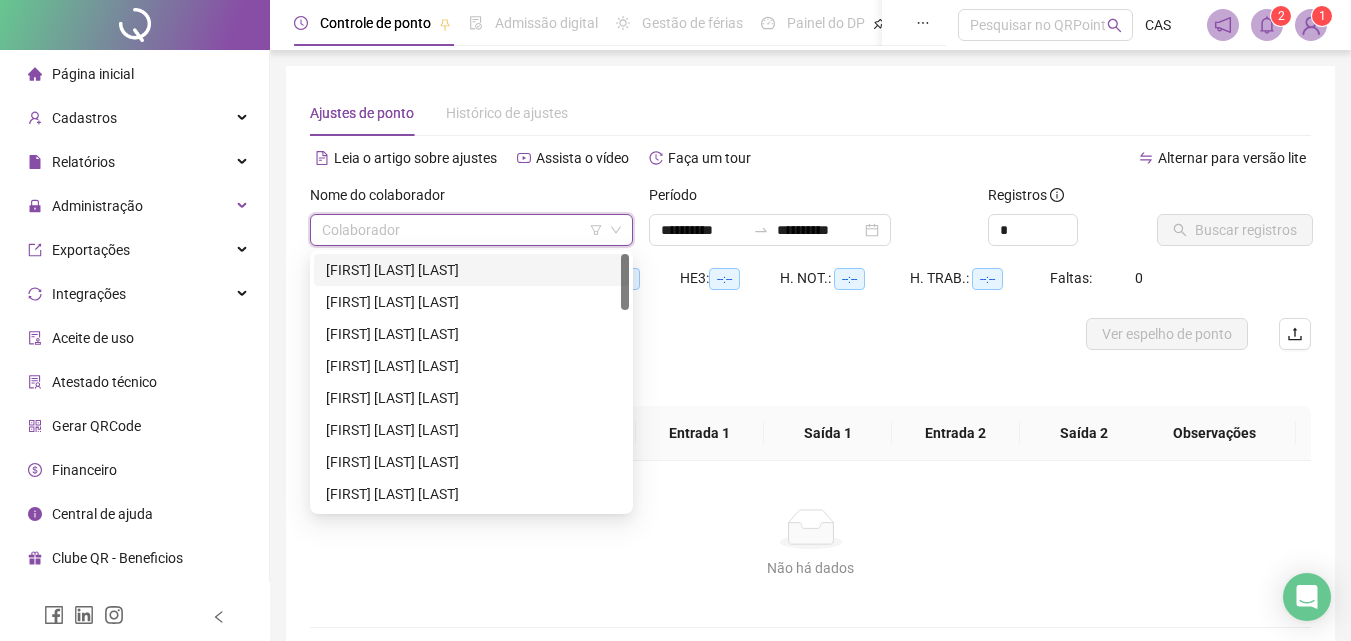 click at bounding box center (462, 230) 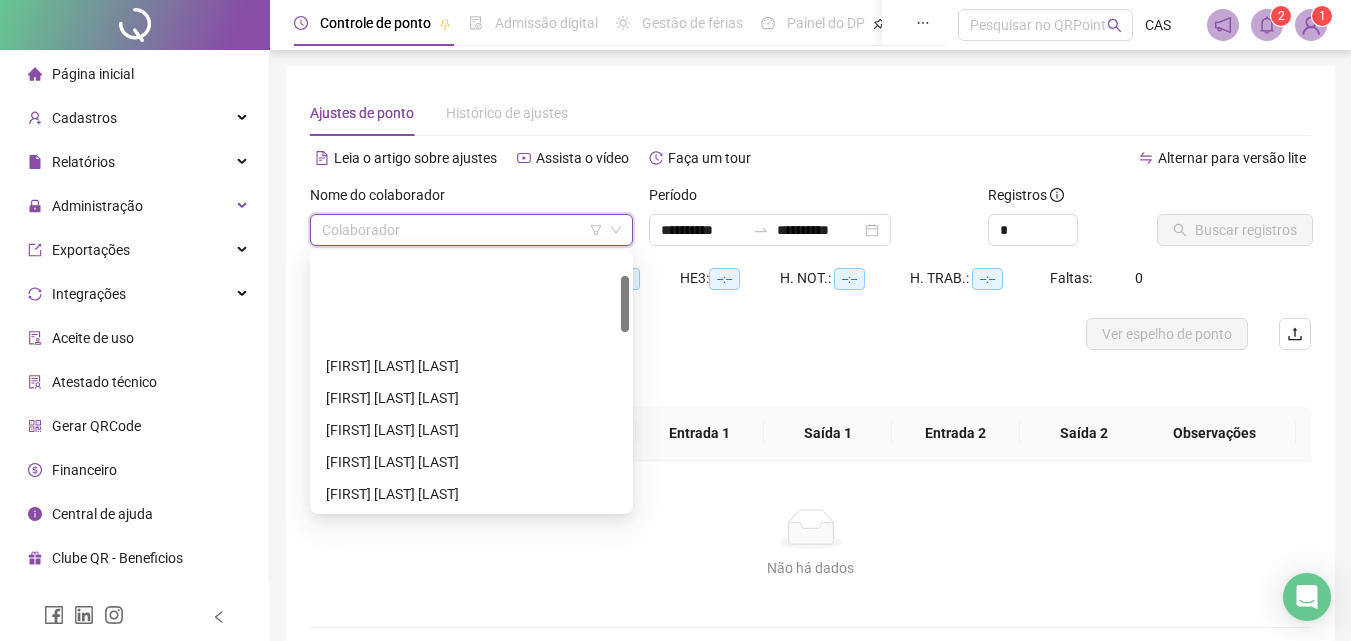 scroll, scrollTop: 100, scrollLeft: 0, axis: vertical 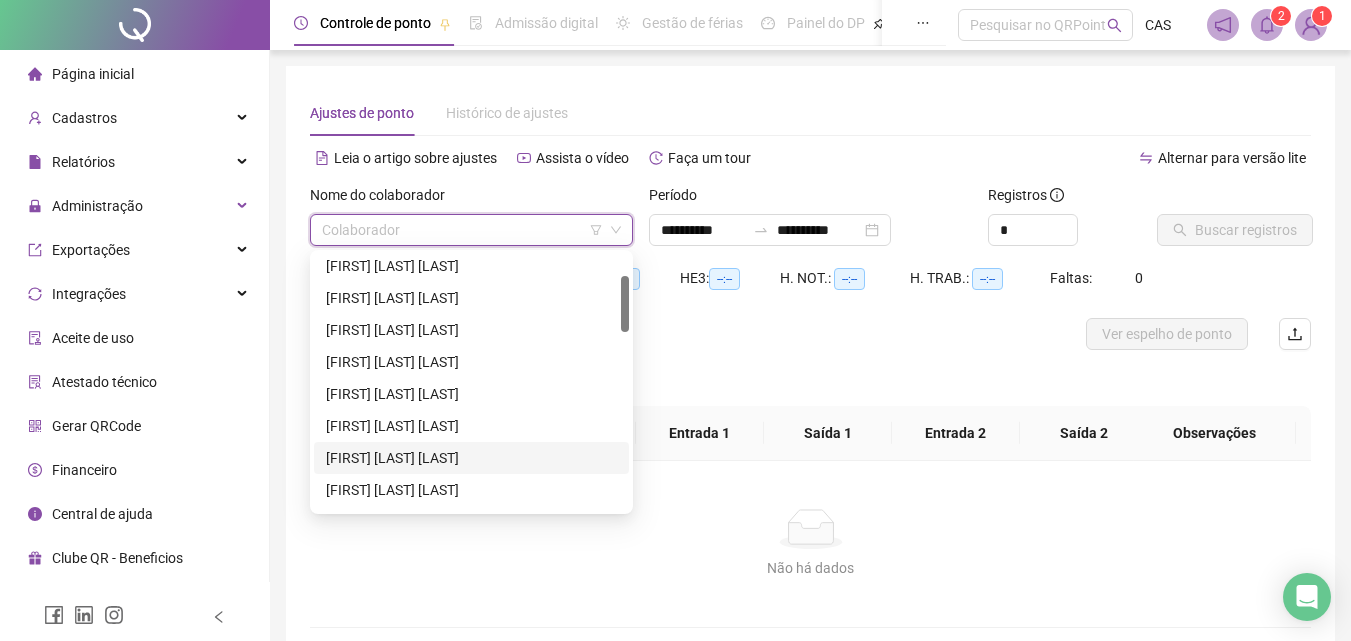 click on "[FIRST] [LAST] [LAST]" at bounding box center [471, 458] 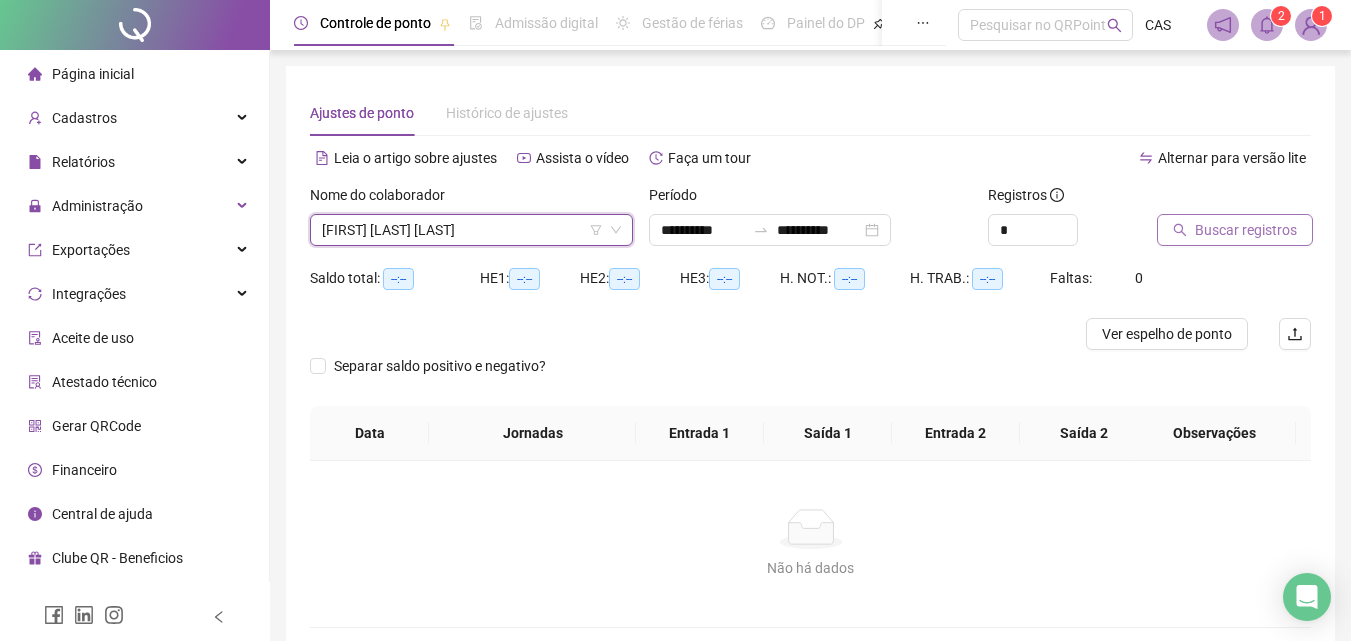 click on "Buscar registros" at bounding box center (1246, 230) 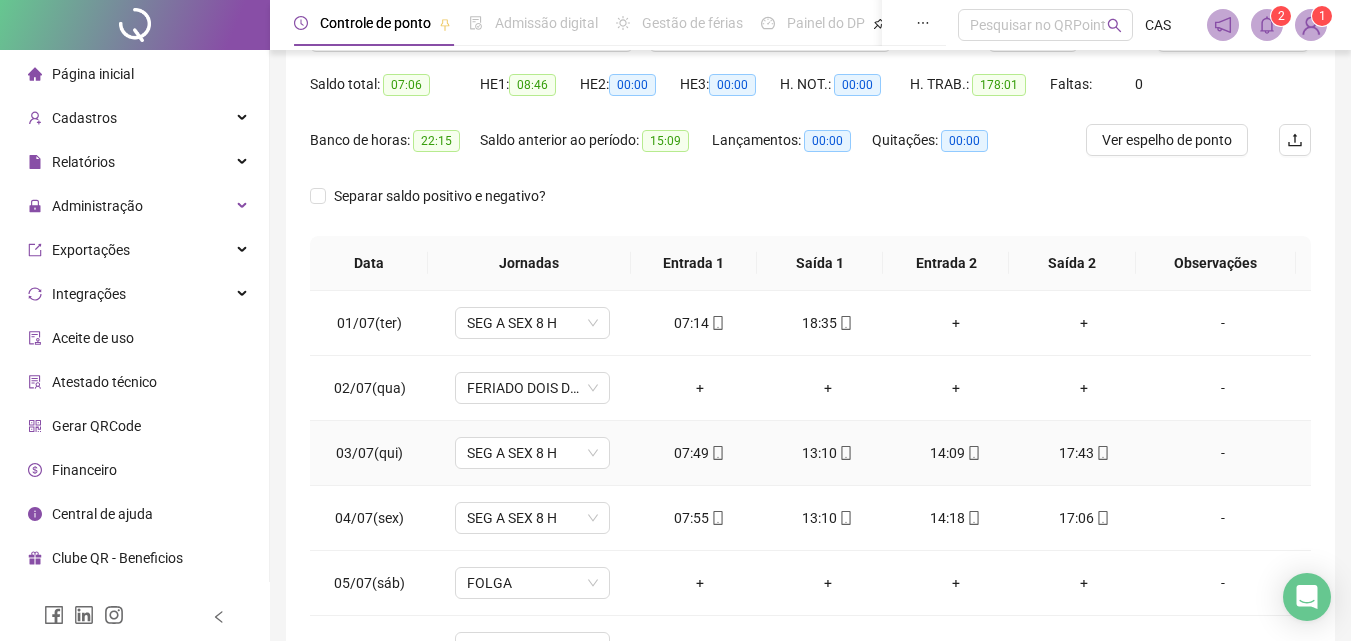 scroll, scrollTop: 0, scrollLeft: 0, axis: both 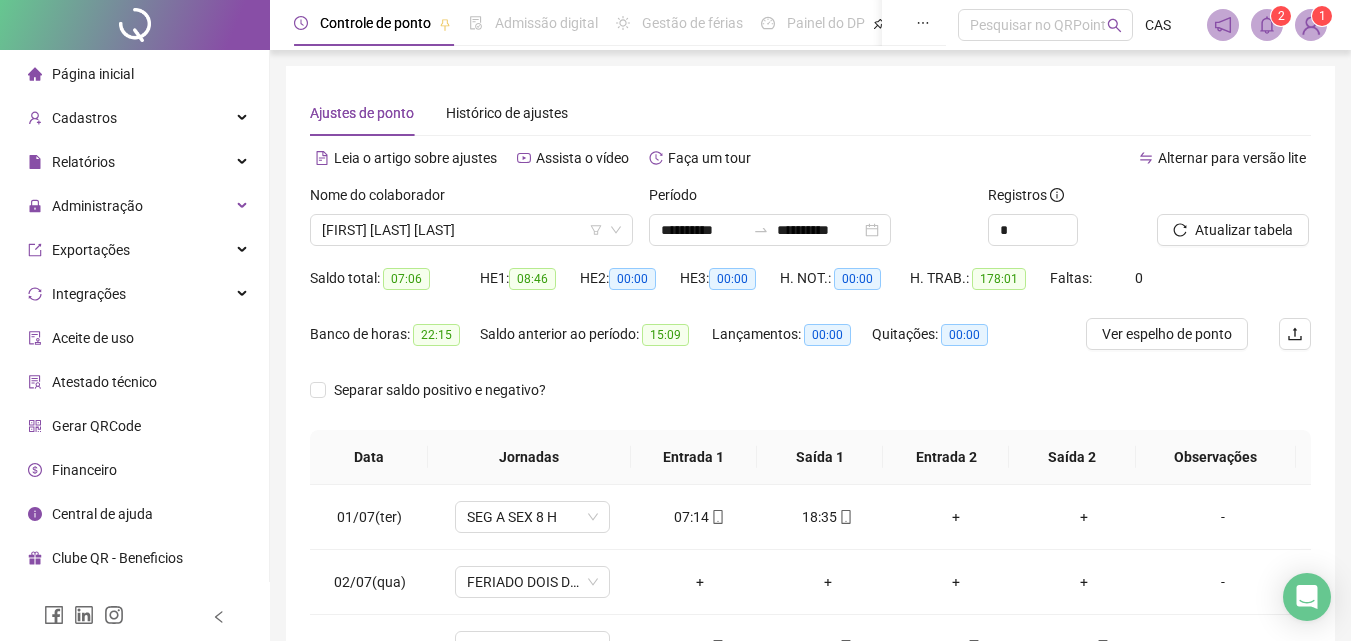 click on "Ver espelho de ponto" at bounding box center (1169, 346) 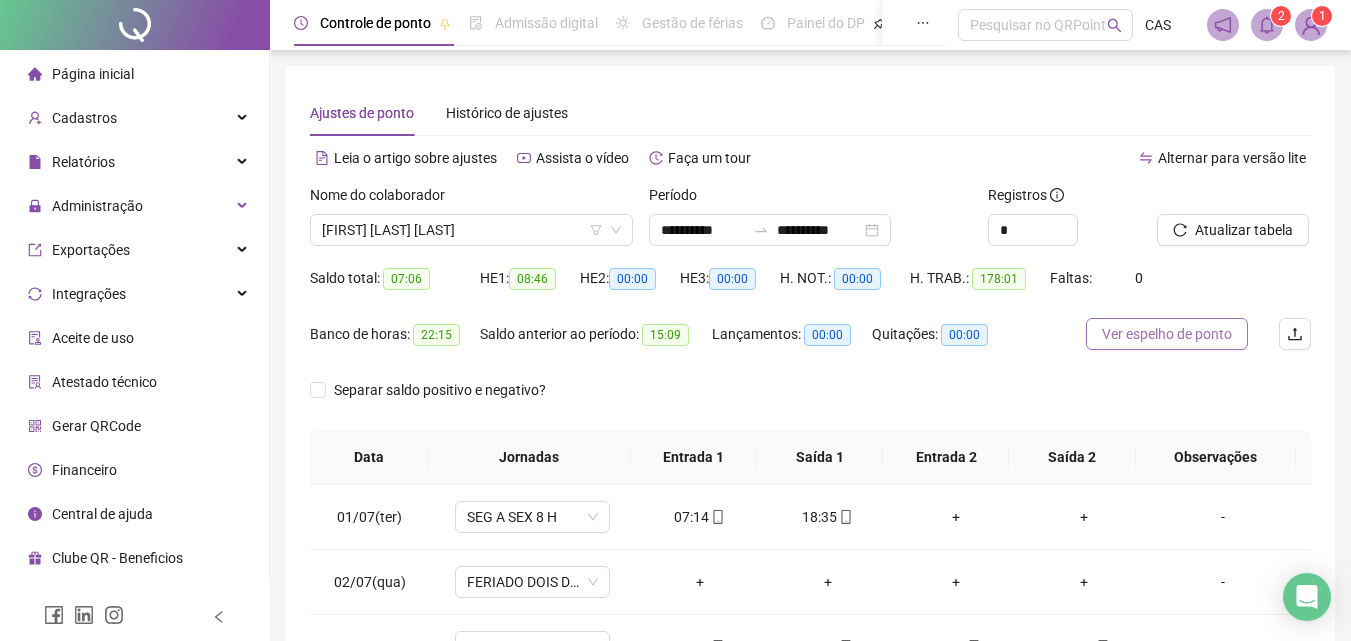 click on "Ver espelho de ponto" at bounding box center [1167, 334] 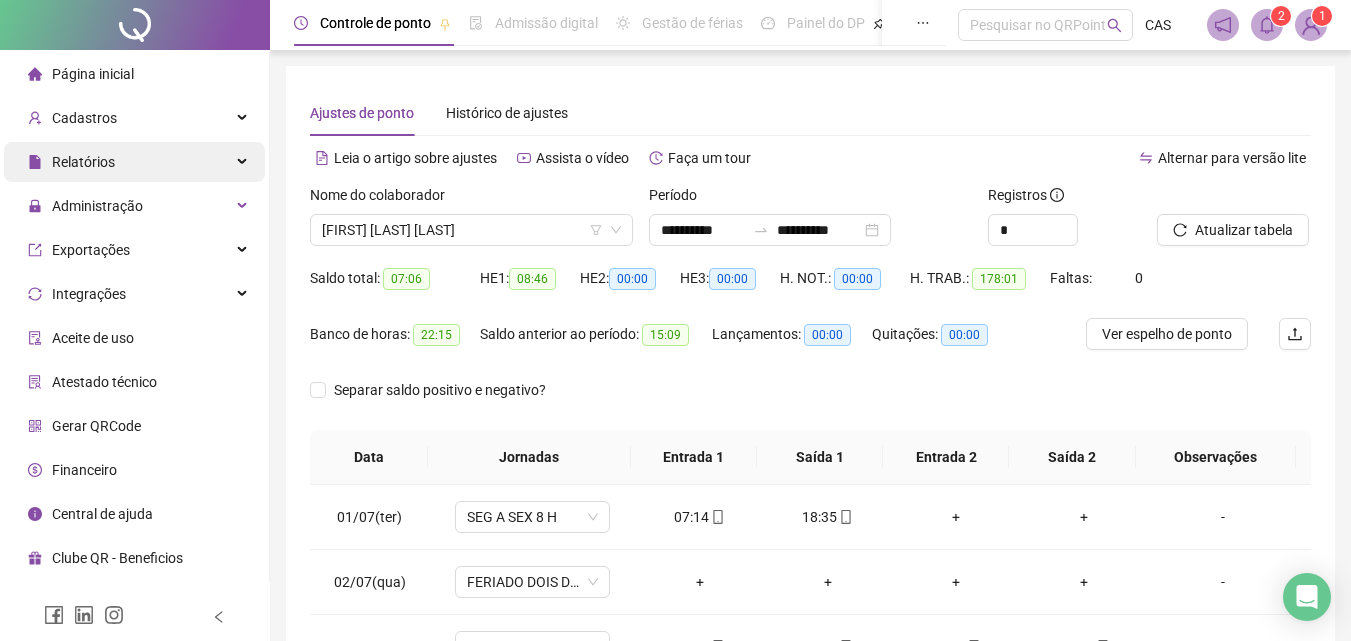 click on "Relatórios" at bounding box center (134, 162) 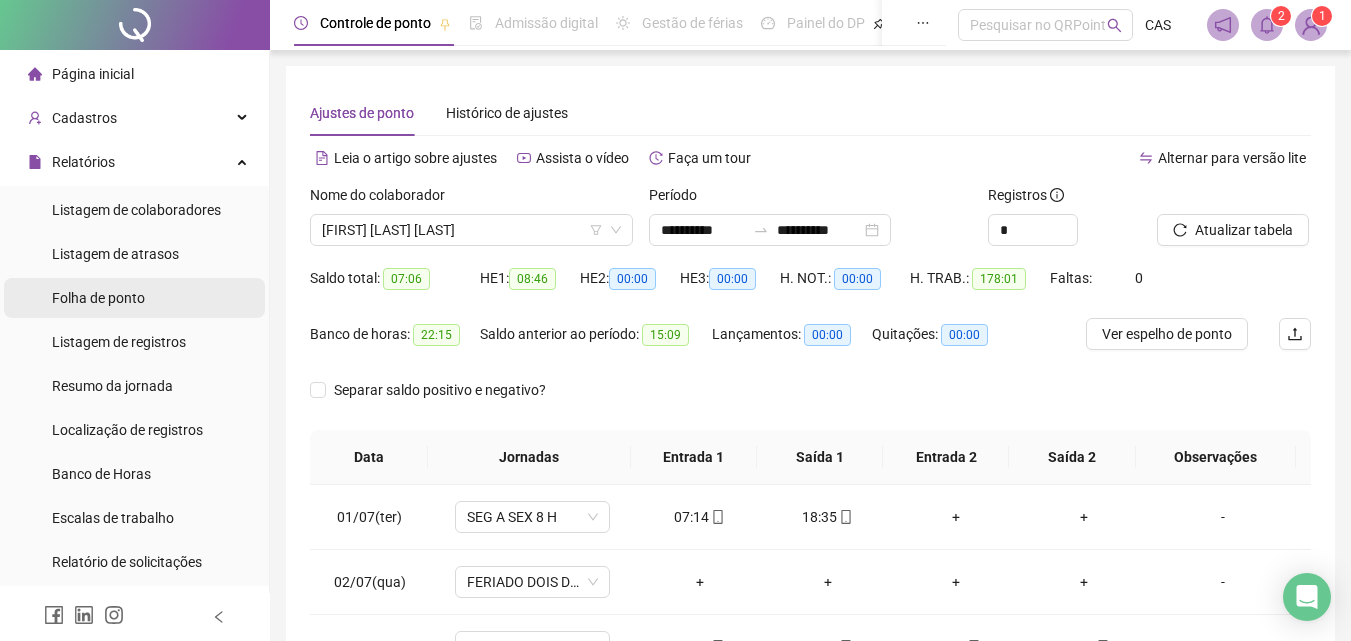 click on "Folha de ponto" at bounding box center [98, 298] 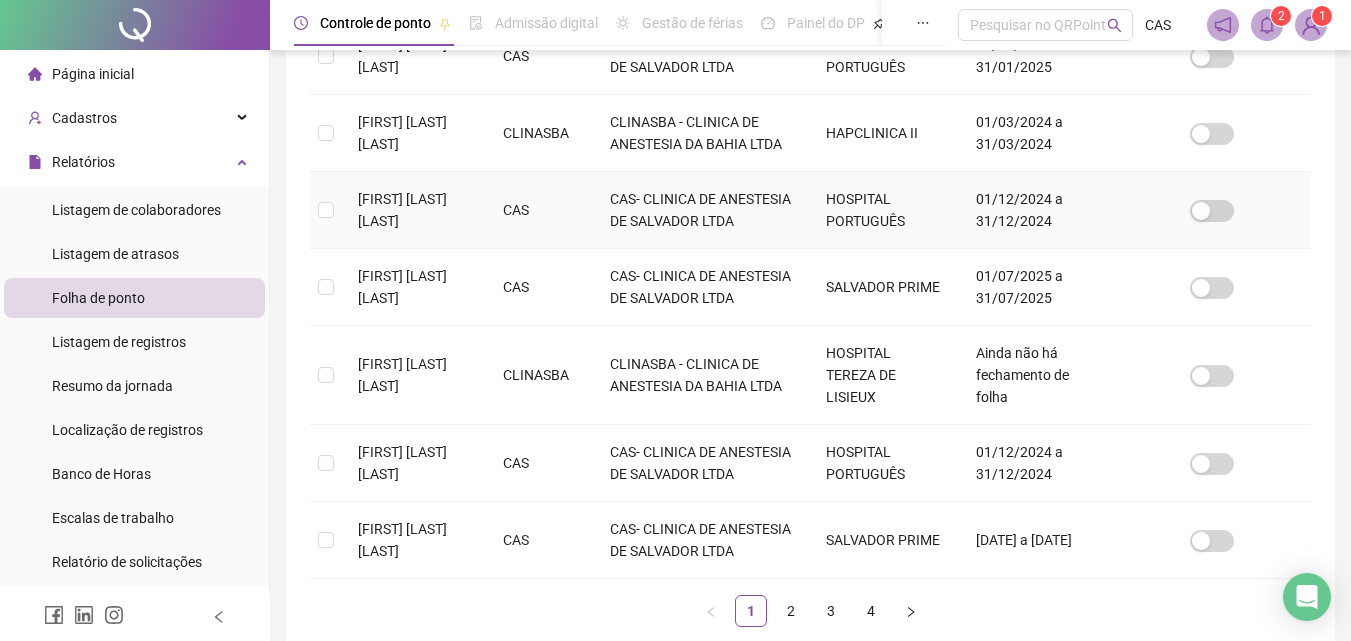 scroll, scrollTop: 689, scrollLeft: 0, axis: vertical 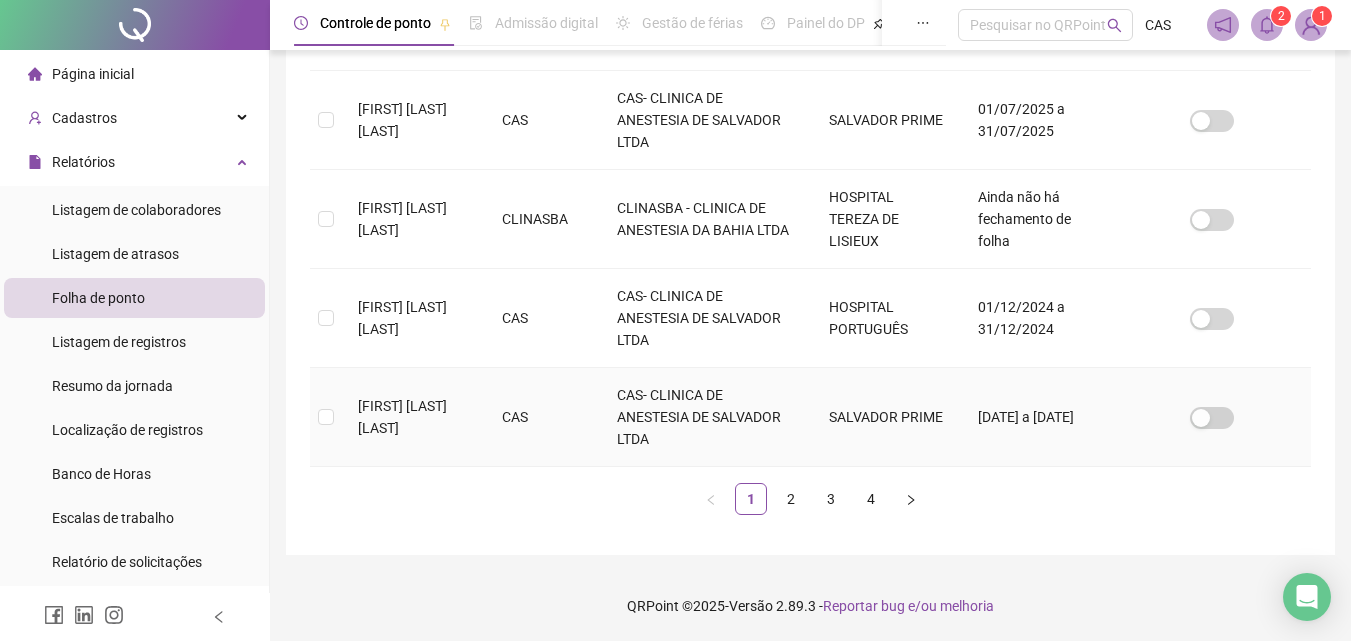 click on "[FIRST] [LAST] [LAST]" at bounding box center (414, 417) 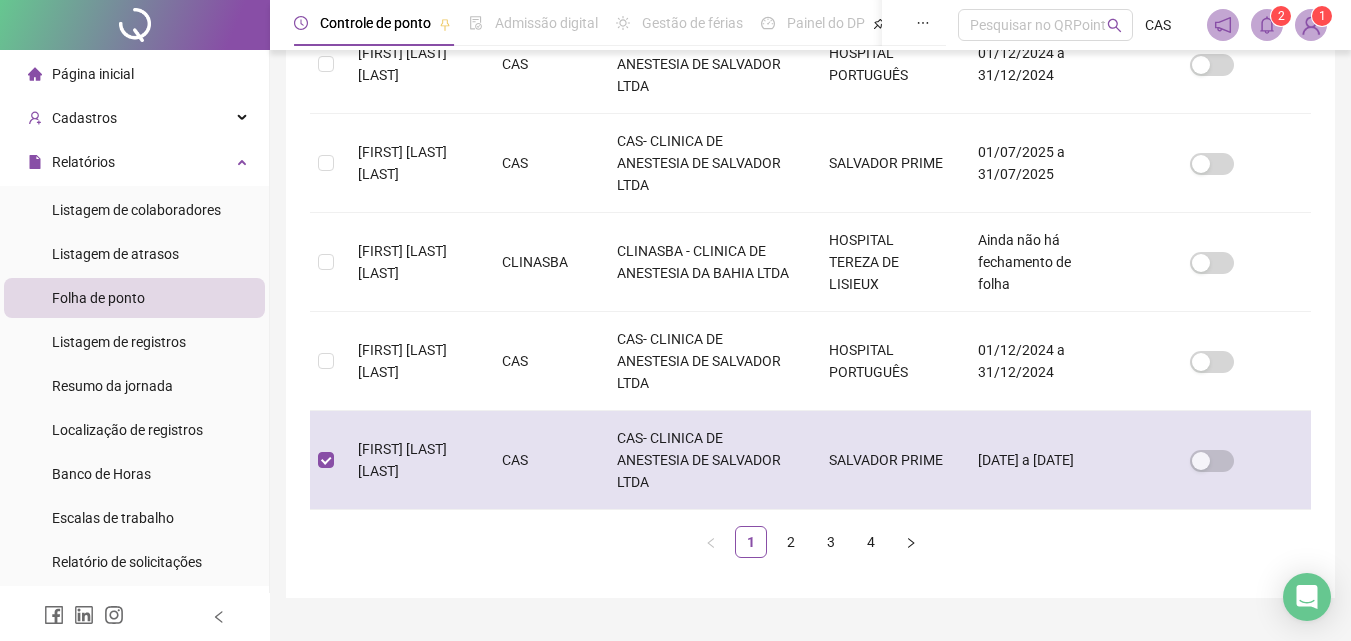 scroll, scrollTop: 971, scrollLeft: 0, axis: vertical 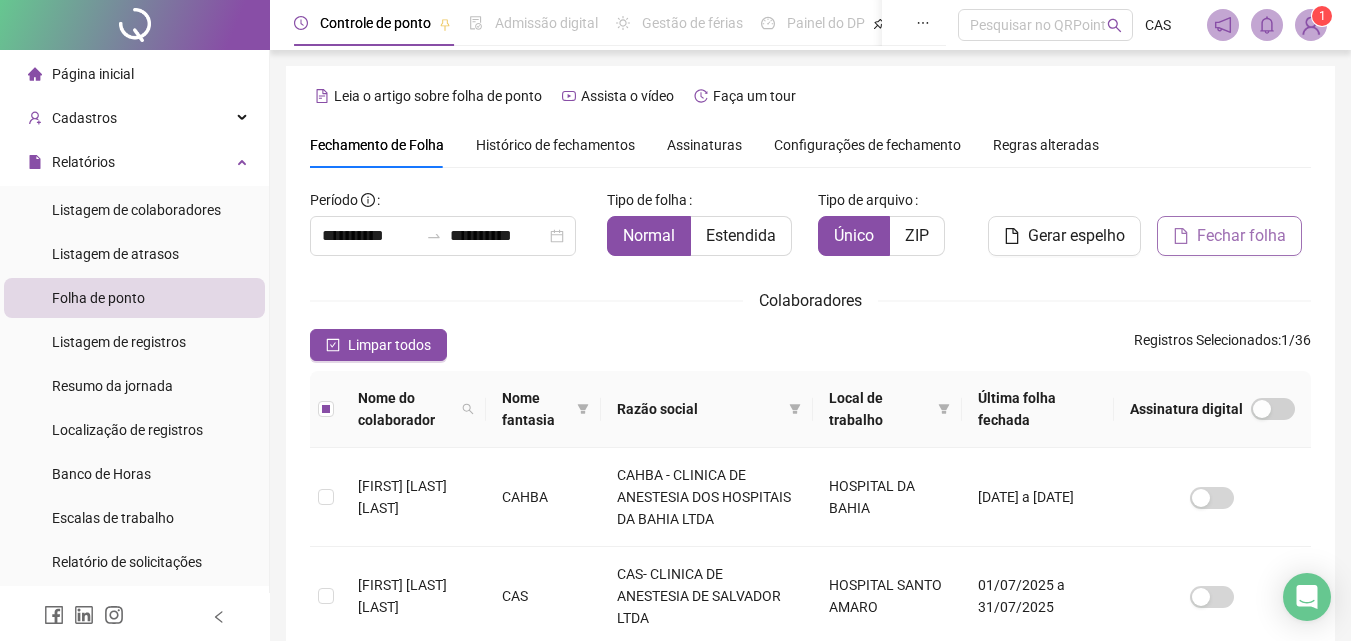 click on "Fechar folha" at bounding box center [1241, 236] 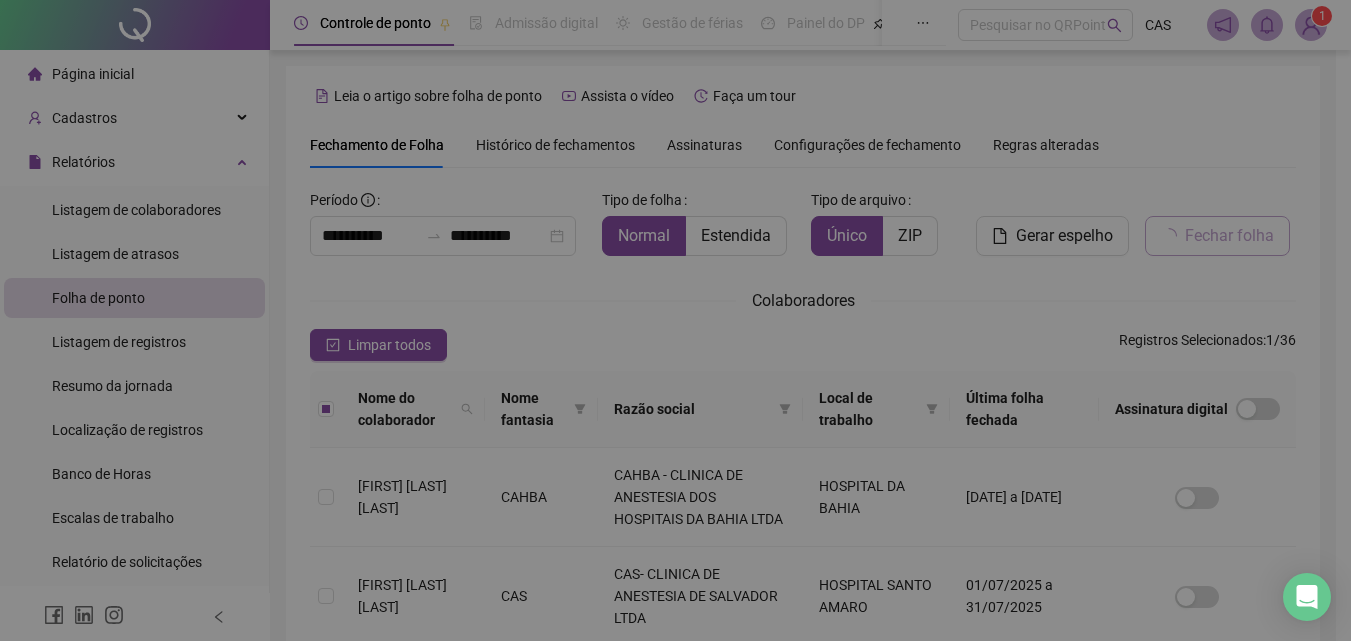 scroll, scrollTop: 89, scrollLeft: 0, axis: vertical 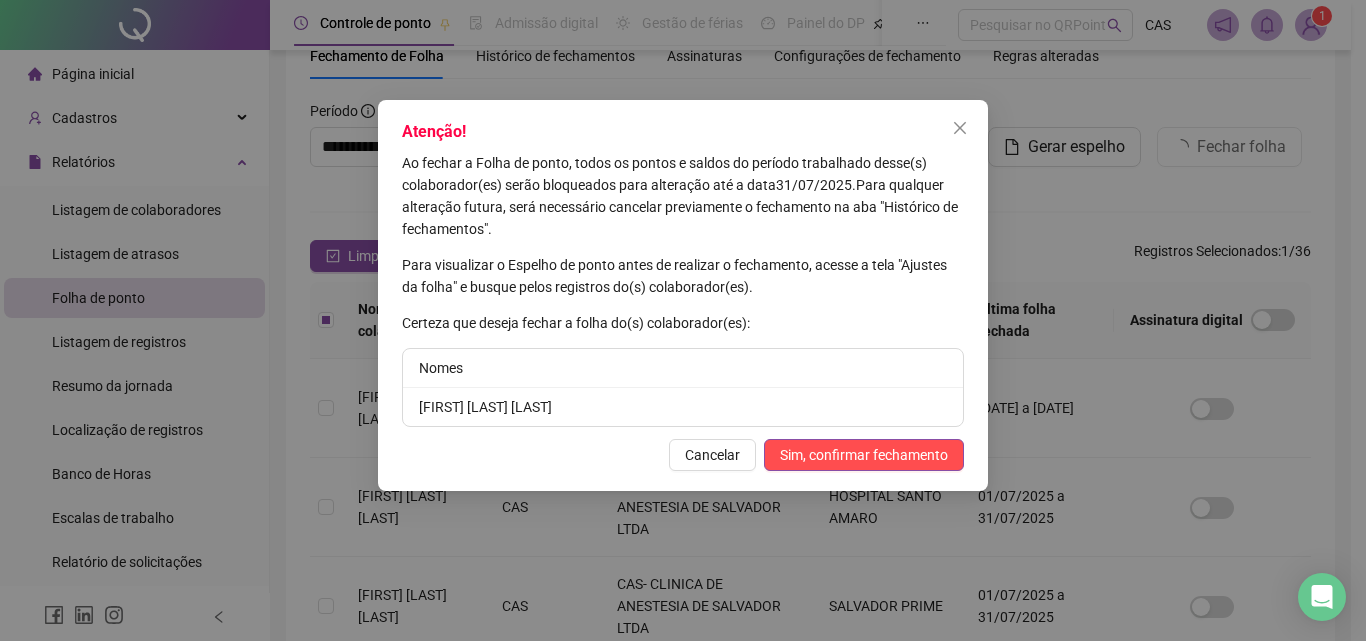 click on "[FIRST] [LAST] [LAST]" at bounding box center [683, 407] 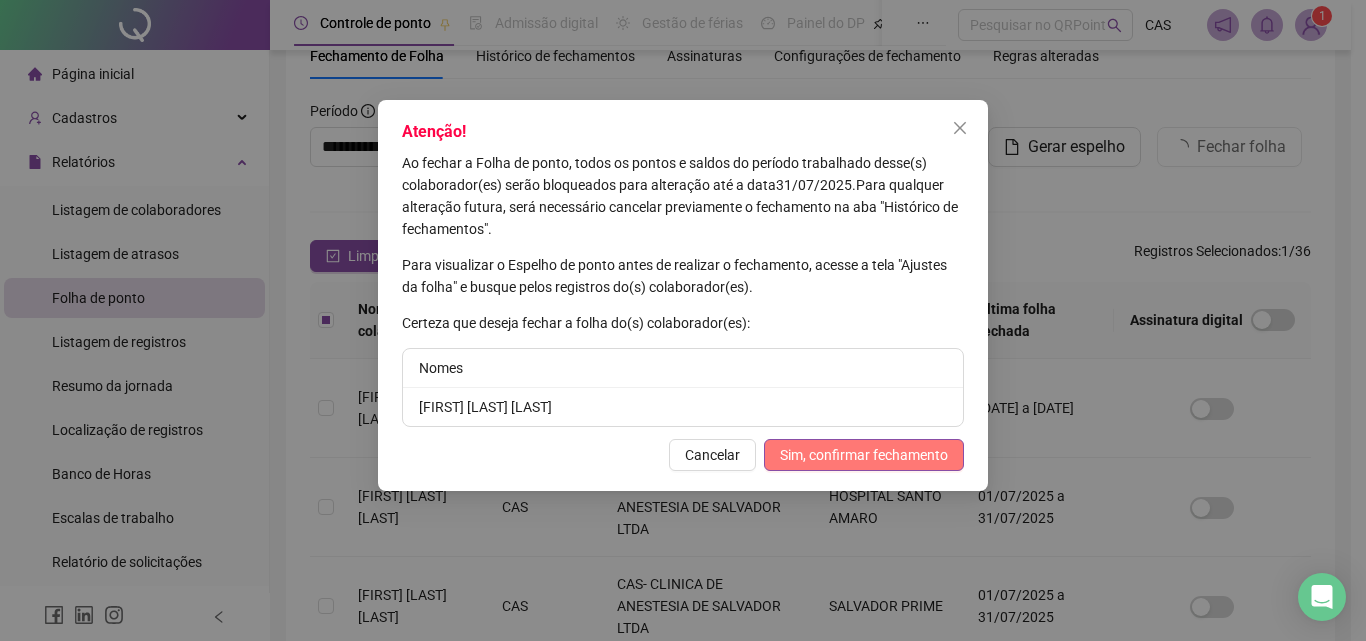 click on "Sim, confirmar fechamento" at bounding box center [864, 455] 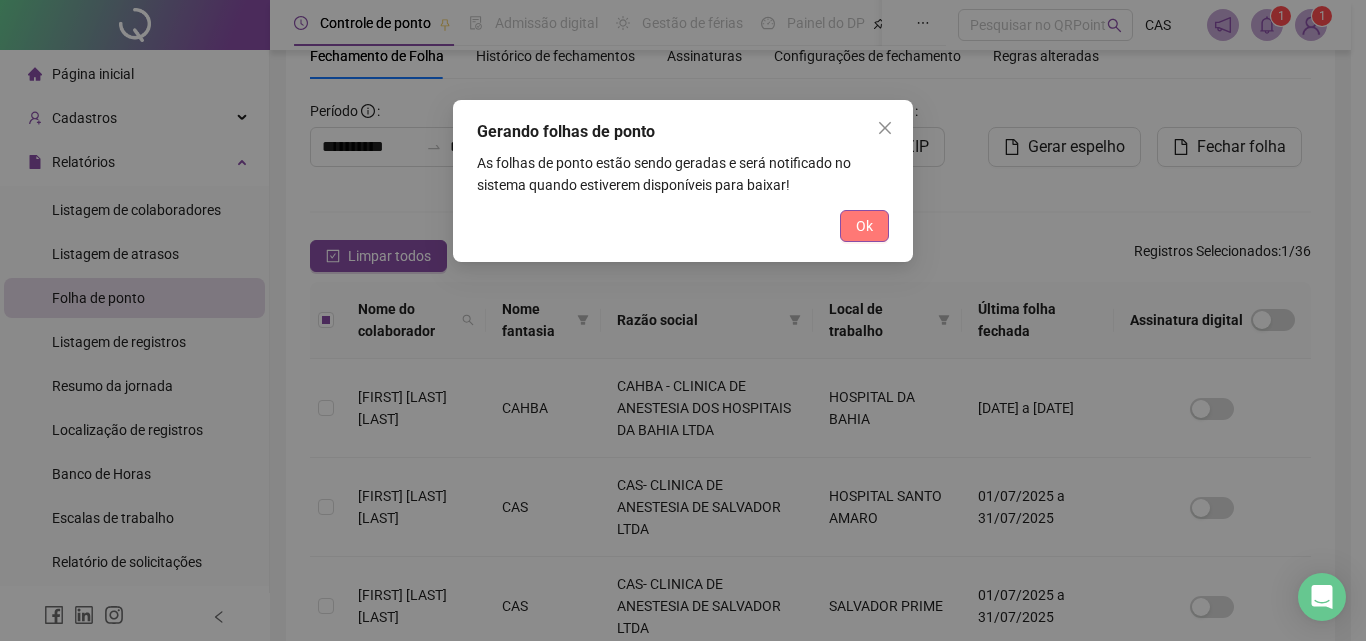 click on "Ok" at bounding box center [864, 226] 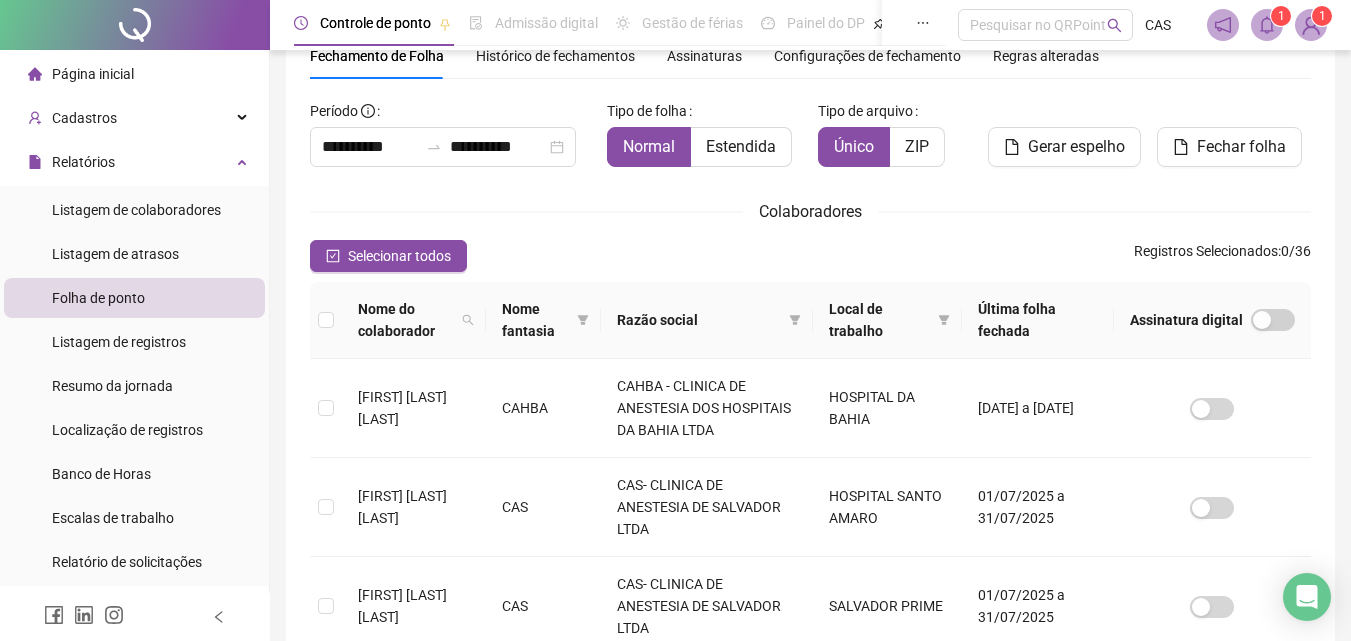 click on "1" at bounding box center [1281, 16] 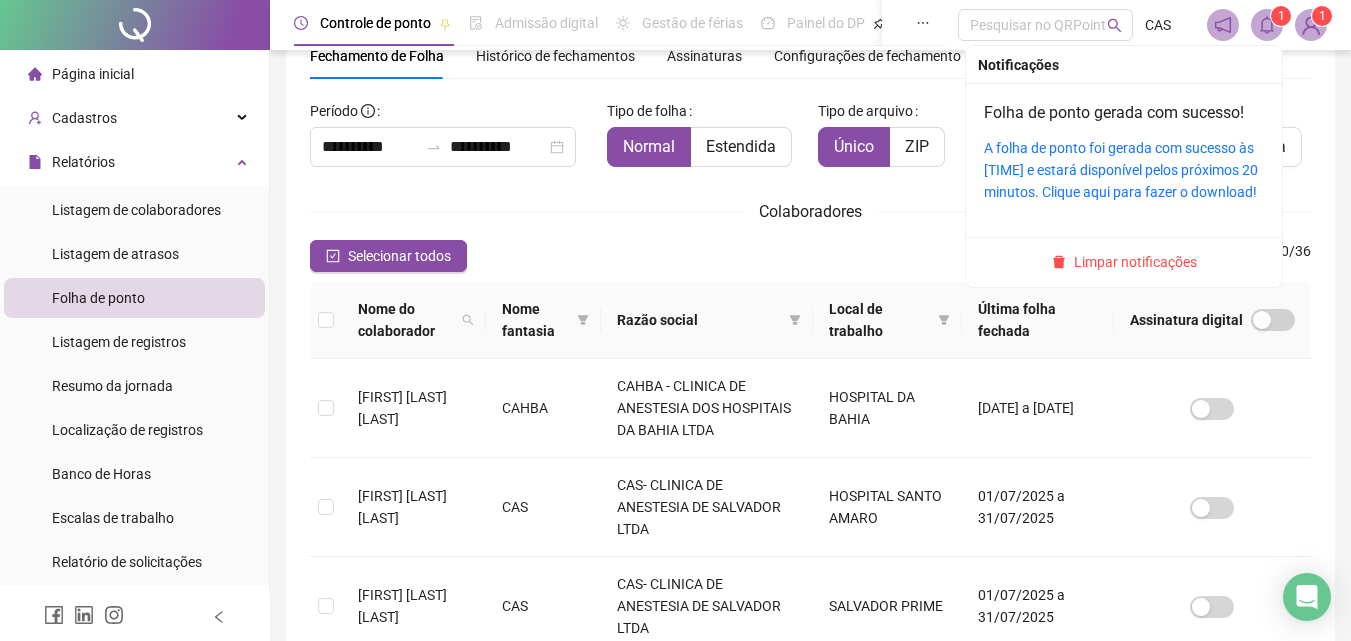 click on "A folha de ponto foi gerada com sucesso às [TIME] e estará disponível pelos próximos 20 minutos.
Clique aqui para fazer o download!" at bounding box center [1124, 170] 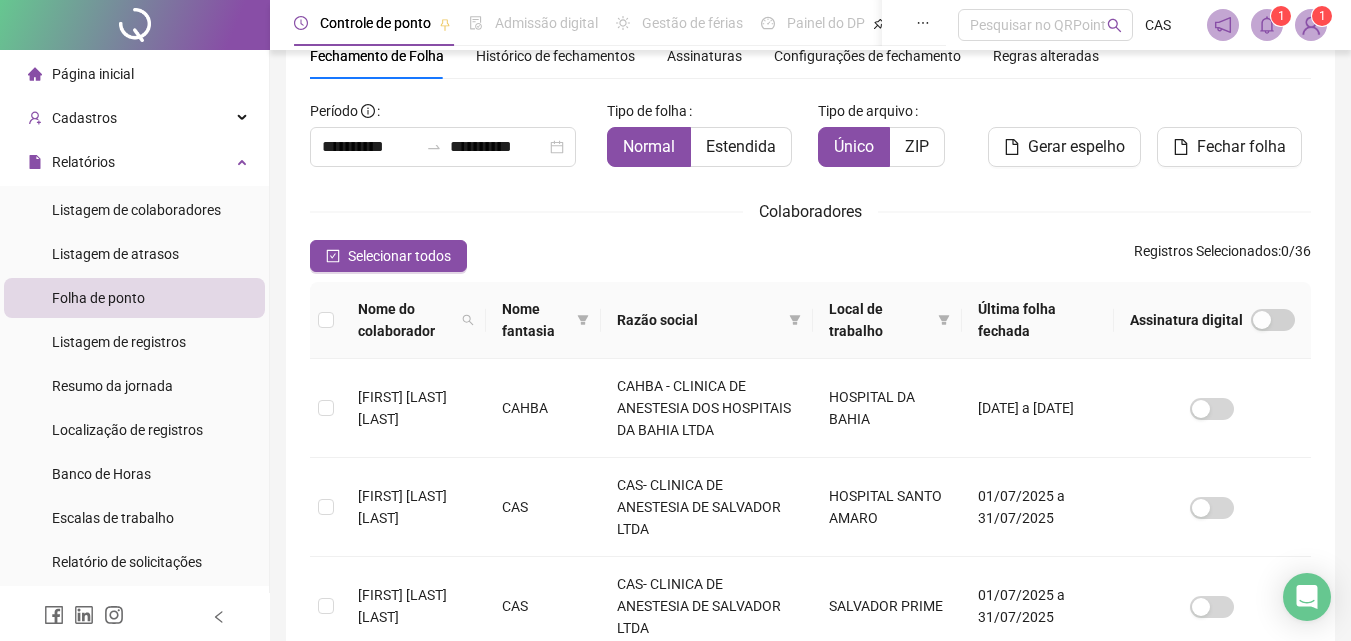 click at bounding box center (1267, 25) 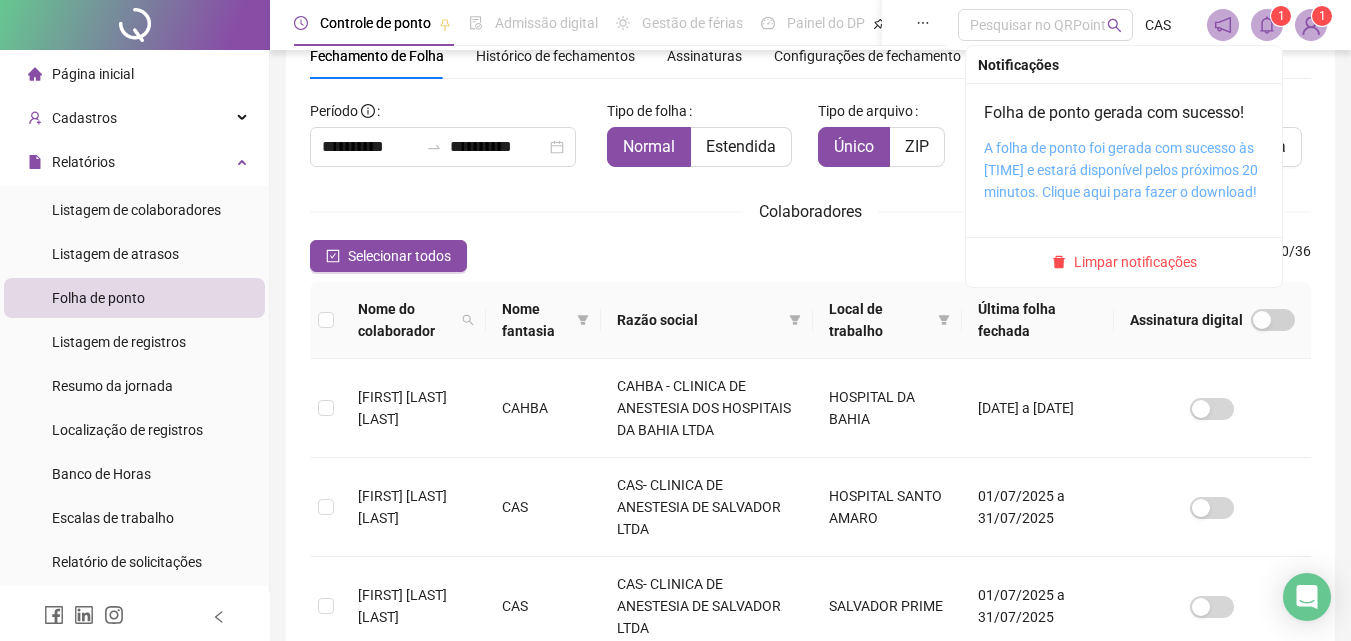 click on "A folha de ponto foi gerada com sucesso às [TIME] e estará disponível pelos próximos 20 minutos.
Clique aqui para fazer o download!" at bounding box center (1121, 170) 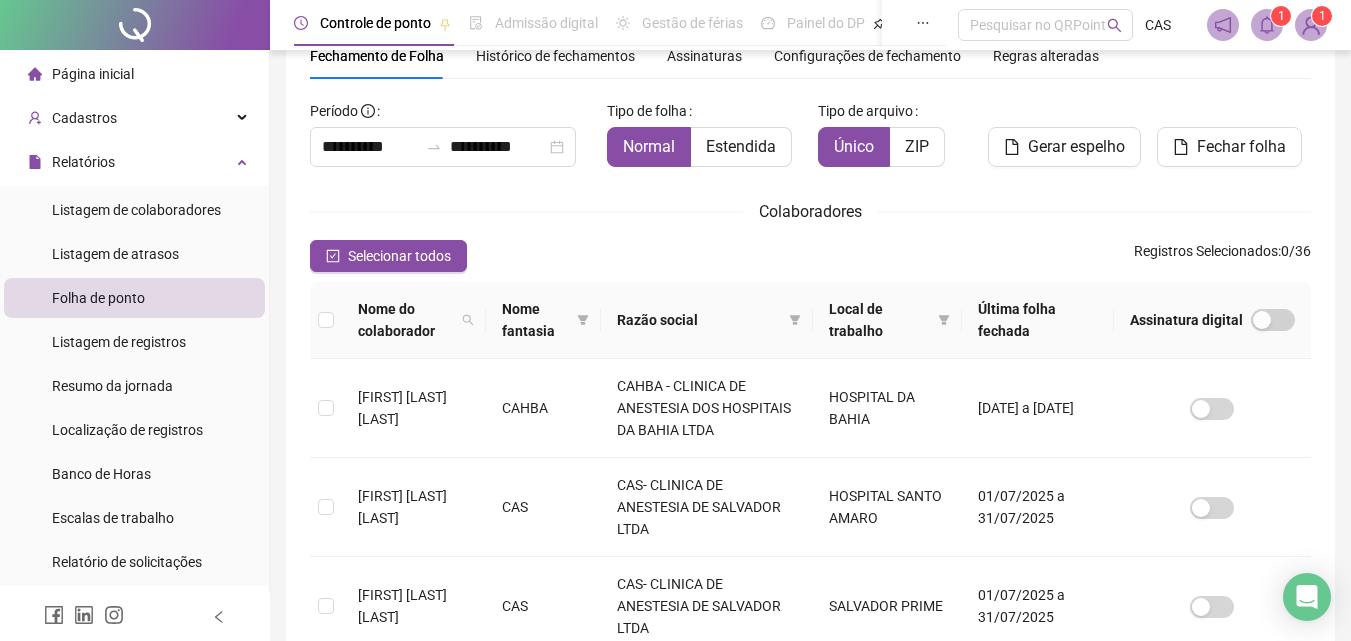 click on "Colaboradores" at bounding box center (810, 211) 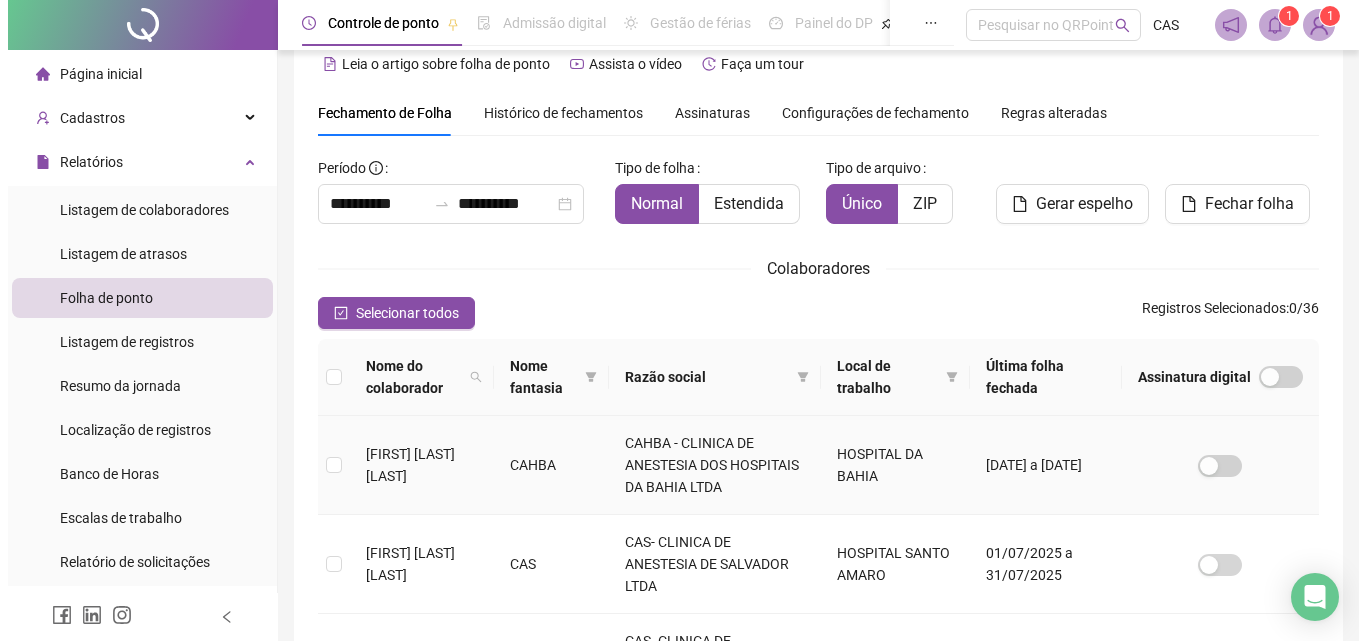 scroll, scrollTop: 0, scrollLeft: 0, axis: both 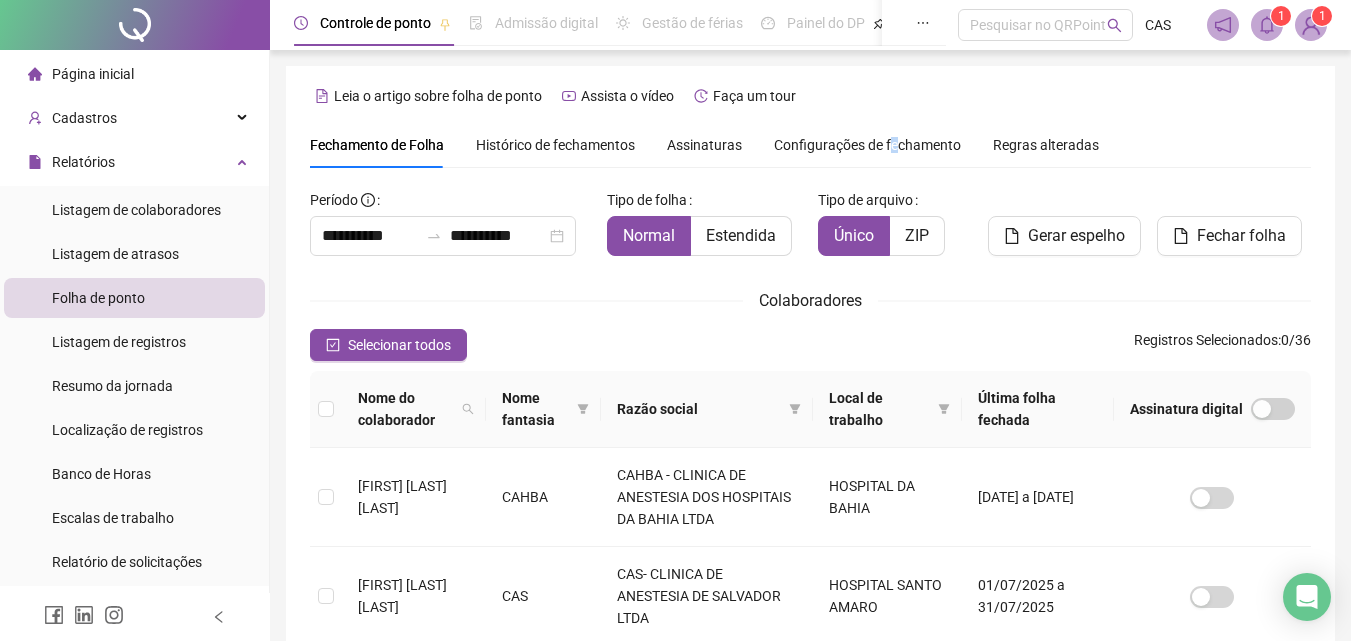 click on "Configurações de fechamento" at bounding box center (867, 145) 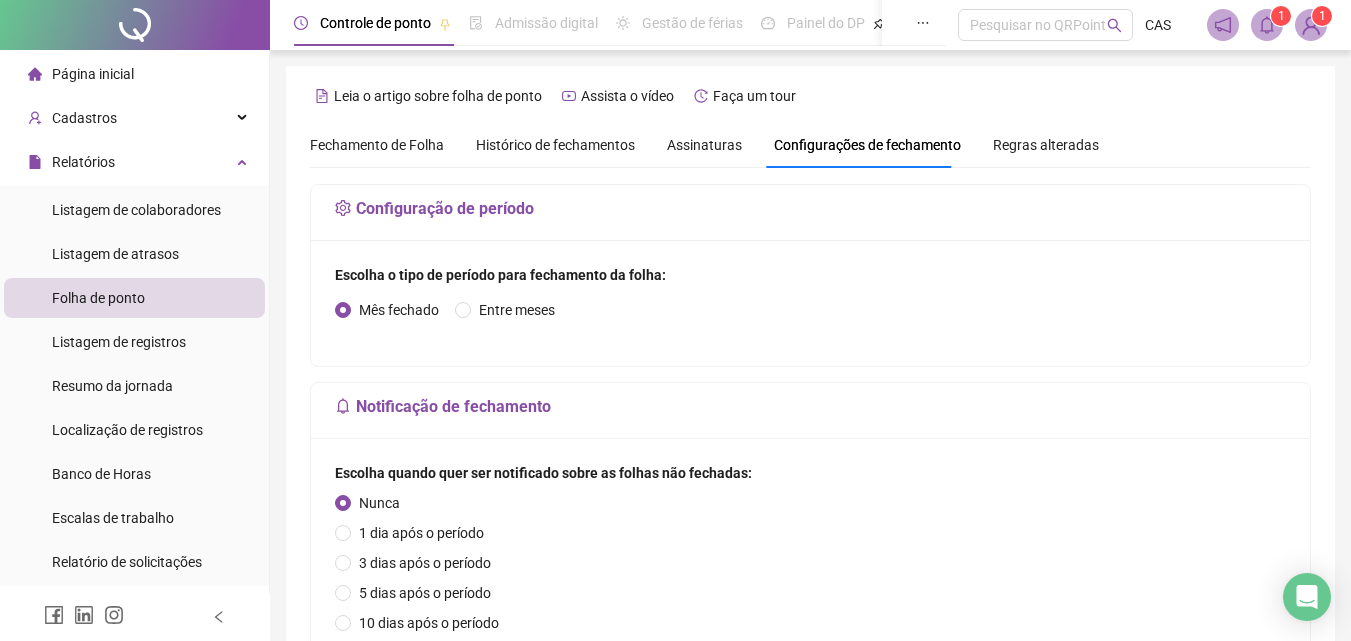 click on "Assinaturas" at bounding box center [704, 145] 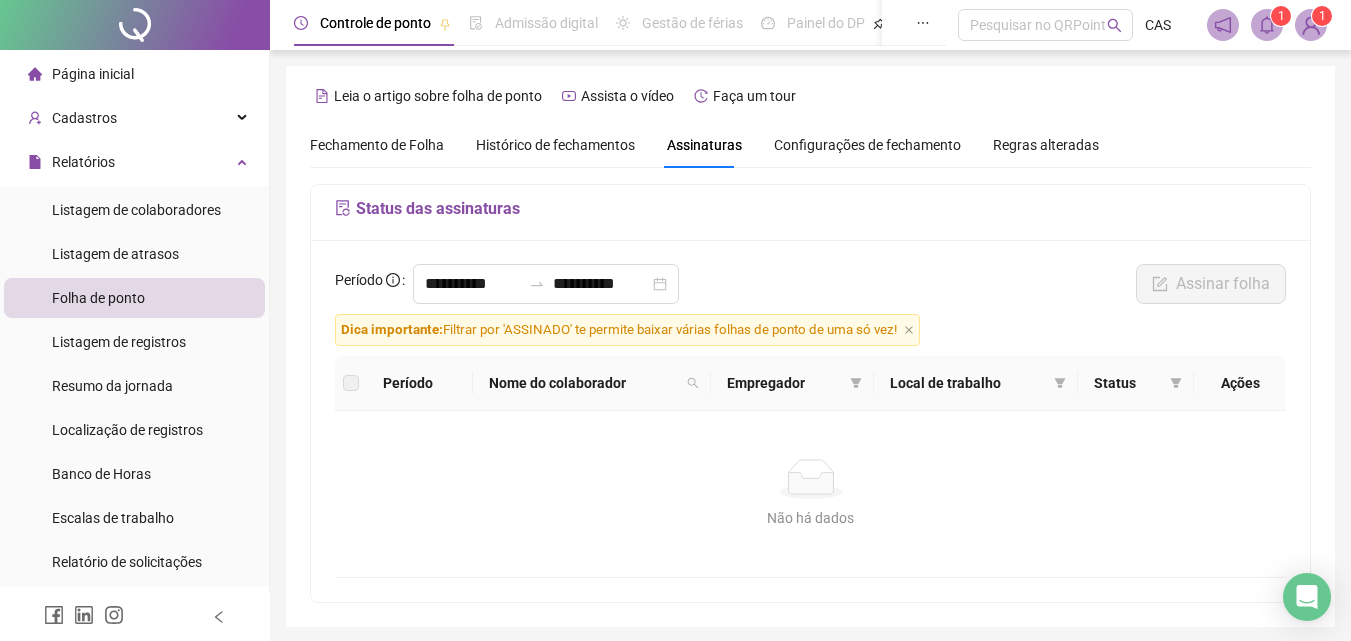 click on "Histórico de fechamentos" at bounding box center [555, 145] 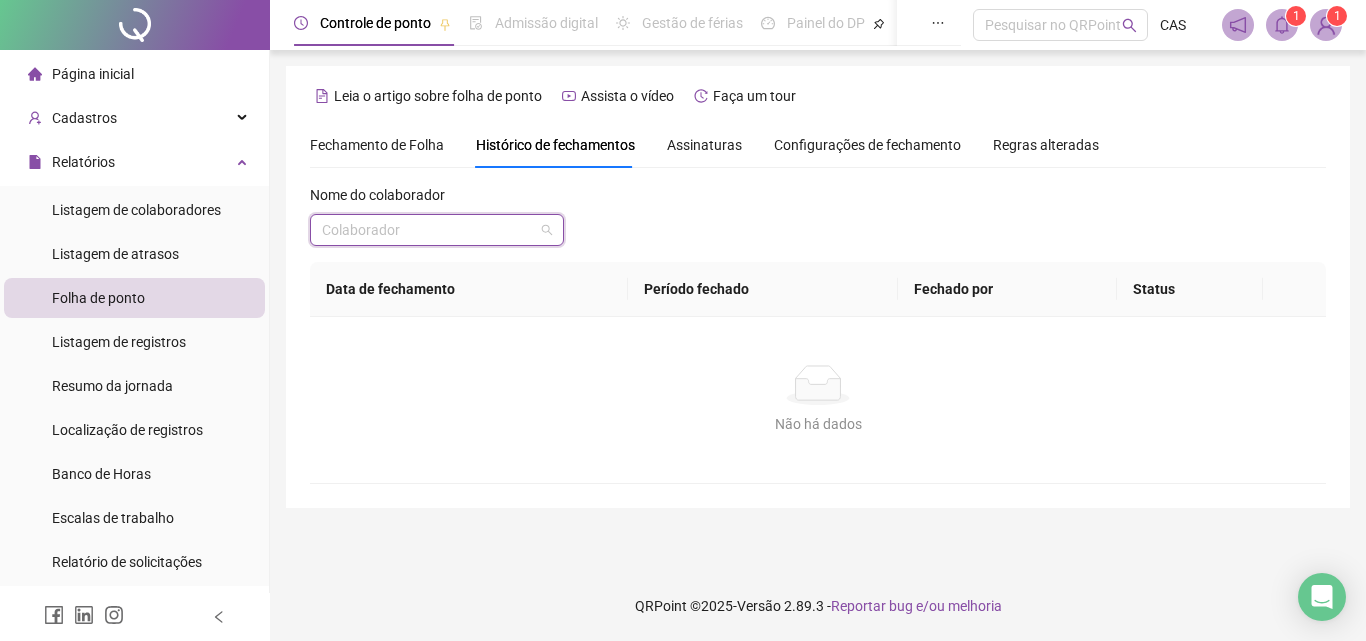 click at bounding box center (428, 230) 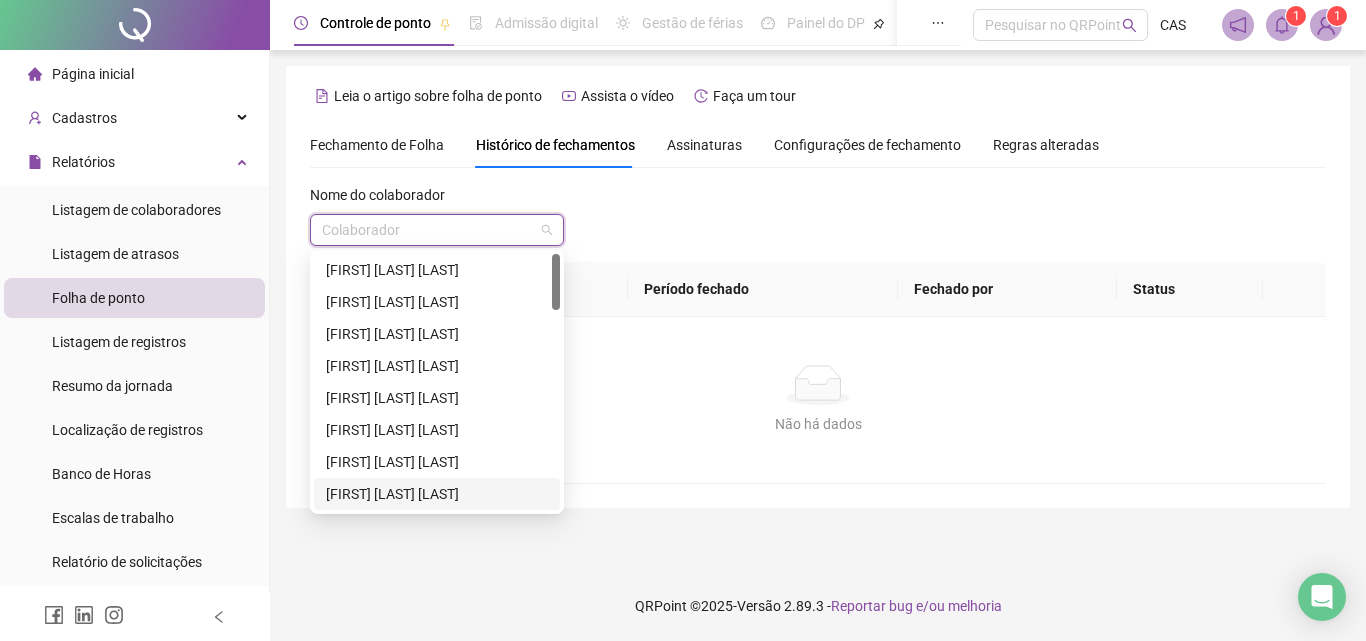 scroll, scrollTop: 100, scrollLeft: 0, axis: vertical 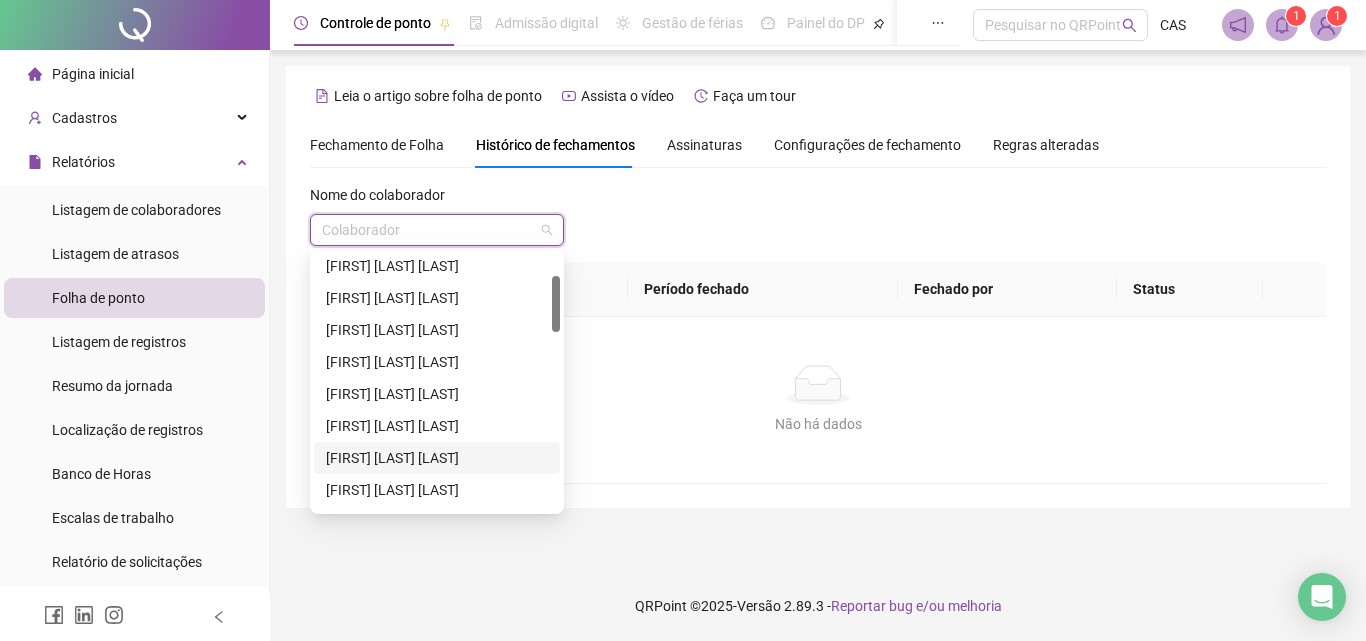 click on "[FIRST] [LAST] [LAST]" at bounding box center [437, 458] 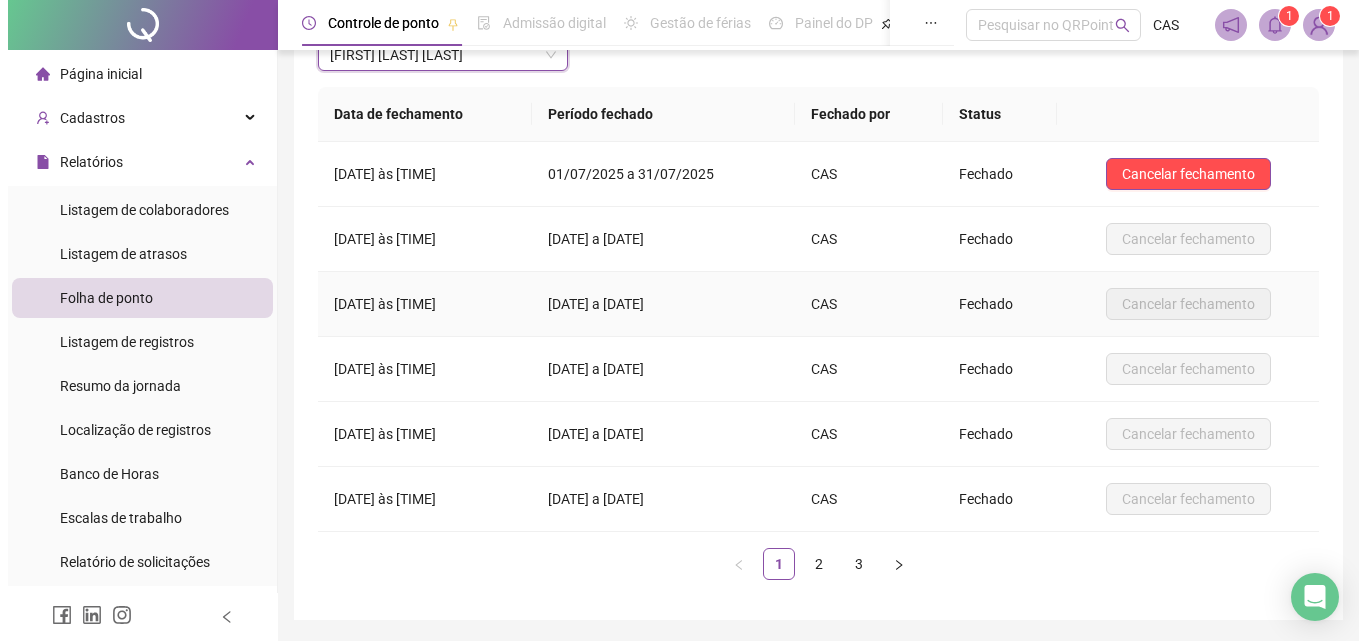scroll, scrollTop: 140, scrollLeft: 0, axis: vertical 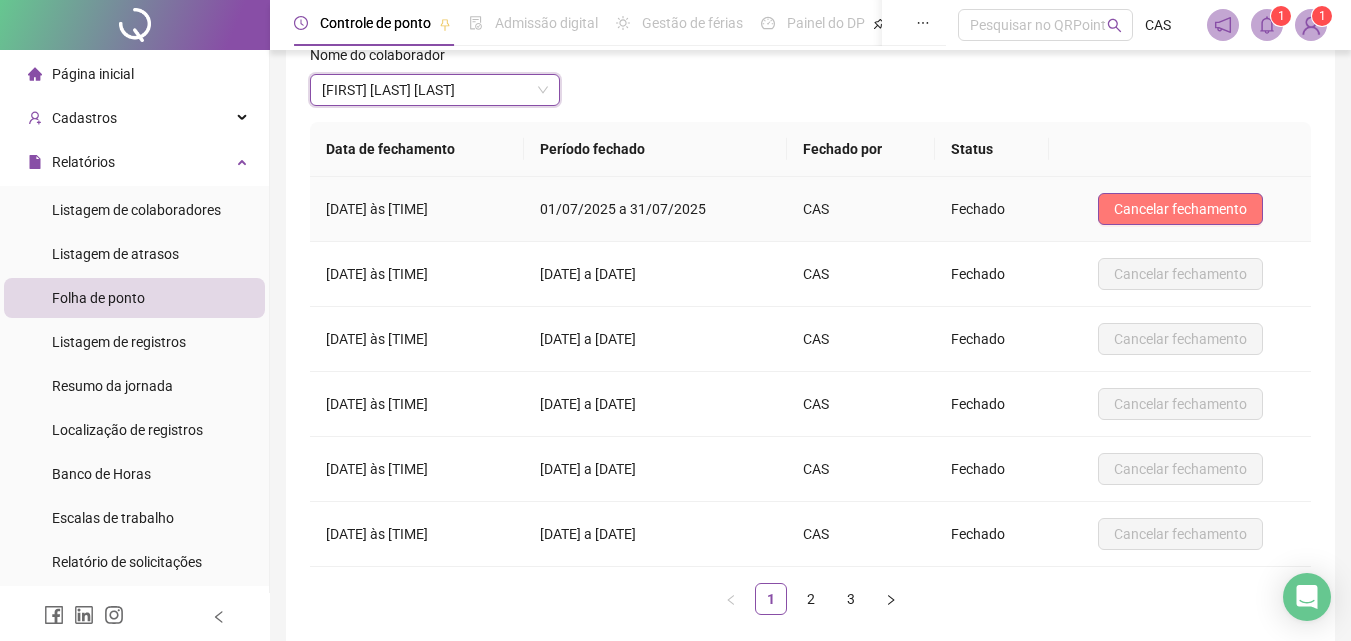click on "Cancelar fechamento" at bounding box center [1180, 209] 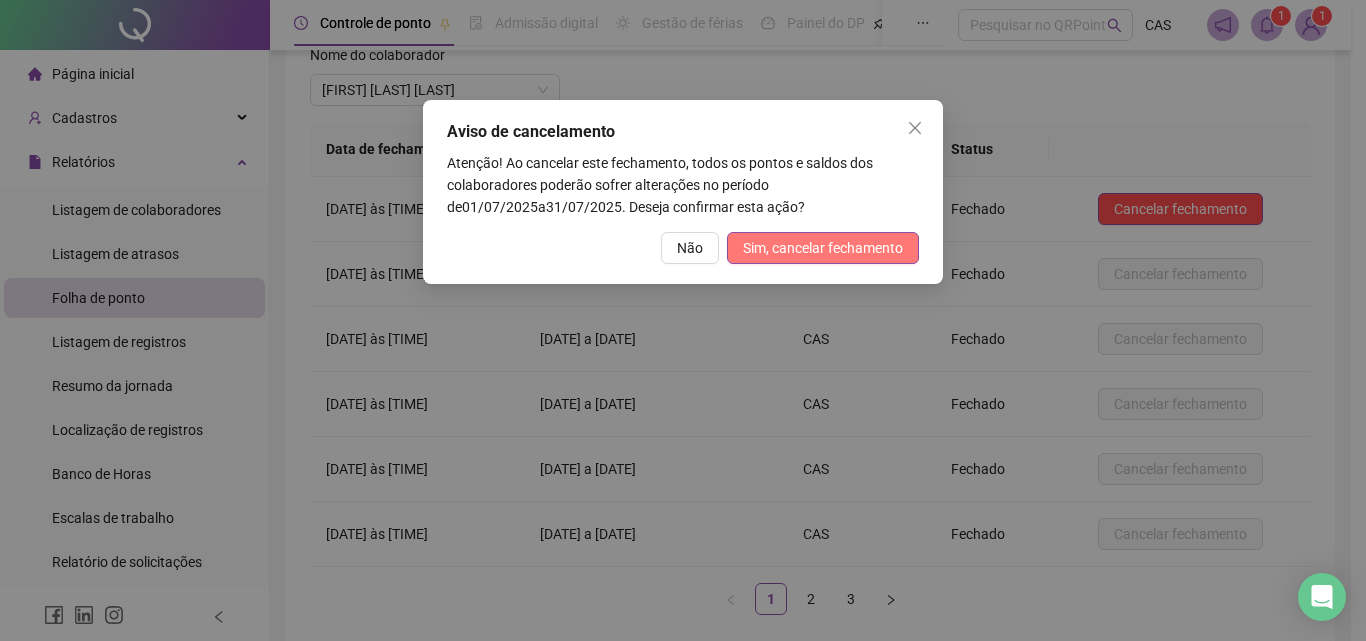 click on "Sim, cancelar fechamento" at bounding box center (823, 248) 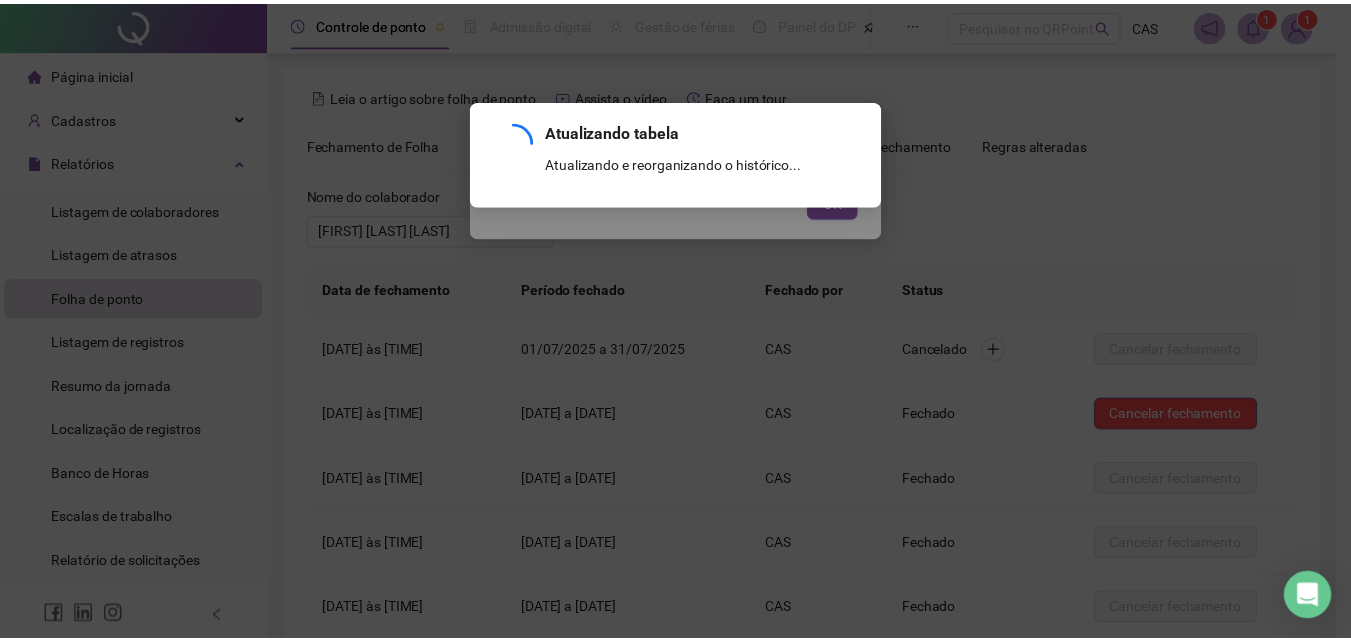 scroll, scrollTop: 240, scrollLeft: 0, axis: vertical 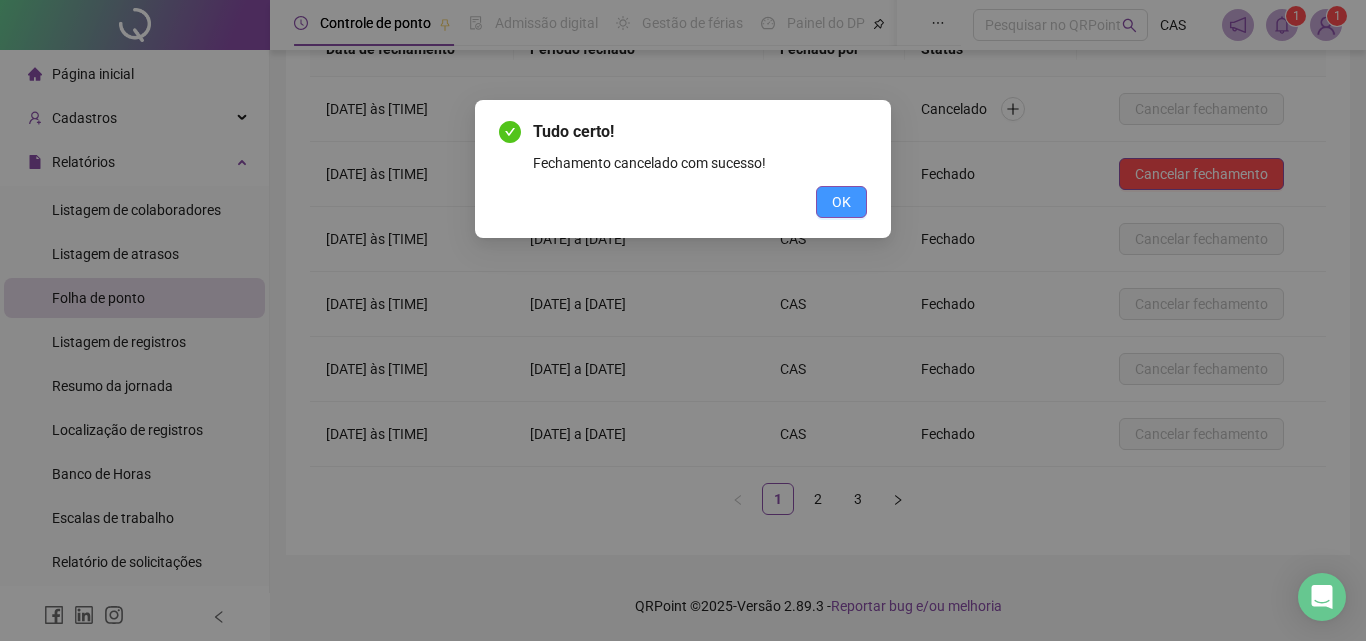 click on "OK" at bounding box center [841, 202] 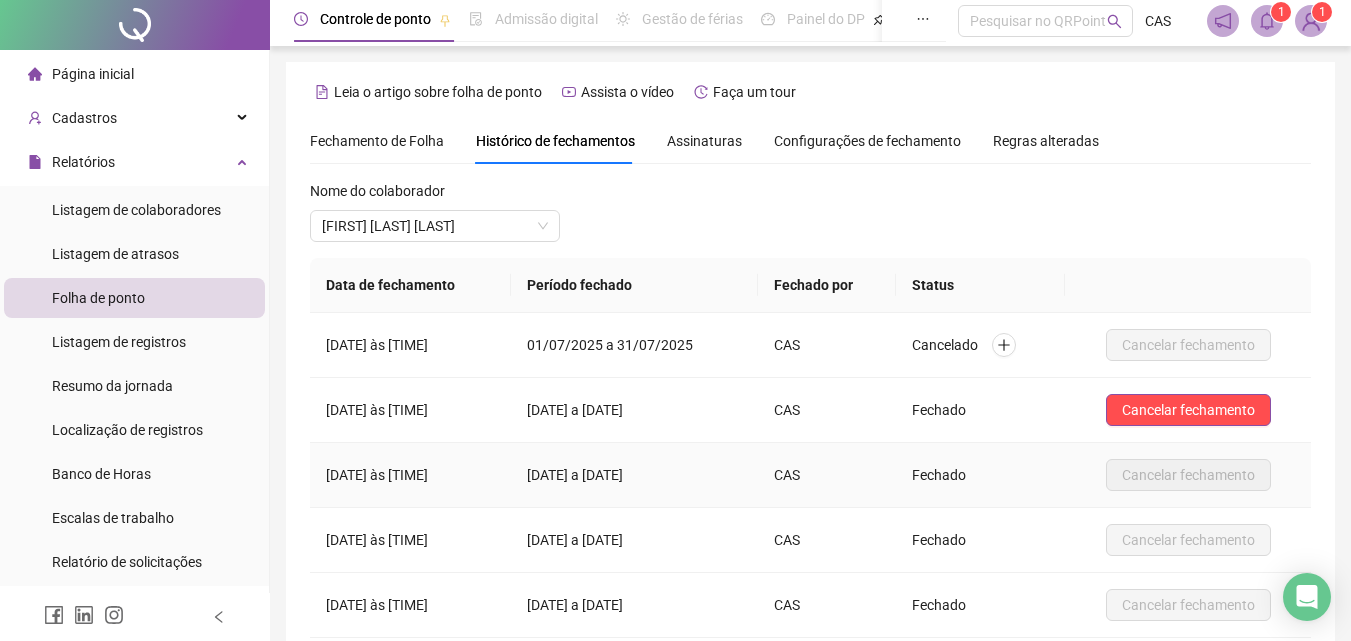 scroll, scrollTop: 0, scrollLeft: 0, axis: both 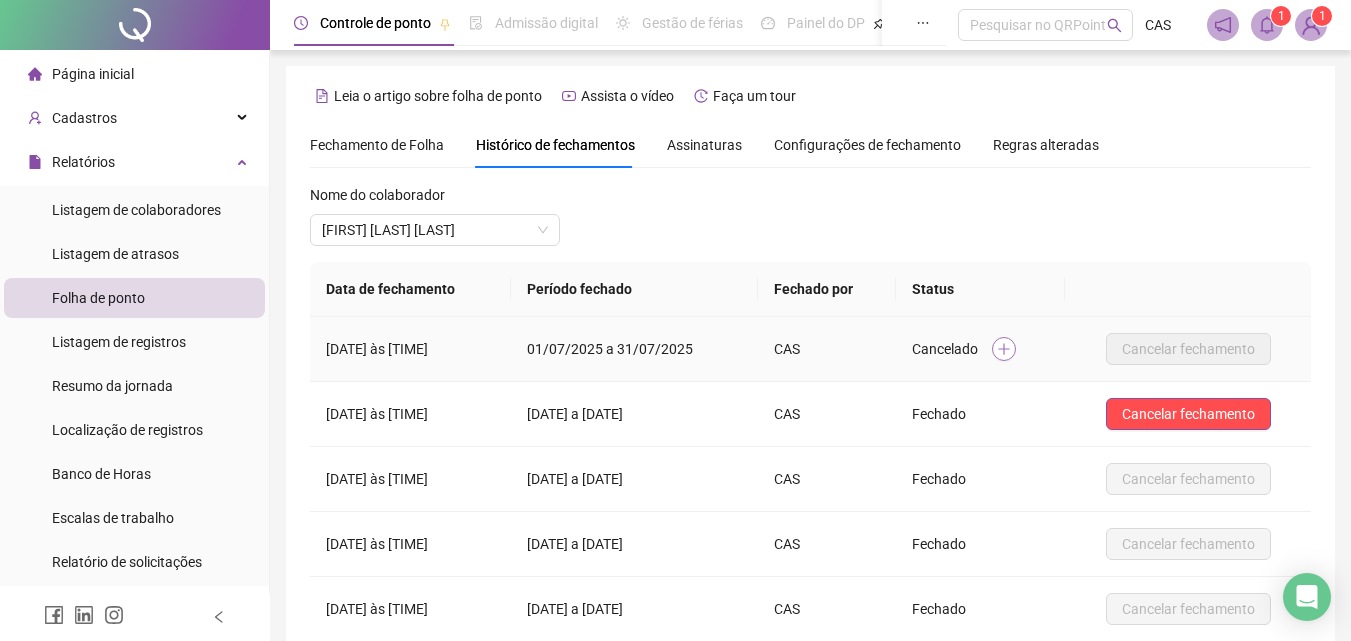 click at bounding box center (1004, 349) 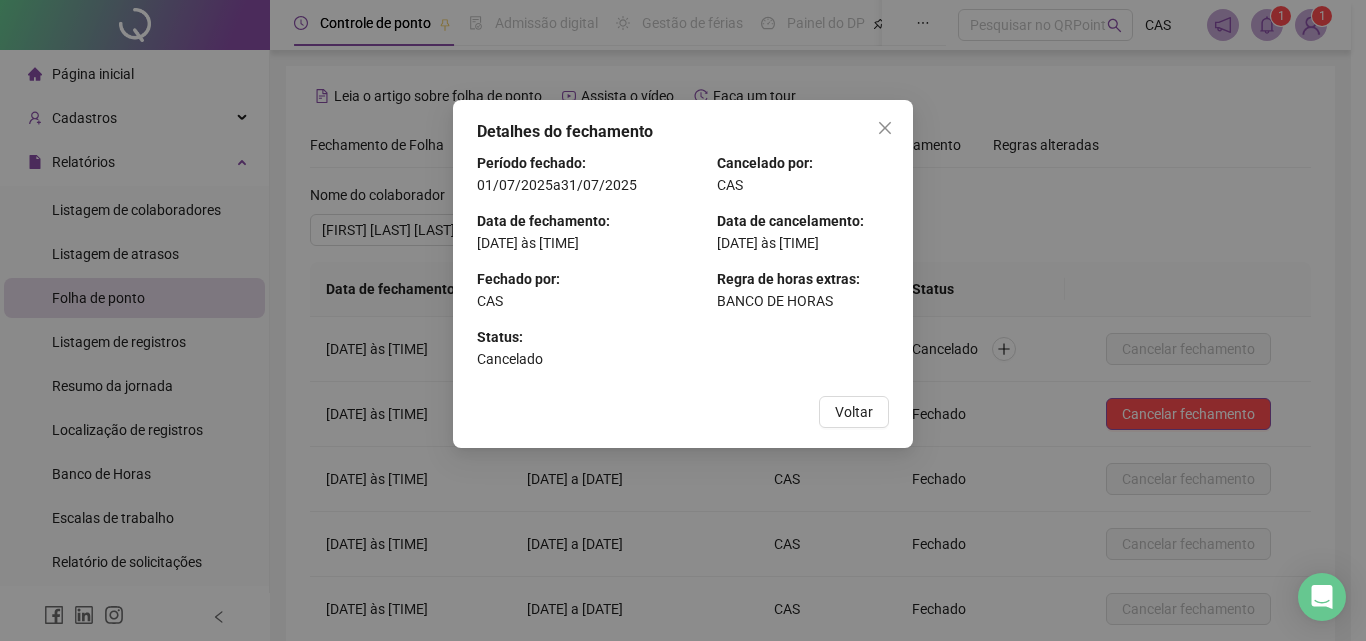 click on "Voltar" at bounding box center (854, 412) 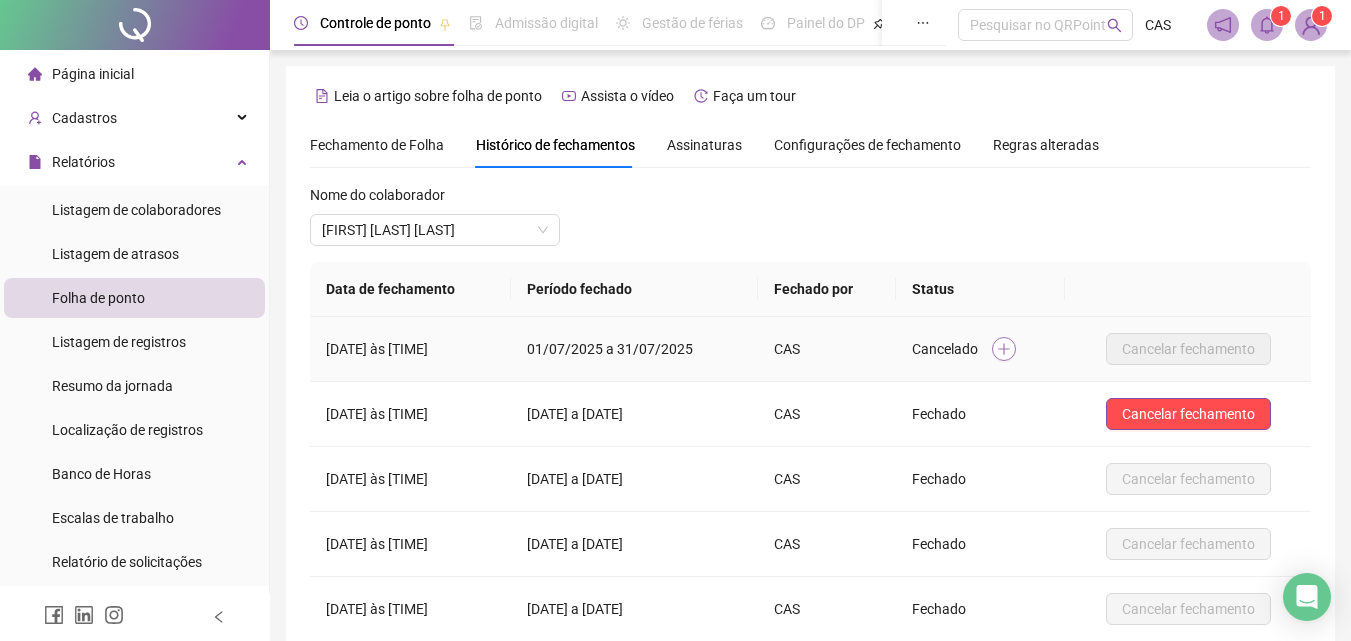 click 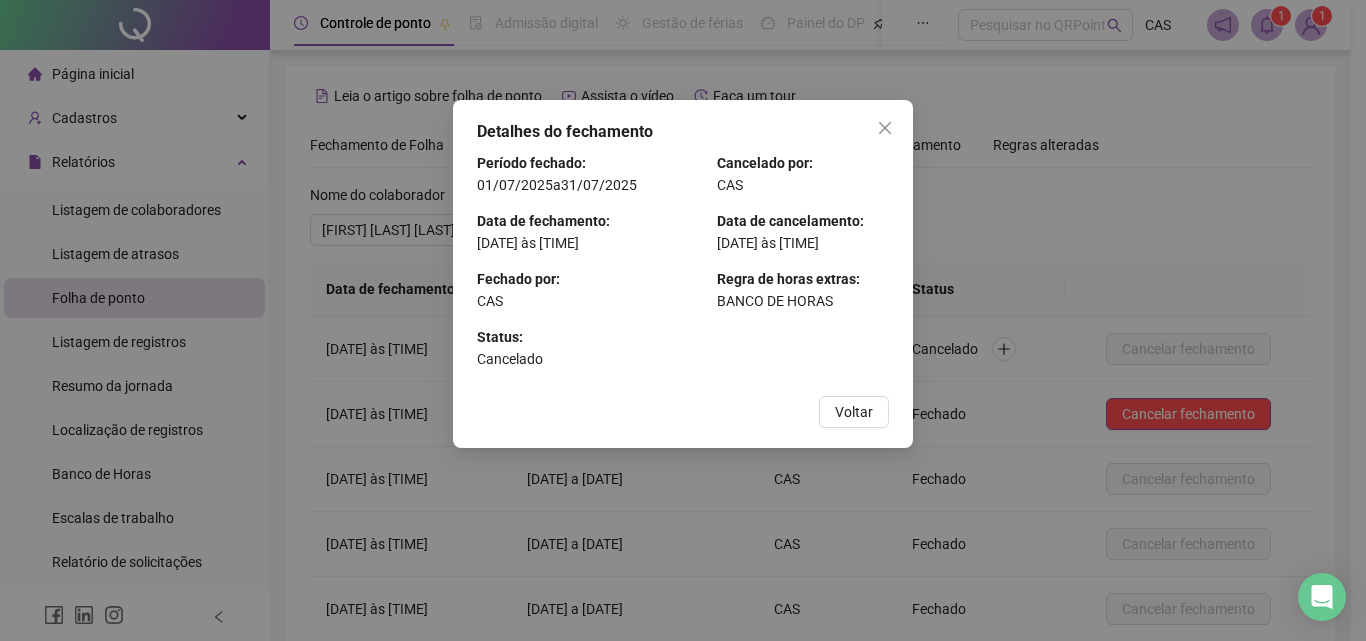 click on "Detalhes do fechamento Período fechado : [DATE]  a  [DATE]
Data de fechamento : [DATE] às [TIME]
Fechado por : CAS
Status : Cancelado Cancelado por : CAS
Data de cancelamento : [DATE] às [TIME]
Regra de horas extras : BANCO DE HORAS Voltar" at bounding box center (683, 274) 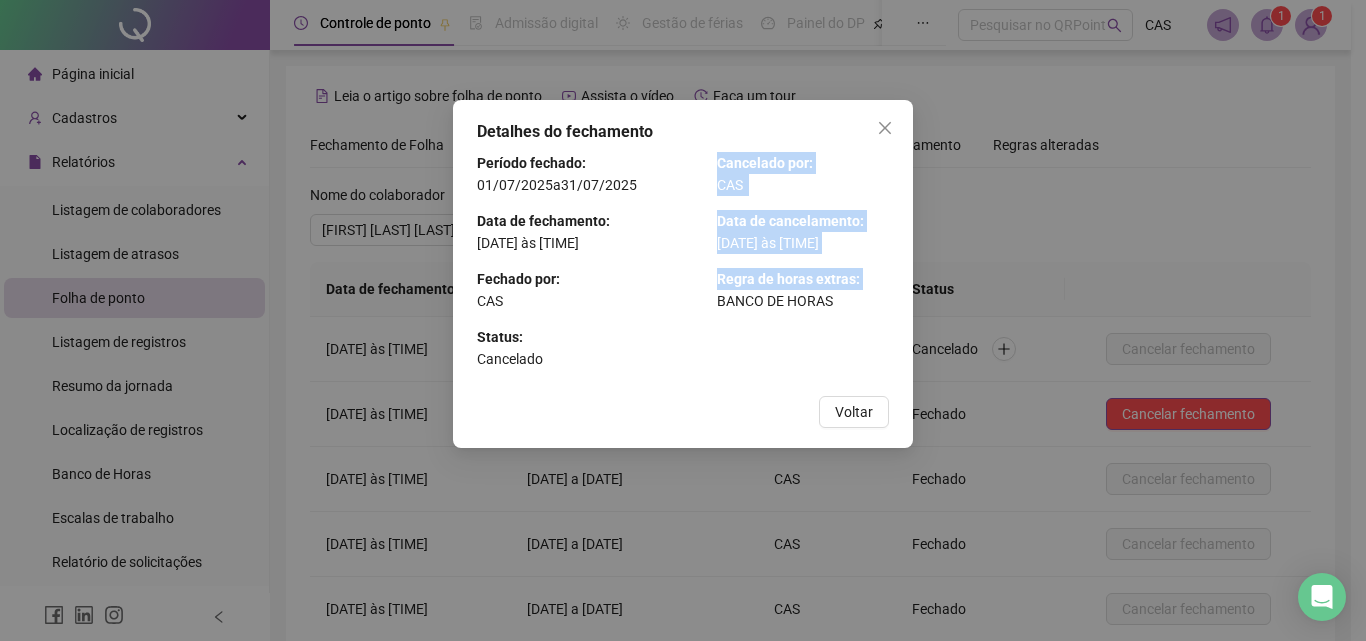 click on "Período fechado : [DATE]  a  [DATE]
Data de fechamento : [DATE] às [TIME]
Fechado por : CAS
Status : Cancelado Cancelado por : CAS
Data de cancelamento : [DATE] às [TIME]
Regra de horas extras : BANCO DE HORAS" at bounding box center [683, 268] 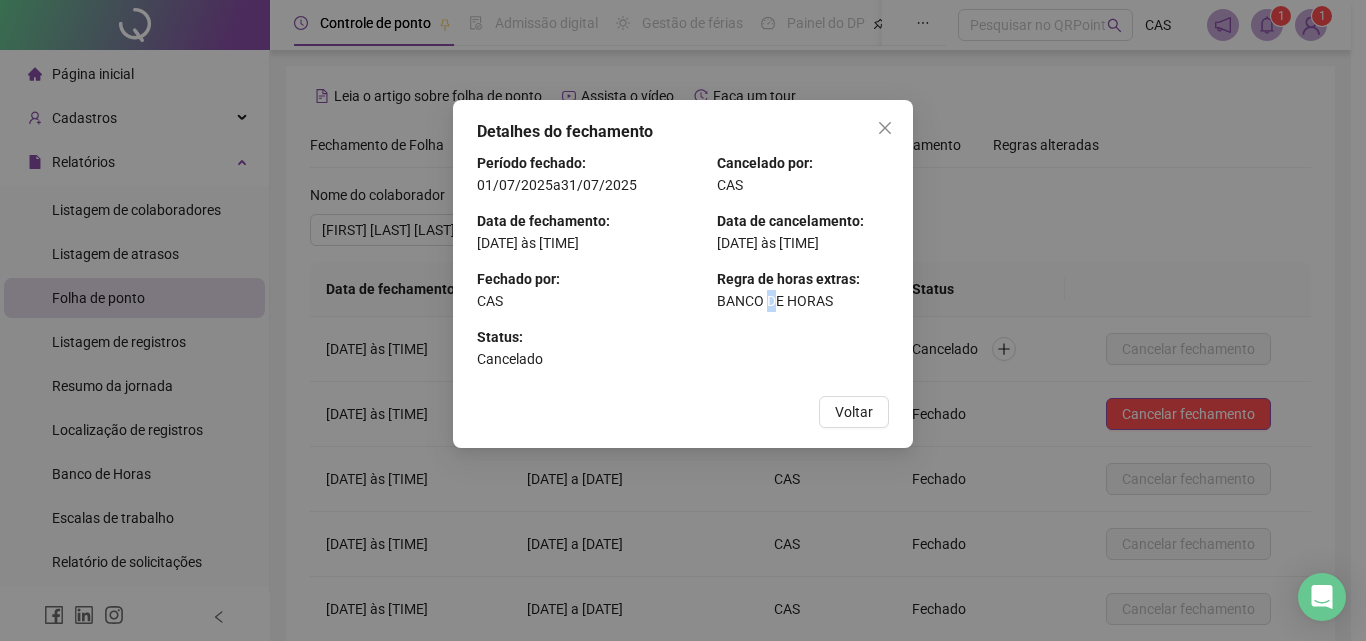 click on "BANCO DE HORAS" at bounding box center (803, 301) 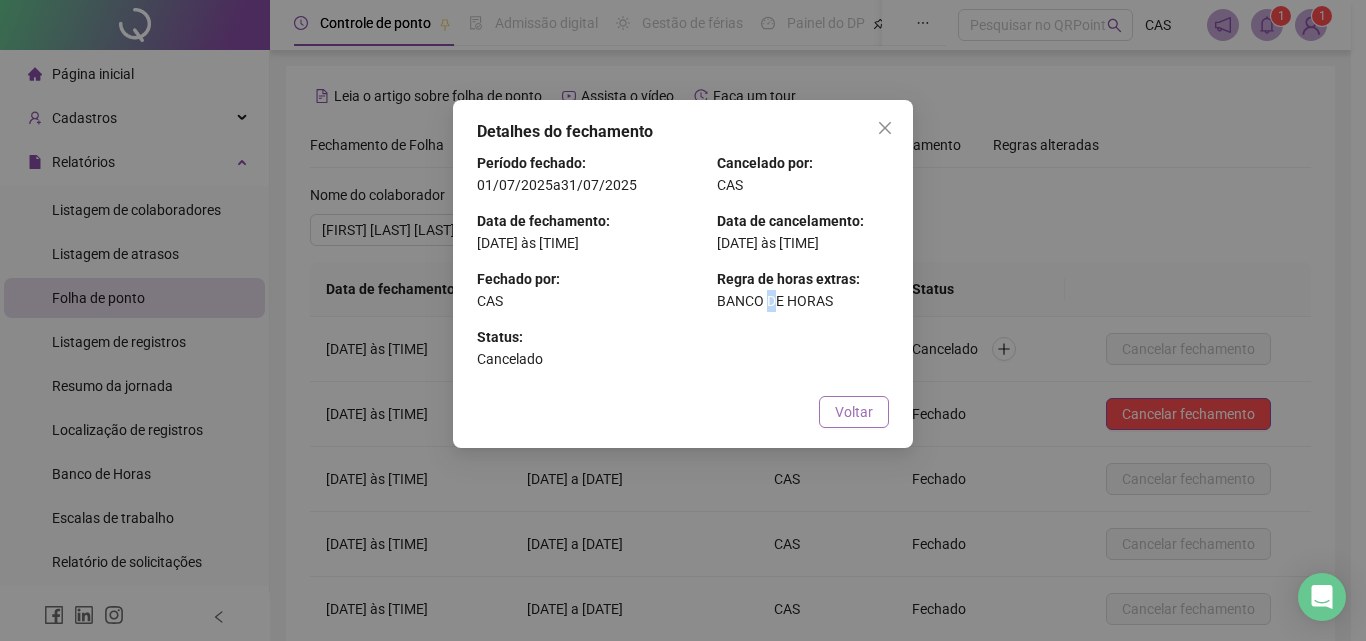 click on "Voltar" at bounding box center [854, 412] 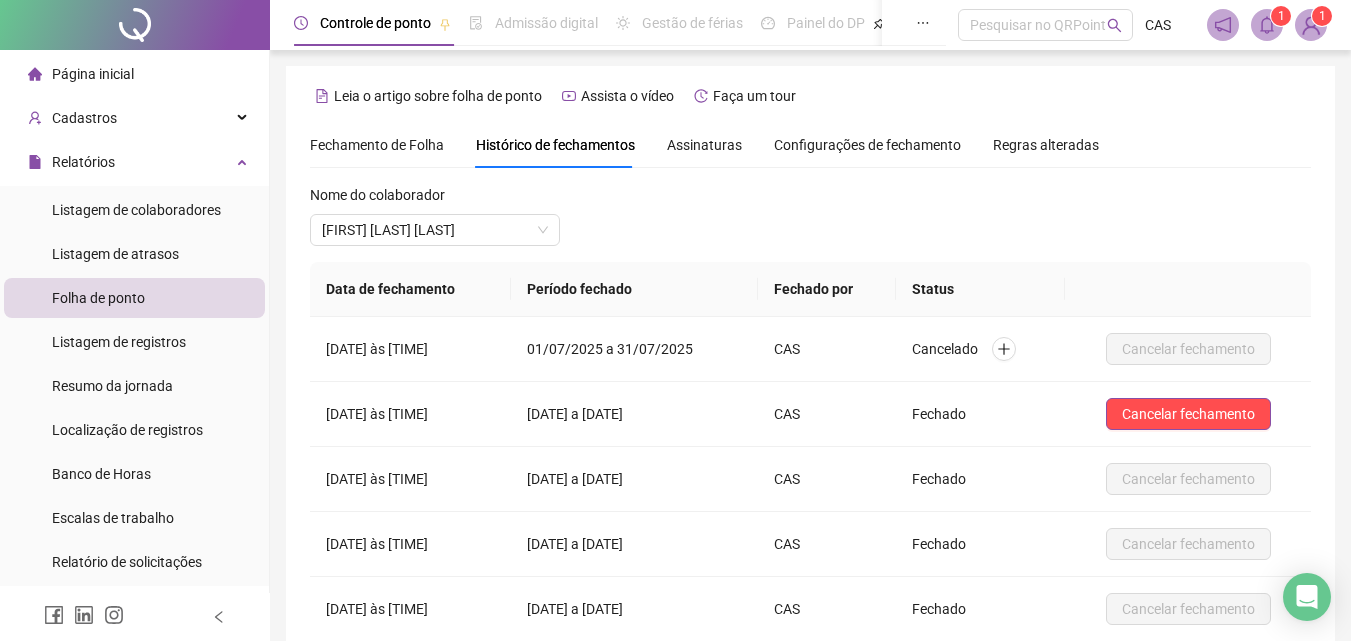 click on "Fechamento de Folha" at bounding box center [377, 145] 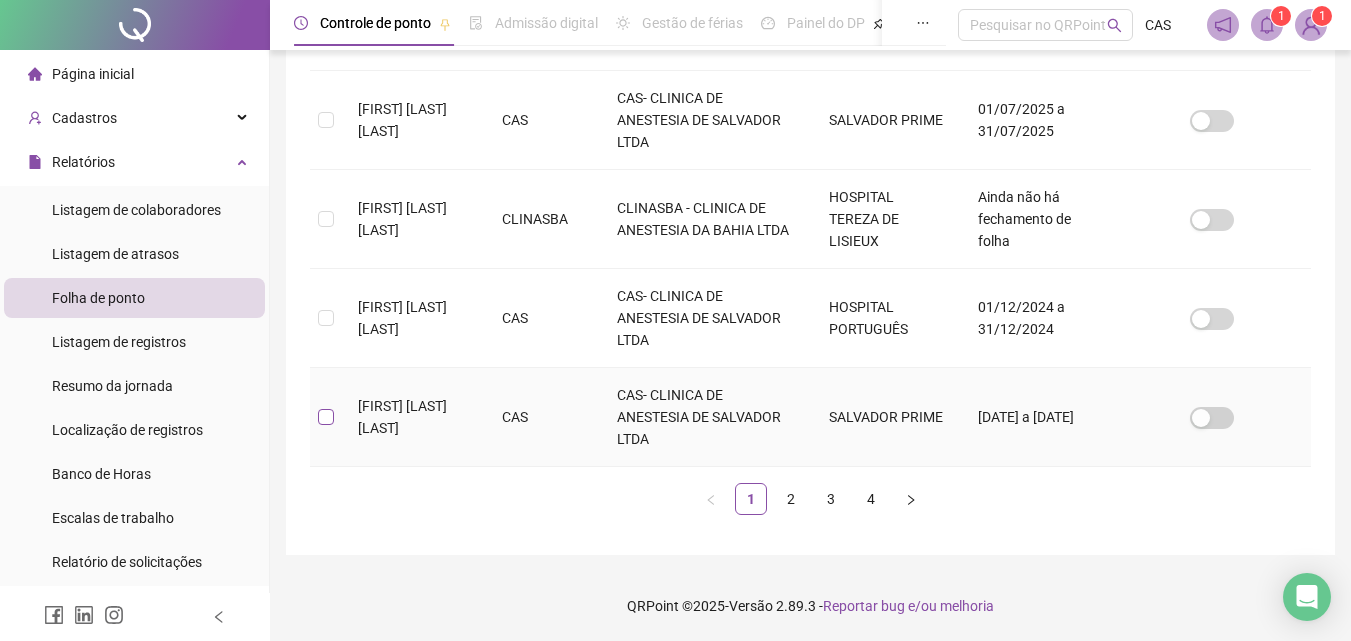 click at bounding box center [326, 417] 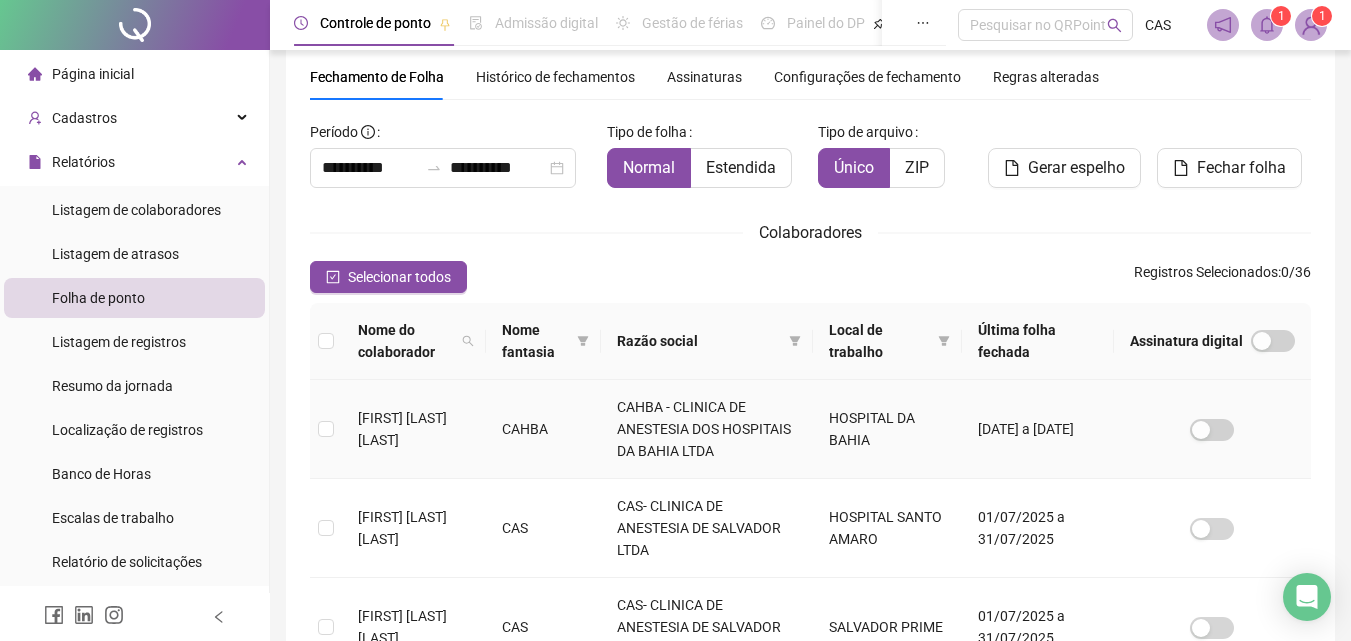 scroll, scrollTop: 0, scrollLeft: 0, axis: both 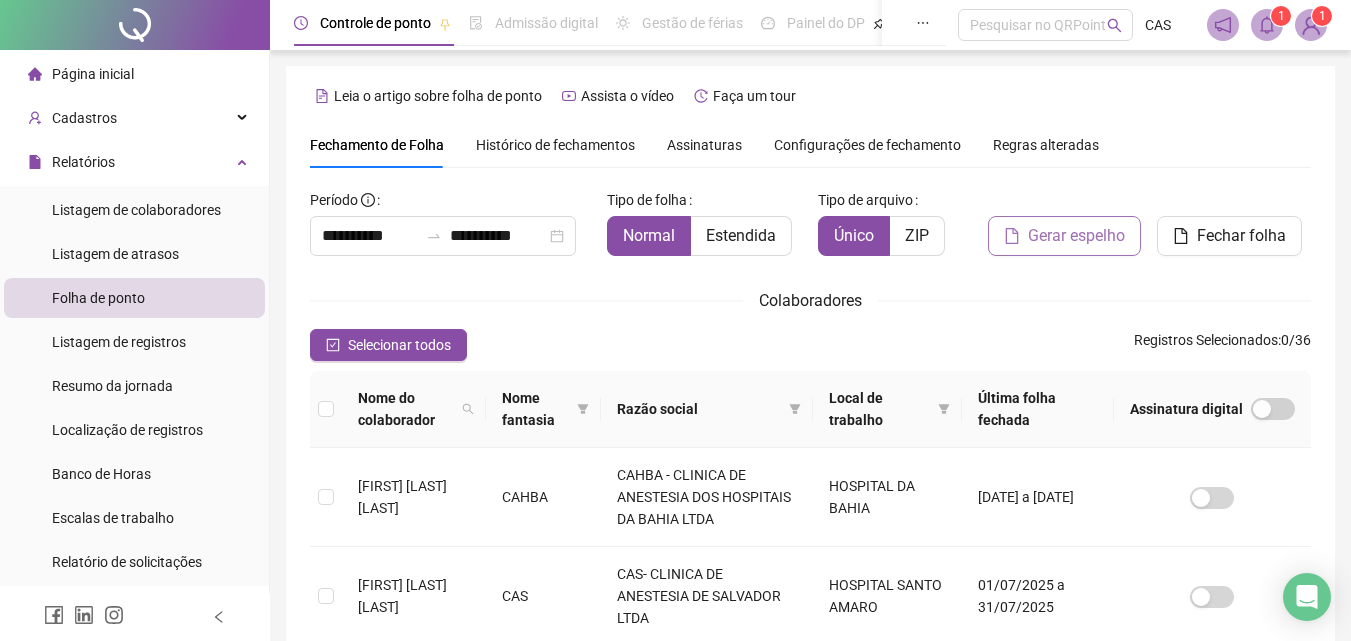 click on "Gerar espelho" at bounding box center (1076, 236) 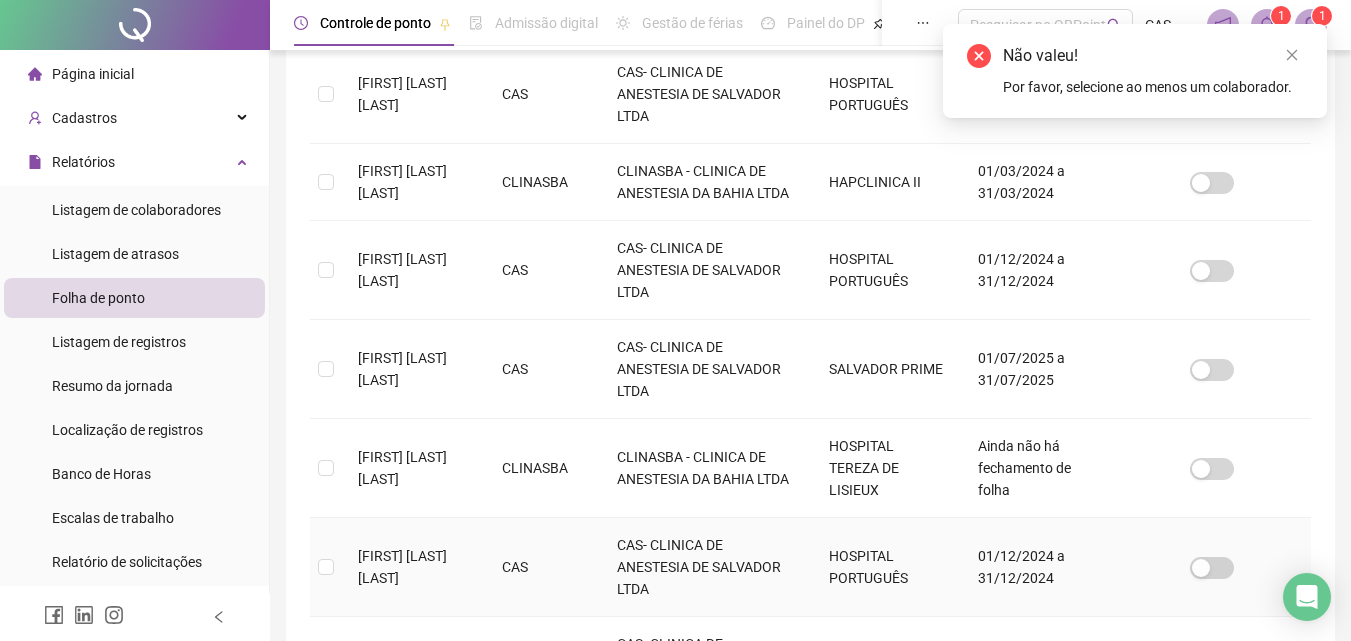 scroll, scrollTop: 900, scrollLeft: 0, axis: vertical 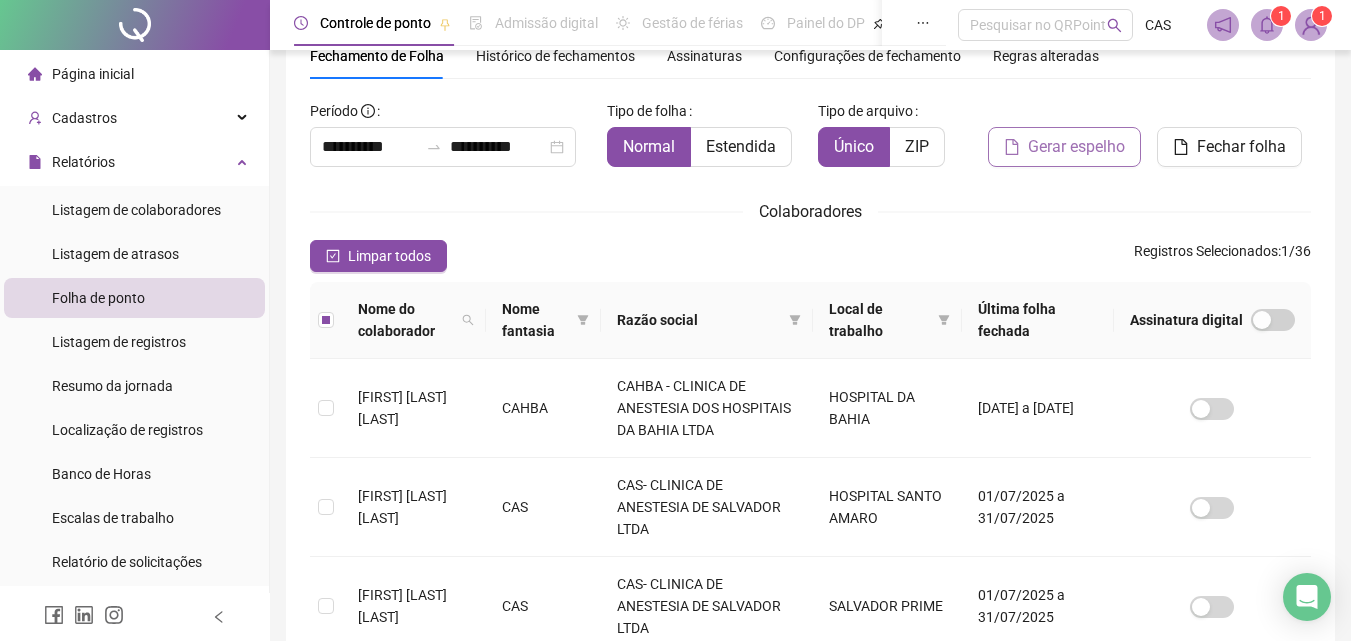 click on "Gerar espelho" at bounding box center (1064, 147) 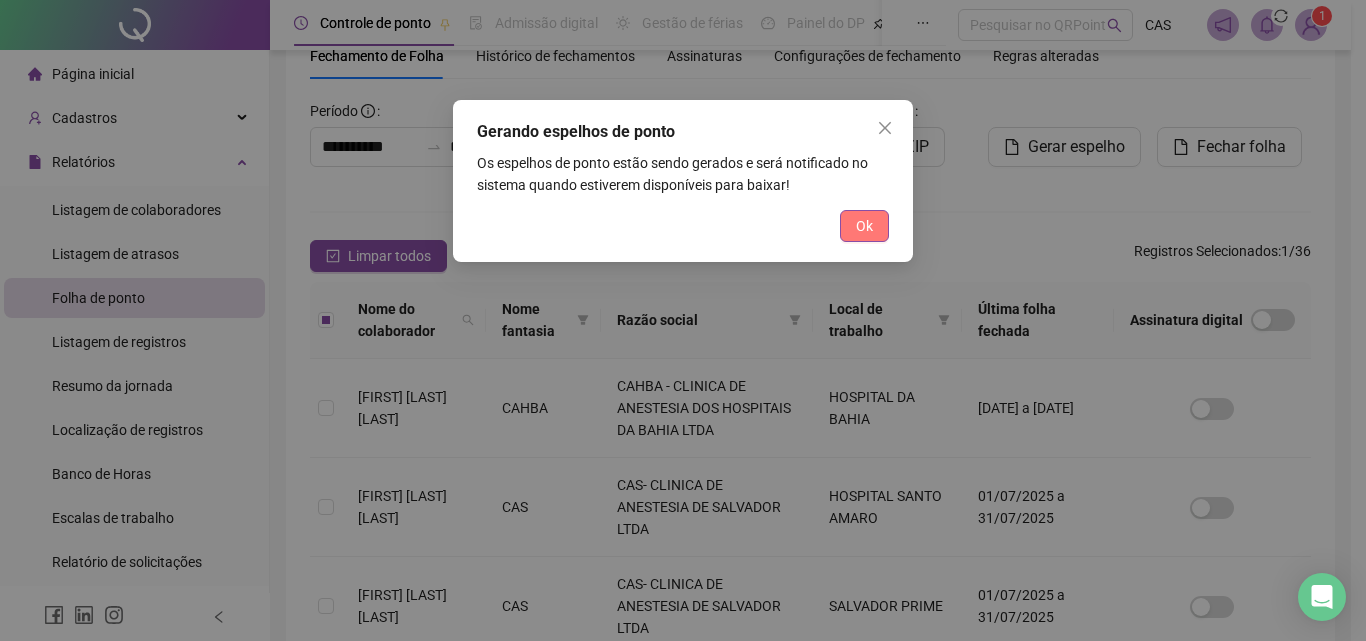 click on "Ok" at bounding box center [864, 226] 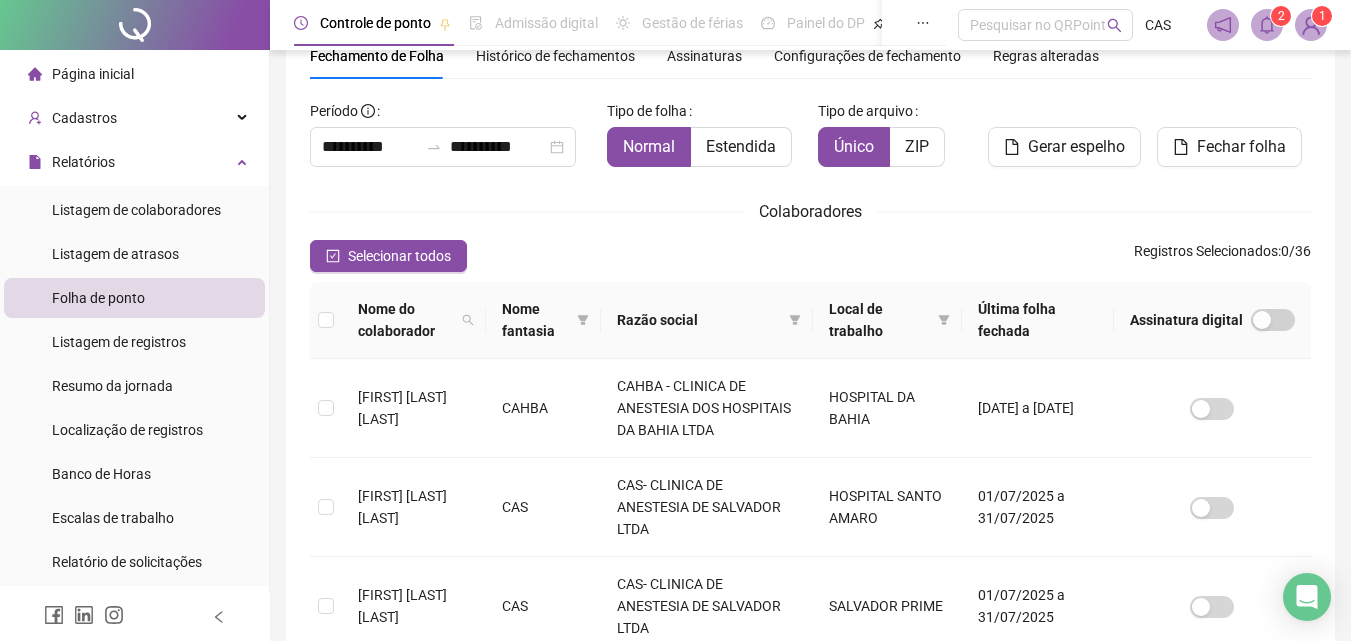 click 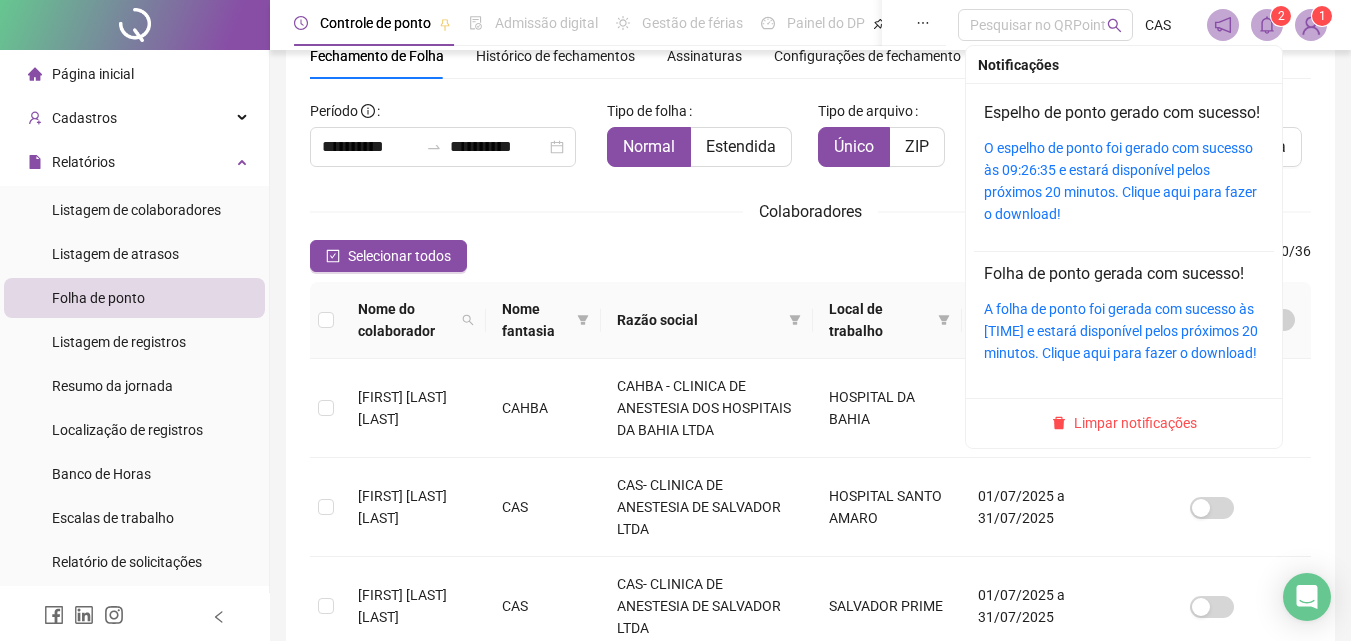 click on "O espelho de ponto foi gerado com sucesso às 09:26:35 e estará disponível pelos próximos 20 minutos.
Clique aqui para fazer o download!" at bounding box center [1124, 181] 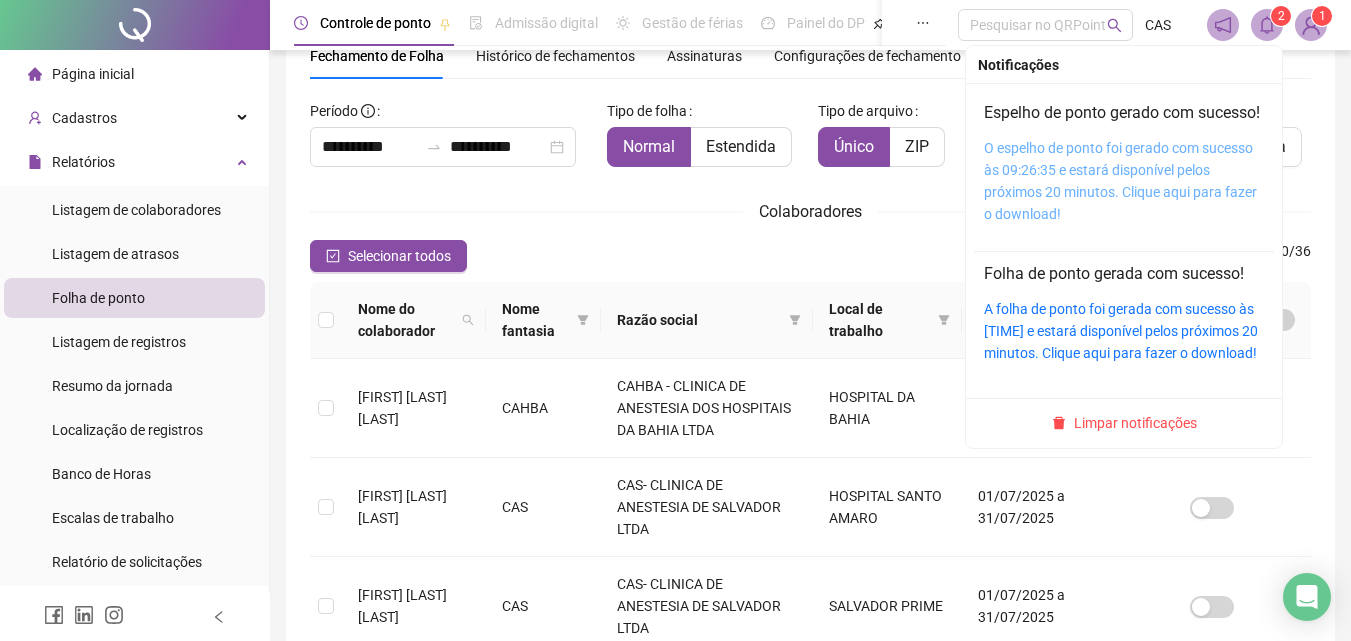 click on "O espelho de ponto foi gerado com sucesso às 09:26:35 e estará disponível pelos próximos 20 minutos.
Clique aqui para fazer o download!" at bounding box center [1120, 181] 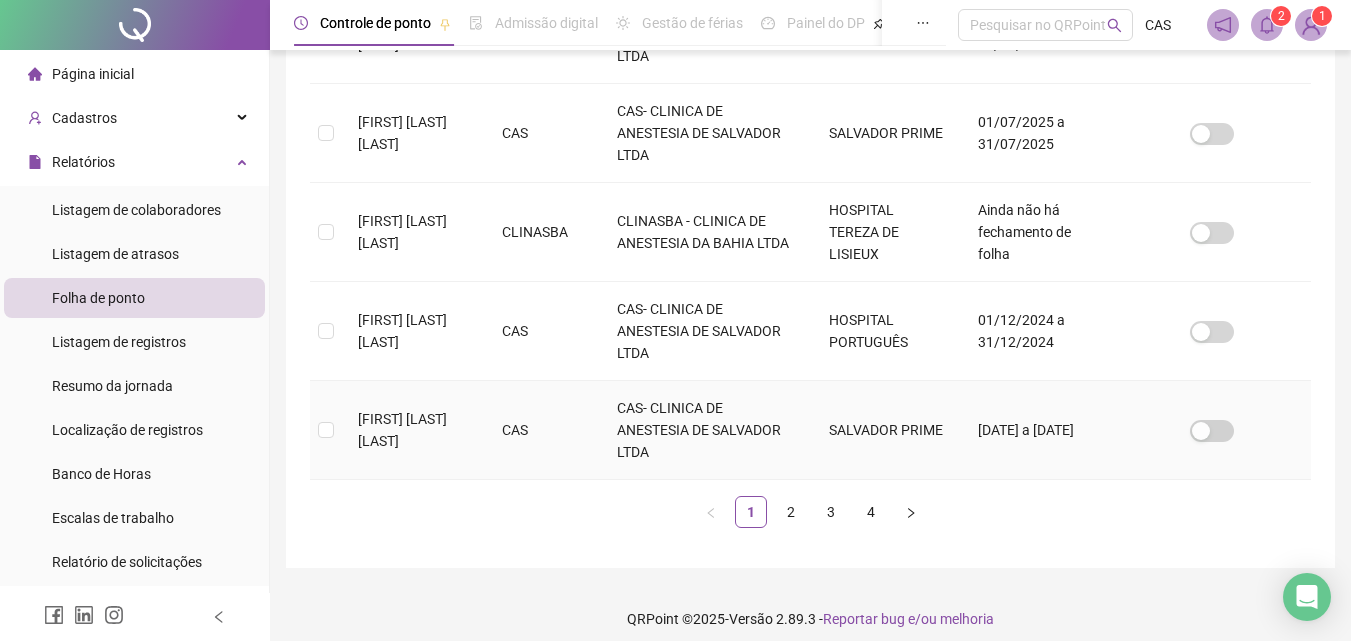 scroll, scrollTop: 971, scrollLeft: 0, axis: vertical 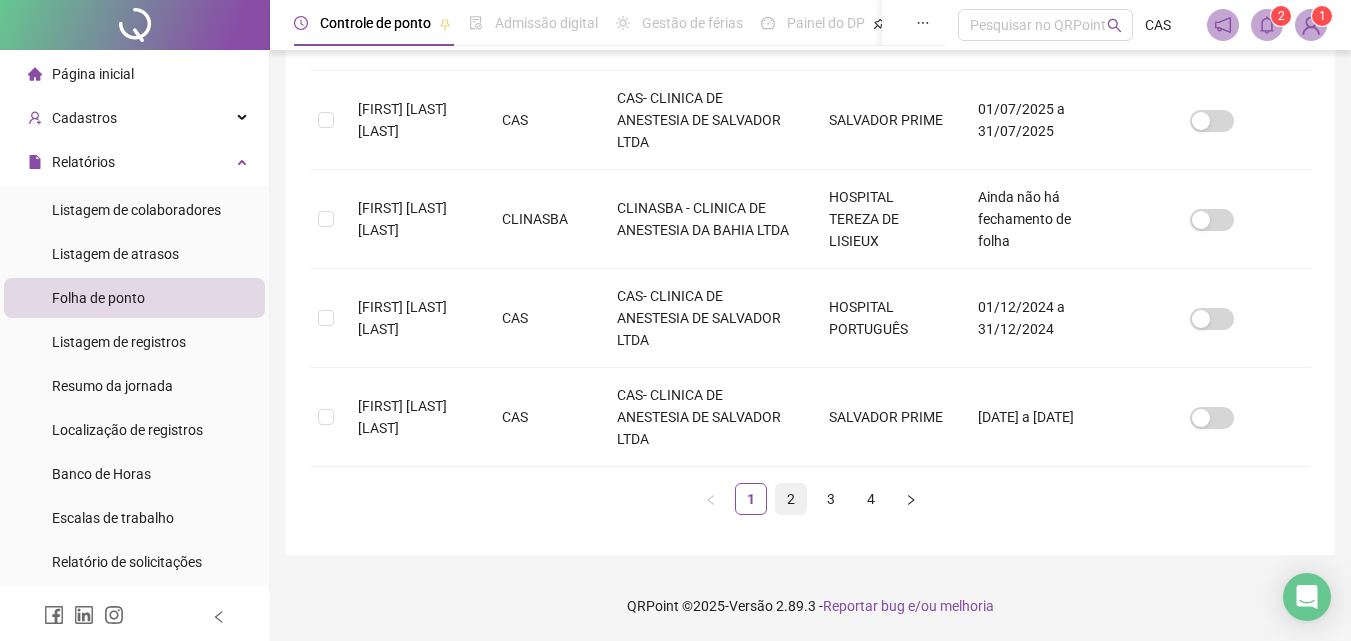 click on "2" at bounding box center (791, 499) 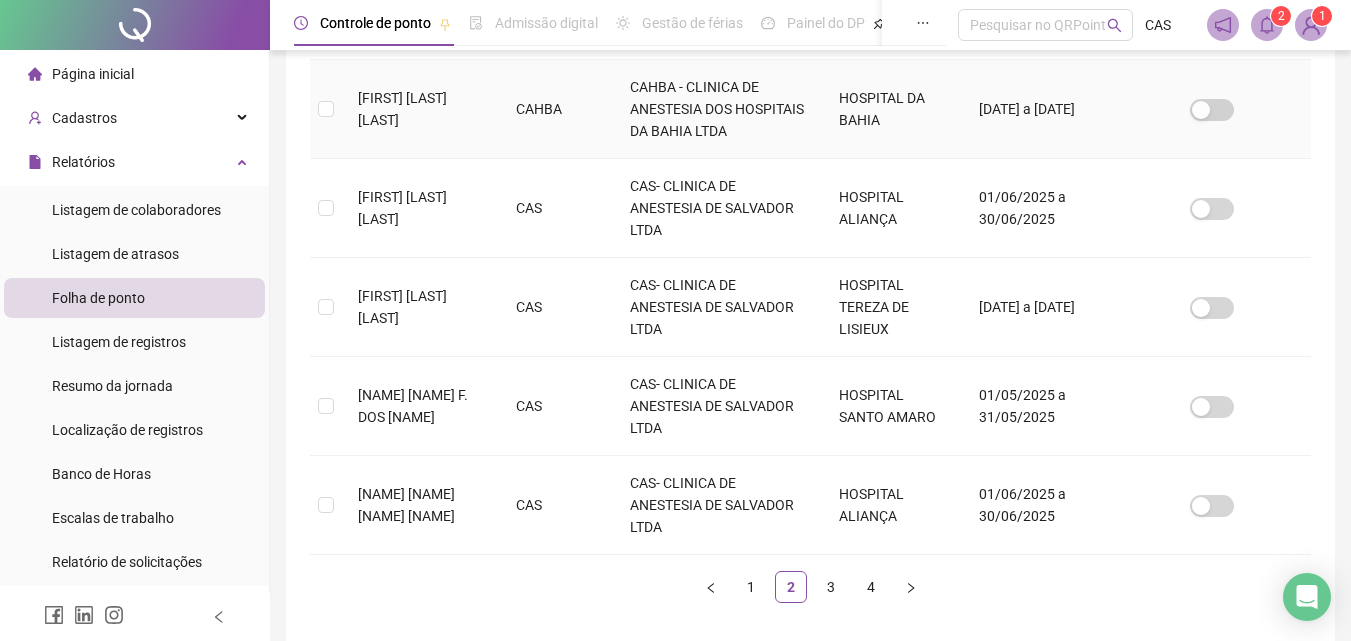 scroll, scrollTop: 889, scrollLeft: 0, axis: vertical 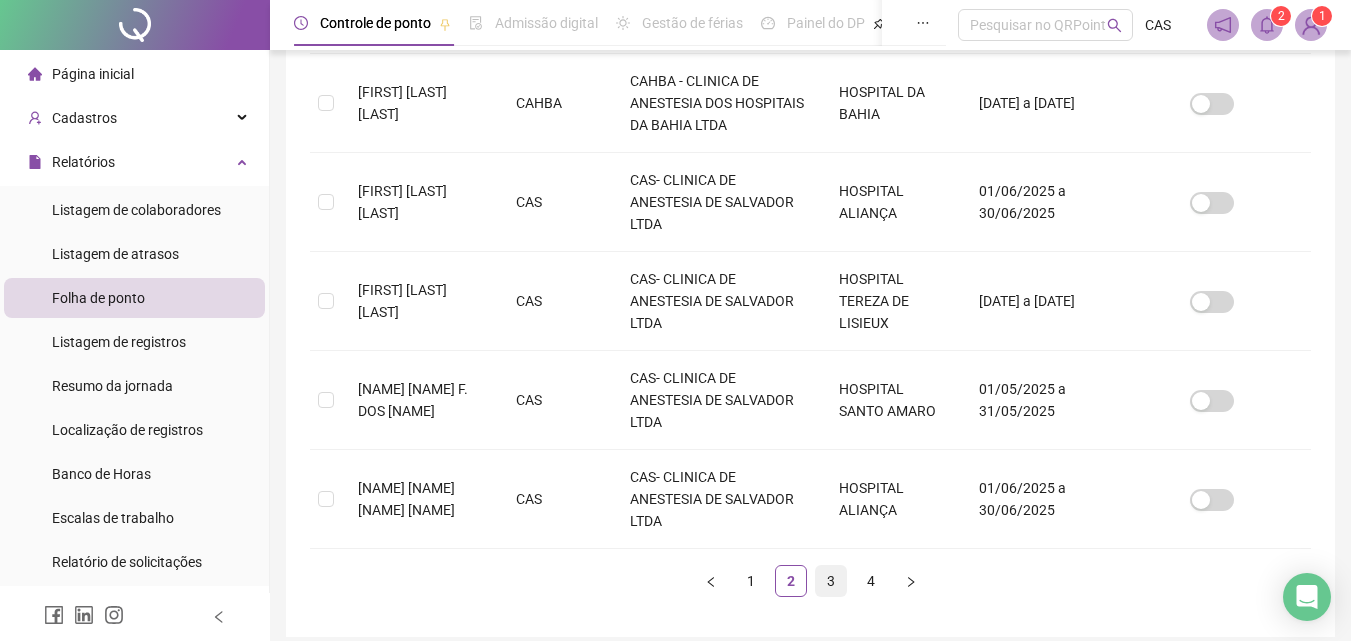 click on "3" at bounding box center [831, 581] 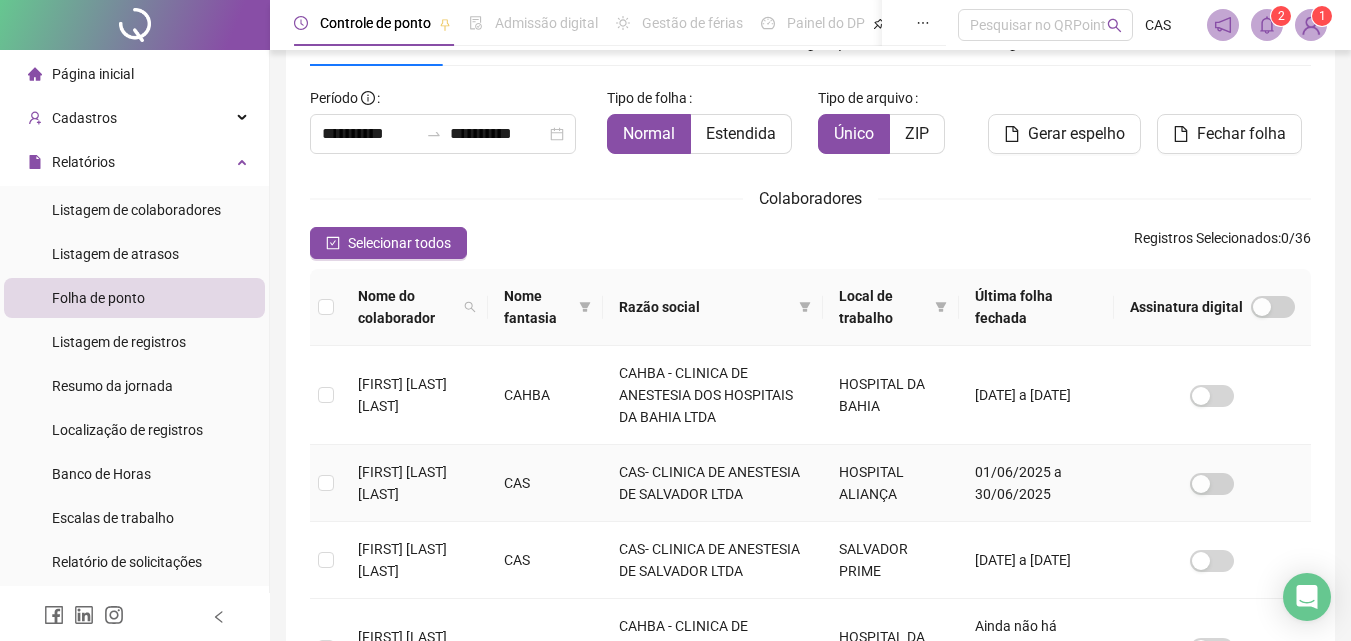 scroll, scrollTop: 189, scrollLeft: 0, axis: vertical 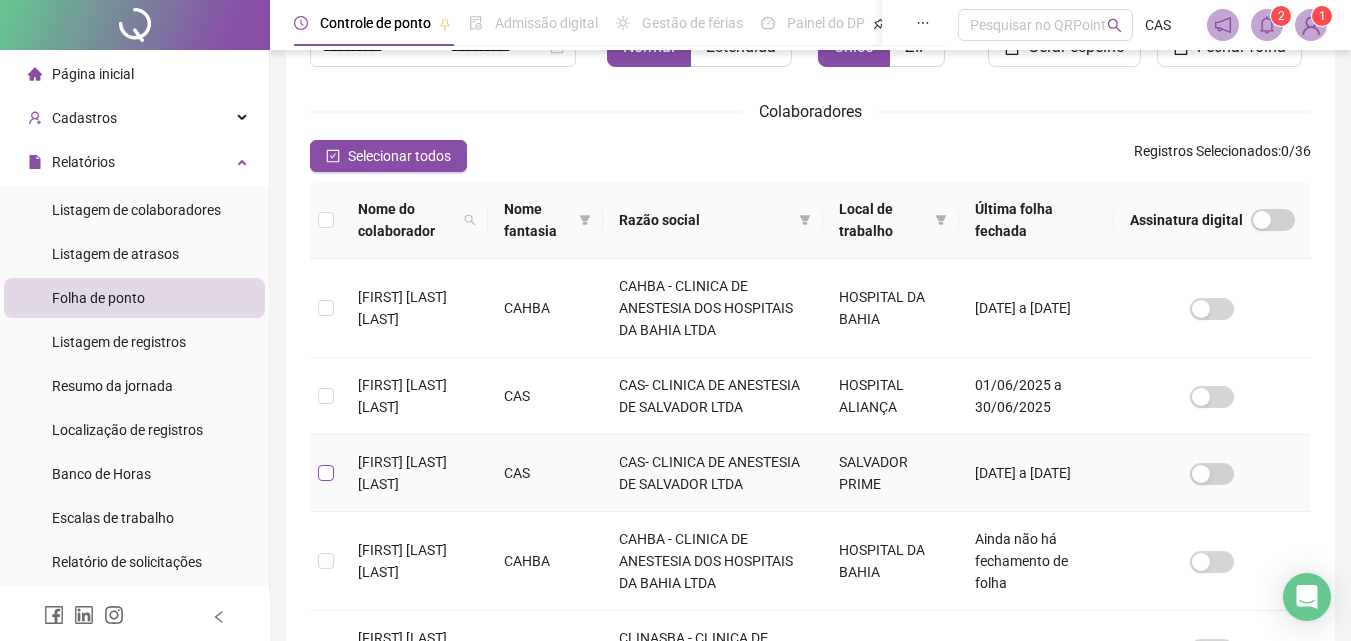 click at bounding box center [326, 473] 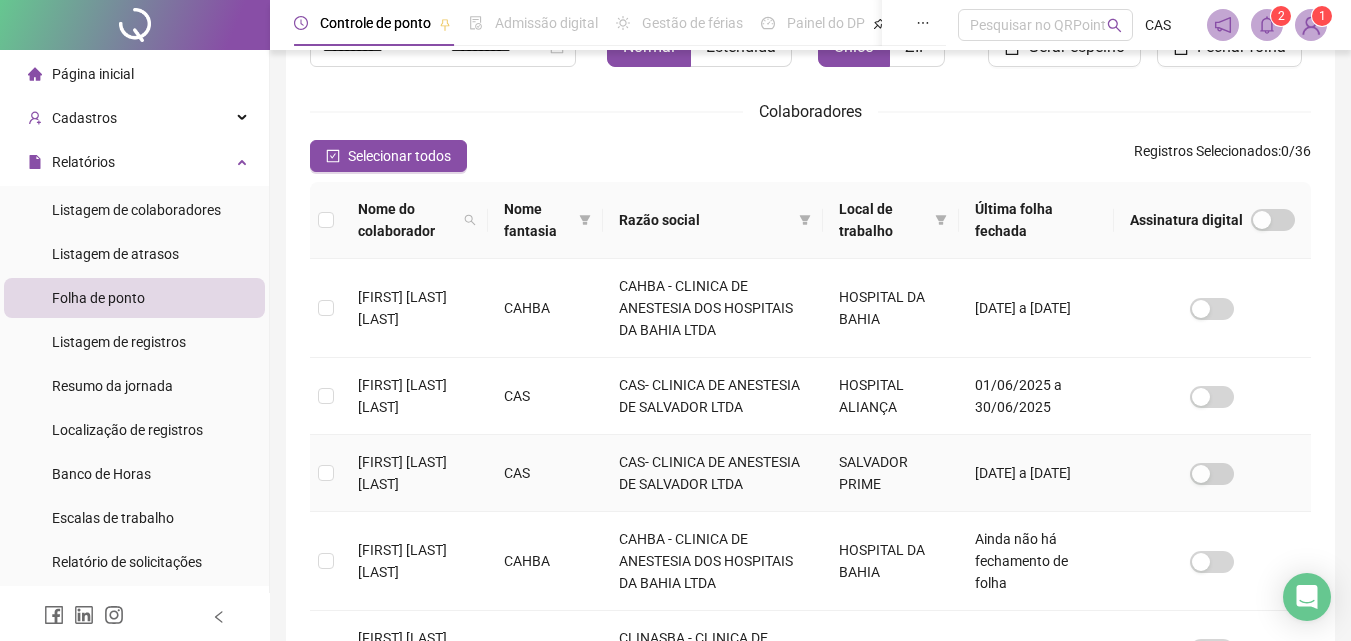 scroll, scrollTop: 89, scrollLeft: 0, axis: vertical 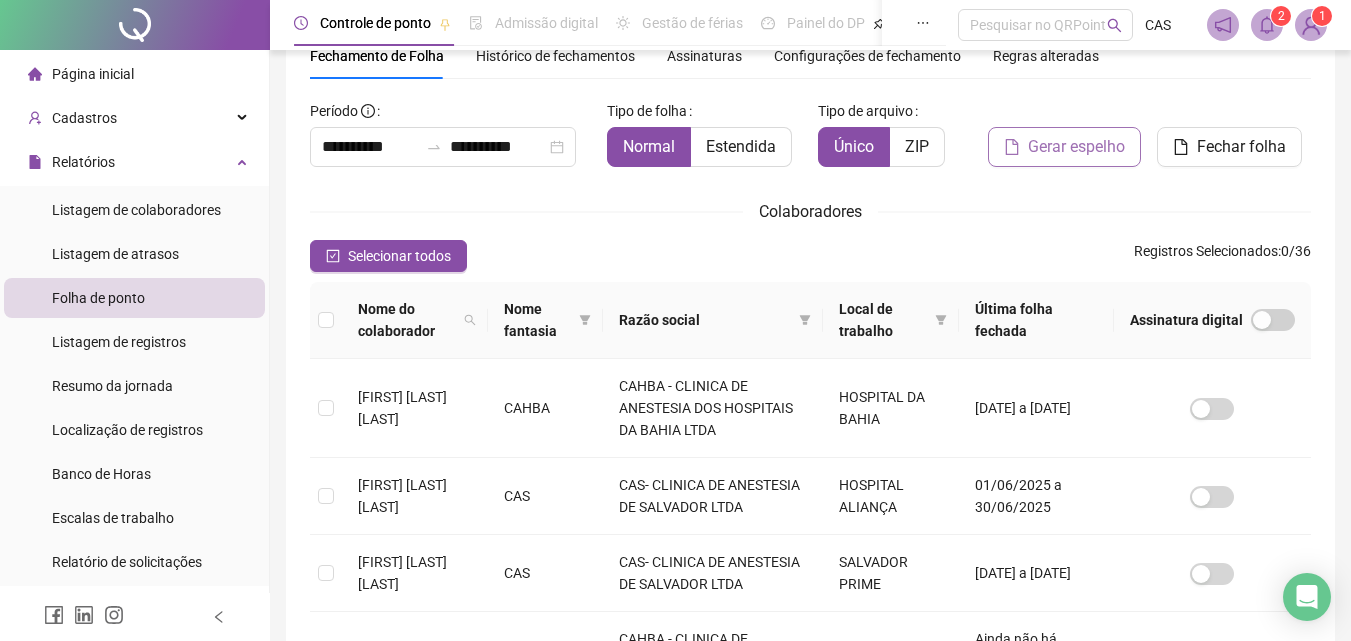click on "Gerar espelho" at bounding box center [1076, 147] 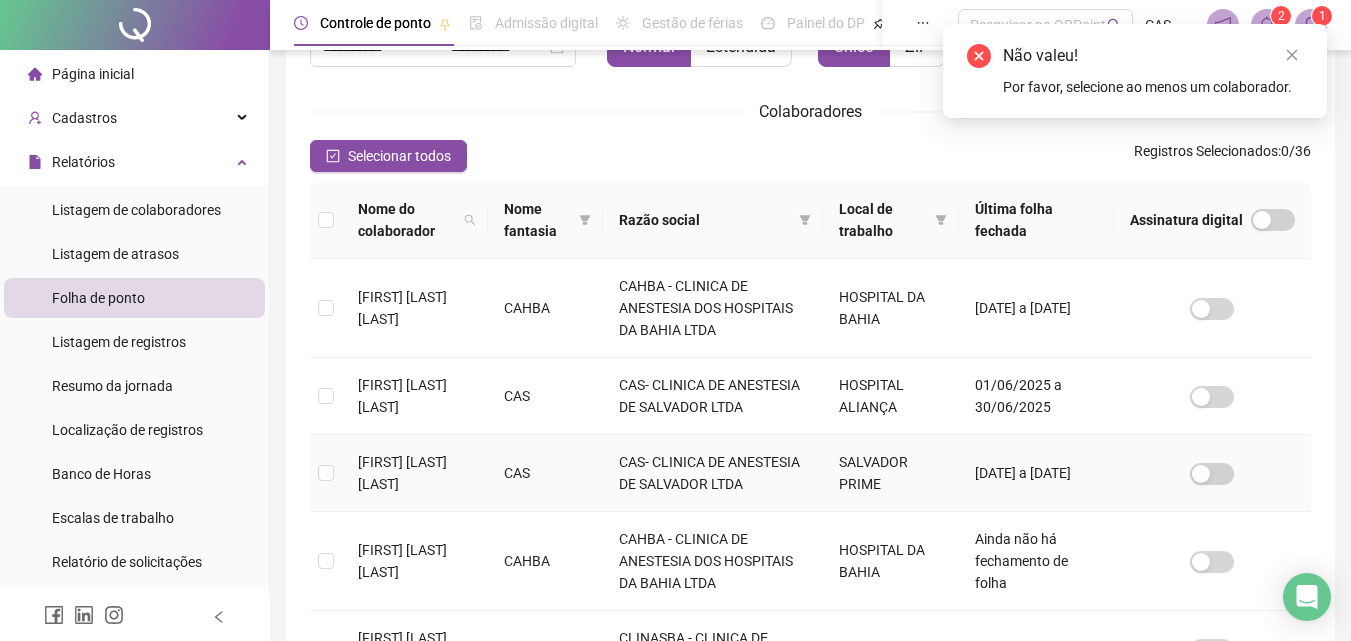 click at bounding box center [326, 473] 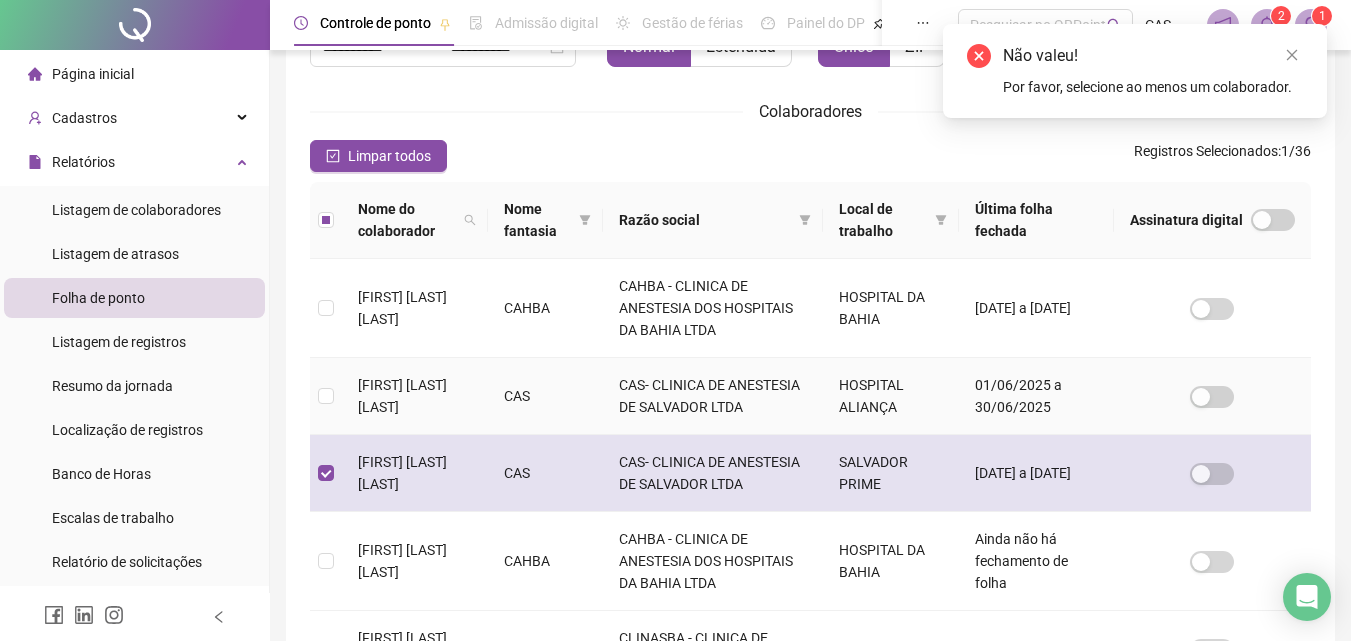 scroll, scrollTop: 89, scrollLeft: 0, axis: vertical 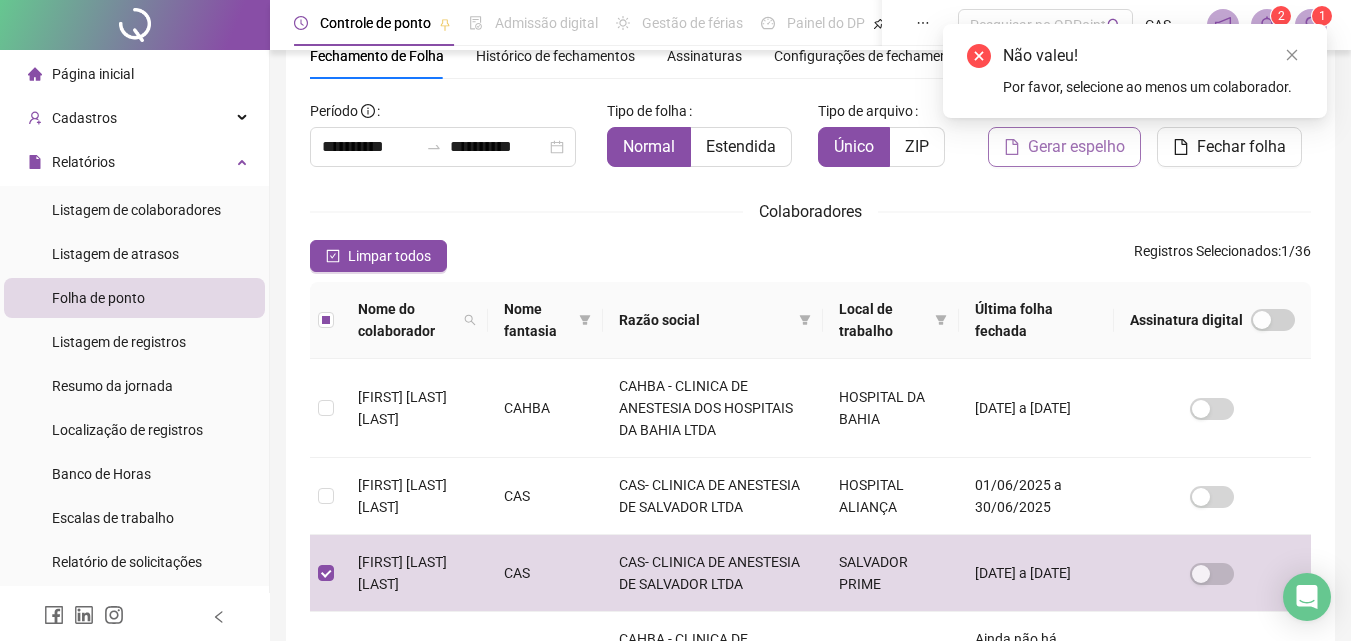 click on "Gerar espelho" at bounding box center [1064, 147] 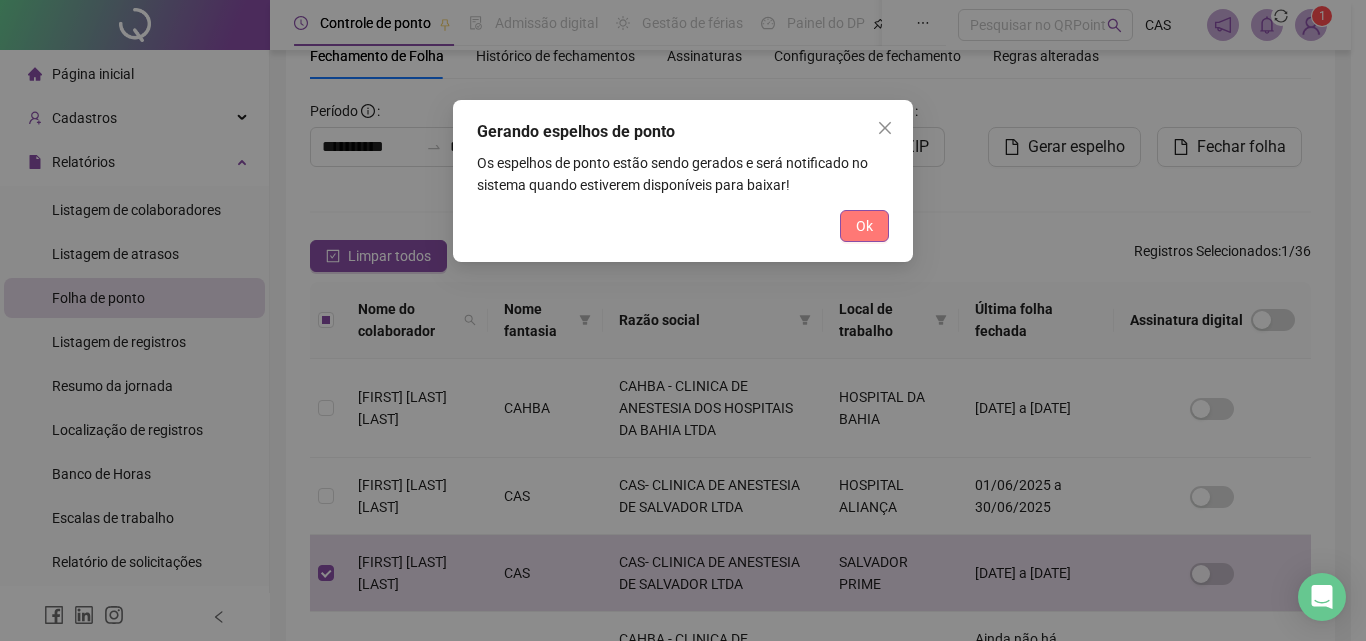 click on "Ok" at bounding box center [864, 226] 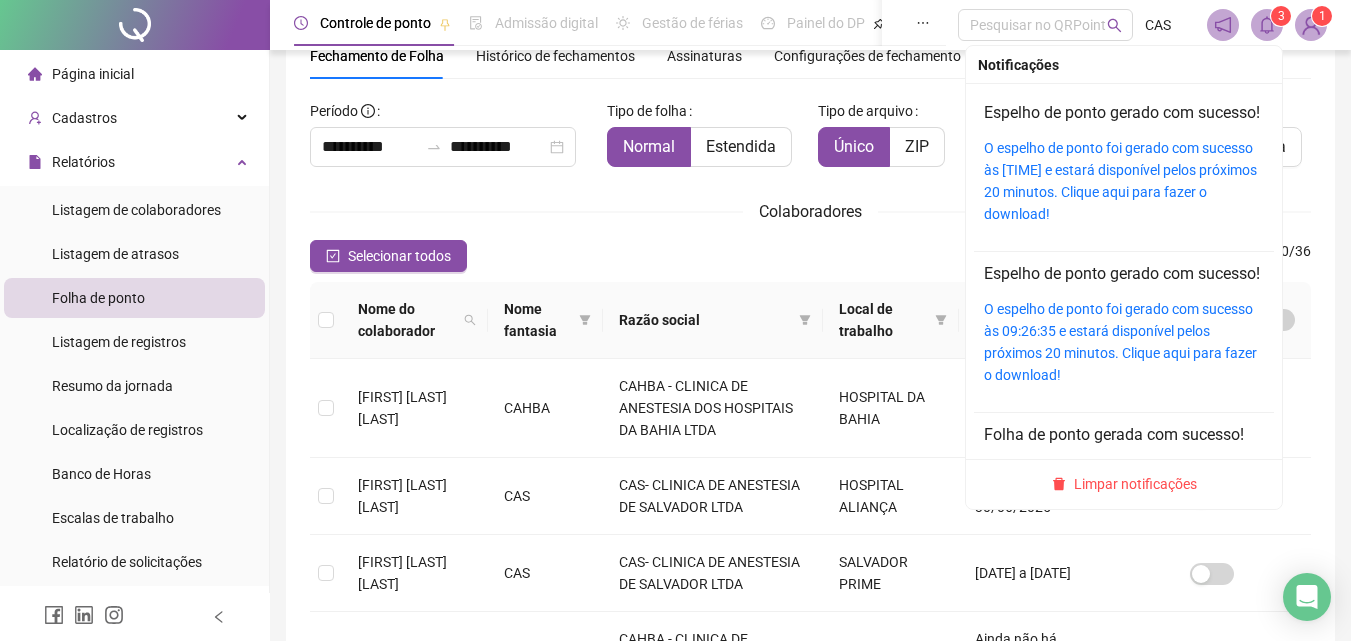 click 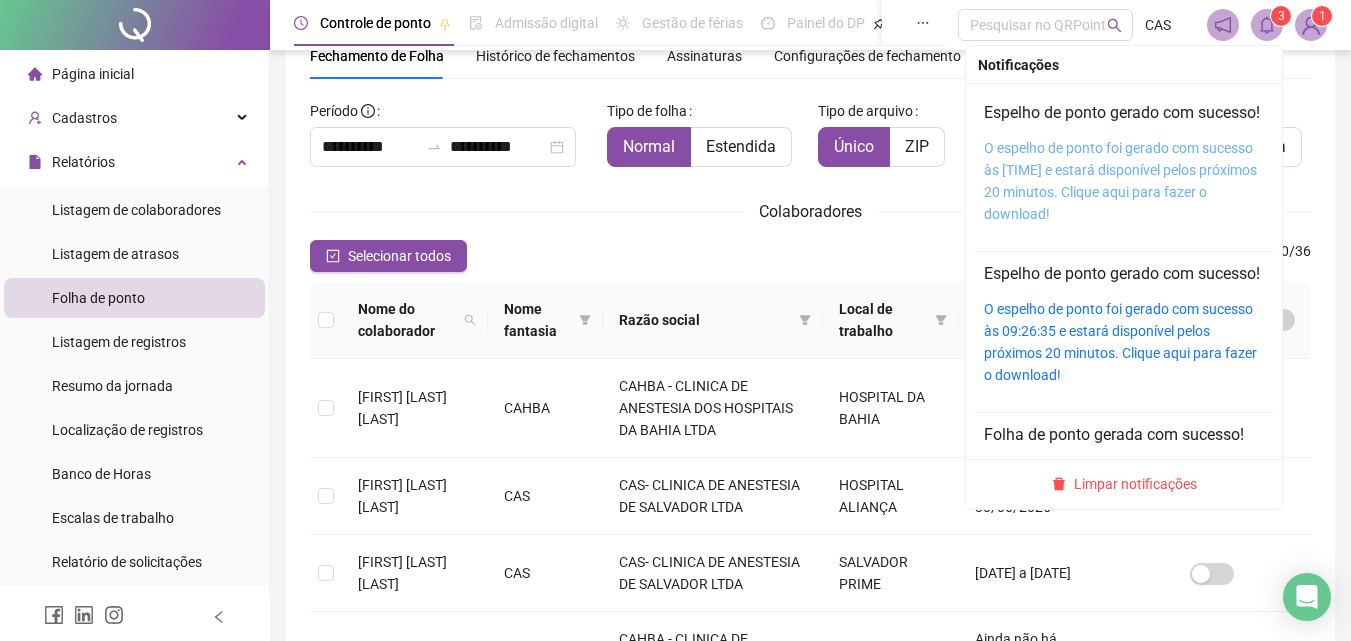 click on "O espelho de ponto foi gerado com sucesso às [TIME] e estará disponível pelos próximos 20 minutos.
Clique aqui para fazer o download!" at bounding box center [1120, 181] 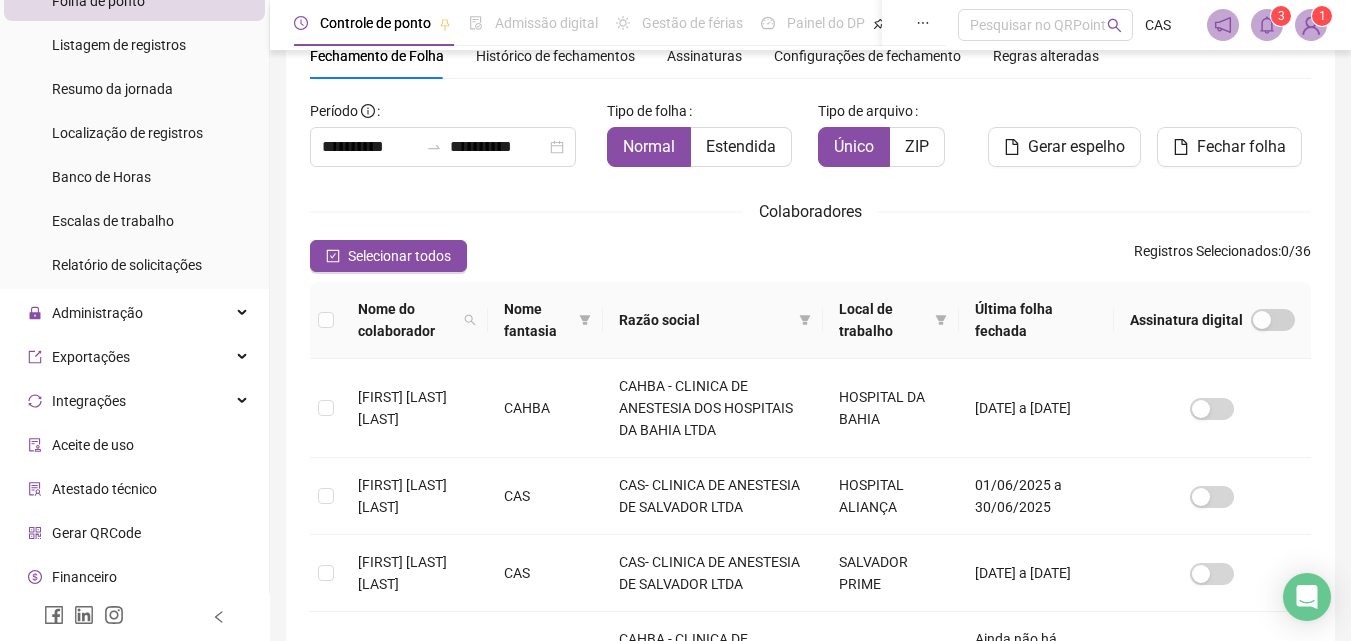 scroll, scrollTop: 300, scrollLeft: 0, axis: vertical 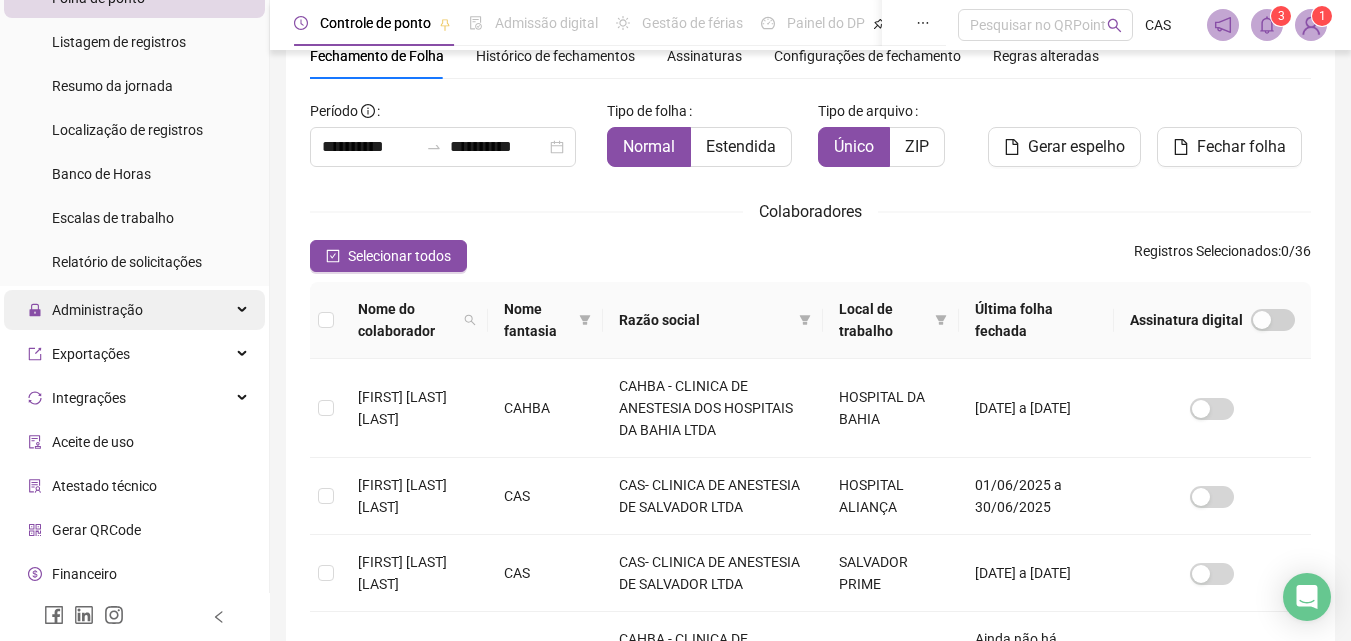 click on "Administração" at bounding box center (134, 310) 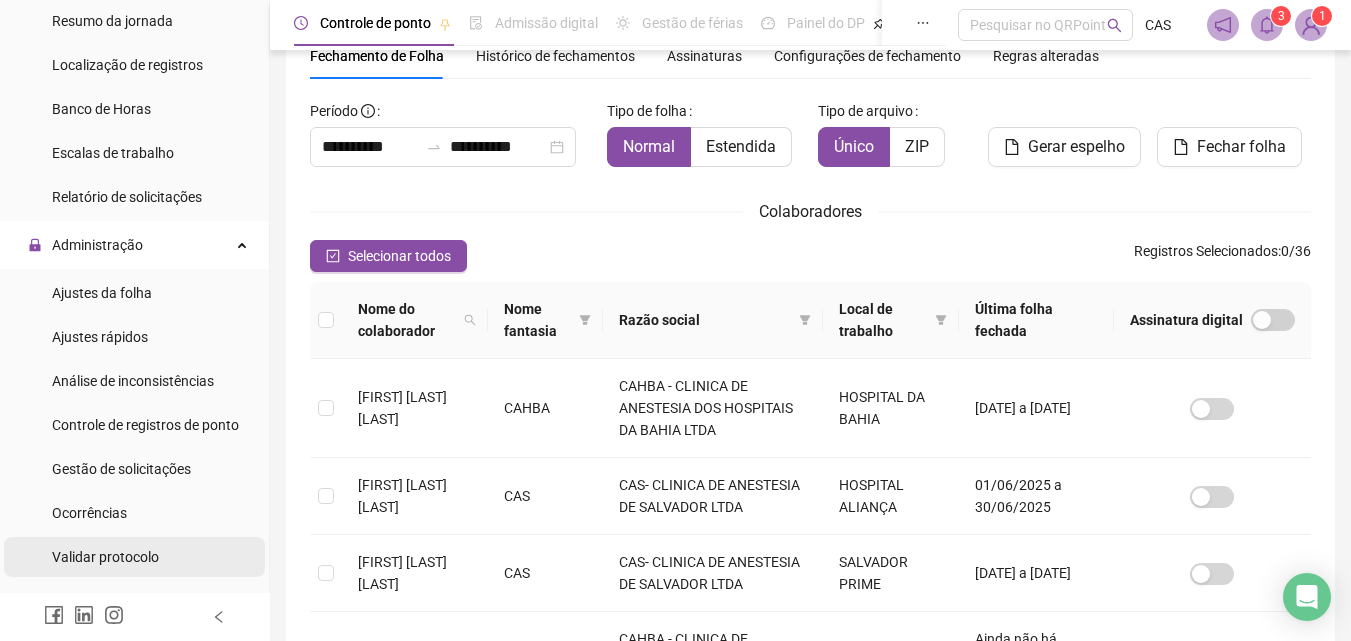scroll, scrollTop: 400, scrollLeft: 0, axis: vertical 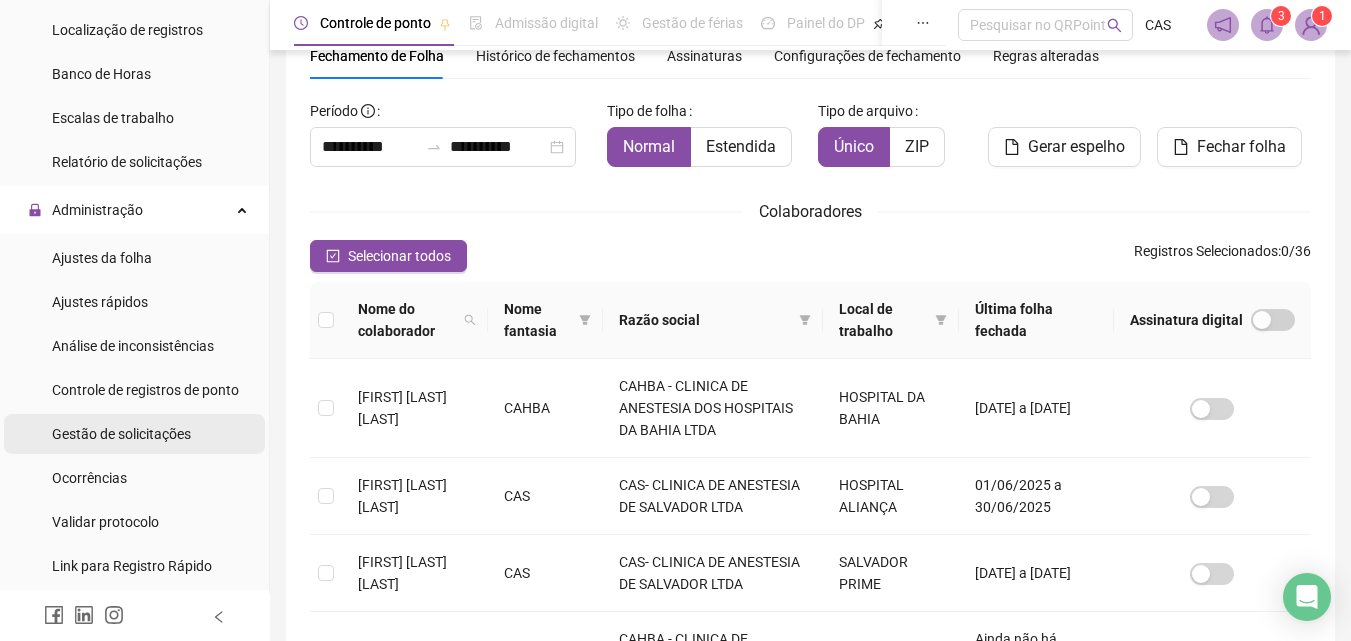 click on "Gestão de solicitações" at bounding box center (121, 434) 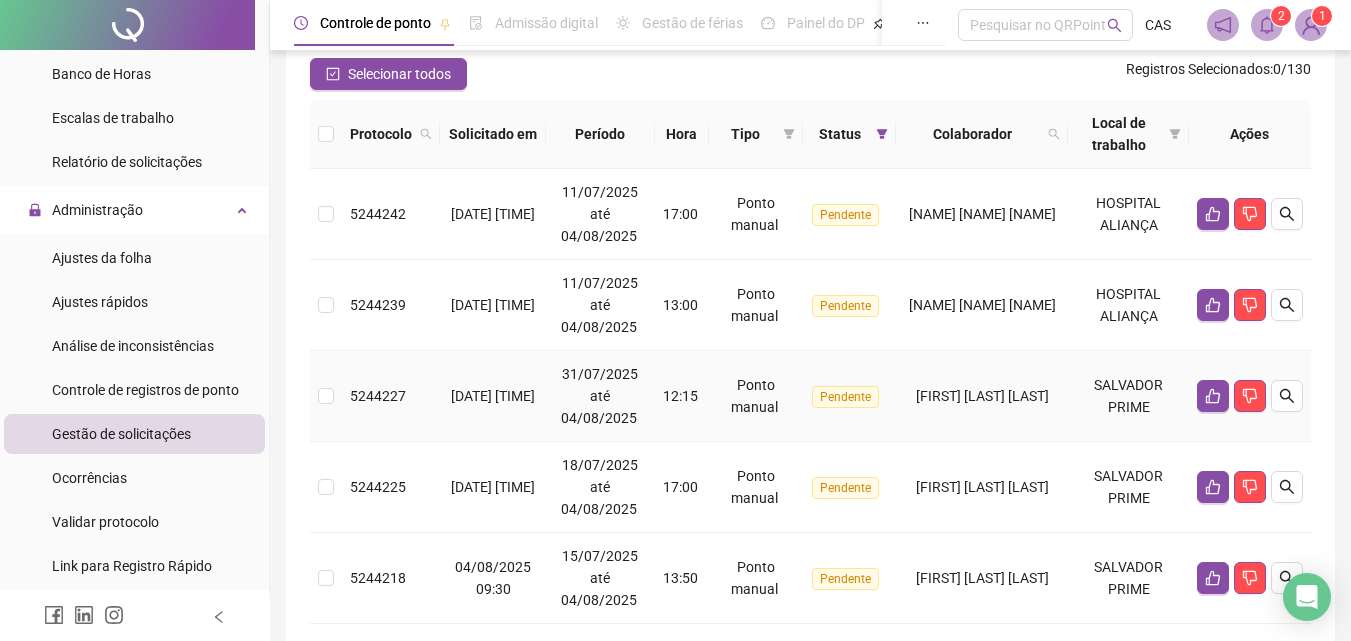 scroll, scrollTop: 200, scrollLeft: 0, axis: vertical 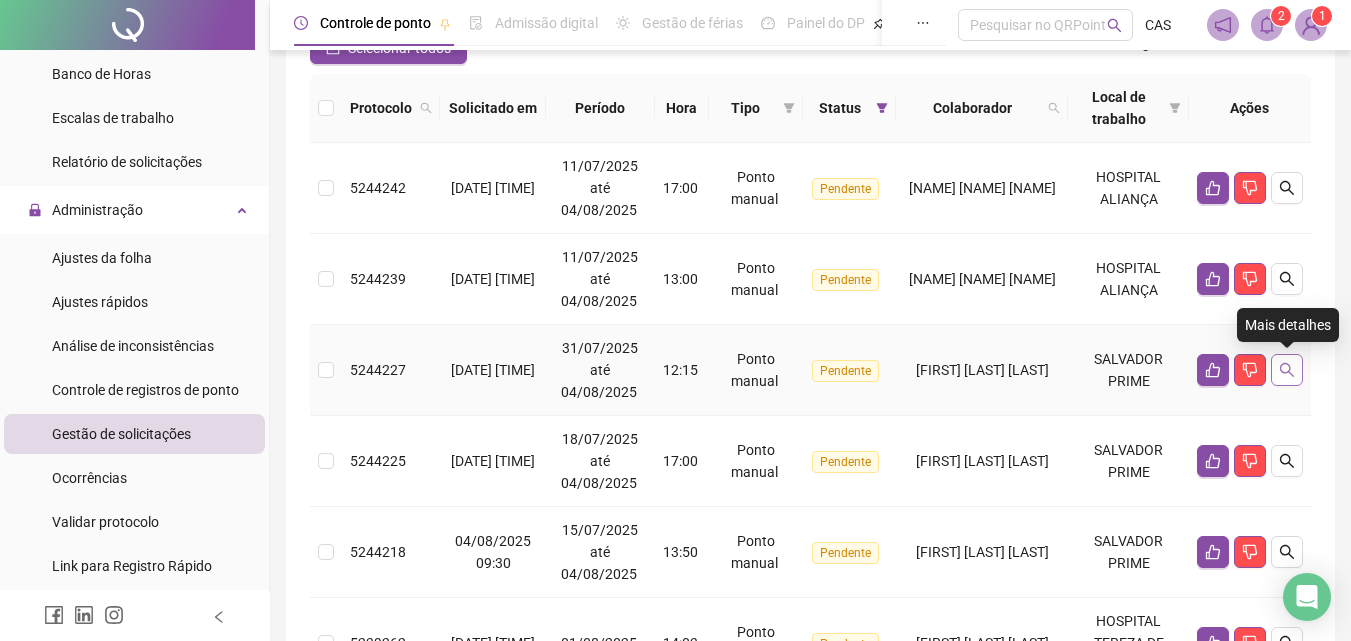 click 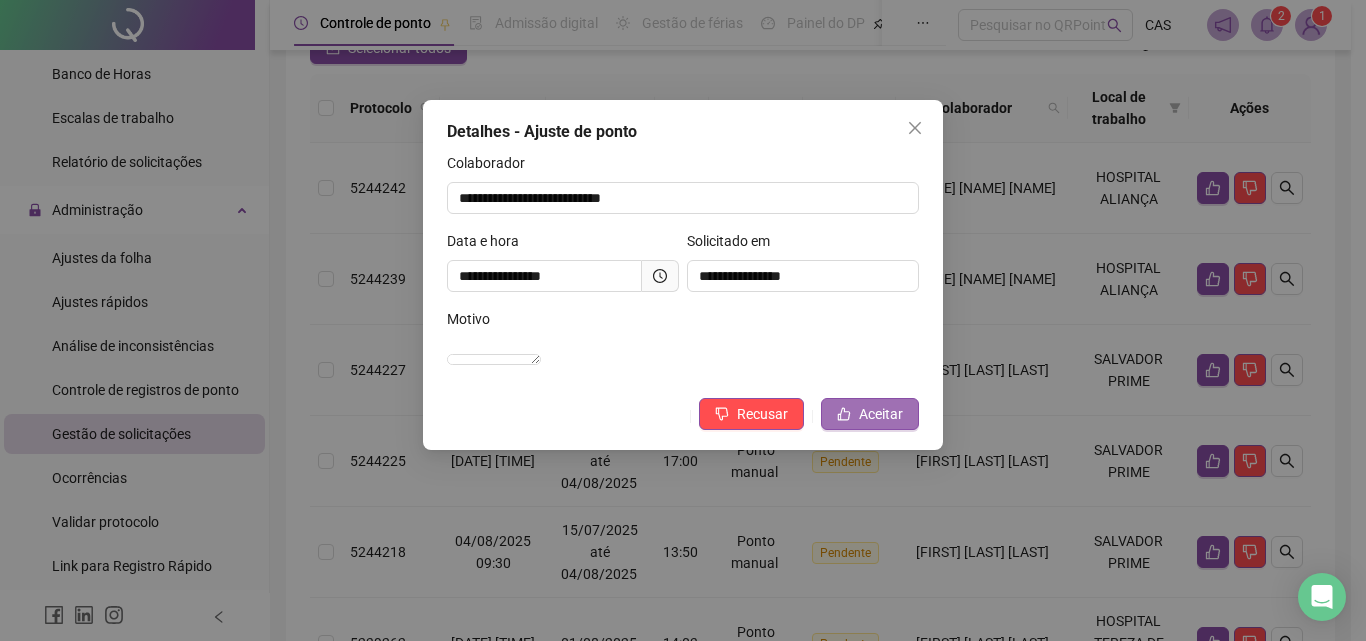 click on "Aceitar" at bounding box center (881, 414) 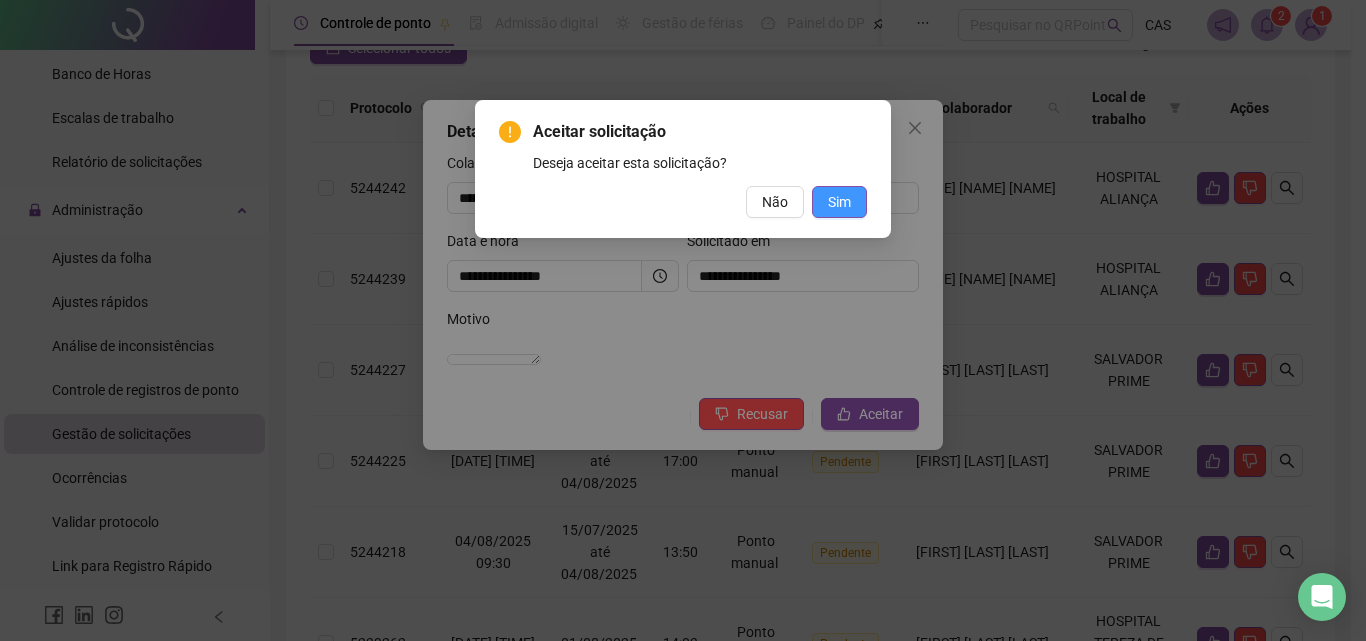 click on "Sim" at bounding box center (839, 202) 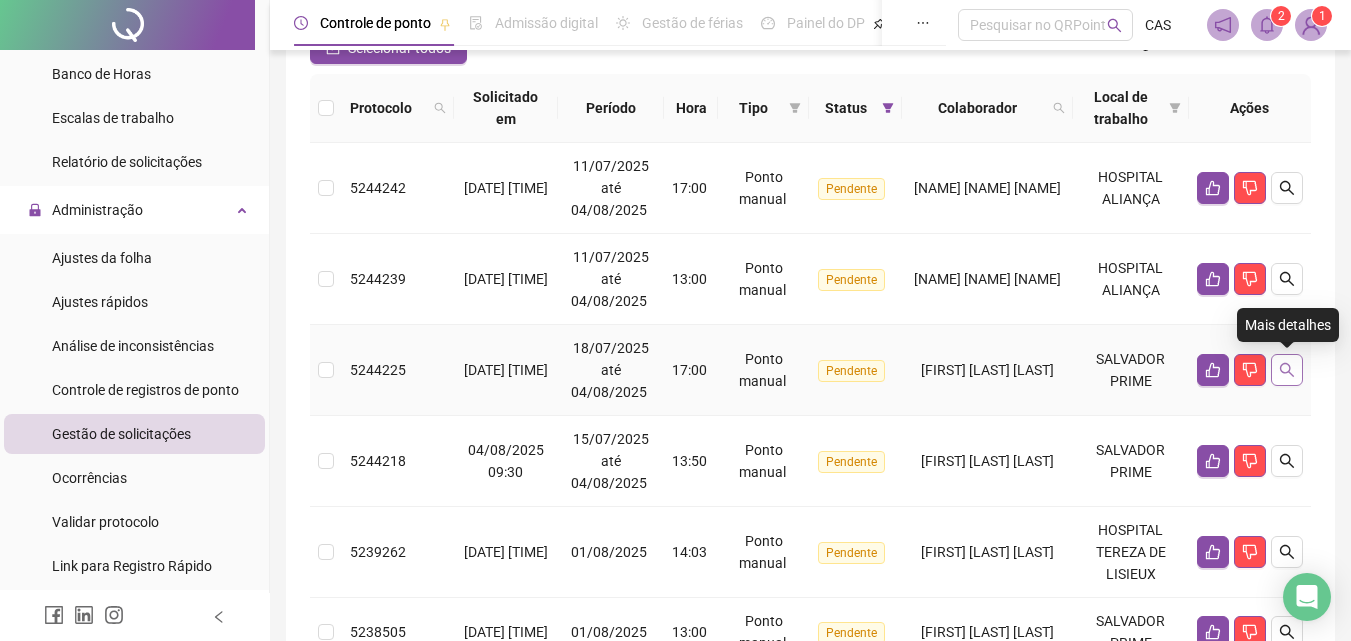 click 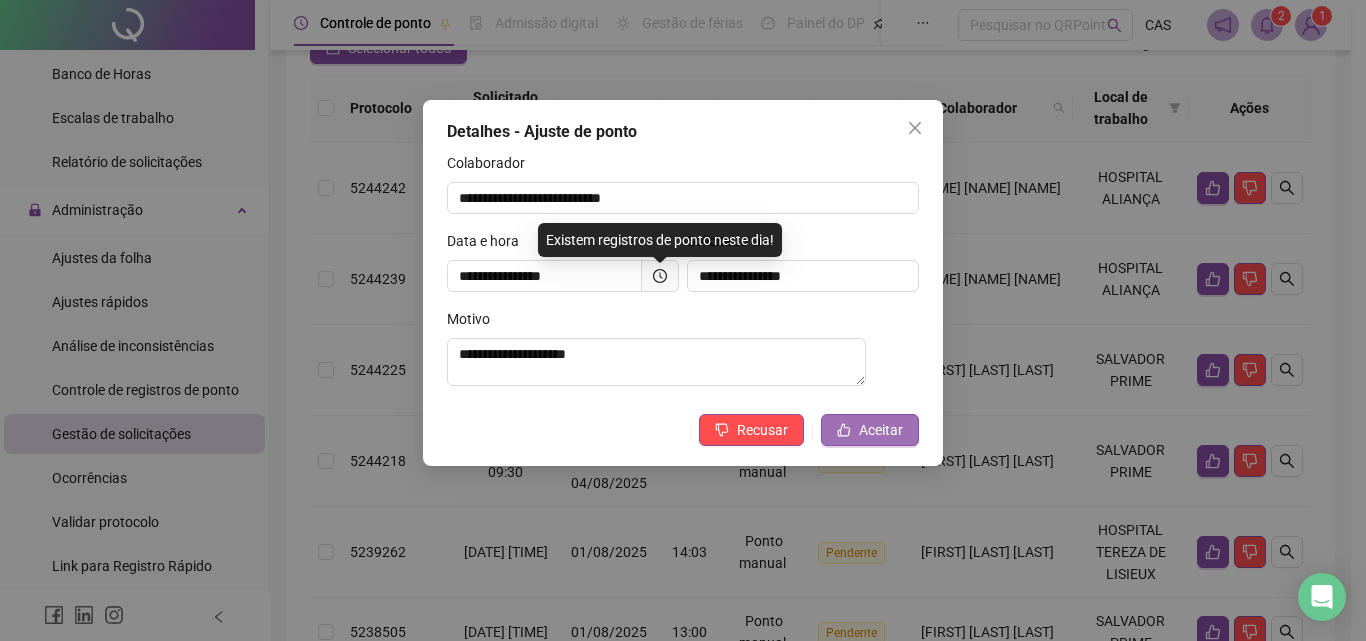 click on "Aceitar" at bounding box center (881, 430) 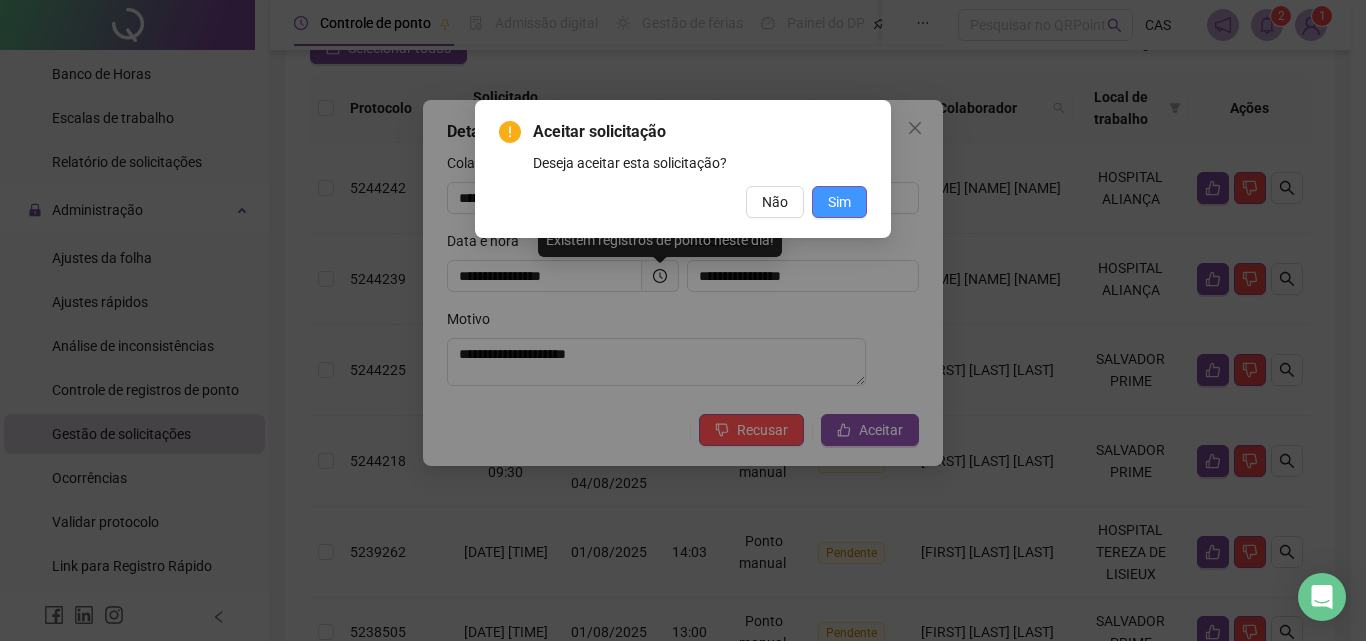 click on "Sim" at bounding box center [839, 202] 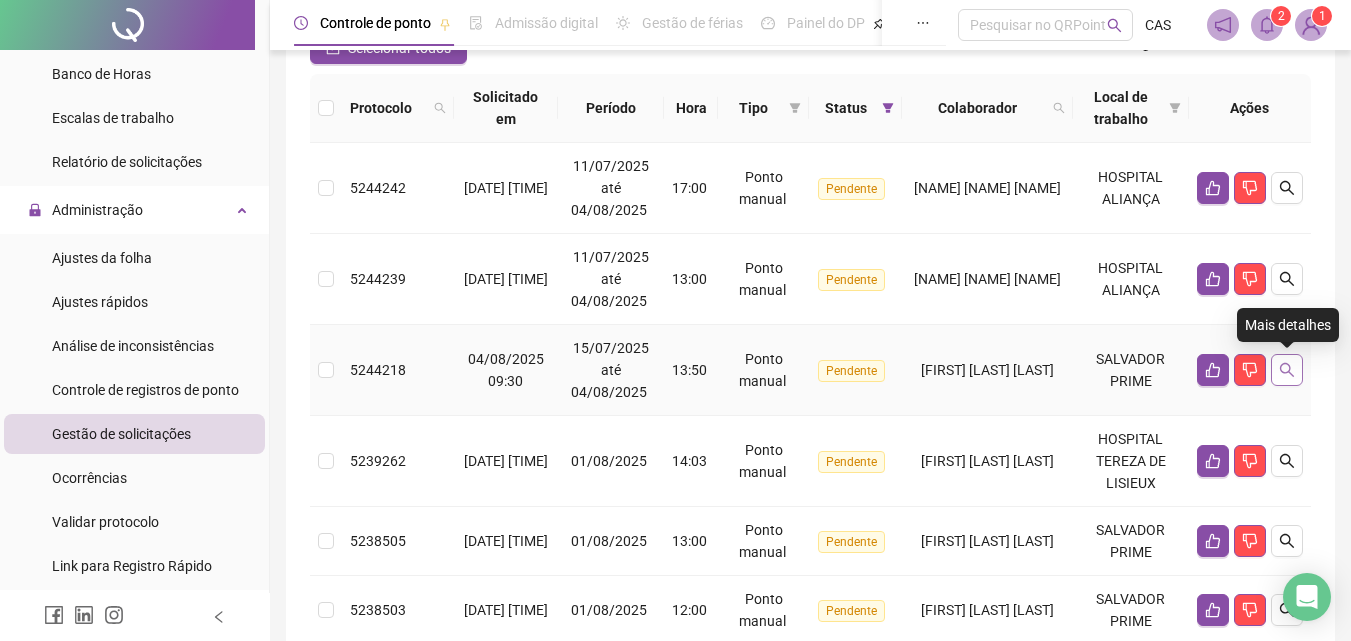 click 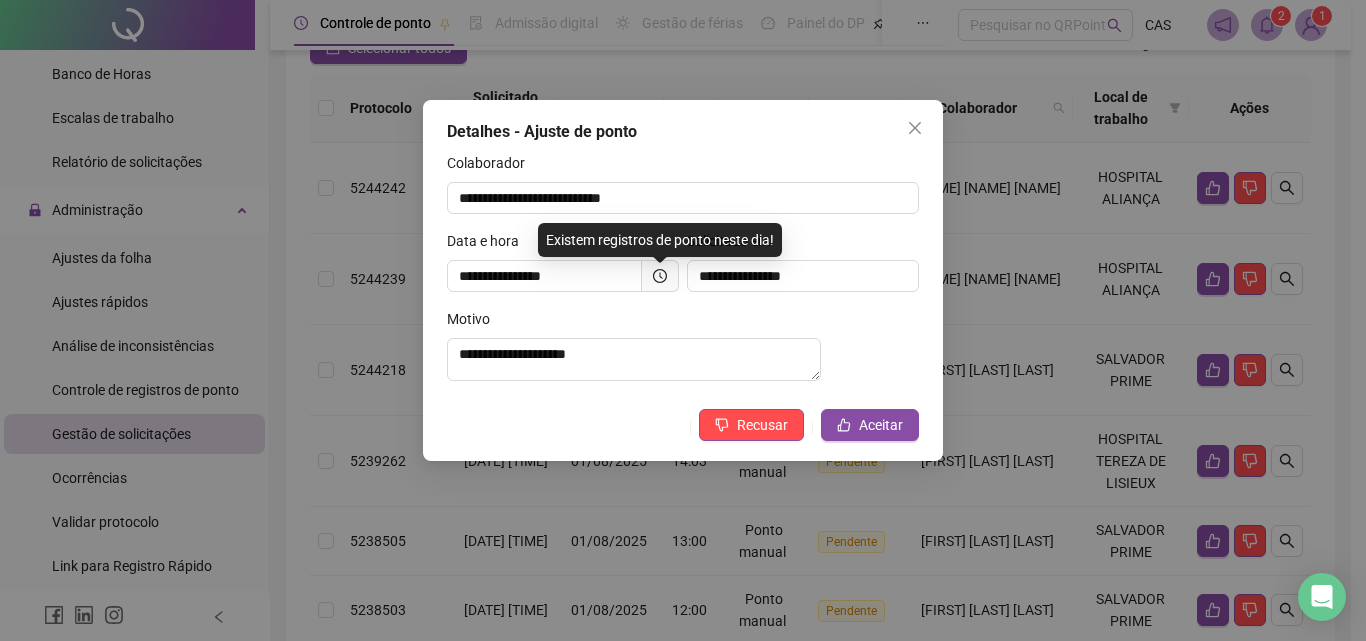 click on "**********" at bounding box center [683, 320] 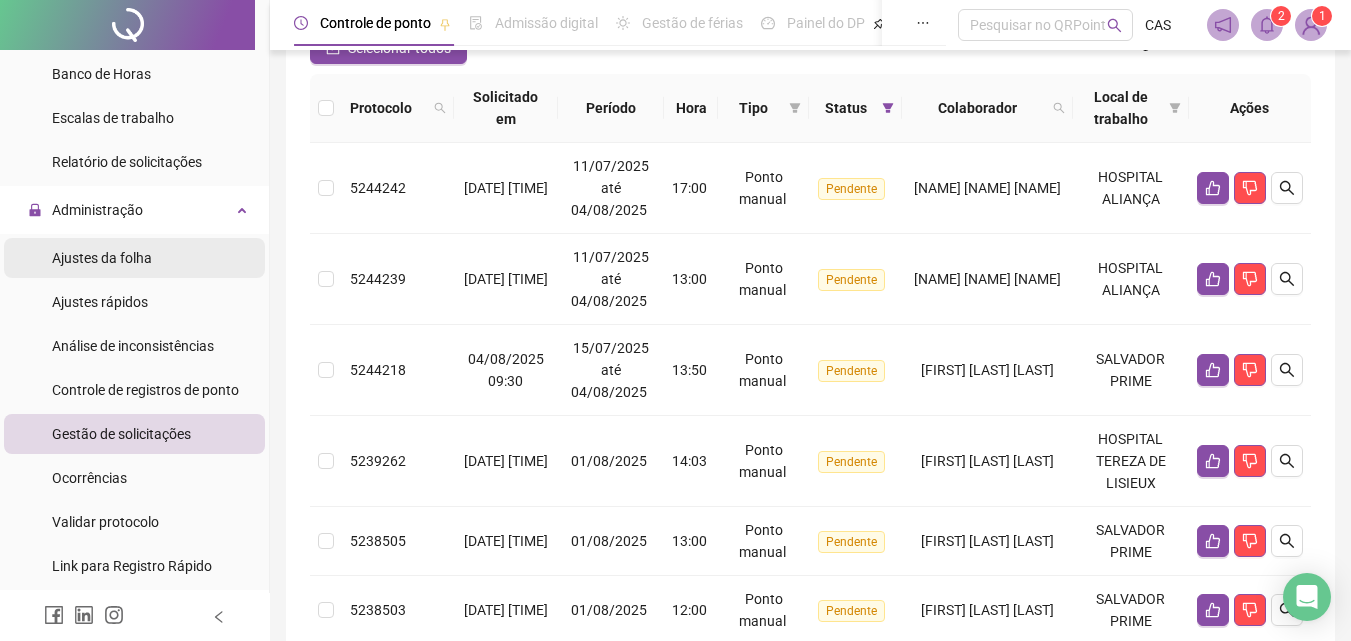 click on "Ajustes da folha" at bounding box center [102, 258] 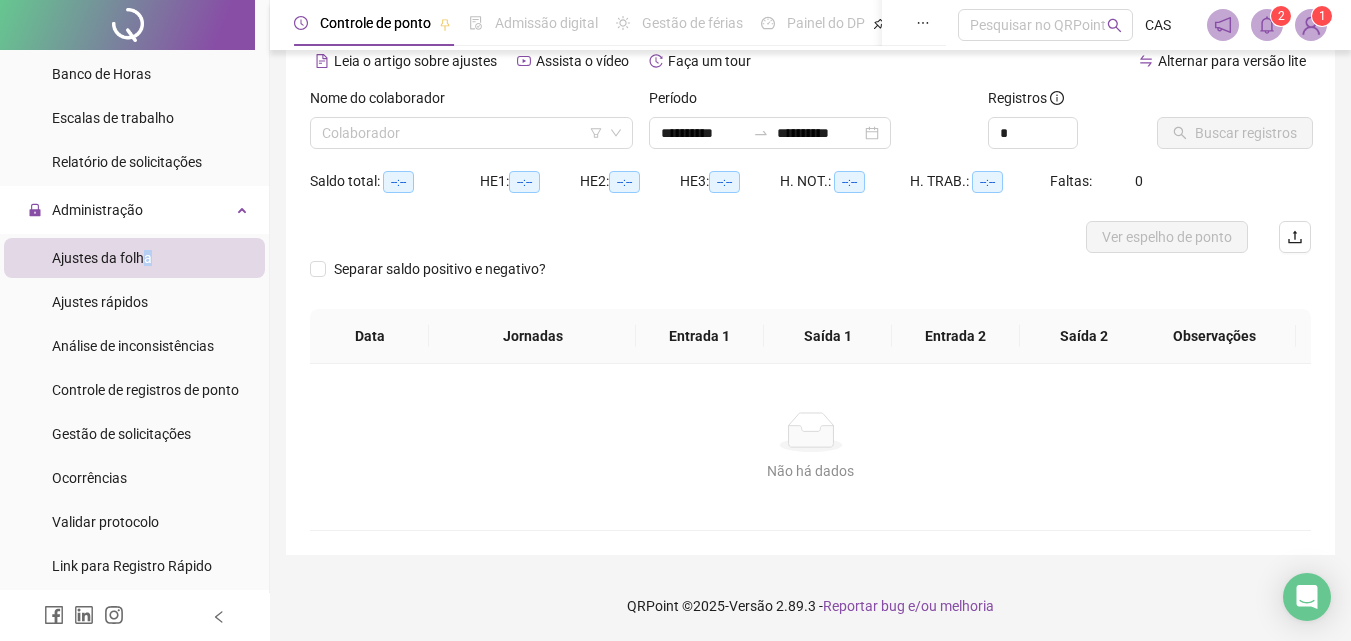 scroll, scrollTop: 97, scrollLeft: 0, axis: vertical 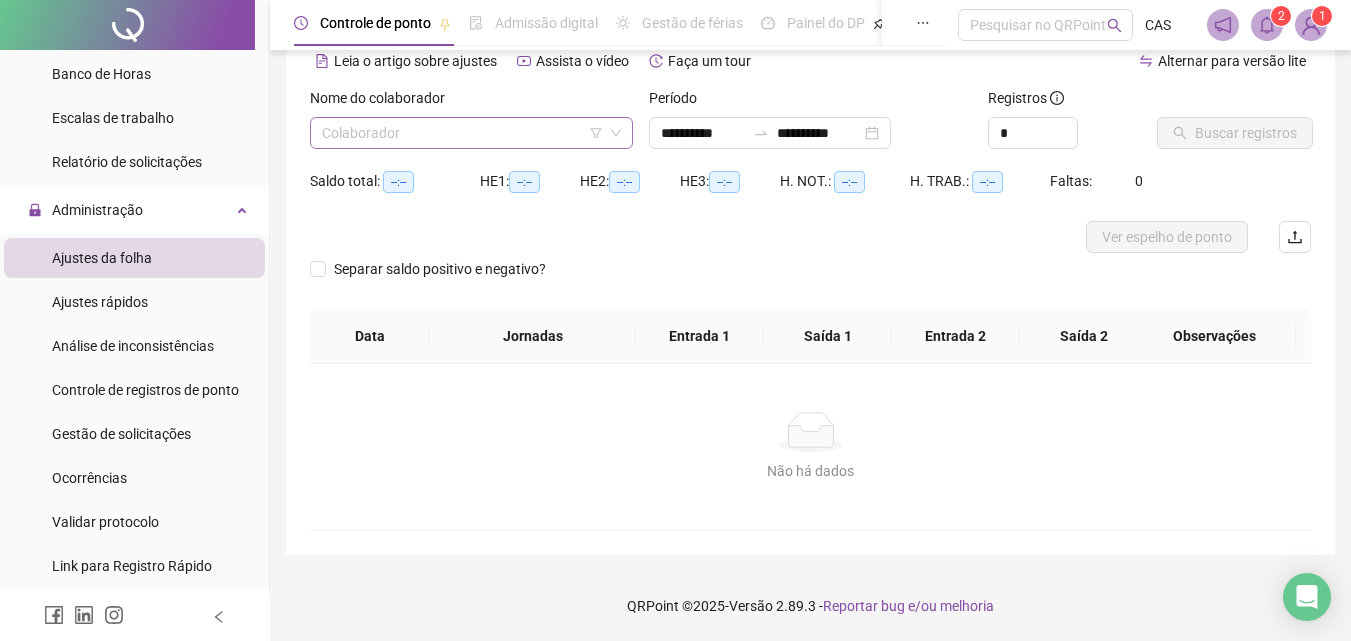 click at bounding box center (462, 133) 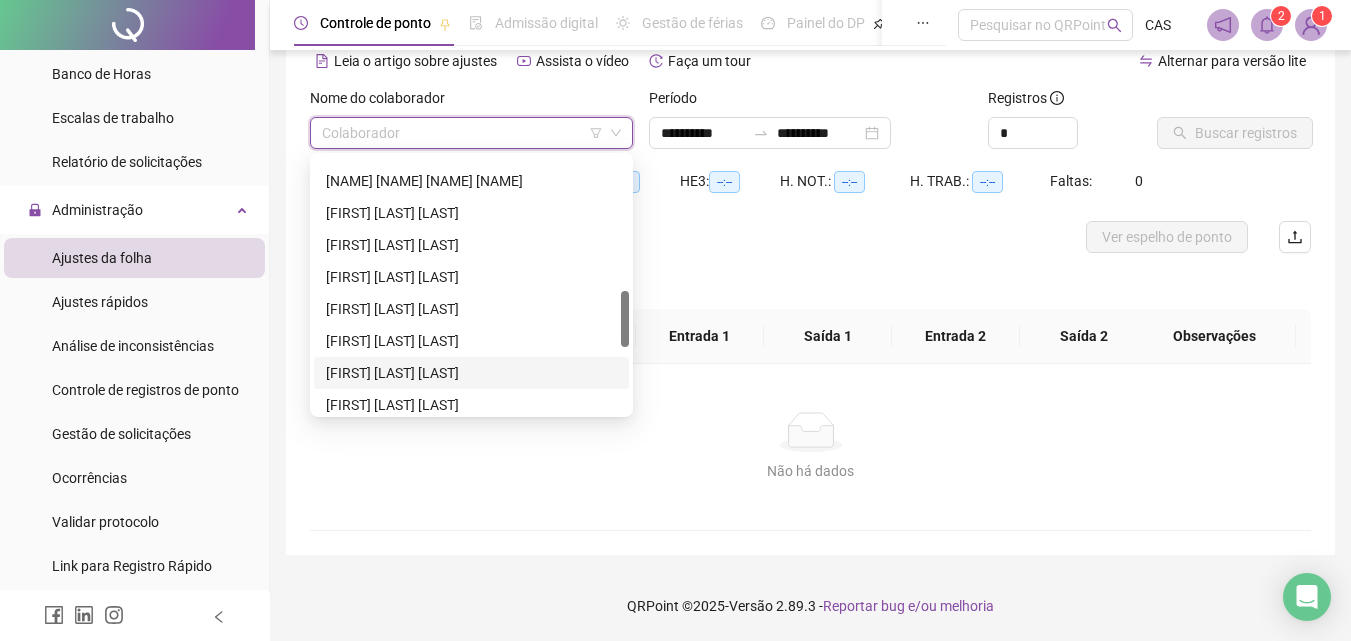 scroll, scrollTop: 700, scrollLeft: 0, axis: vertical 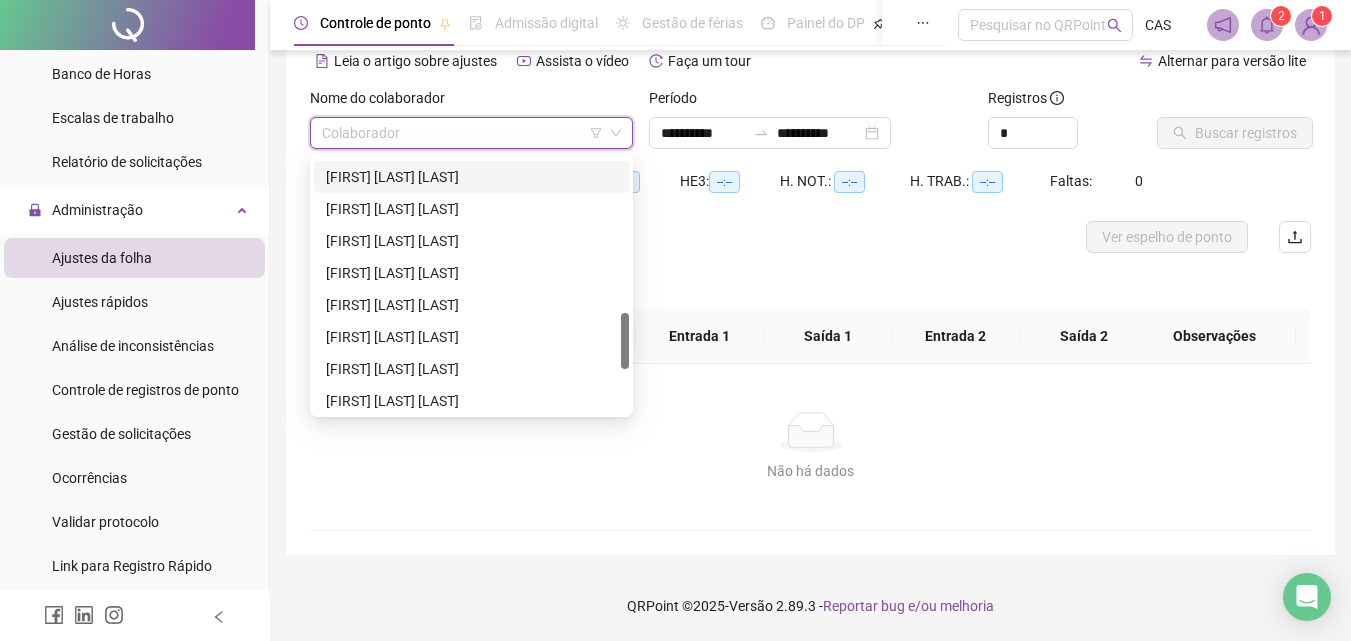 click on "[FIRST] [LAST] [LAST]" at bounding box center (471, 177) 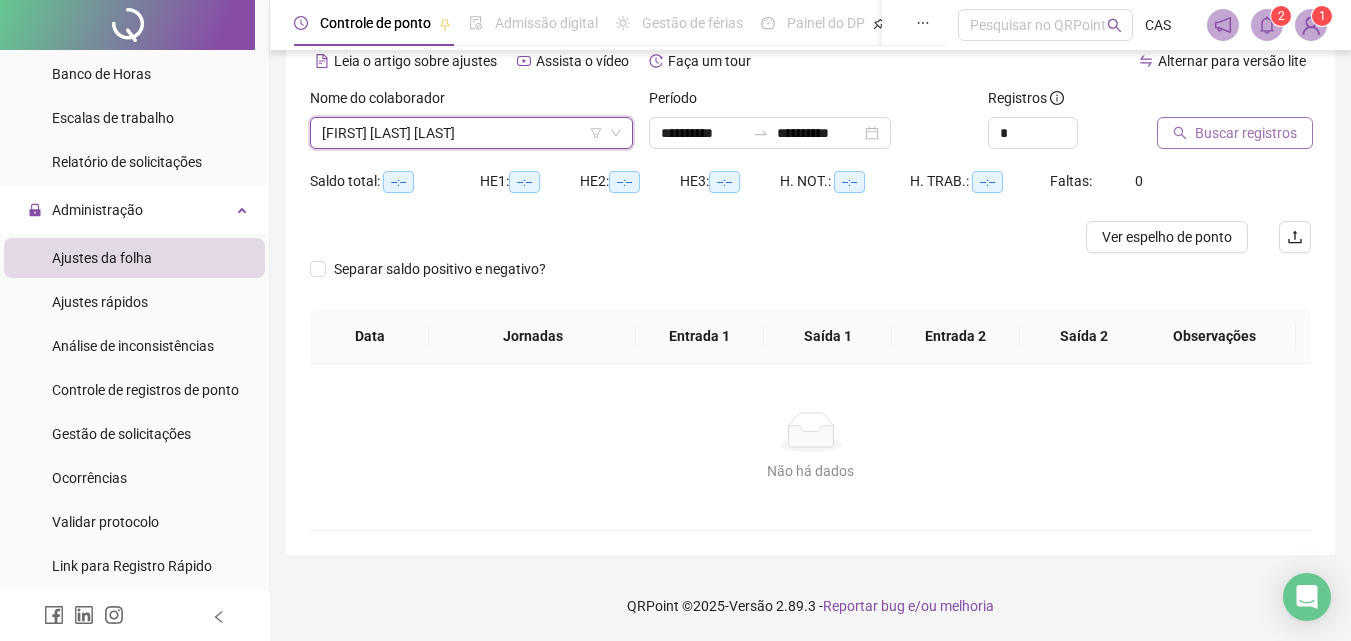 click on "Buscar registros" at bounding box center [1246, 133] 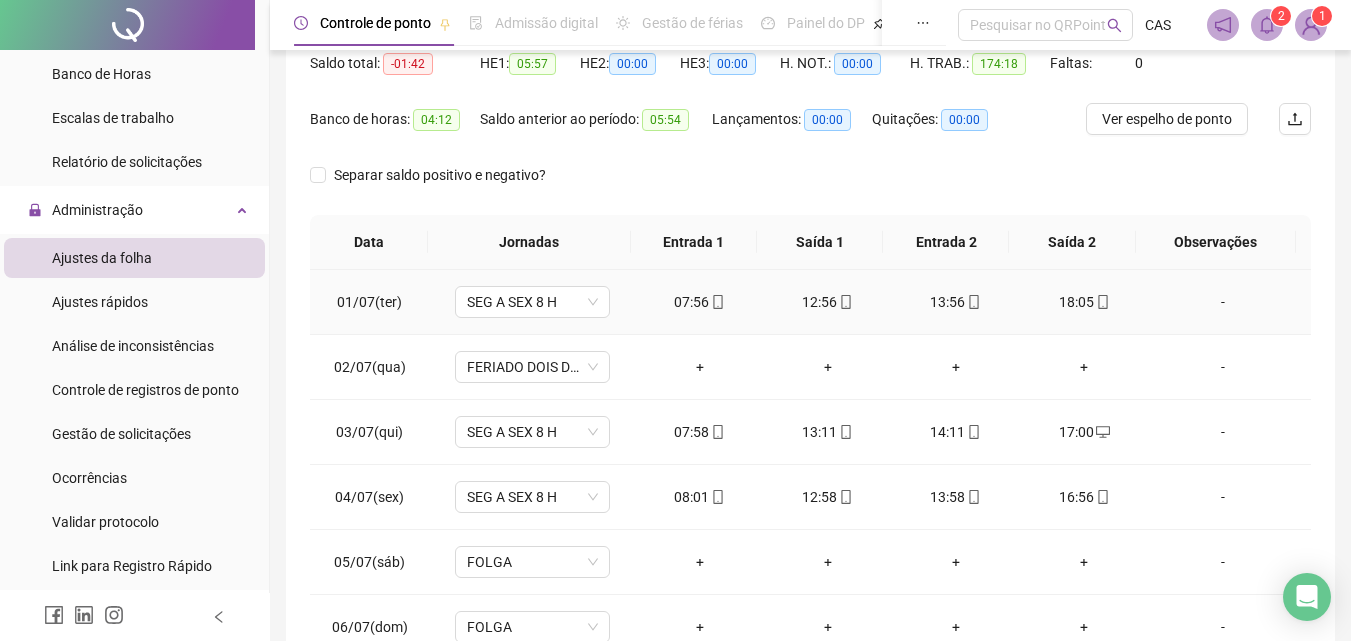 scroll, scrollTop: 297, scrollLeft: 0, axis: vertical 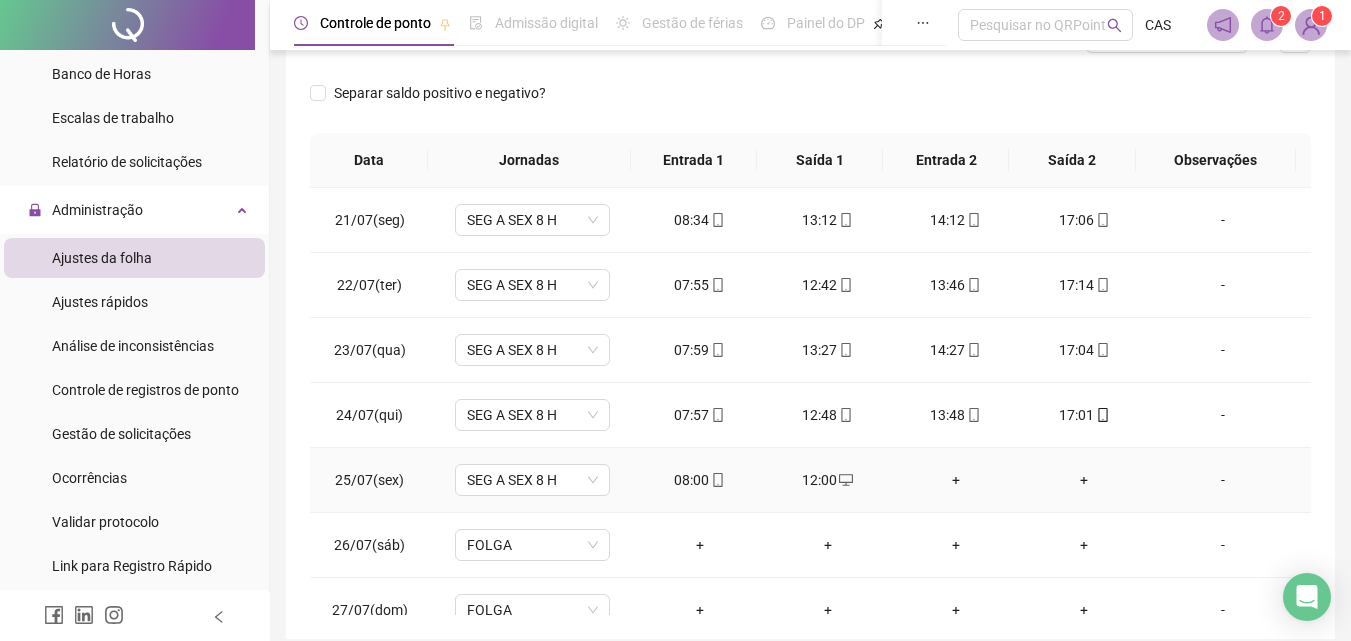 click on "-" at bounding box center (1223, 480) 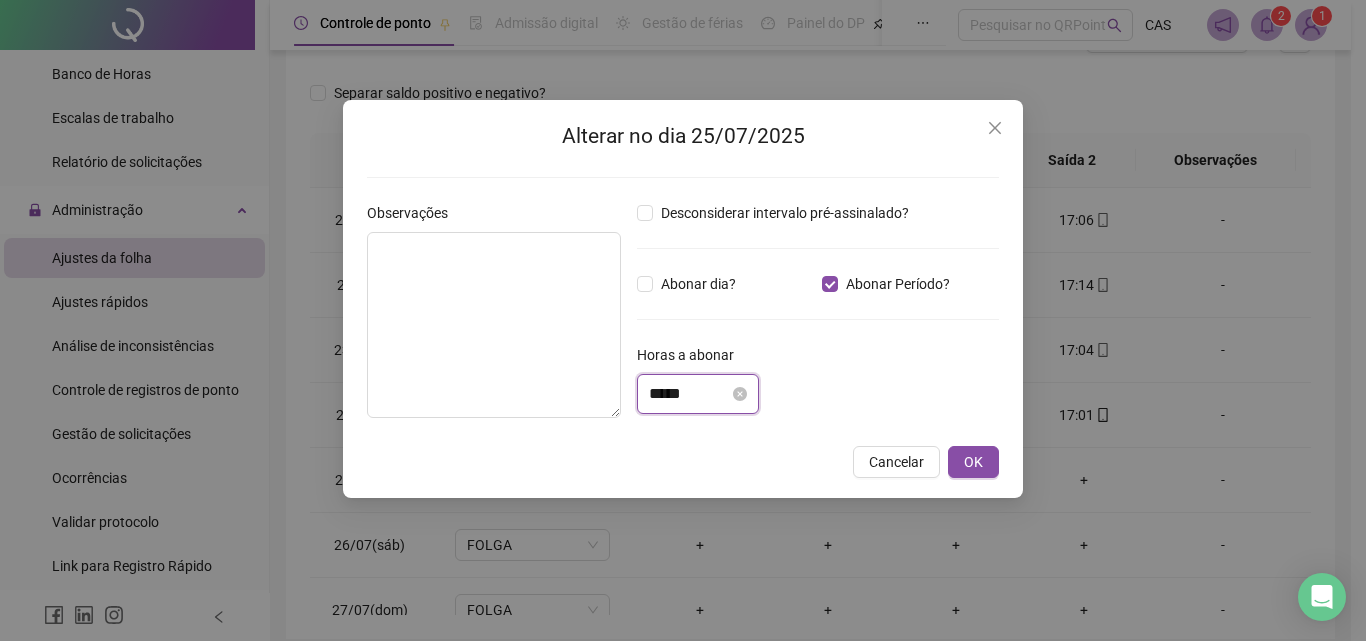 click on "*****" at bounding box center [689, 394] 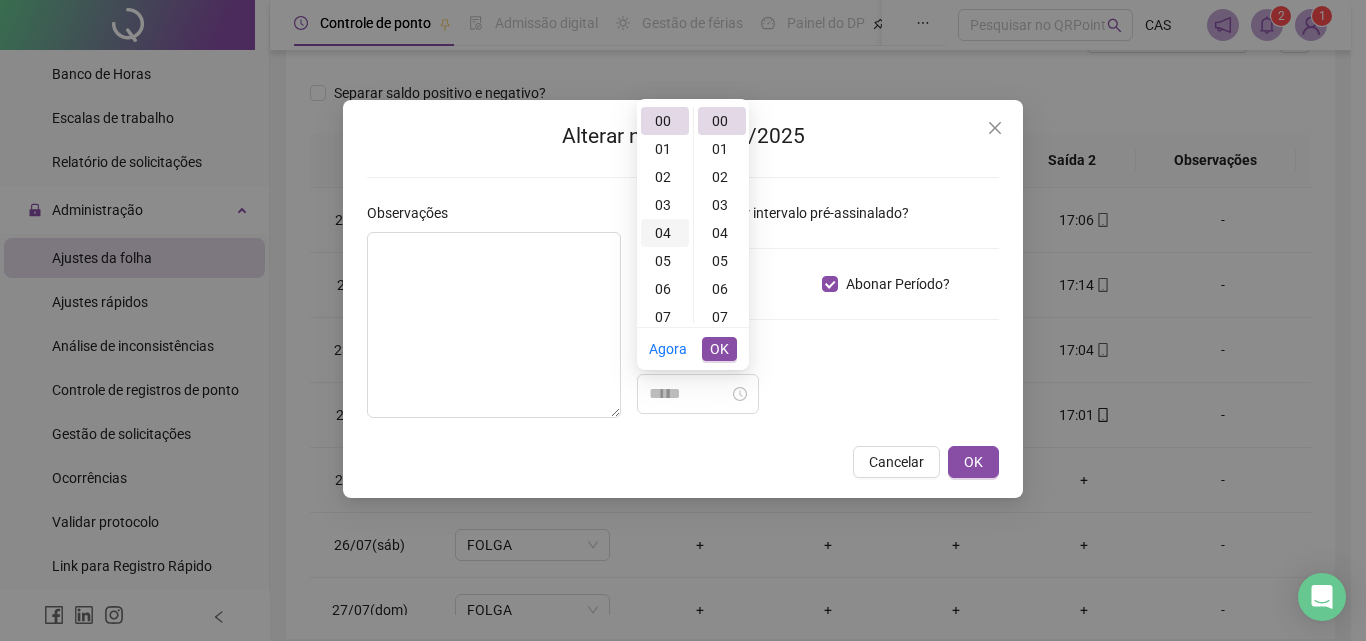 click on "04" at bounding box center [665, 233] 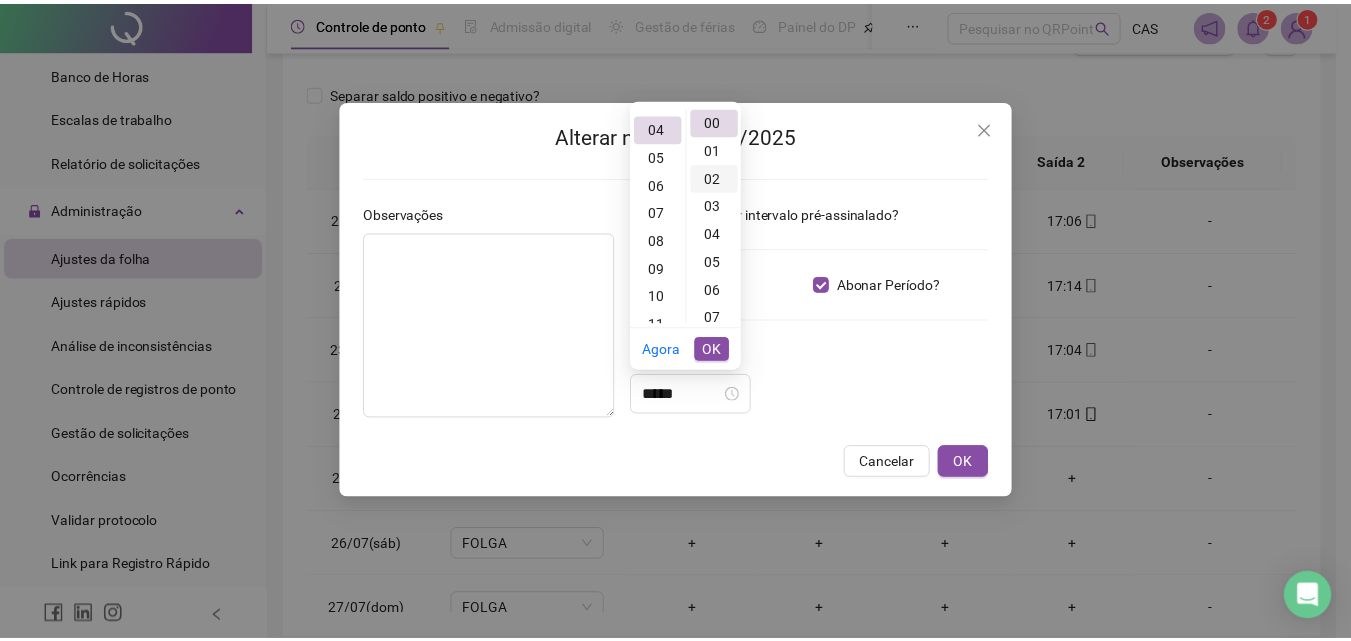 scroll, scrollTop: 112, scrollLeft: 0, axis: vertical 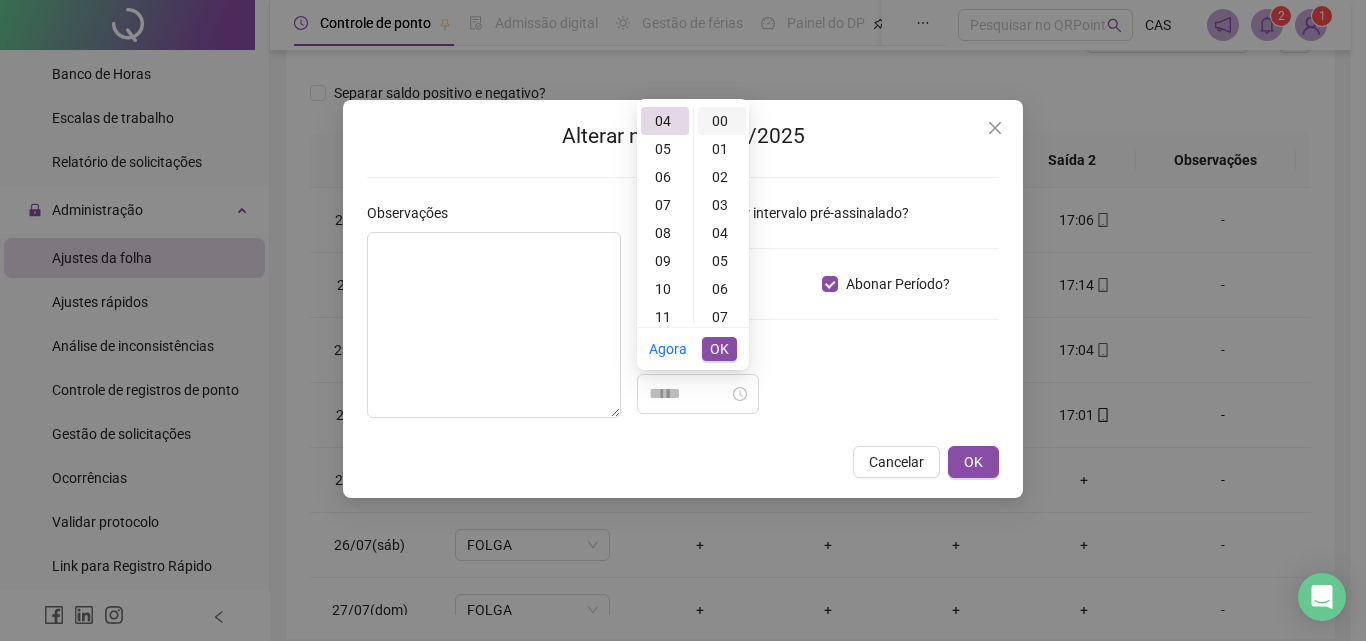 click on "00" at bounding box center (722, 121) 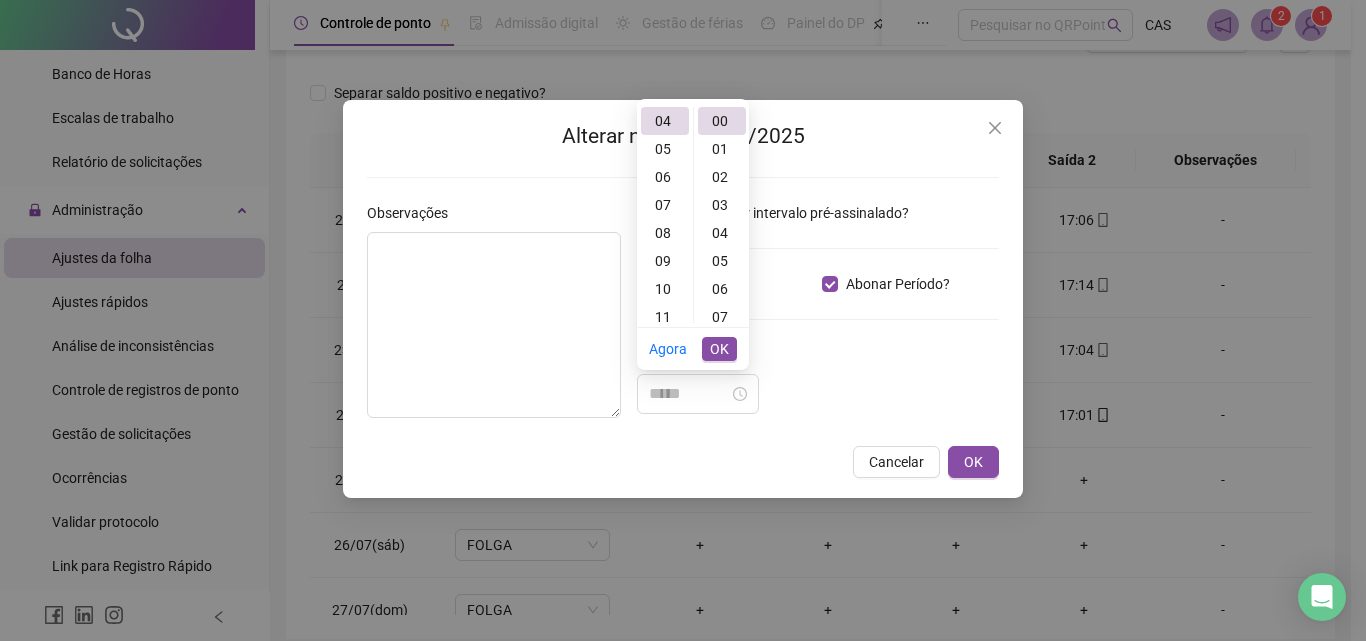 type on "*****" 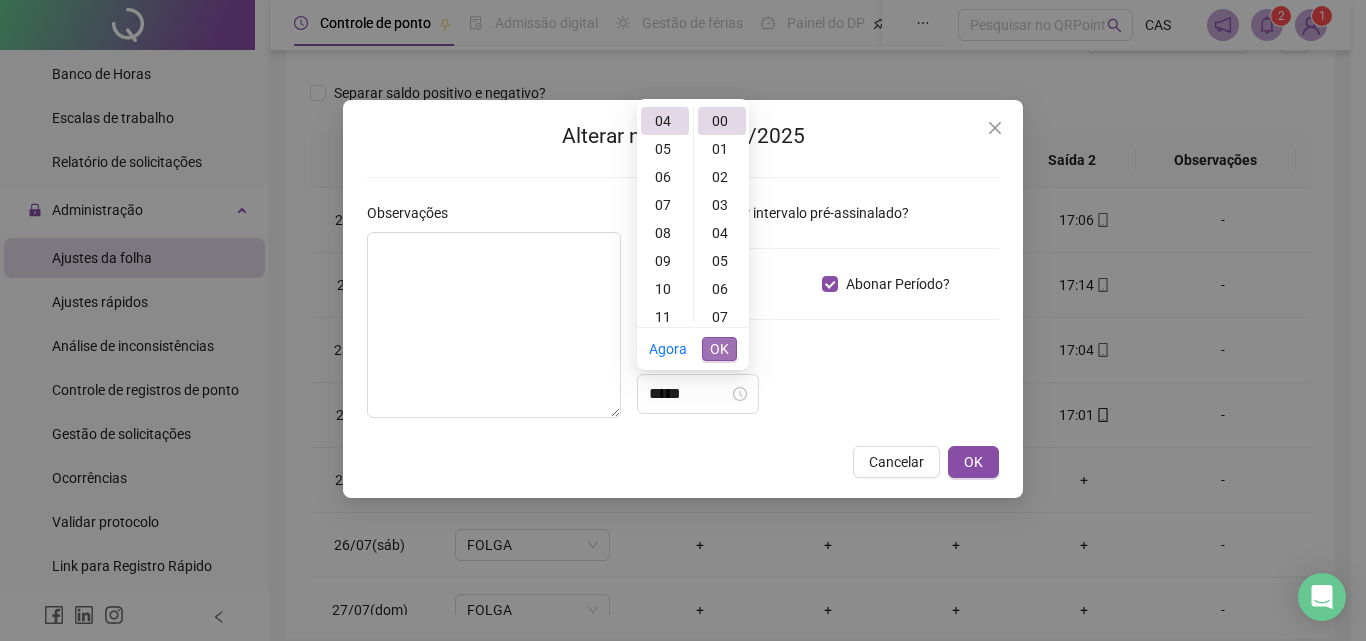 click on "OK" at bounding box center [719, 349] 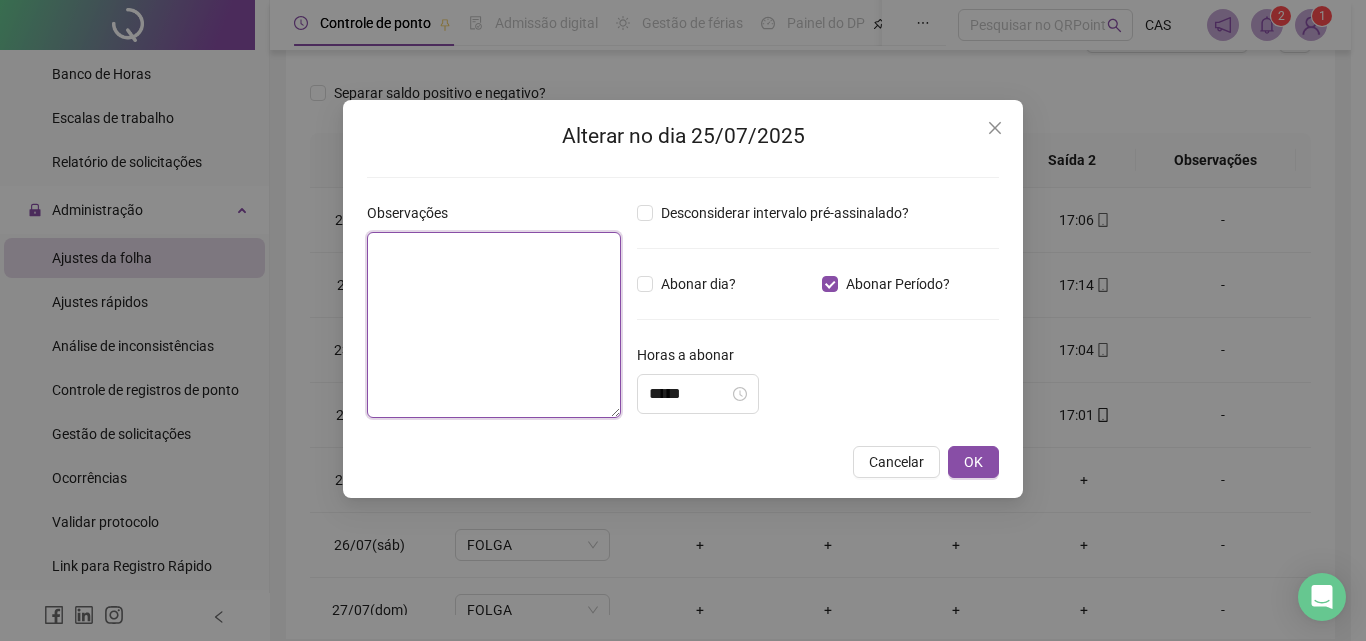 click at bounding box center (494, 325) 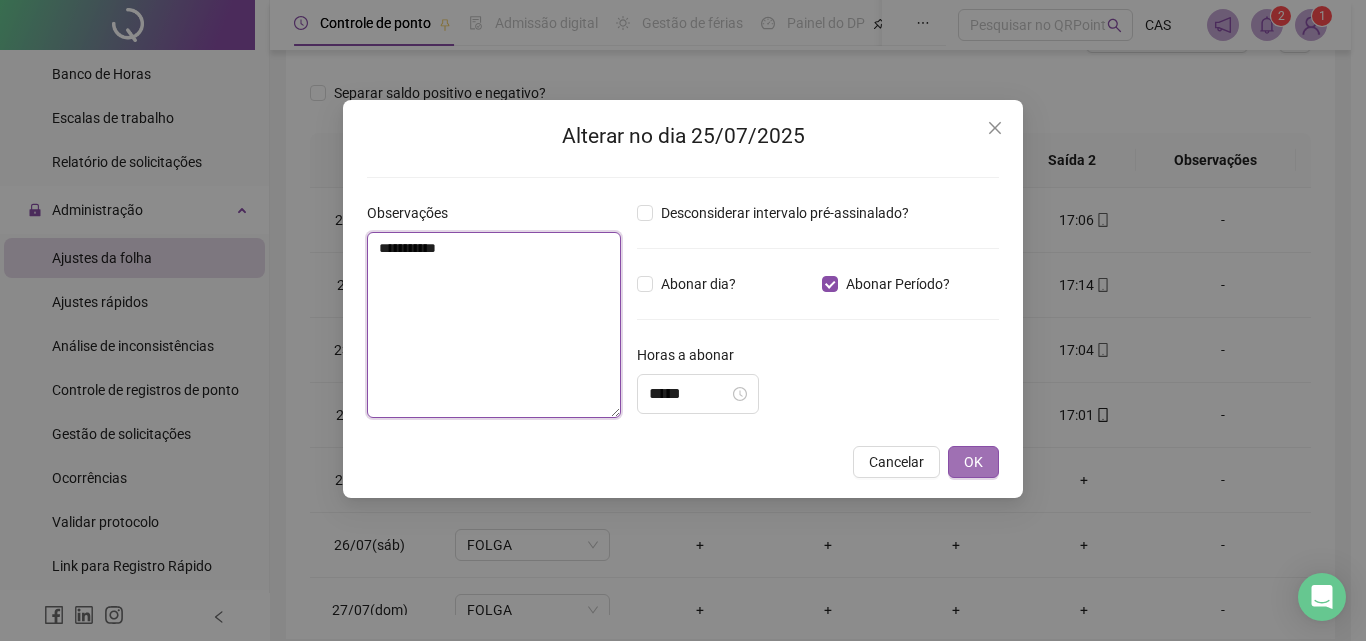 type on "**********" 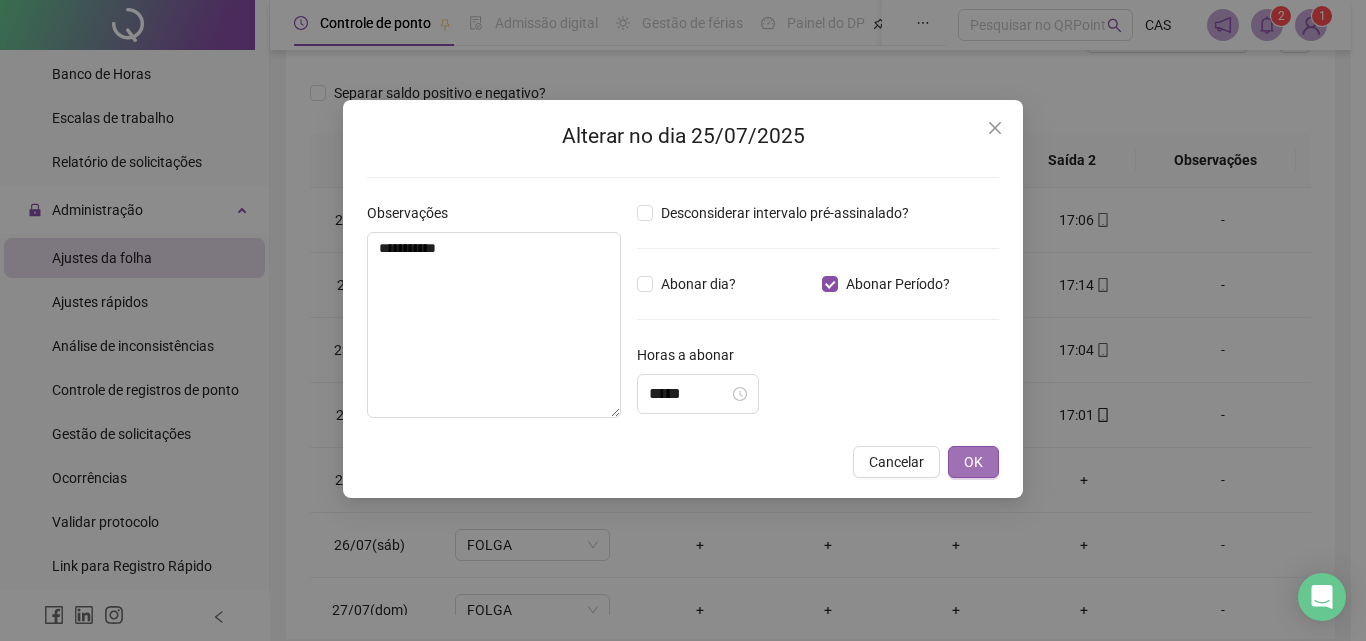 click on "OK" at bounding box center (973, 462) 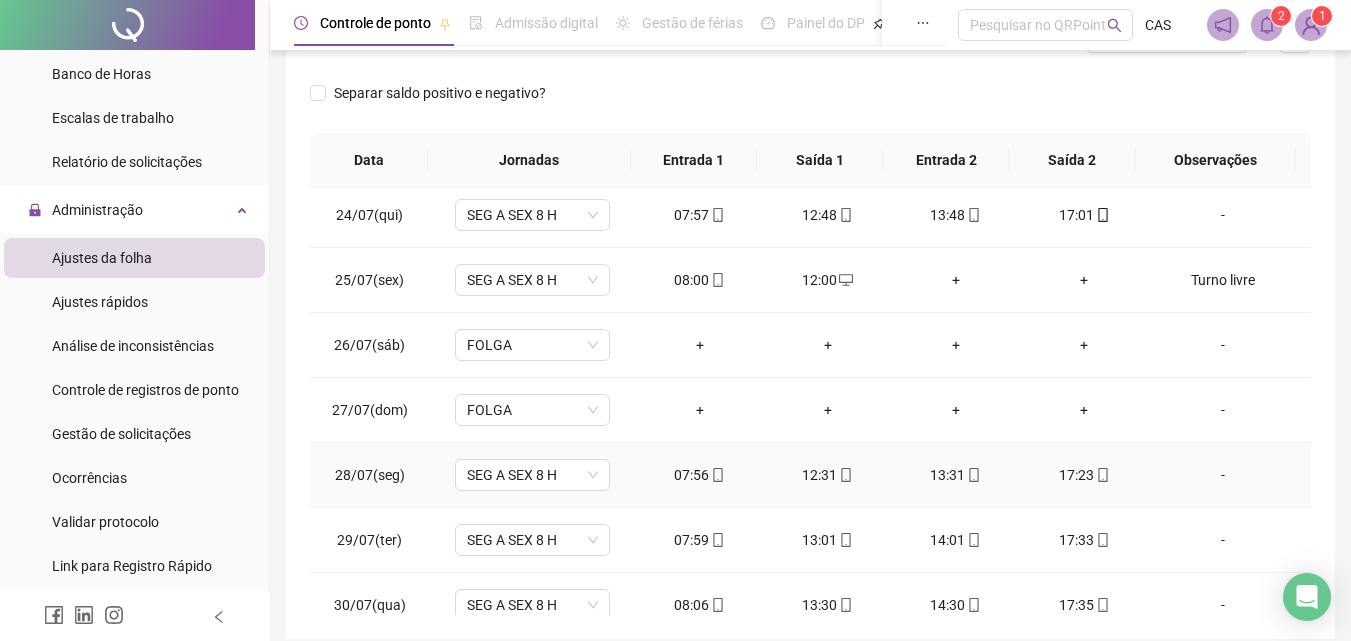 scroll, scrollTop: 1588, scrollLeft: 0, axis: vertical 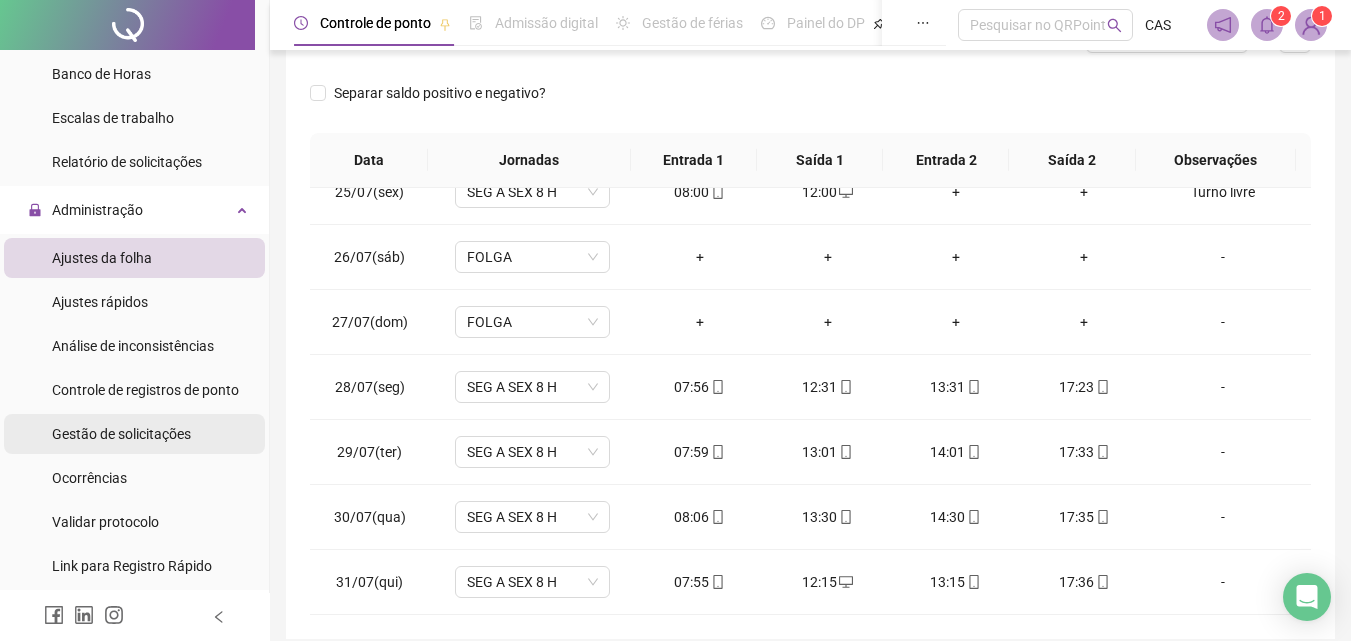 click on "Gestão de solicitações" at bounding box center [121, 434] 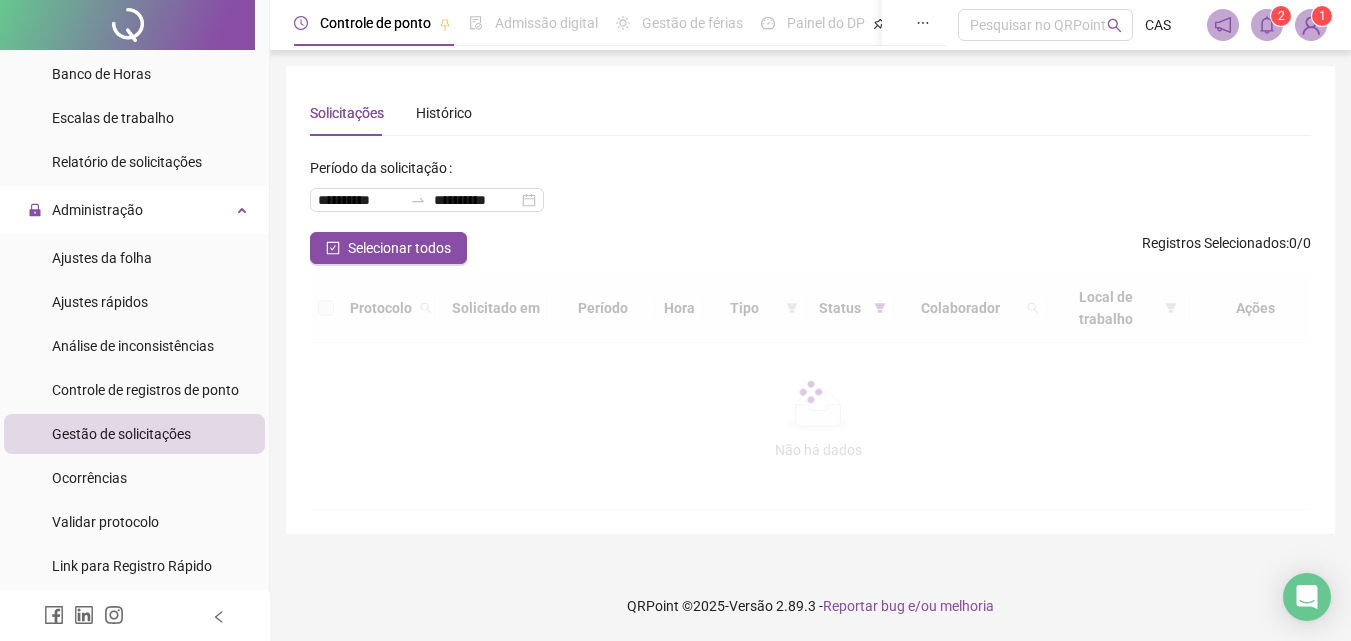 scroll, scrollTop: 0, scrollLeft: 0, axis: both 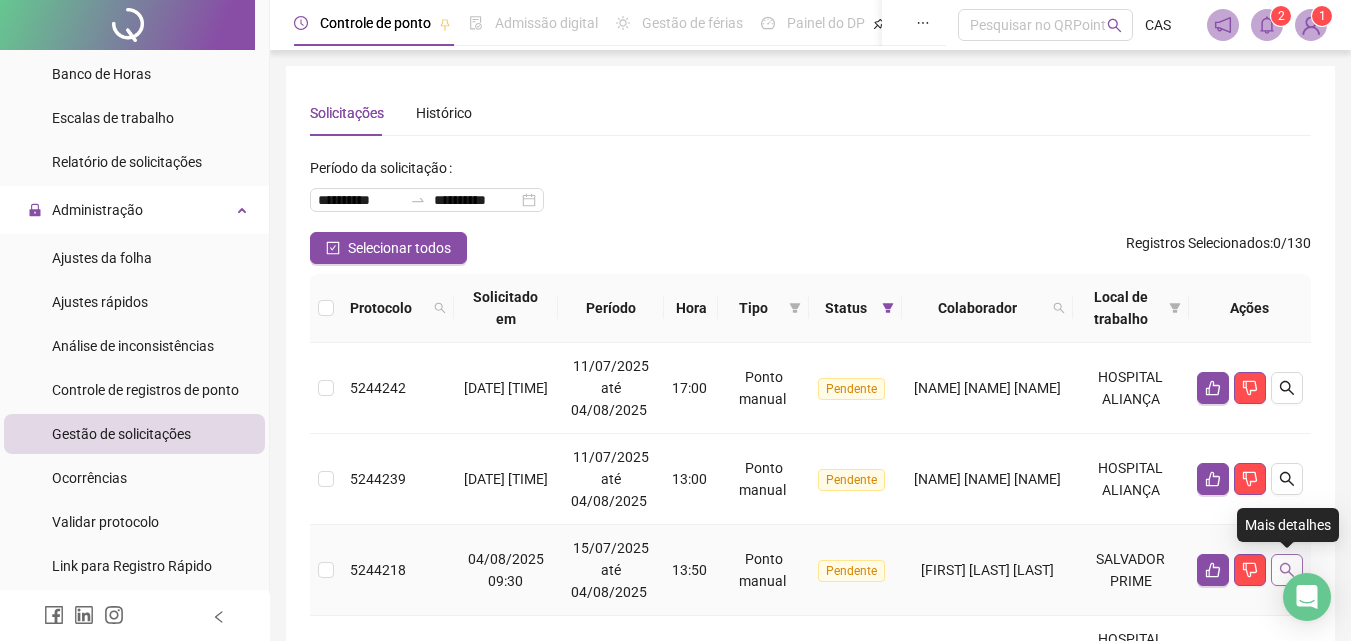 click 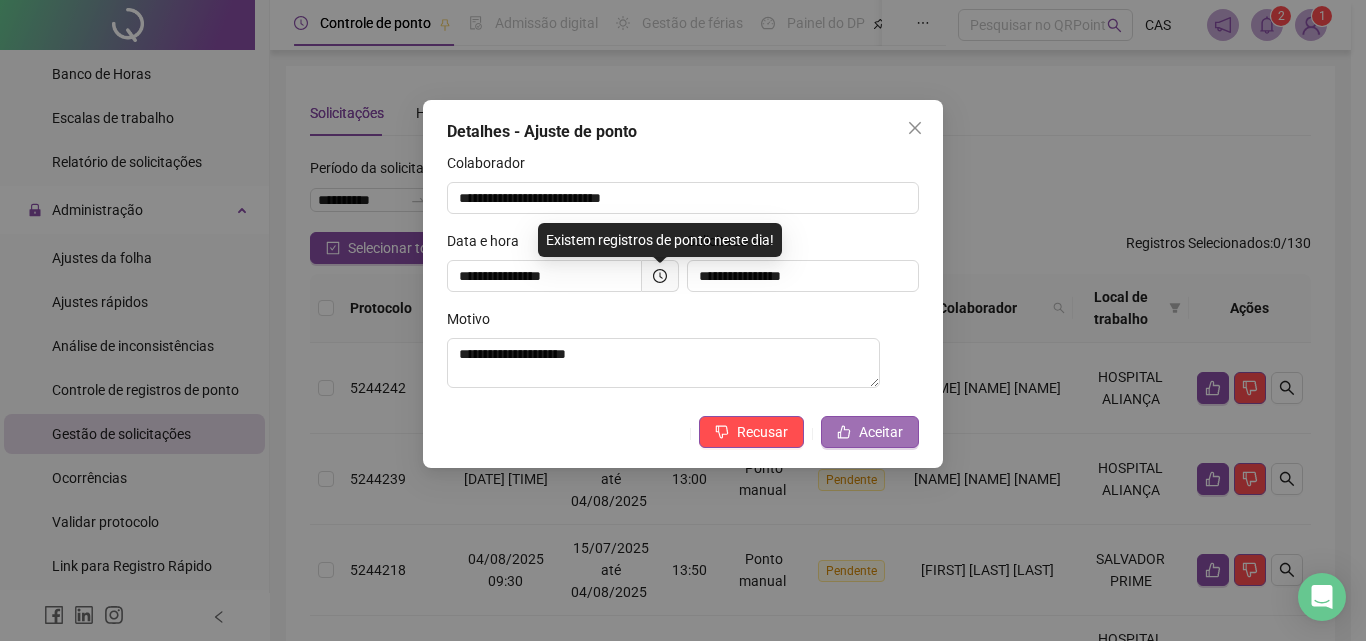 click on "Aceitar" at bounding box center (881, 432) 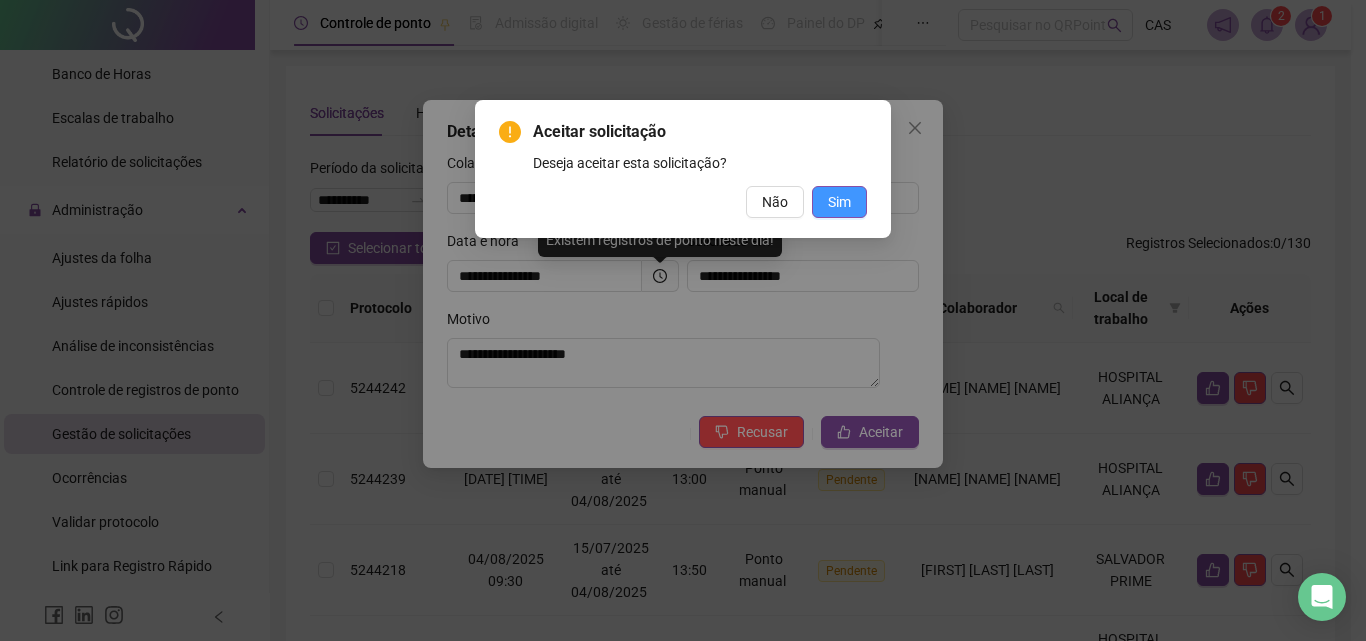 click on "Sim" at bounding box center [839, 202] 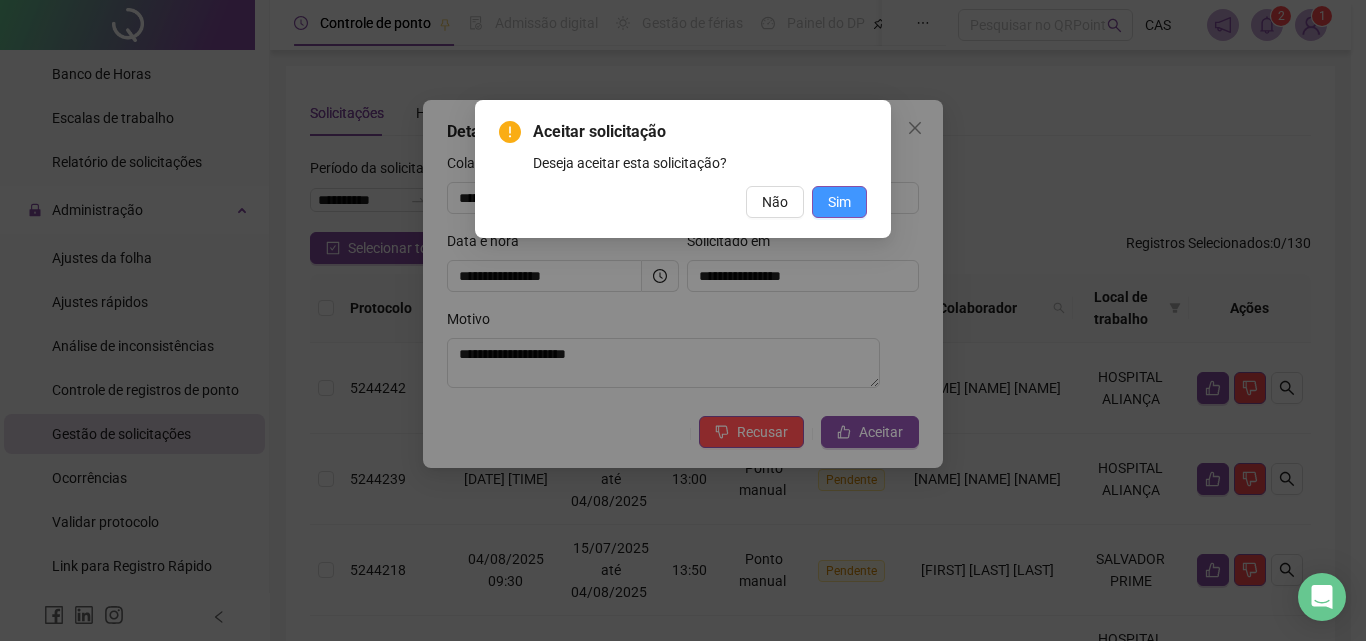 click on "Sim" at bounding box center [839, 202] 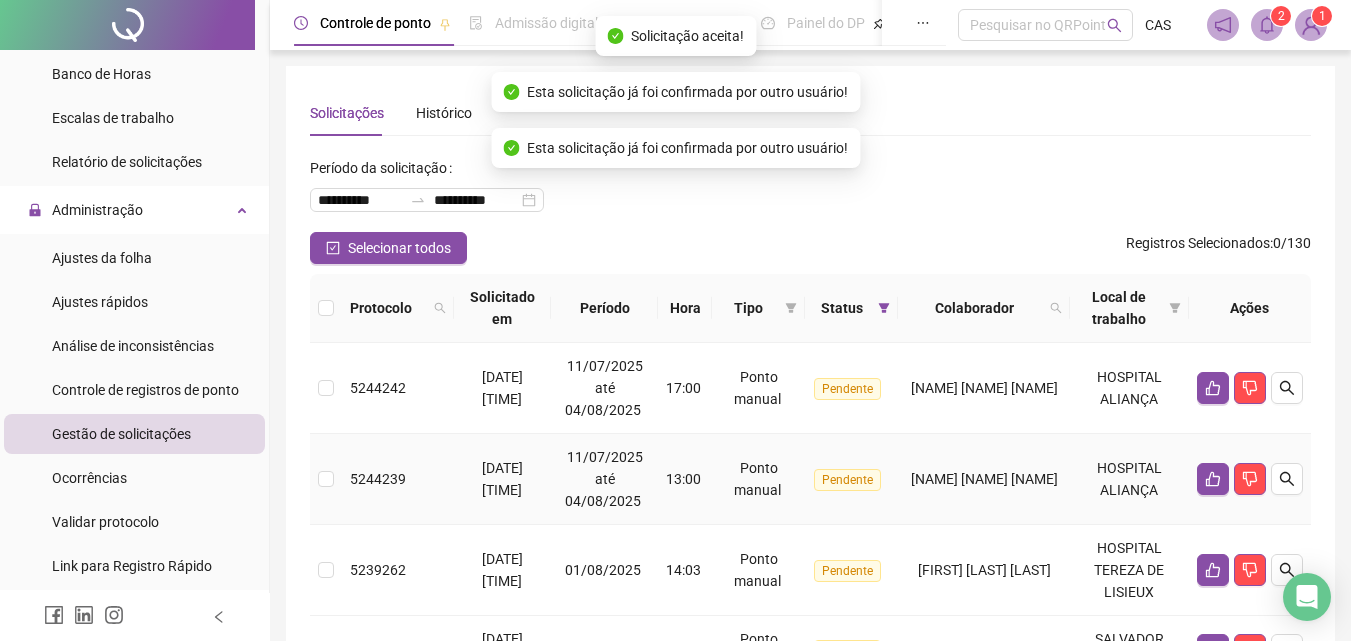 scroll, scrollTop: 100, scrollLeft: 0, axis: vertical 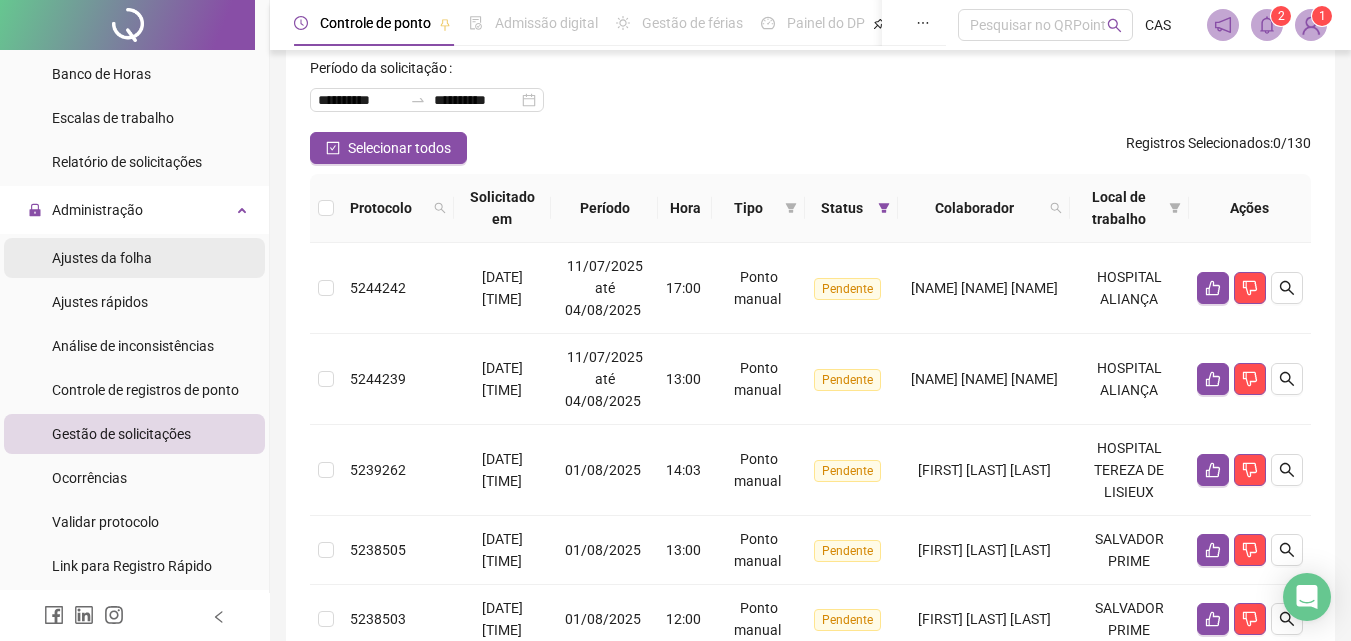 click on "Ajustes da folha" at bounding box center (102, 258) 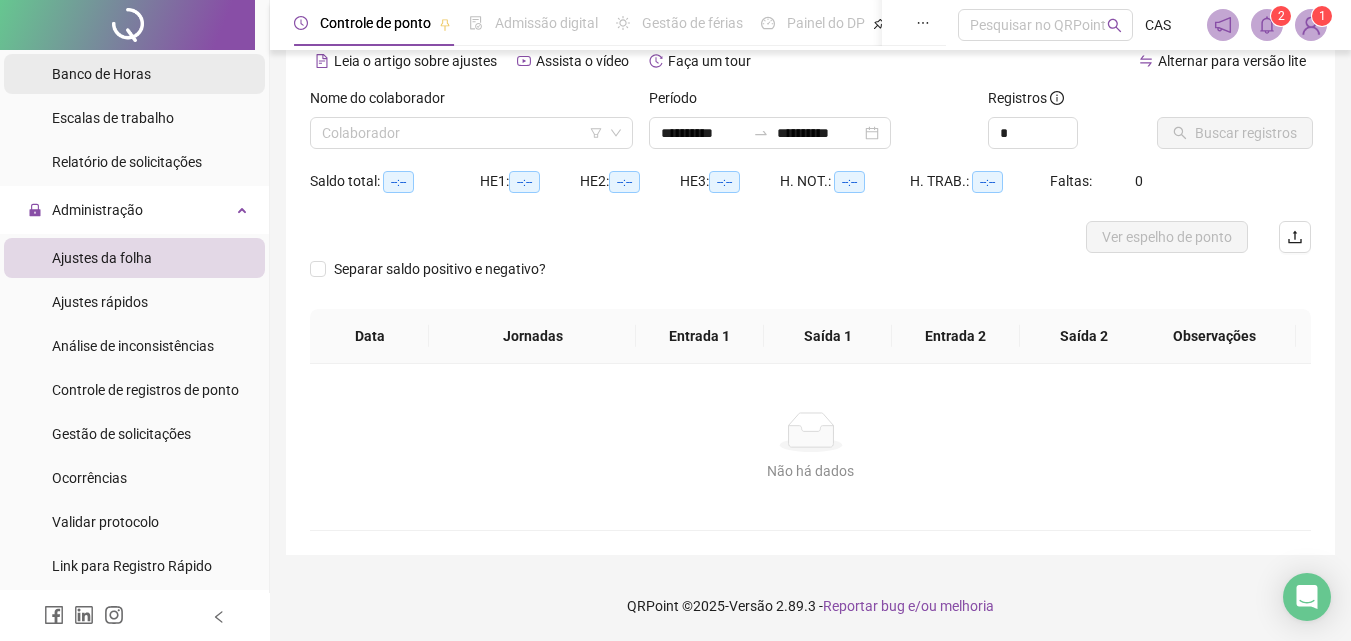 scroll, scrollTop: 97, scrollLeft: 0, axis: vertical 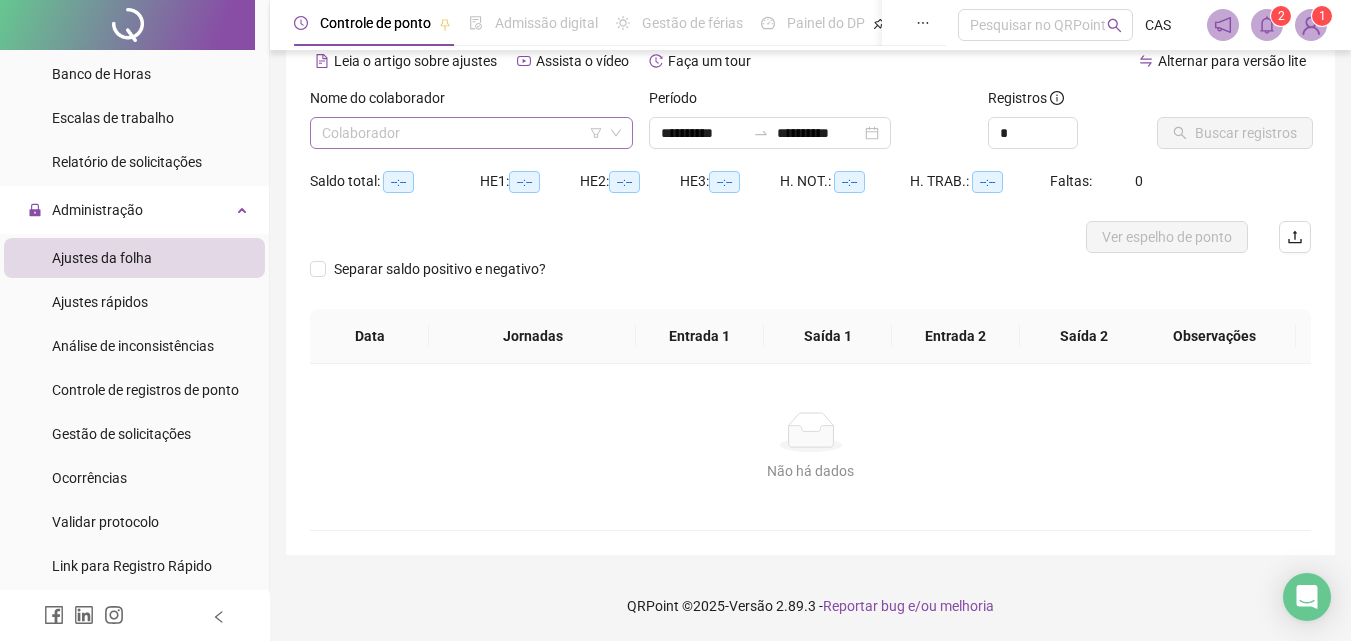 click at bounding box center (462, 133) 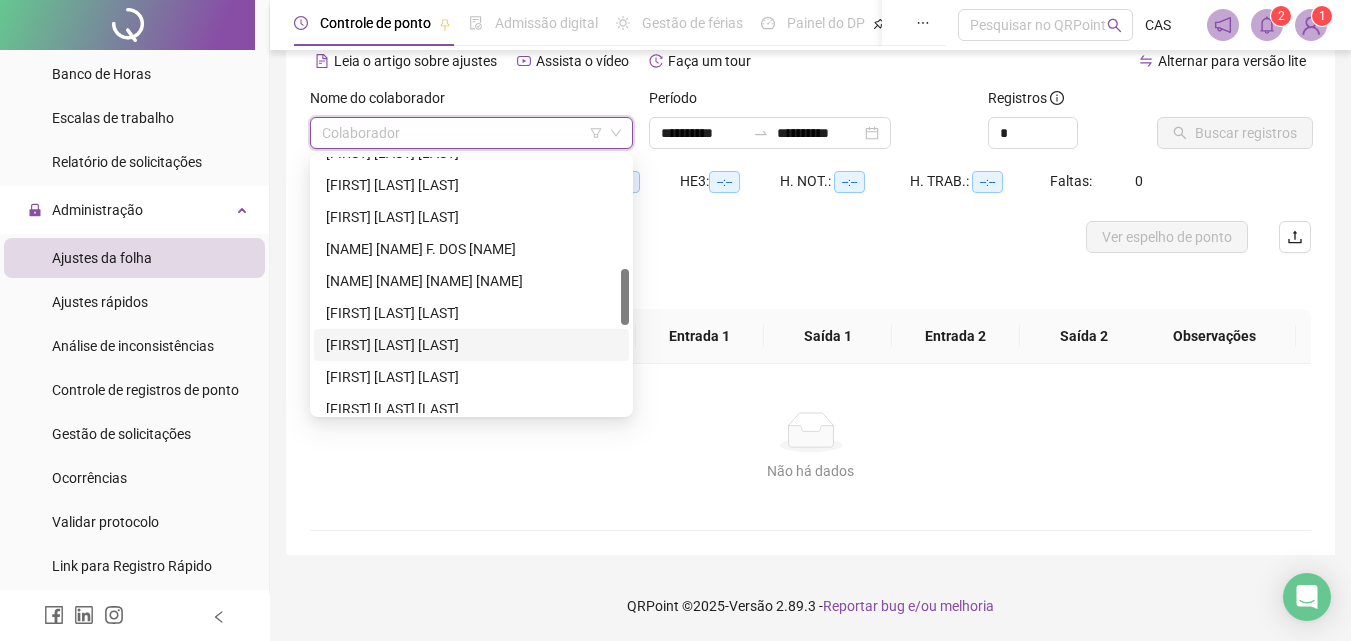 scroll, scrollTop: 600, scrollLeft: 0, axis: vertical 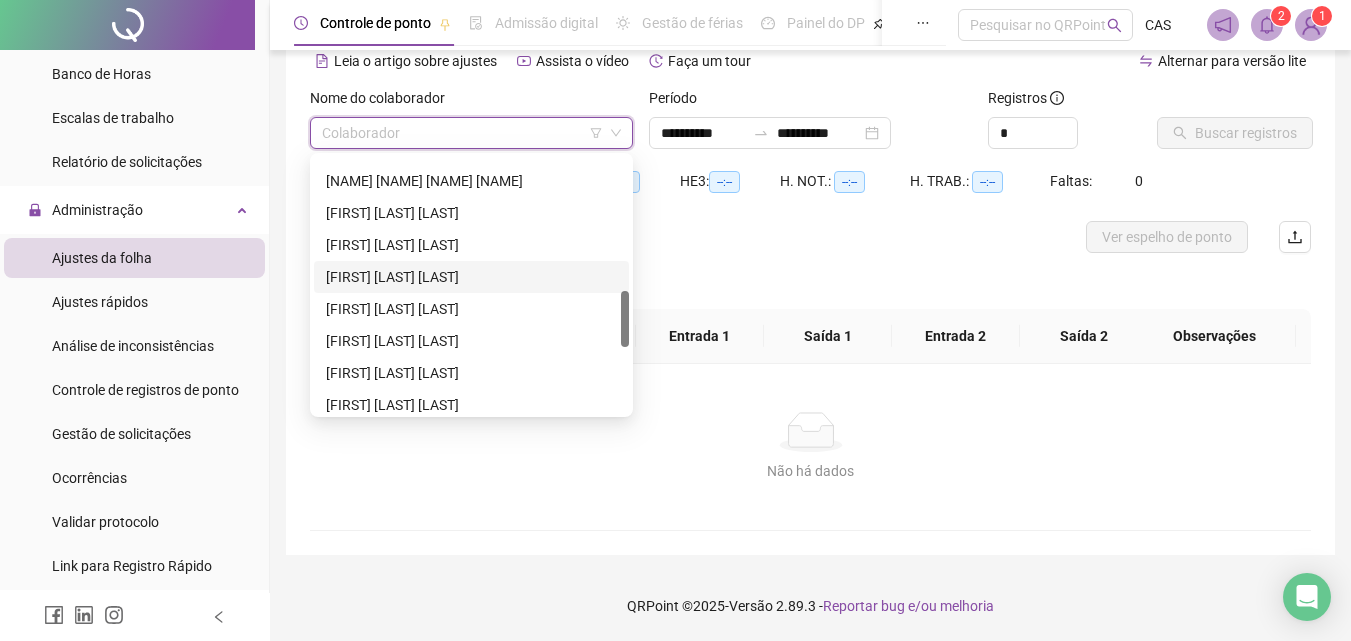 click on "[FIRST] [LAST] [LAST]" at bounding box center [471, 277] 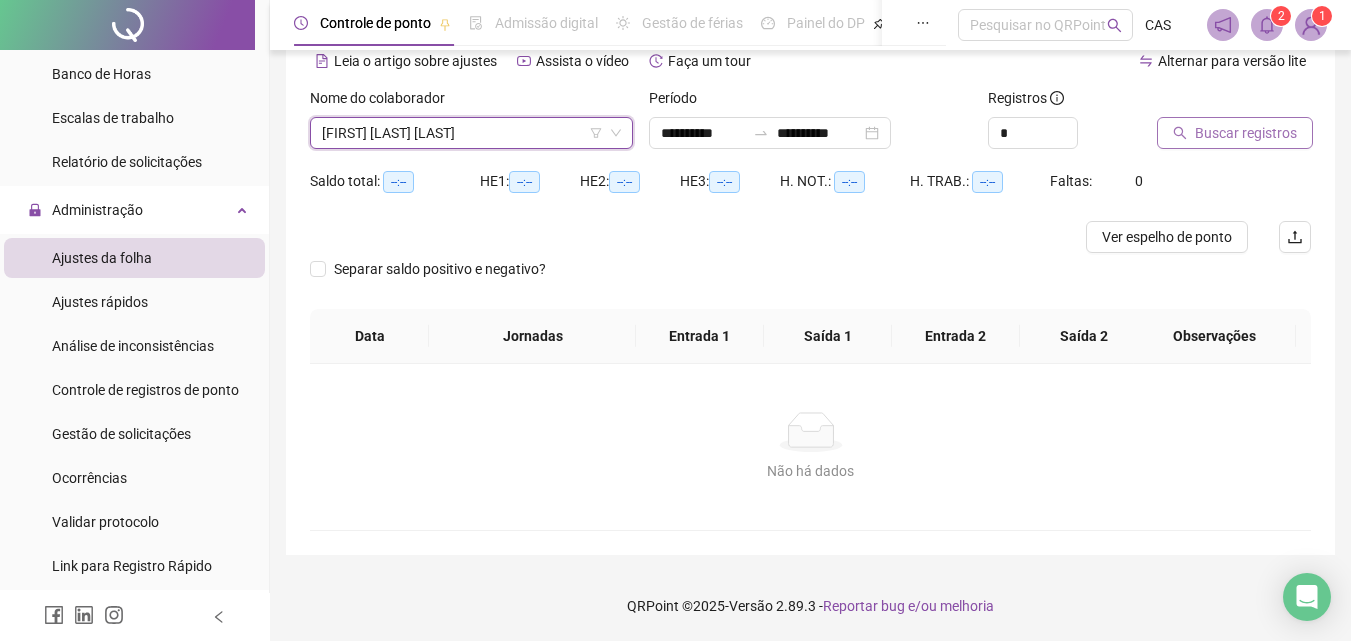 click on "Buscar registros" at bounding box center [1246, 133] 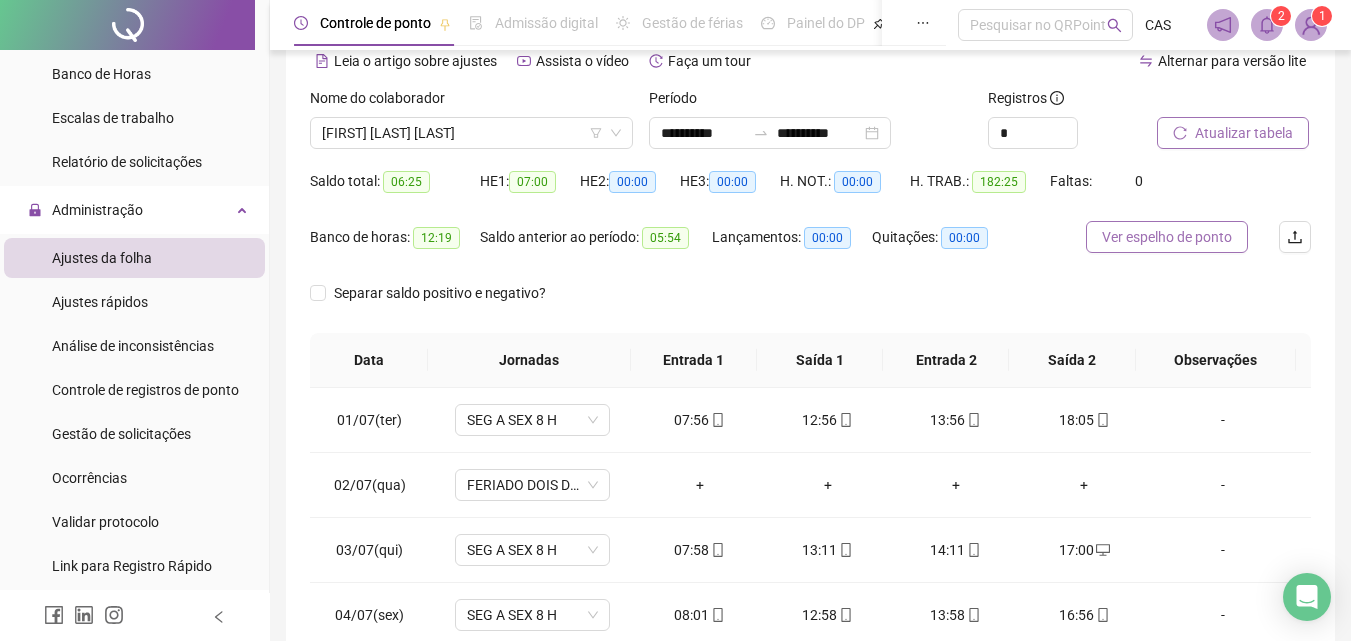 click on "Ver espelho de ponto" at bounding box center (1167, 237) 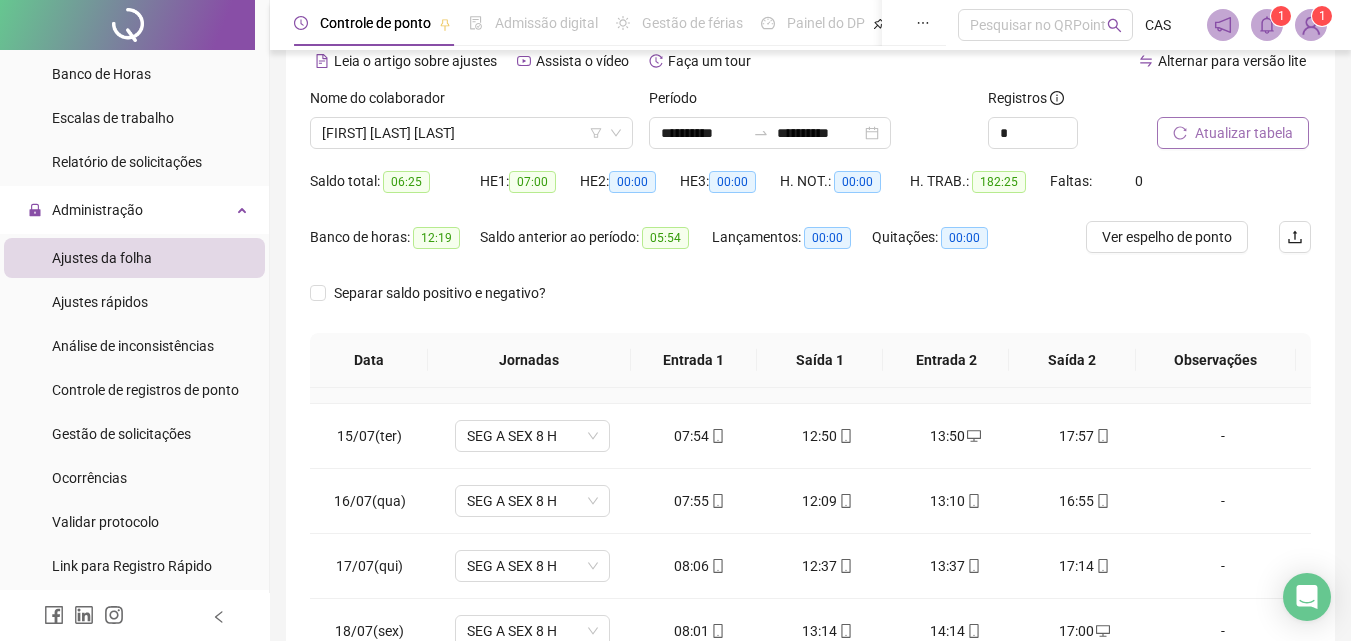 scroll, scrollTop: 900, scrollLeft: 0, axis: vertical 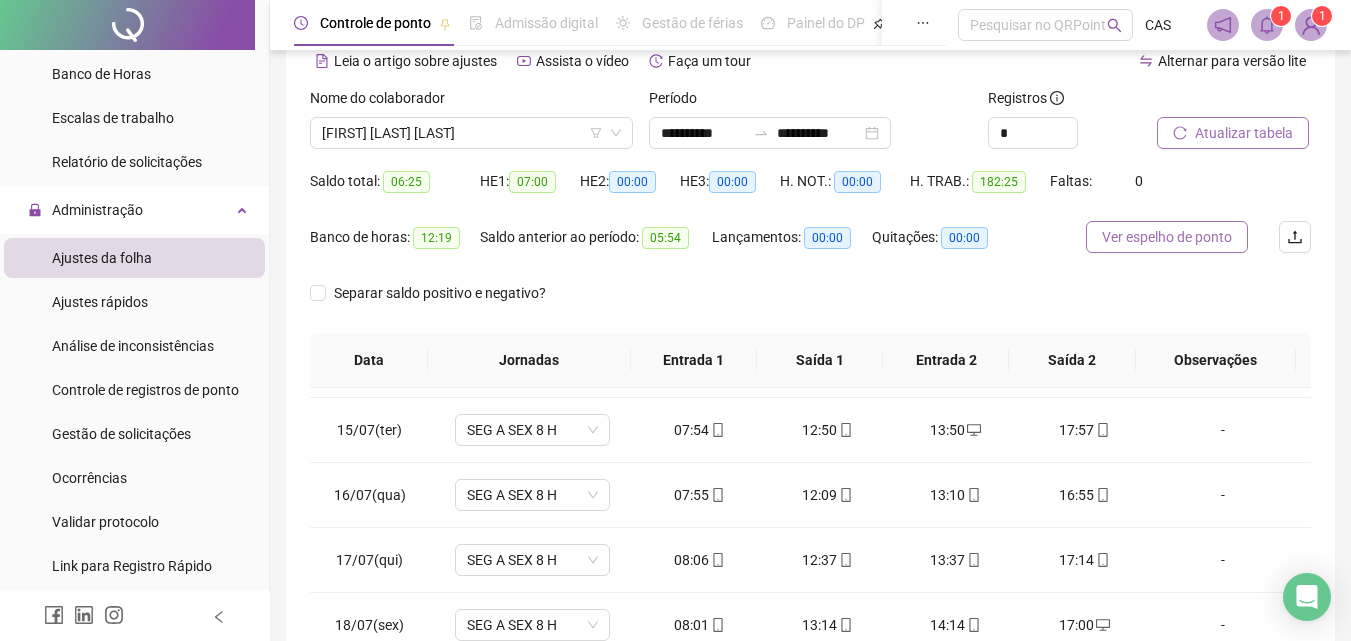 click on "Ver espelho de ponto" at bounding box center [1167, 237] 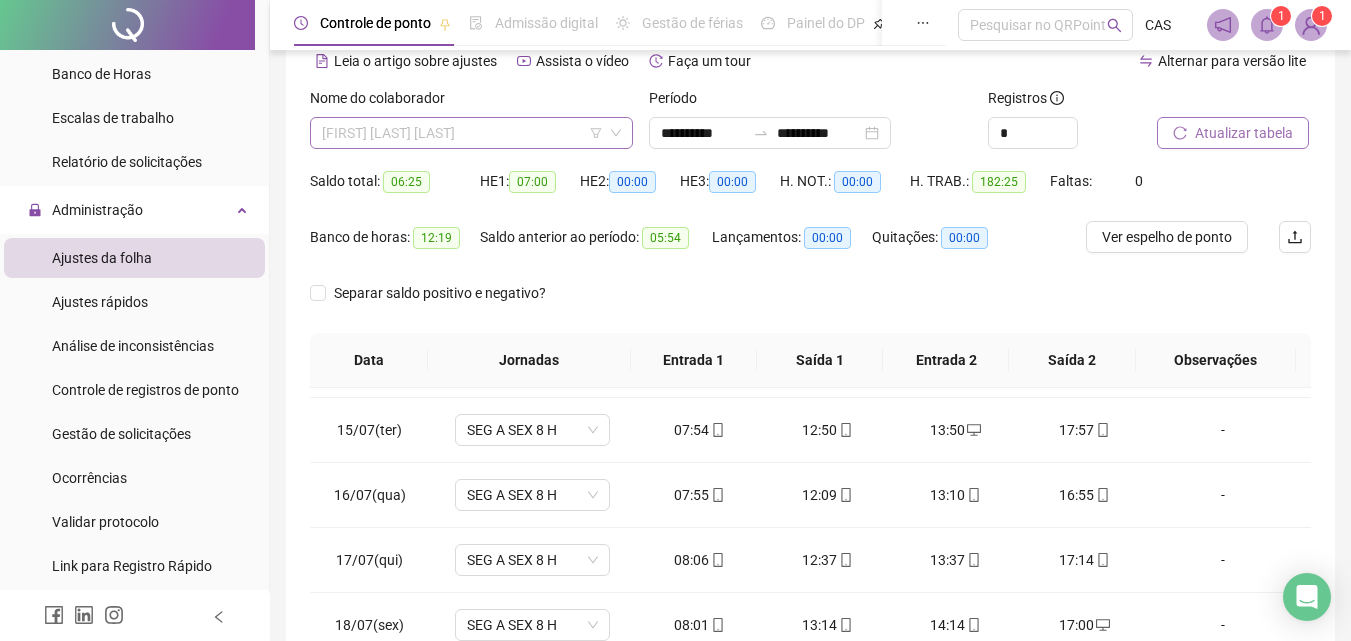 click on "[FIRST] [LAST] [LAST]" at bounding box center (471, 133) 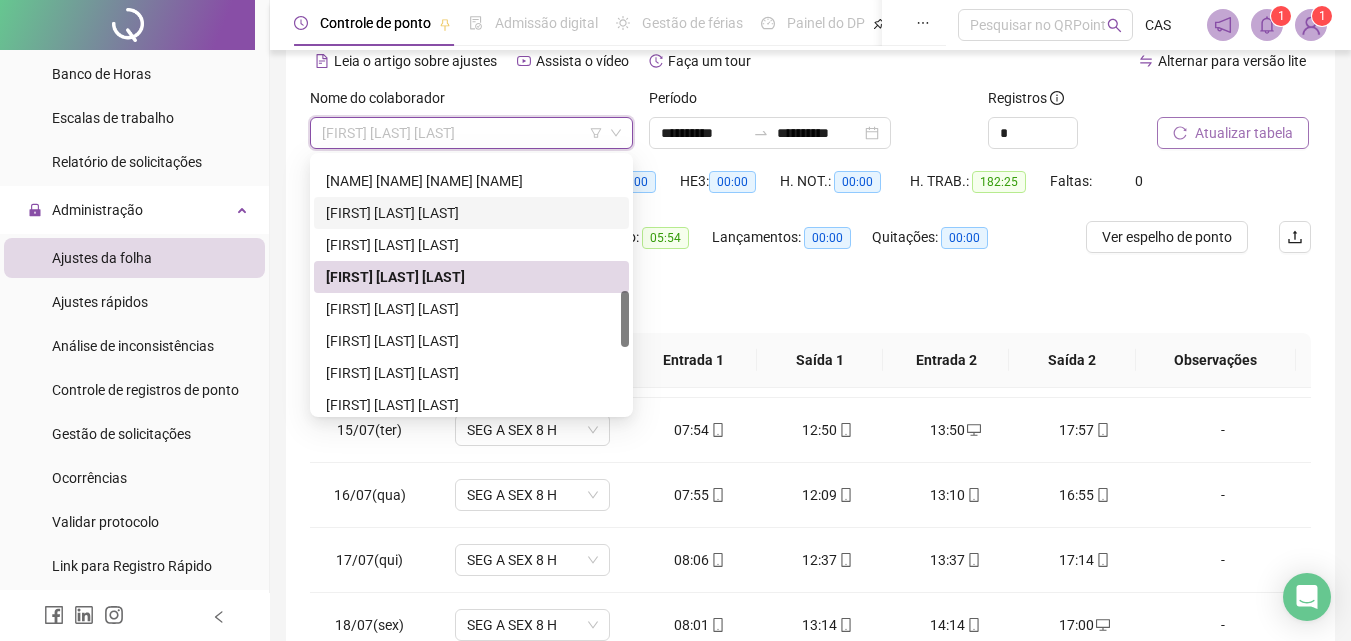 scroll, scrollTop: 896, scrollLeft: 0, axis: vertical 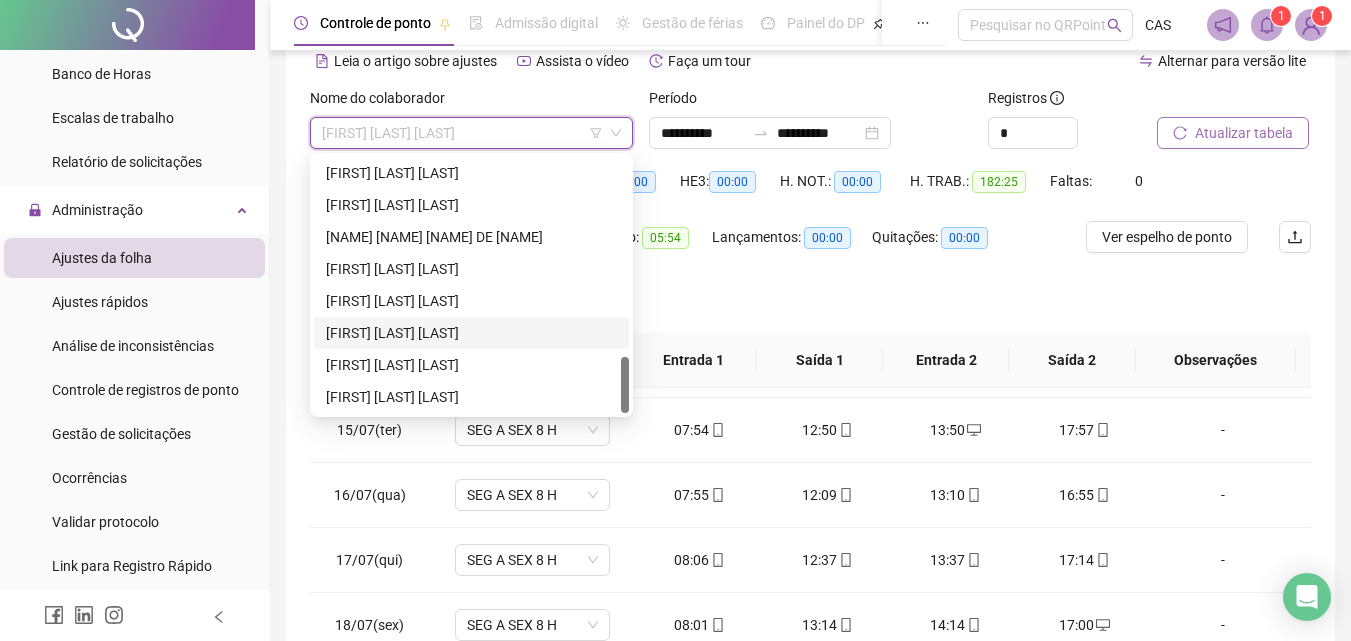 click on "[FIRST] [LAST] [LAST]" at bounding box center [471, 333] 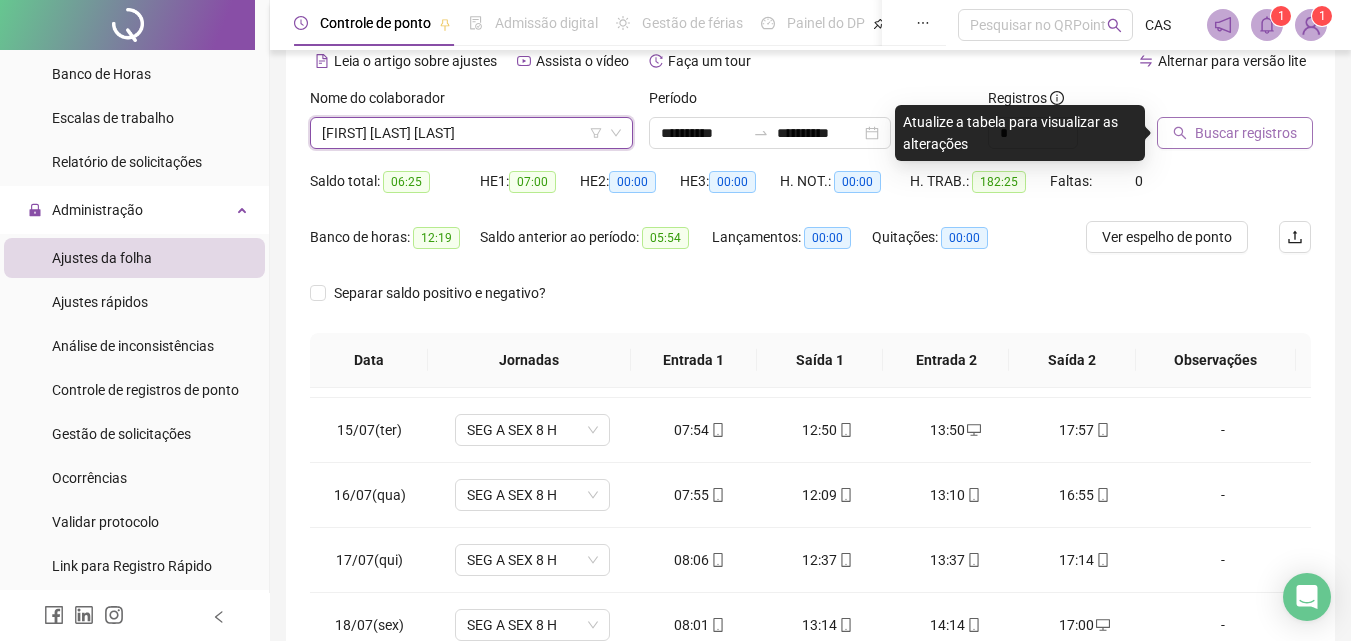 click on "Buscar registros" at bounding box center (1246, 133) 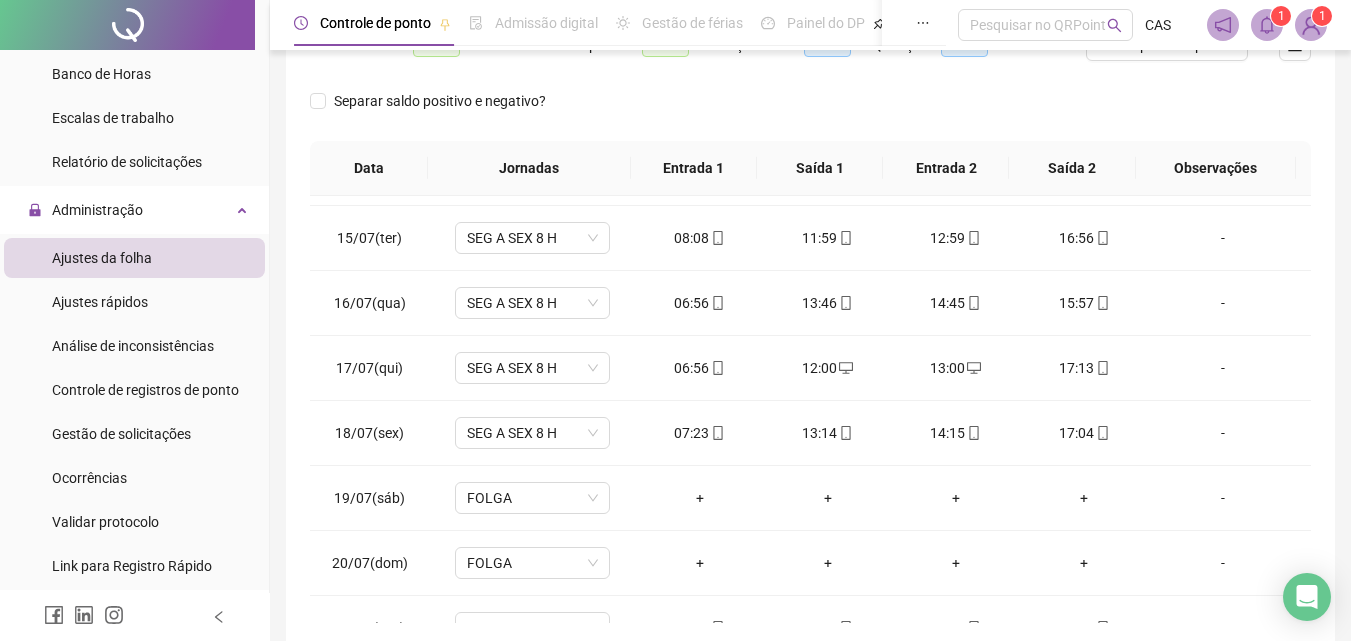 scroll, scrollTop: 297, scrollLeft: 0, axis: vertical 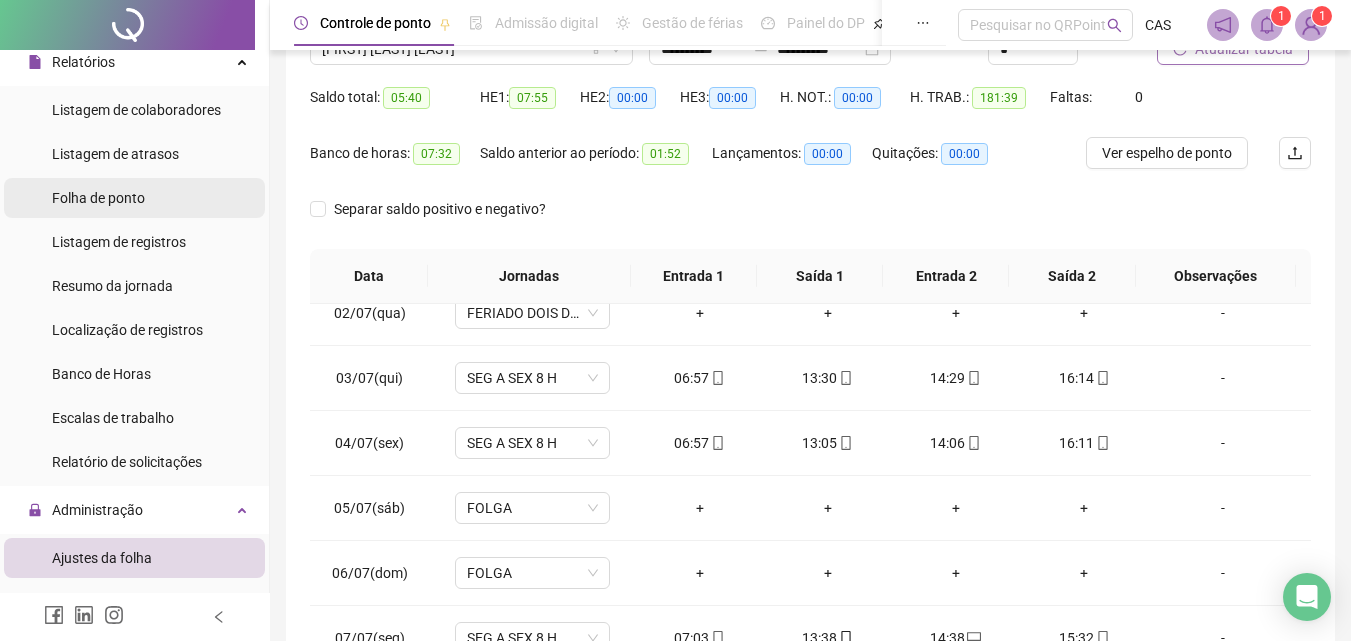 click on "Folha de ponto" at bounding box center [134, 198] 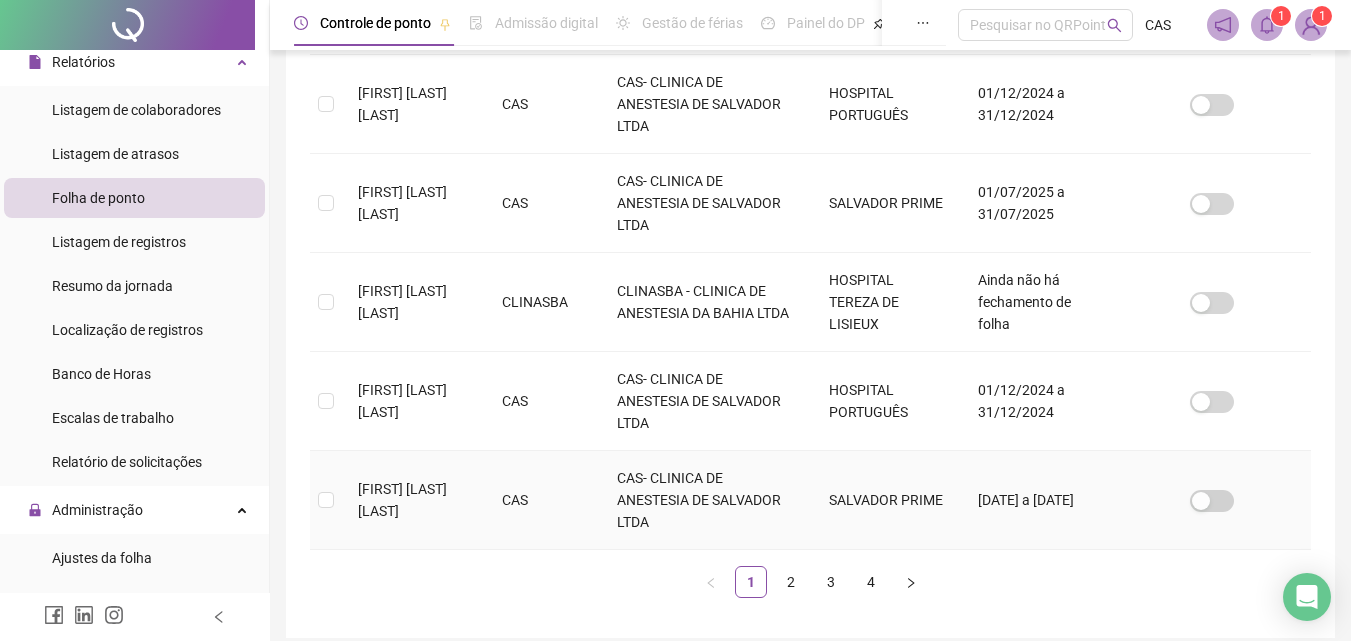 scroll, scrollTop: 889, scrollLeft: 0, axis: vertical 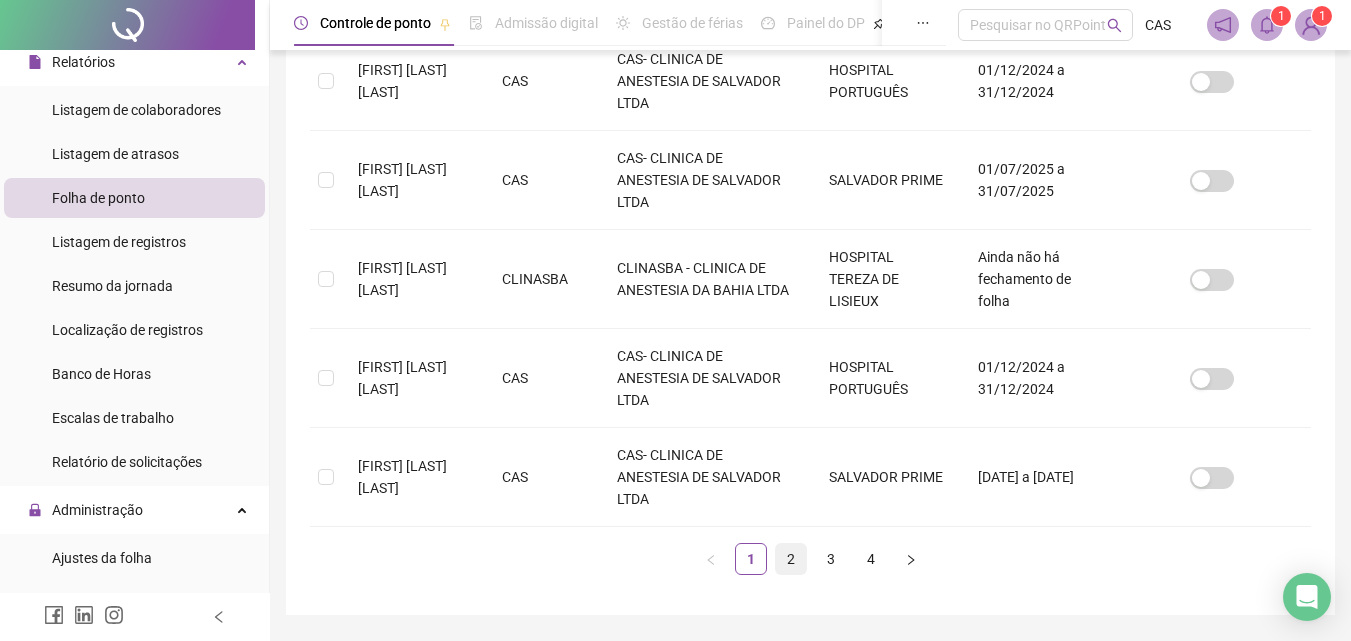 click on "2" at bounding box center [791, 559] 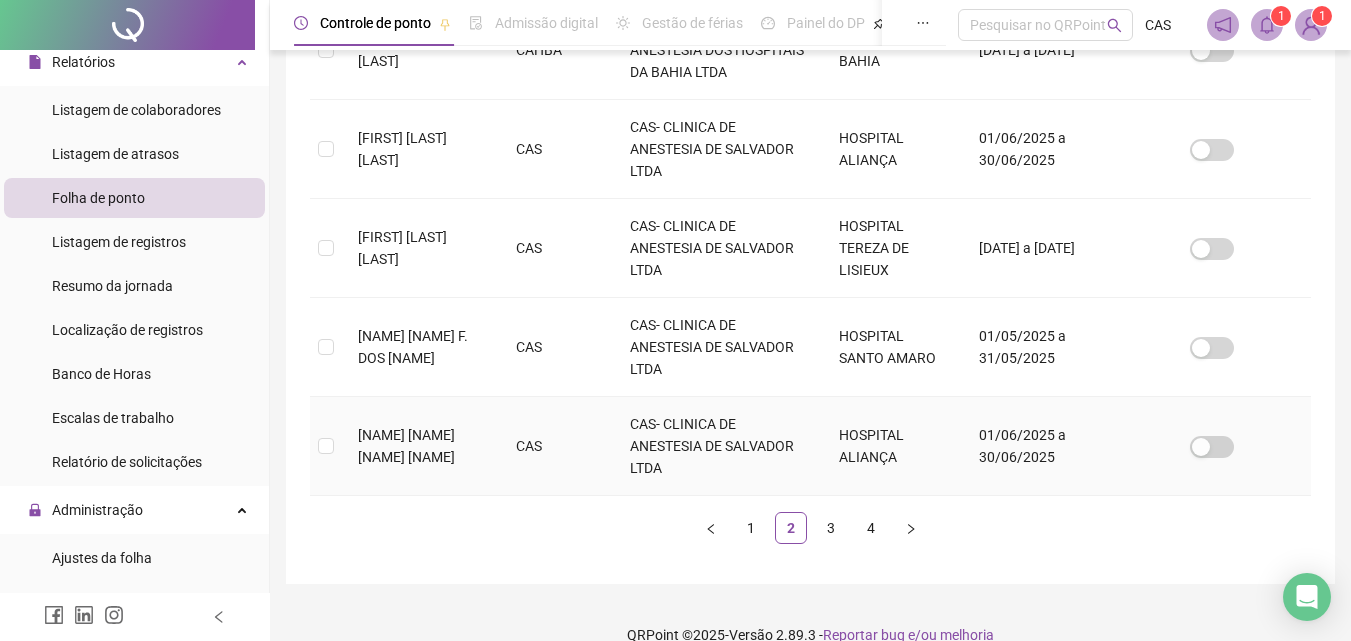 scroll, scrollTop: 971, scrollLeft: 0, axis: vertical 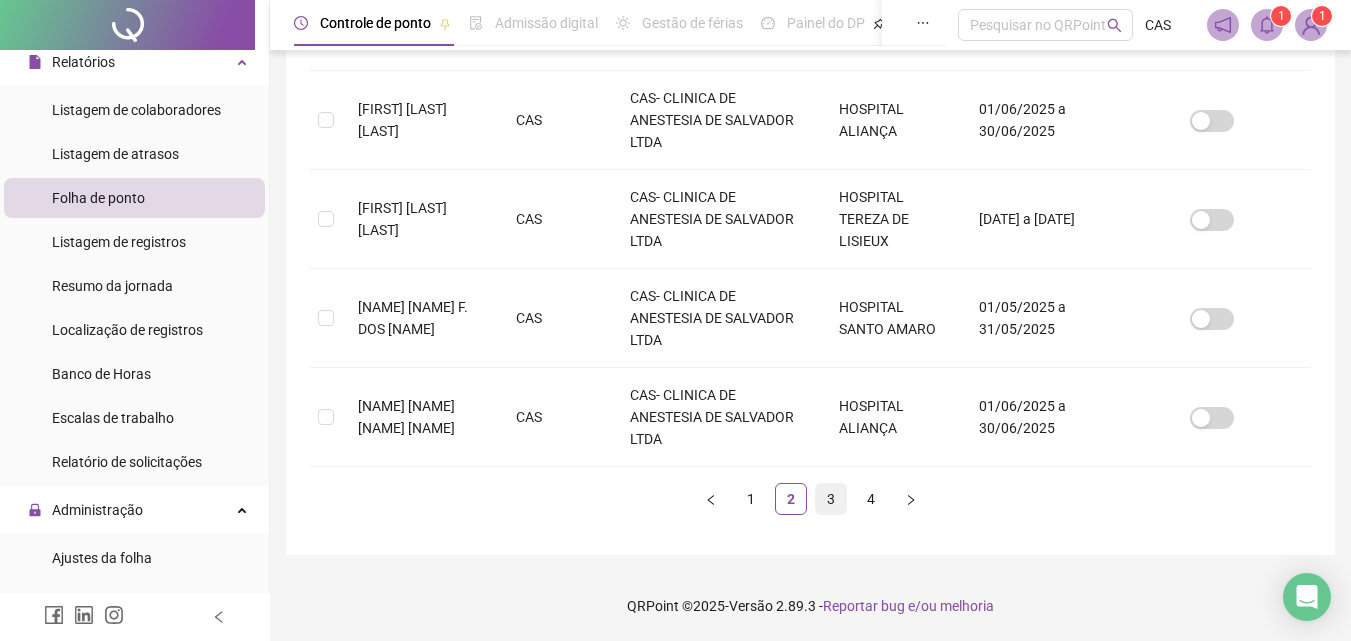 click on "3" at bounding box center [831, 499] 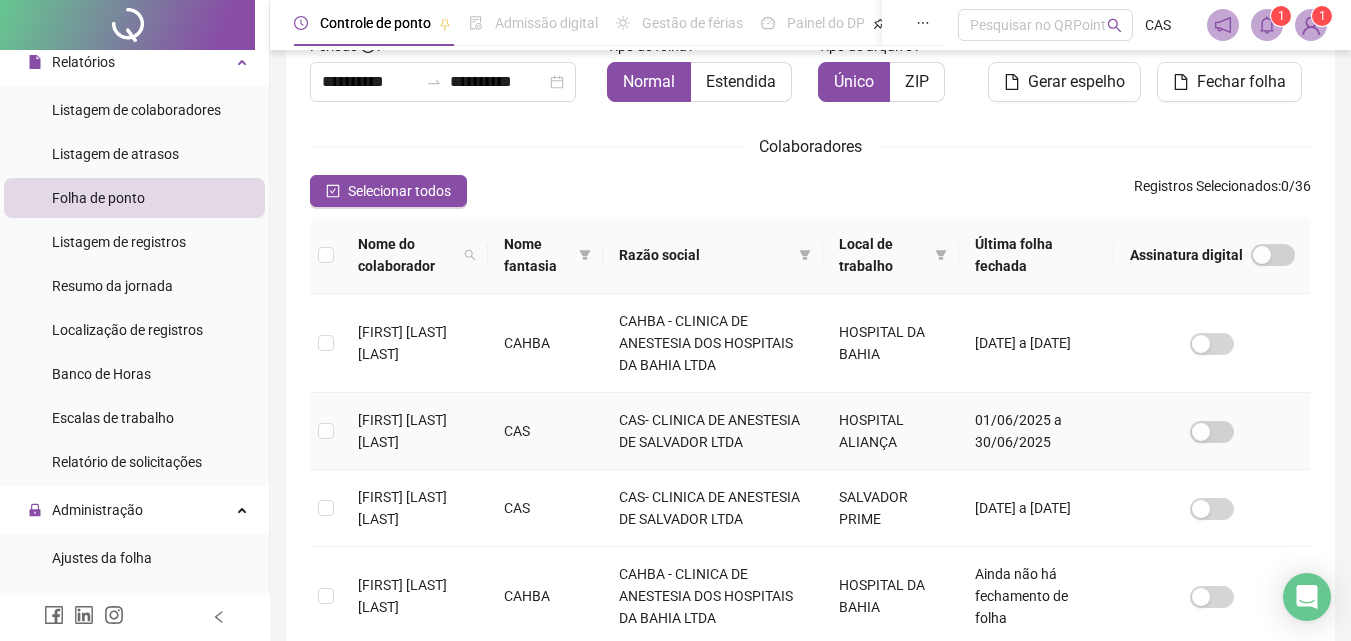 scroll, scrollTop: 289, scrollLeft: 0, axis: vertical 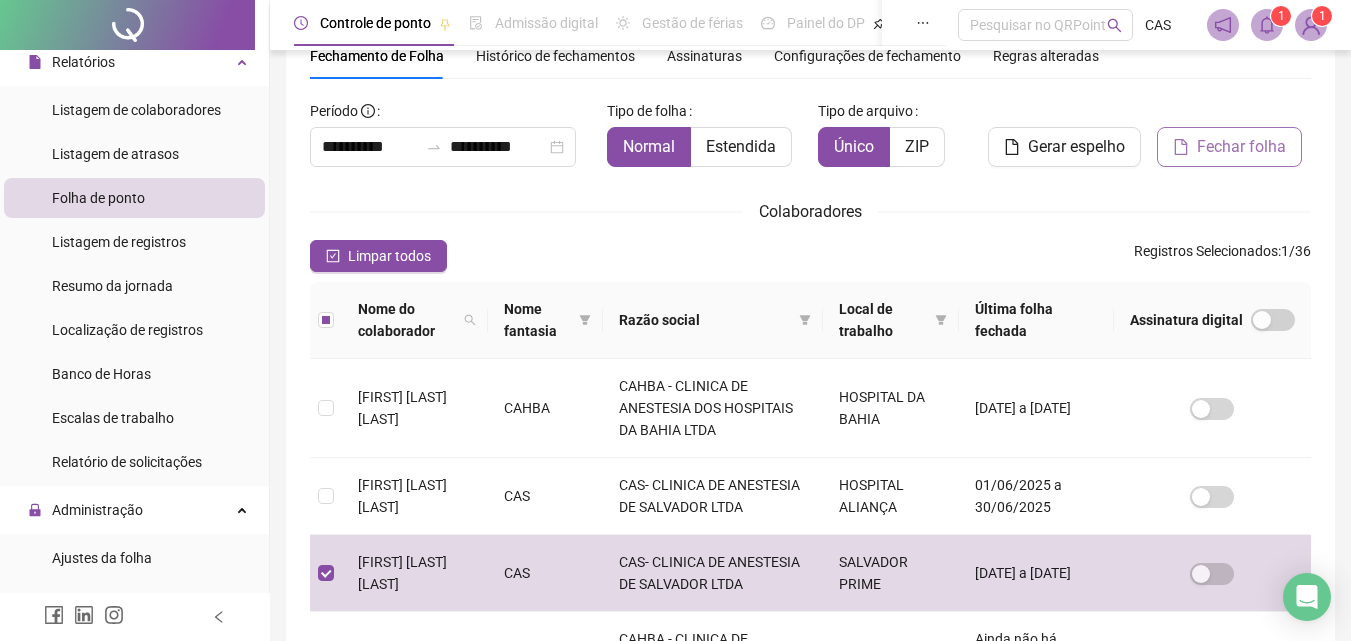 click on "Fechar folha" at bounding box center [1241, 147] 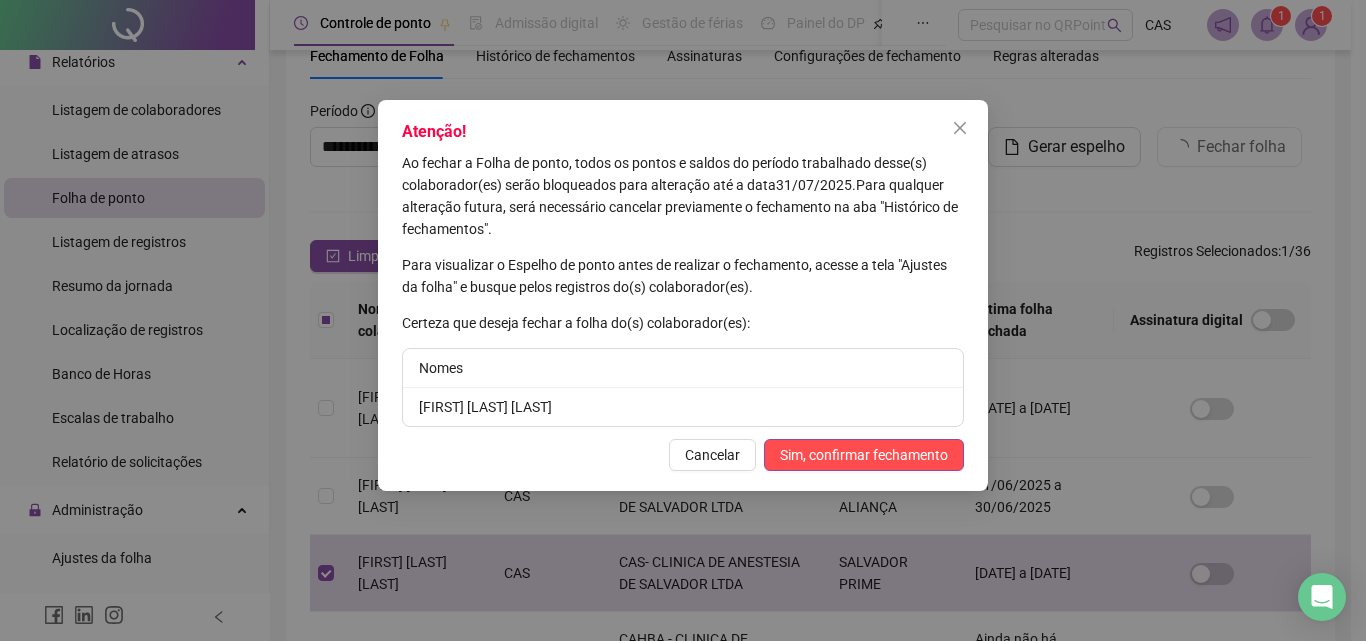 click on "[FIRST] [LAST] [LAST]" at bounding box center [683, 407] 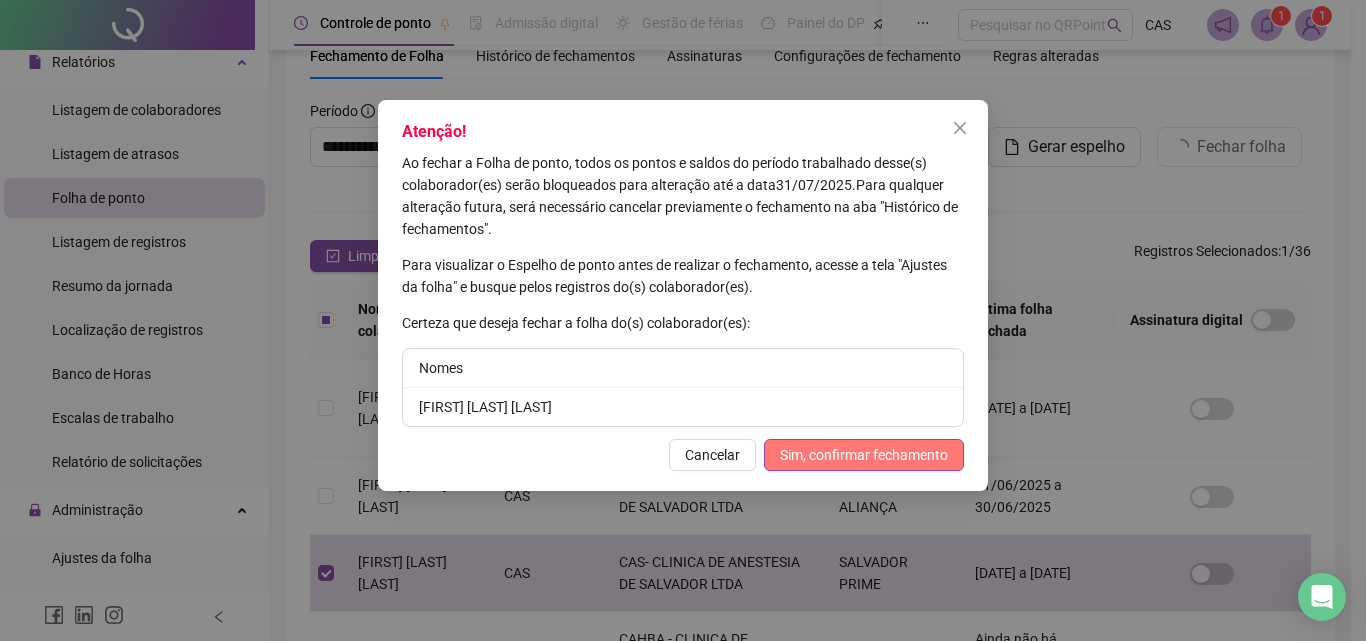click on "Sim, confirmar fechamento" at bounding box center [864, 455] 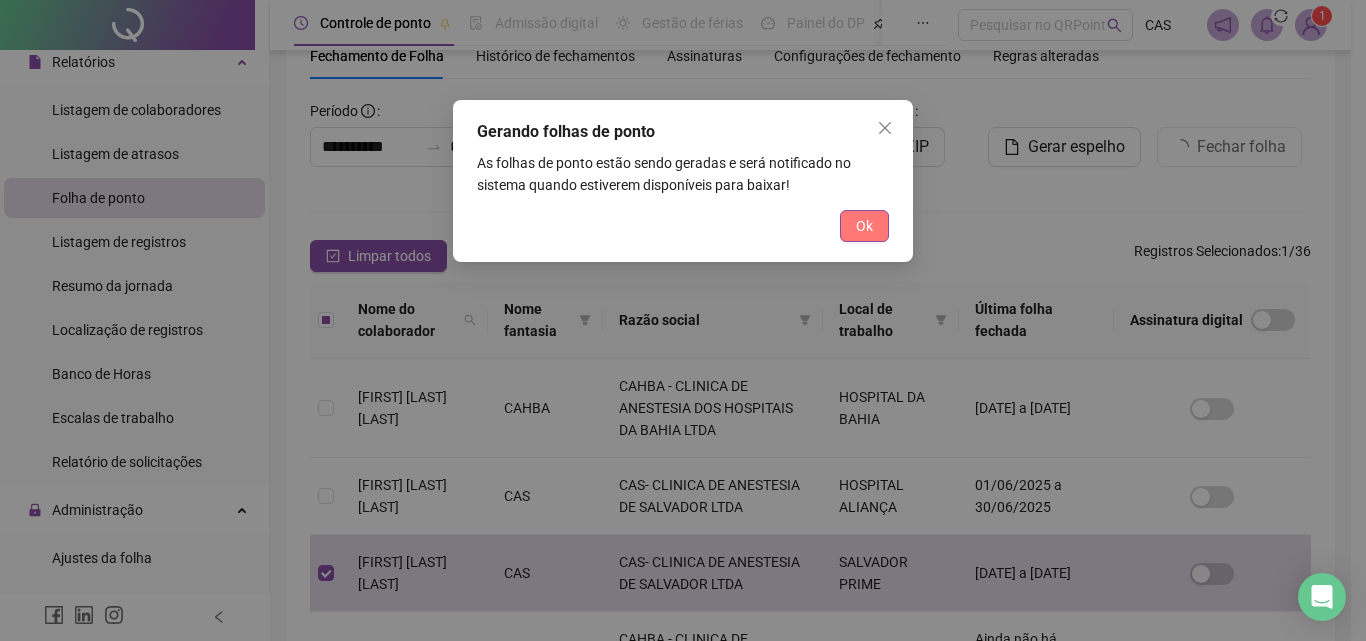 click on "Ok" at bounding box center [864, 226] 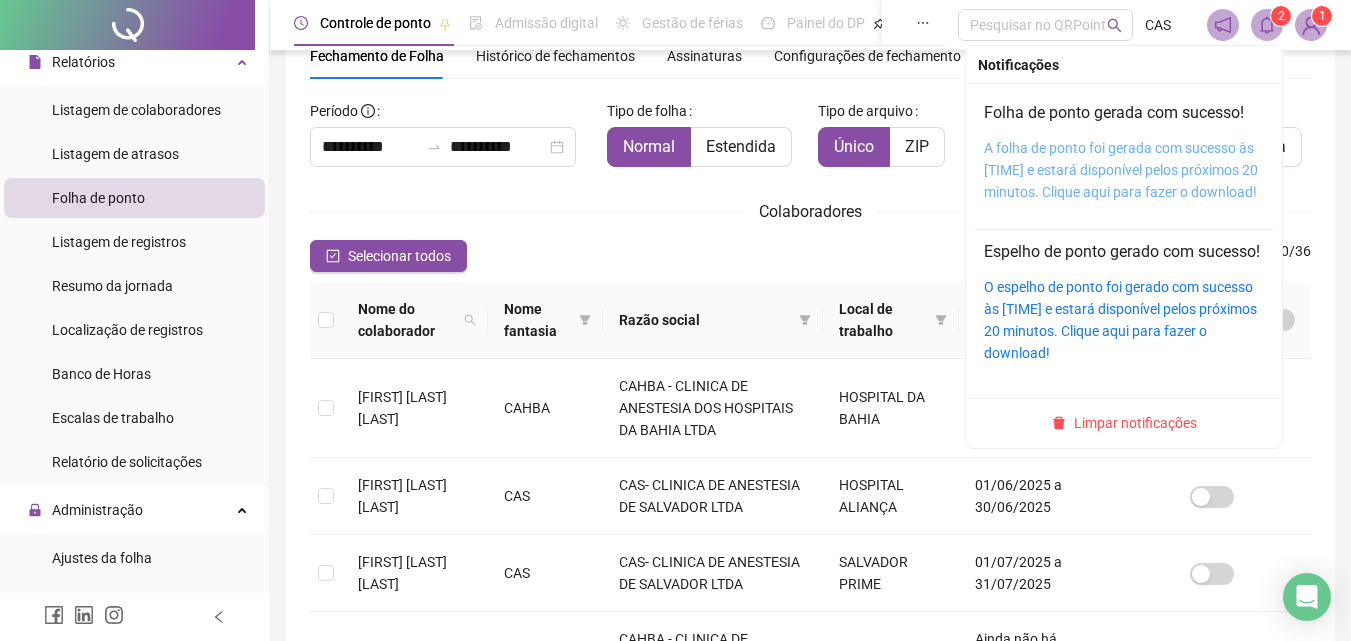 click on "A folha de ponto foi gerada com sucesso às [TIME] e estará disponível pelos próximos 20 minutos.
Clique aqui para fazer o download!" at bounding box center (1121, 170) 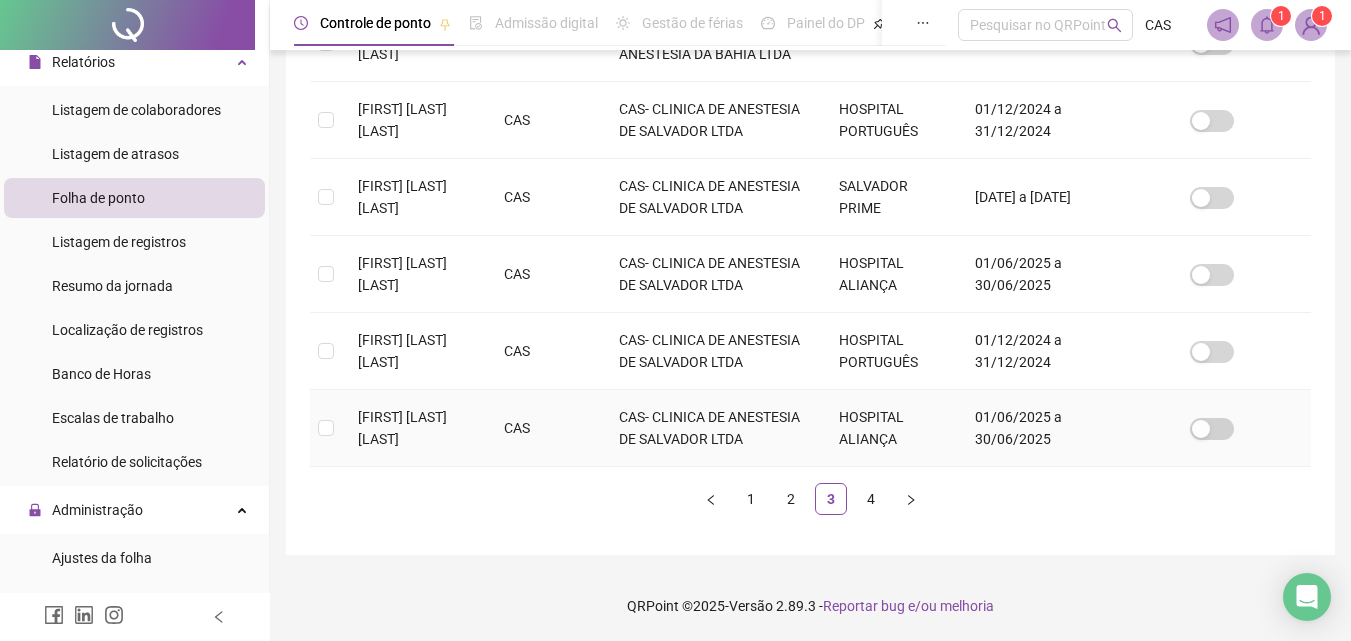 scroll, scrollTop: 949, scrollLeft: 0, axis: vertical 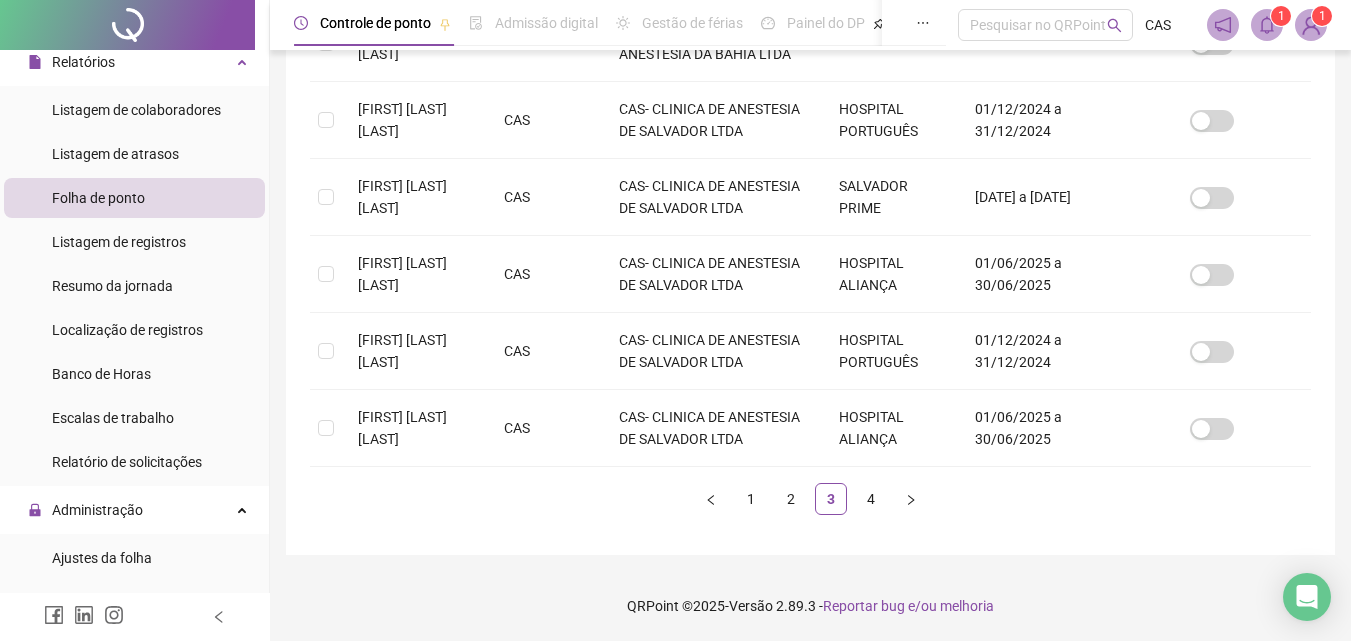 click on "**********" at bounding box center [810, -87] 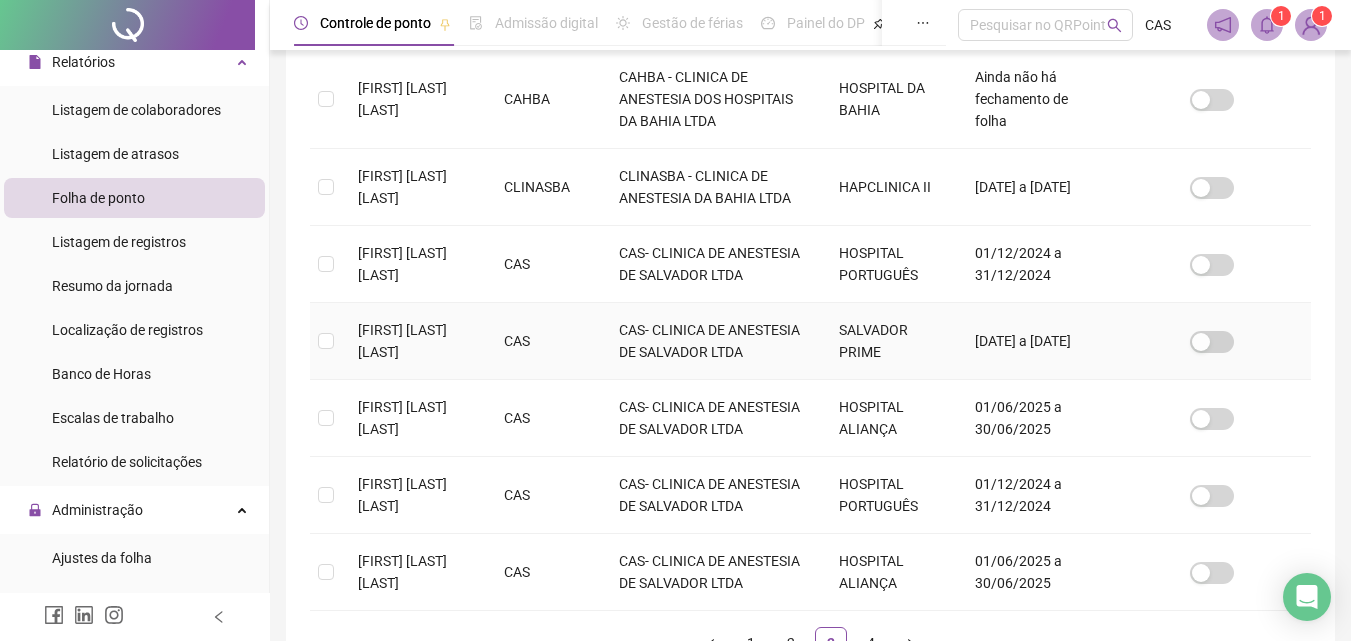 scroll, scrollTop: 649, scrollLeft: 0, axis: vertical 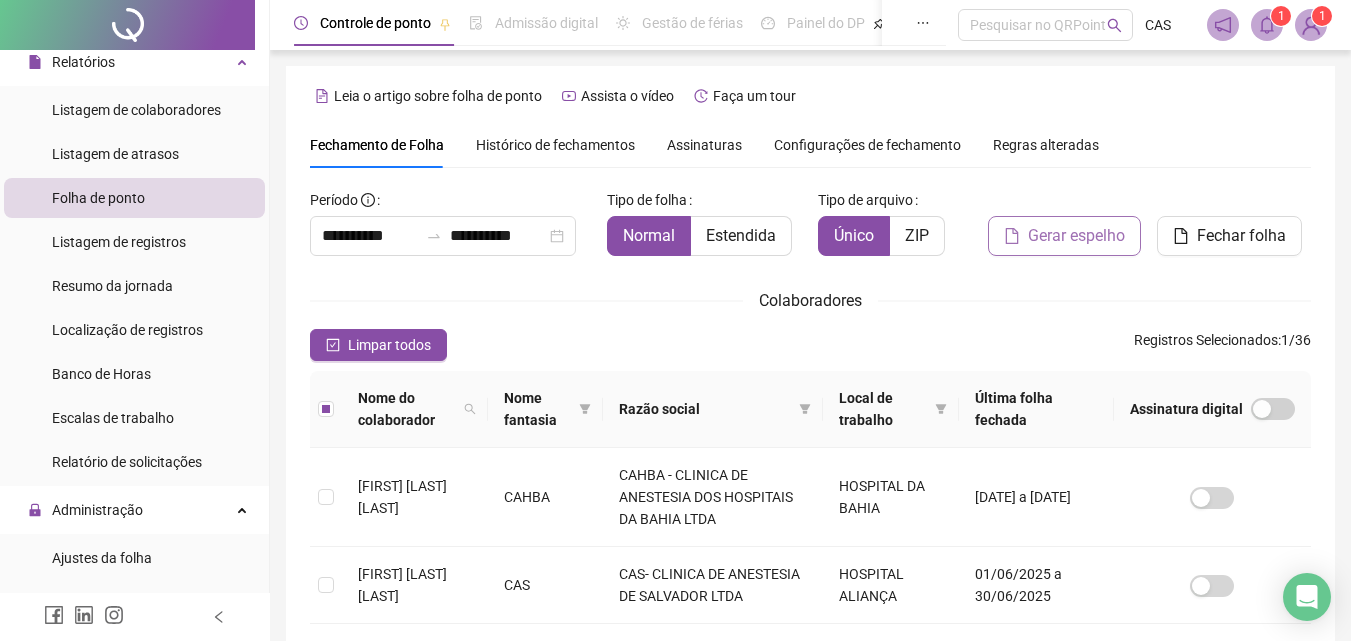 click on "Gerar espelho" at bounding box center [1076, 236] 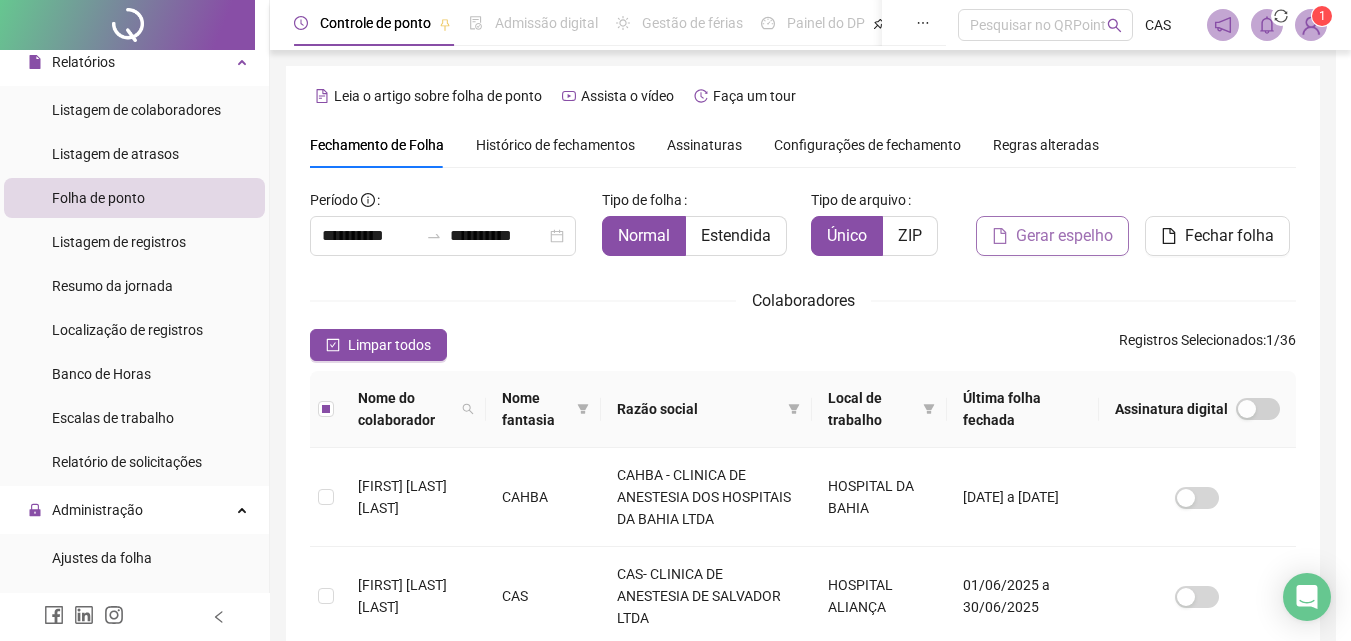 scroll, scrollTop: 89, scrollLeft: 0, axis: vertical 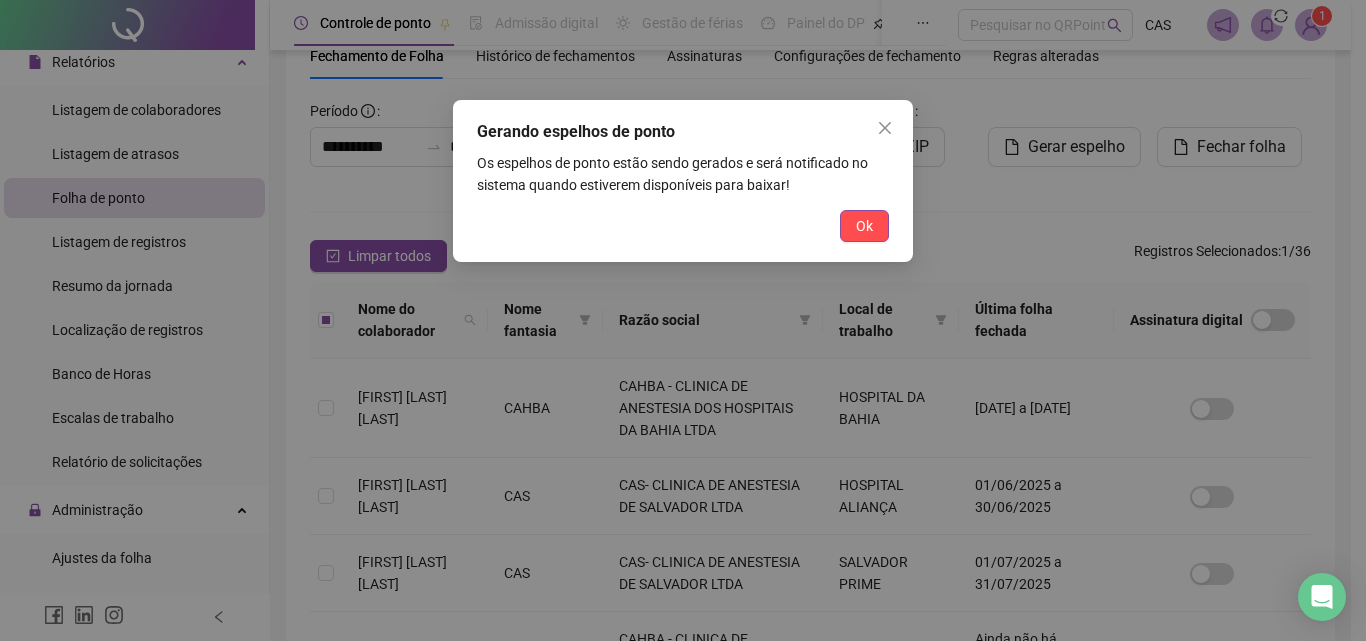 click on "Ok" at bounding box center [864, 226] 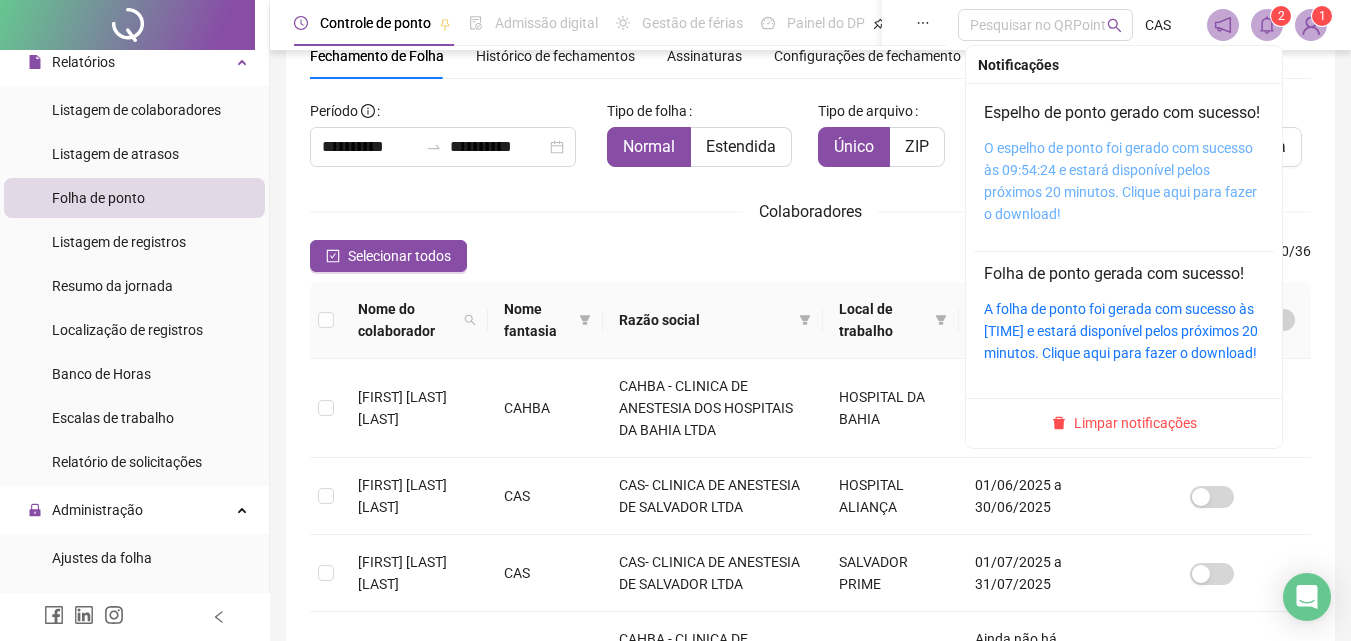 click on "O espelho de ponto foi gerado com sucesso às 09:54:24 e estará disponível pelos próximos 20 minutos.
Clique aqui para fazer o download!" at bounding box center (1120, 181) 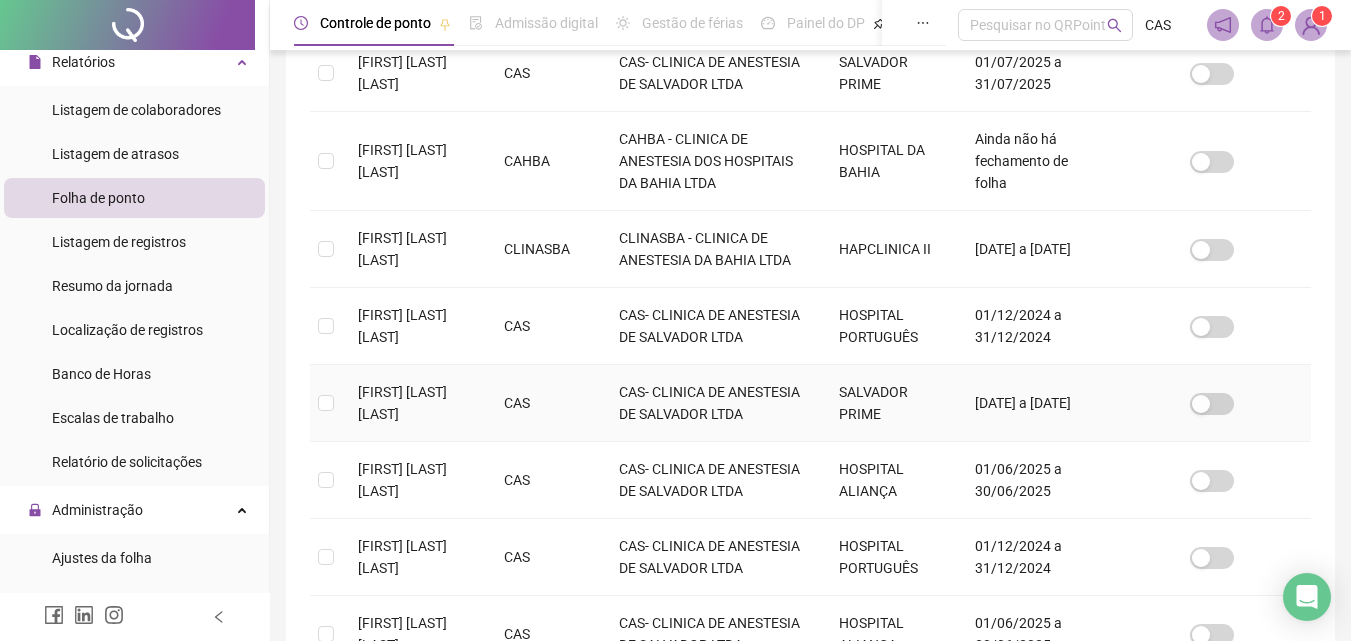 click at bounding box center [326, 403] 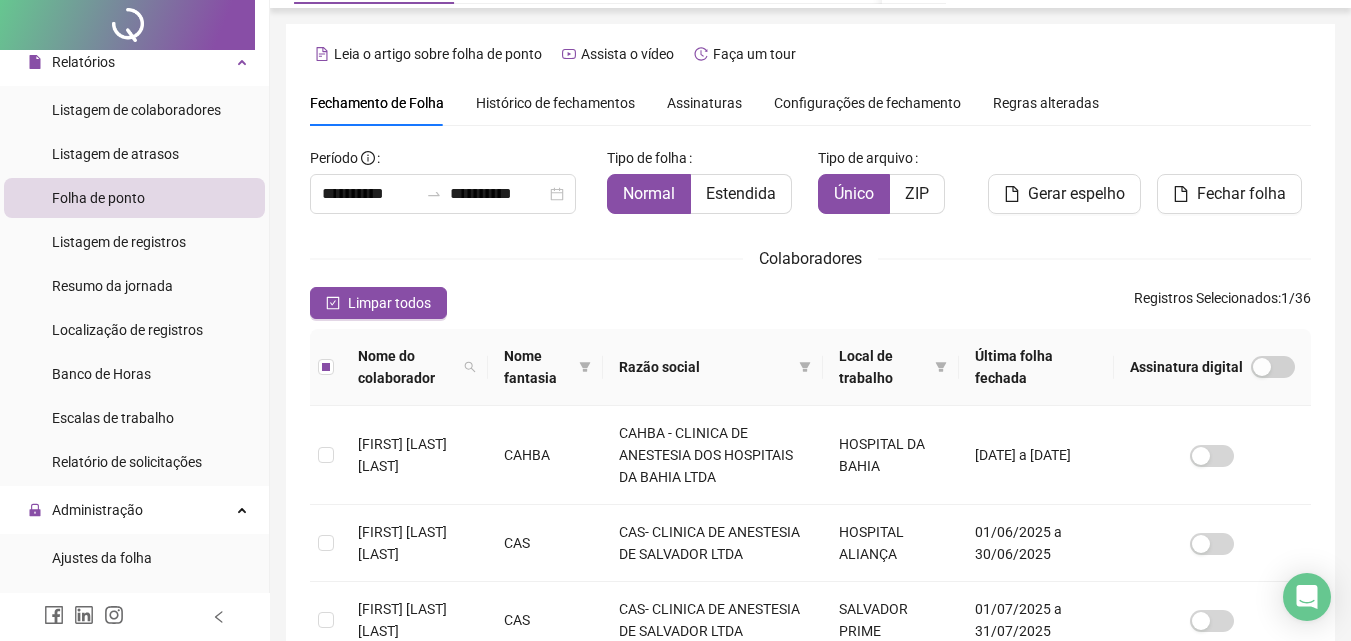 scroll, scrollTop: 0, scrollLeft: 0, axis: both 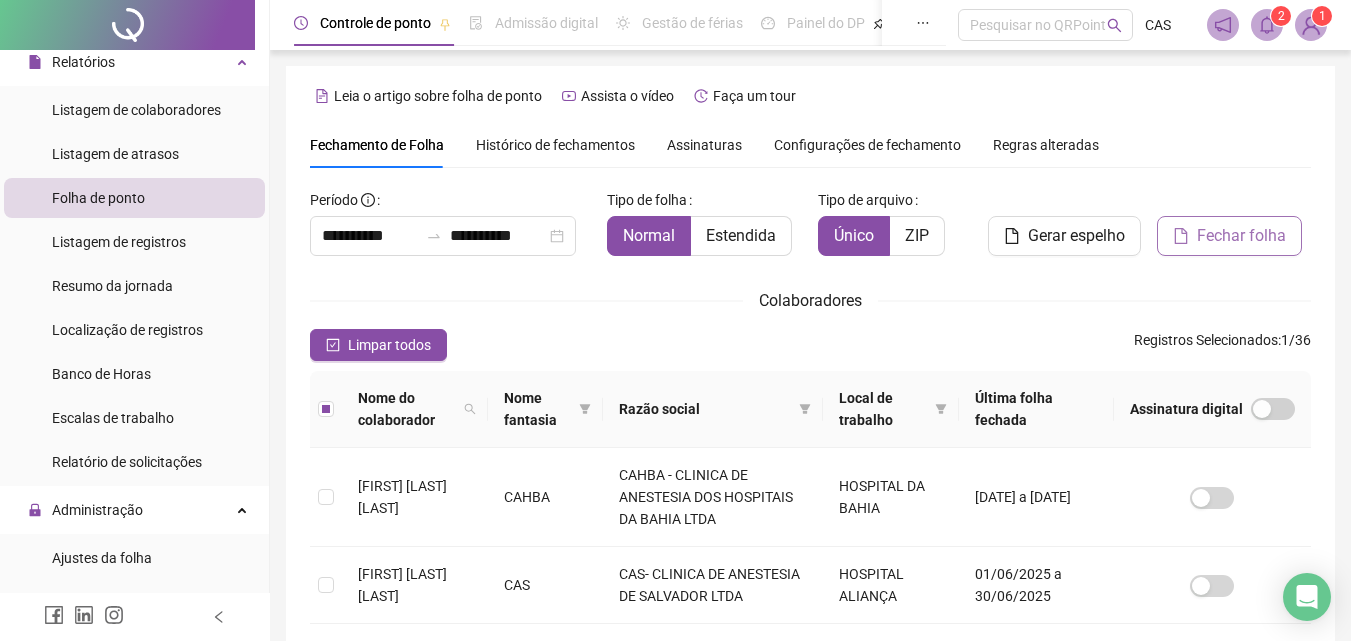 click on "Fechar folha" at bounding box center (1229, 236) 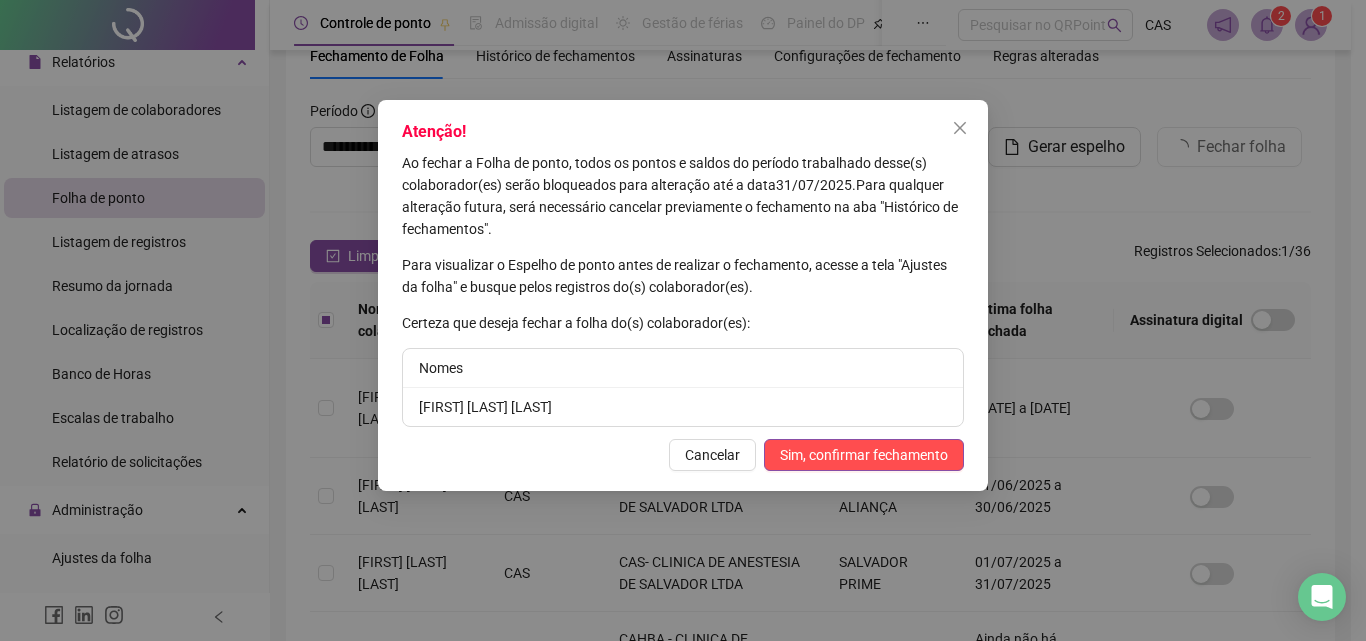 click on "[FIRST] [LAST] [LAST]" at bounding box center [683, 407] 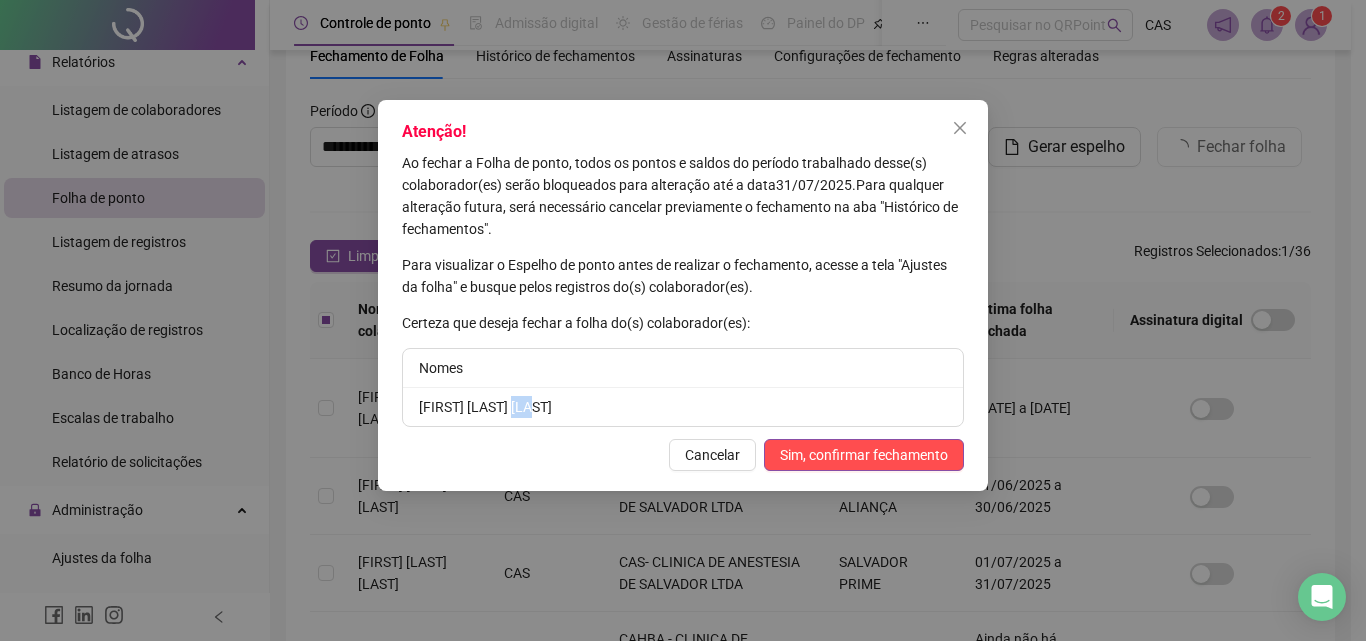 click on "[FIRST] [LAST] [LAST]" at bounding box center (683, 407) 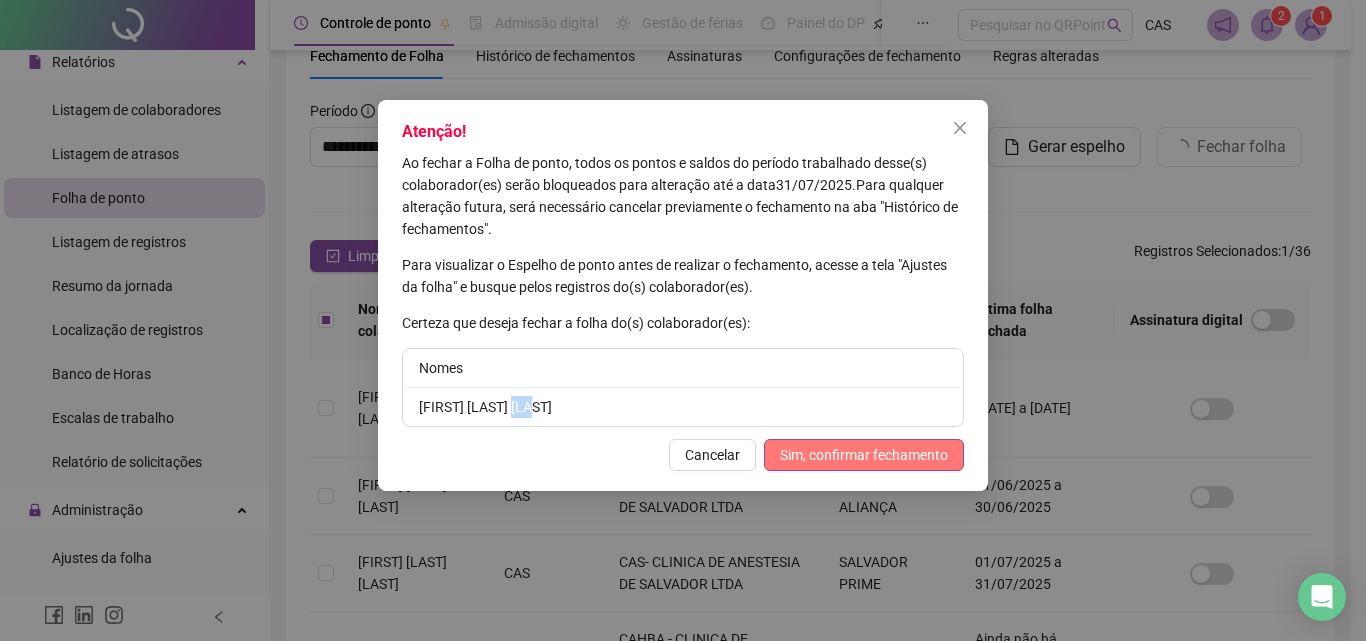 click on "Sim, confirmar fechamento" at bounding box center (864, 455) 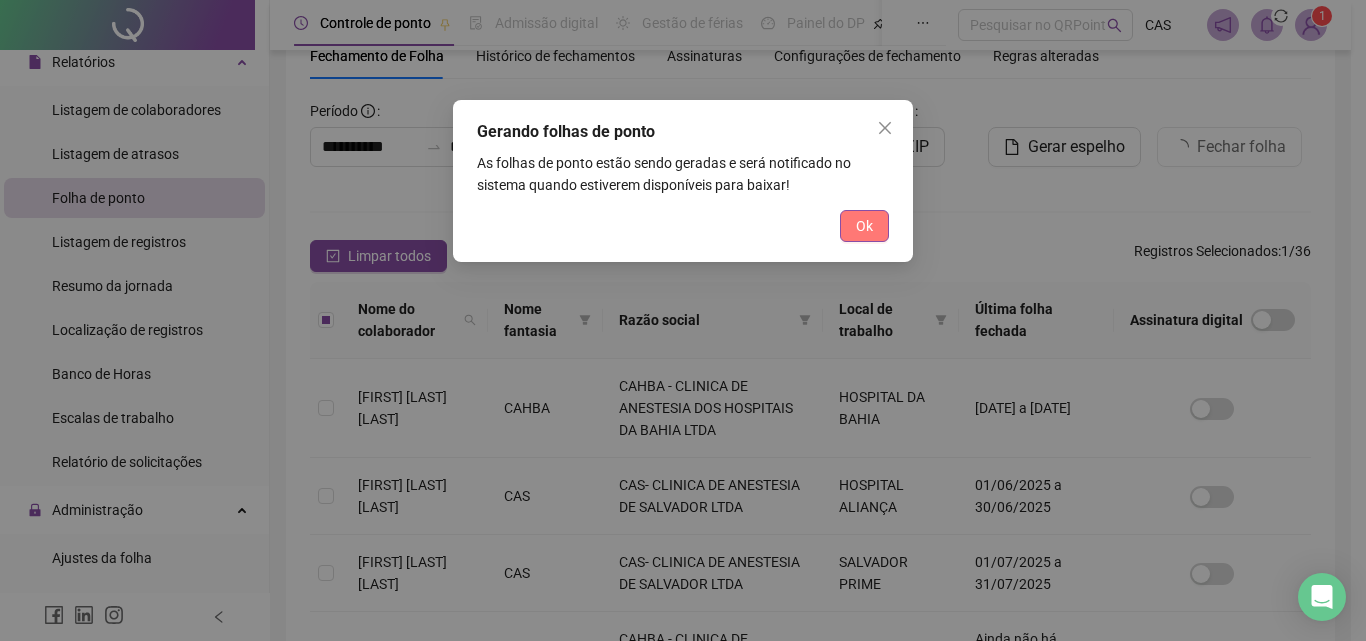 click on "Ok" at bounding box center (864, 226) 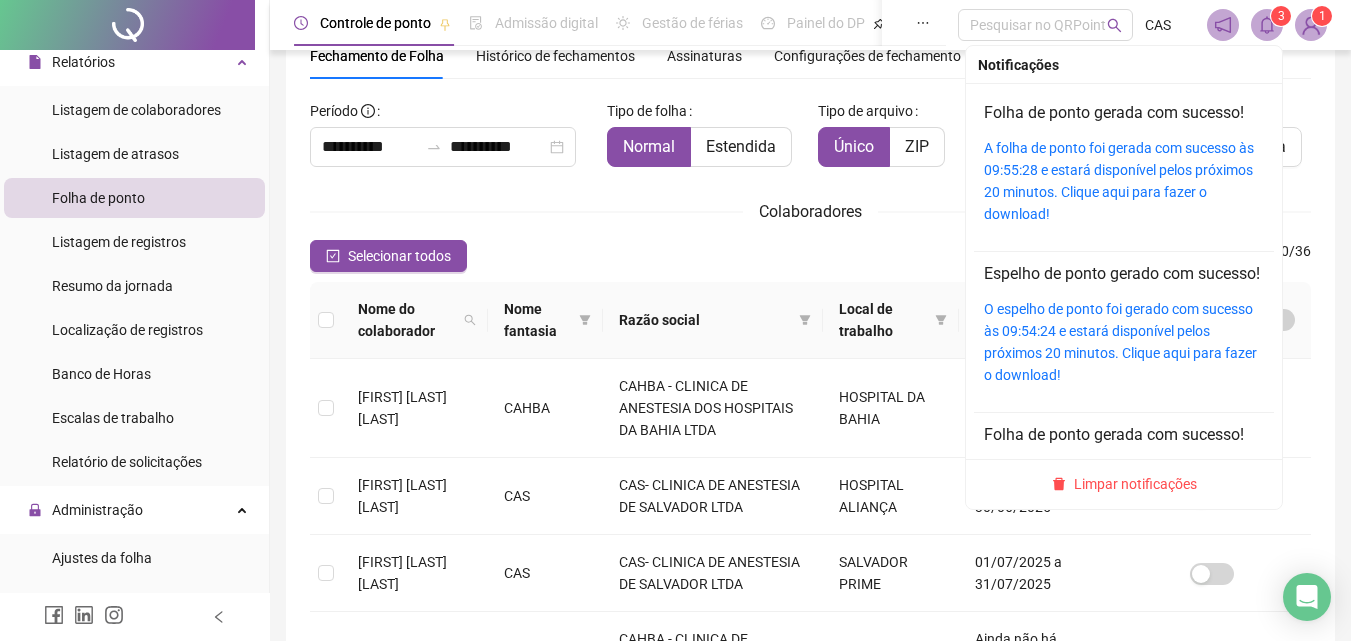 click at bounding box center (1267, 25) 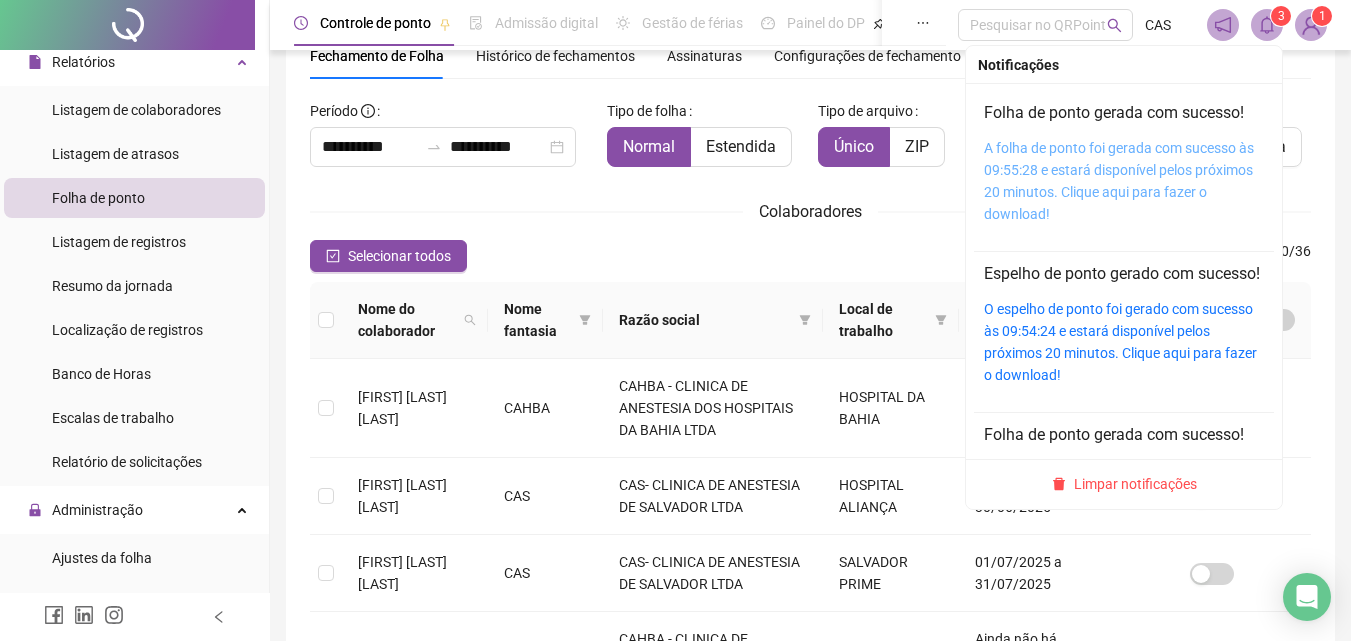 click on "A folha de ponto foi gerada com sucesso às 09:55:28 e estará disponível pelos próximos 20 minutos.
Clique aqui para fazer o download!" at bounding box center [1119, 181] 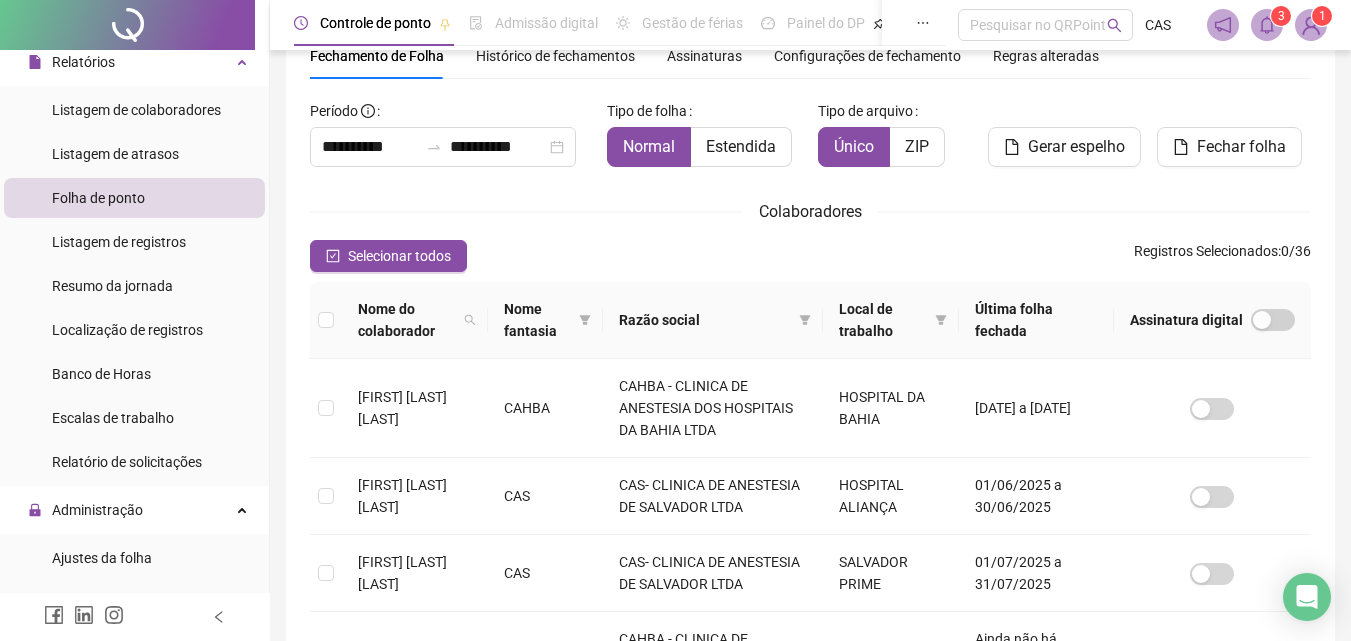 click on "Colaboradores" at bounding box center (810, 211) 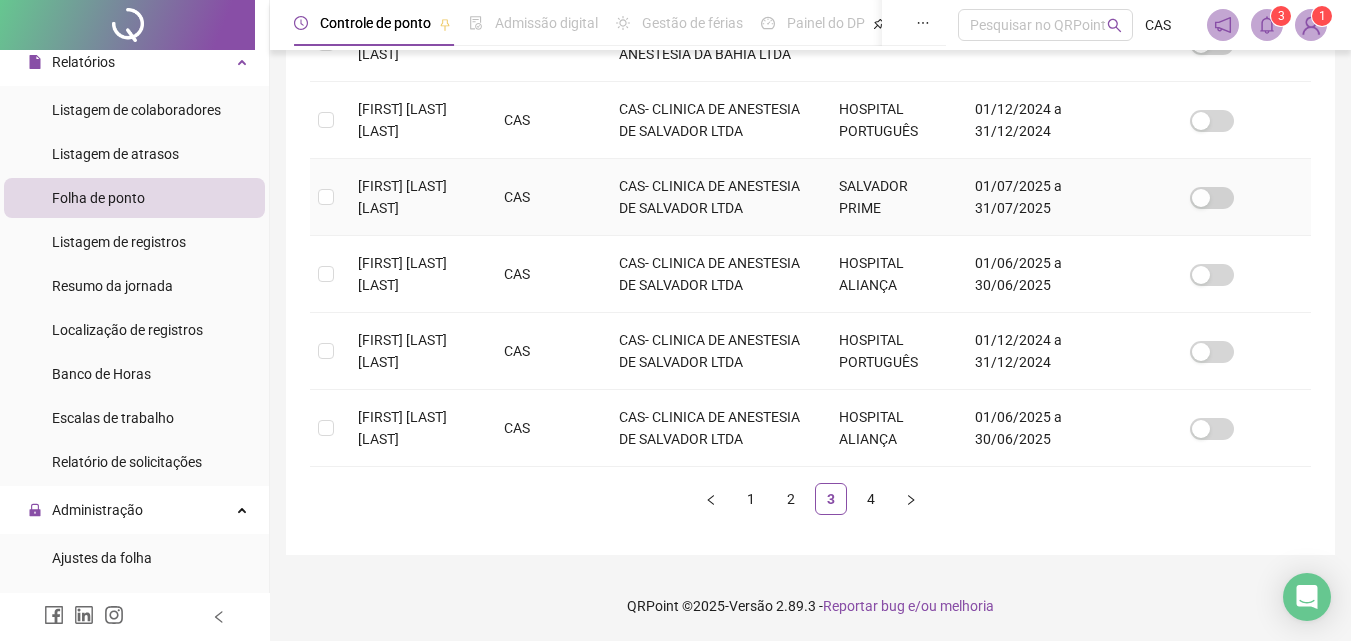 scroll, scrollTop: 889, scrollLeft: 0, axis: vertical 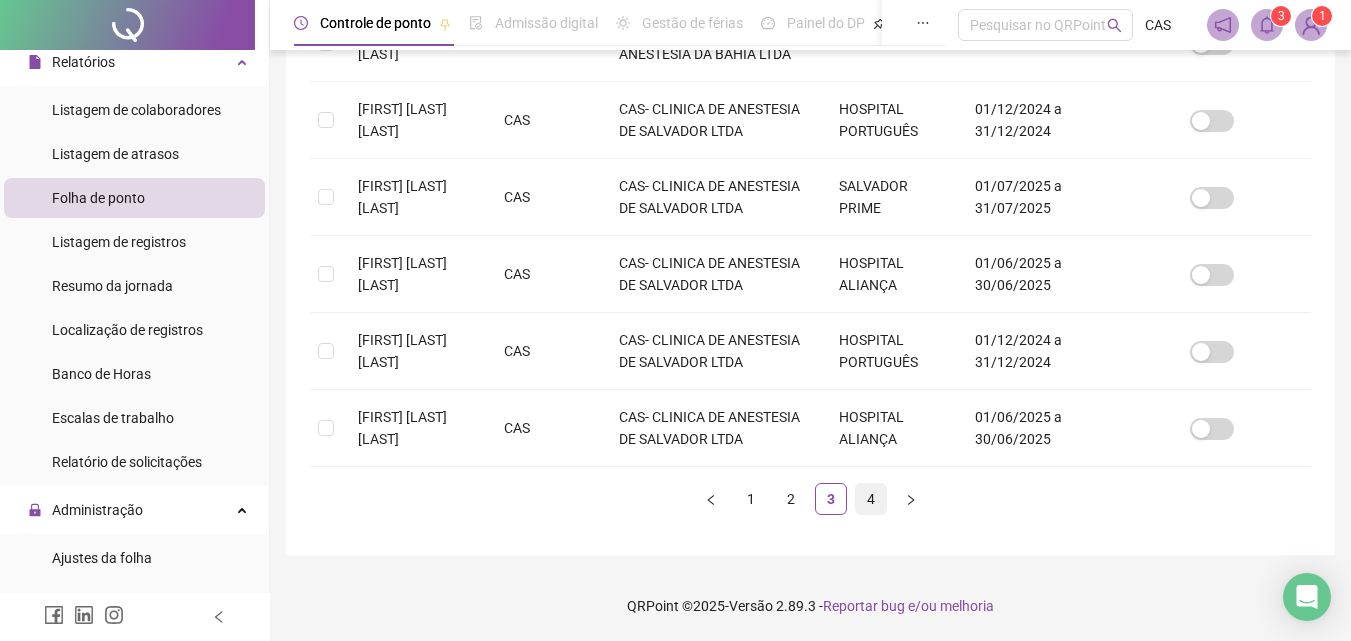 click on "4" at bounding box center (871, 499) 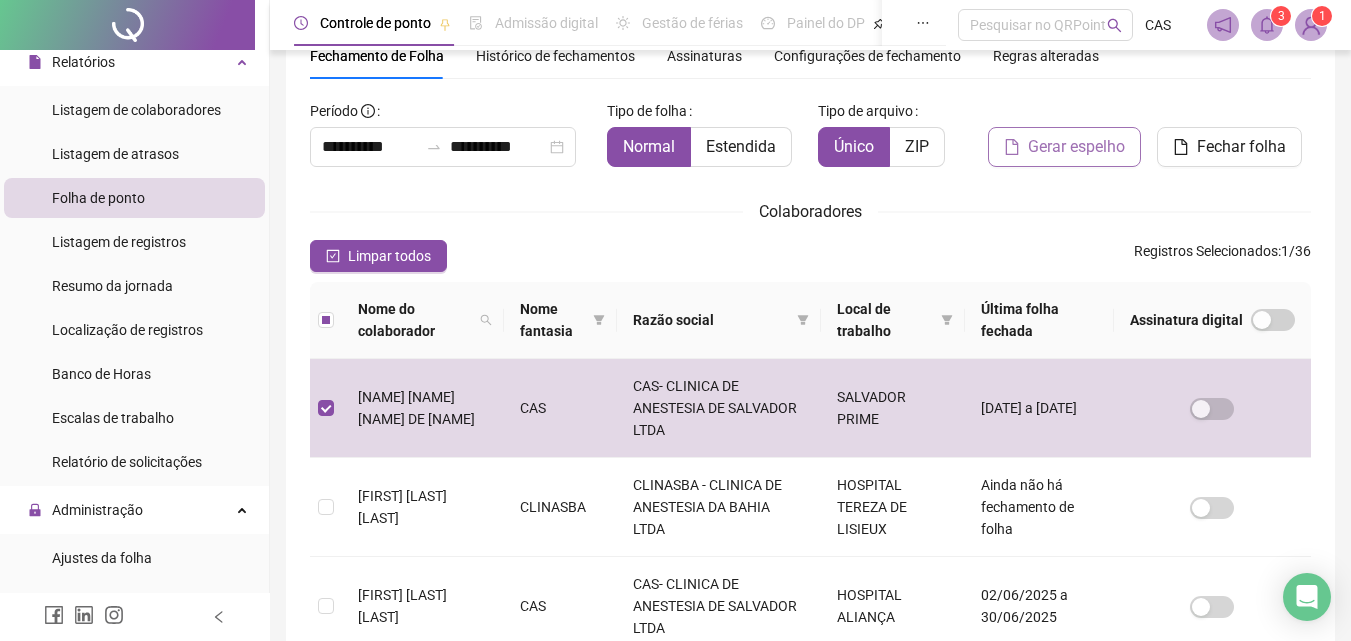click on "Gerar espelho" at bounding box center [1076, 147] 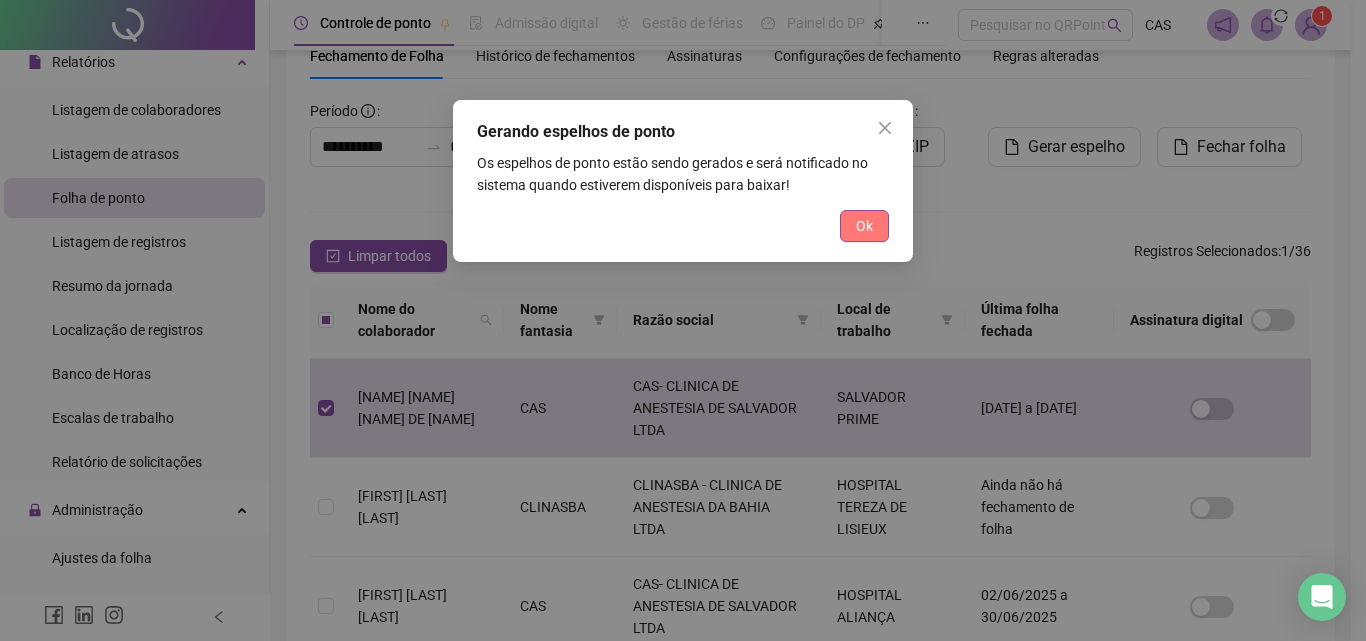 click on "Ok" at bounding box center [864, 226] 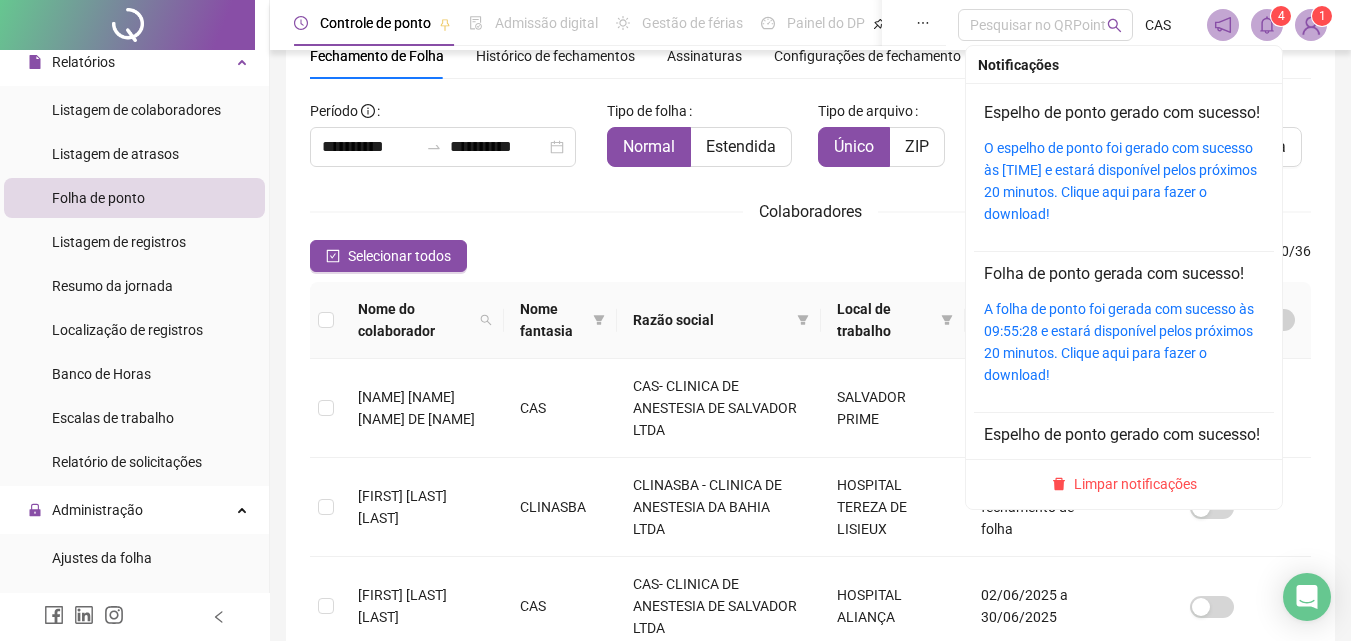 click on "O espelho de ponto foi gerado com sucesso às [TIME] e estará disponível pelos próximos 20 minutos.
Clique aqui para fazer o download!" at bounding box center [1124, 181] 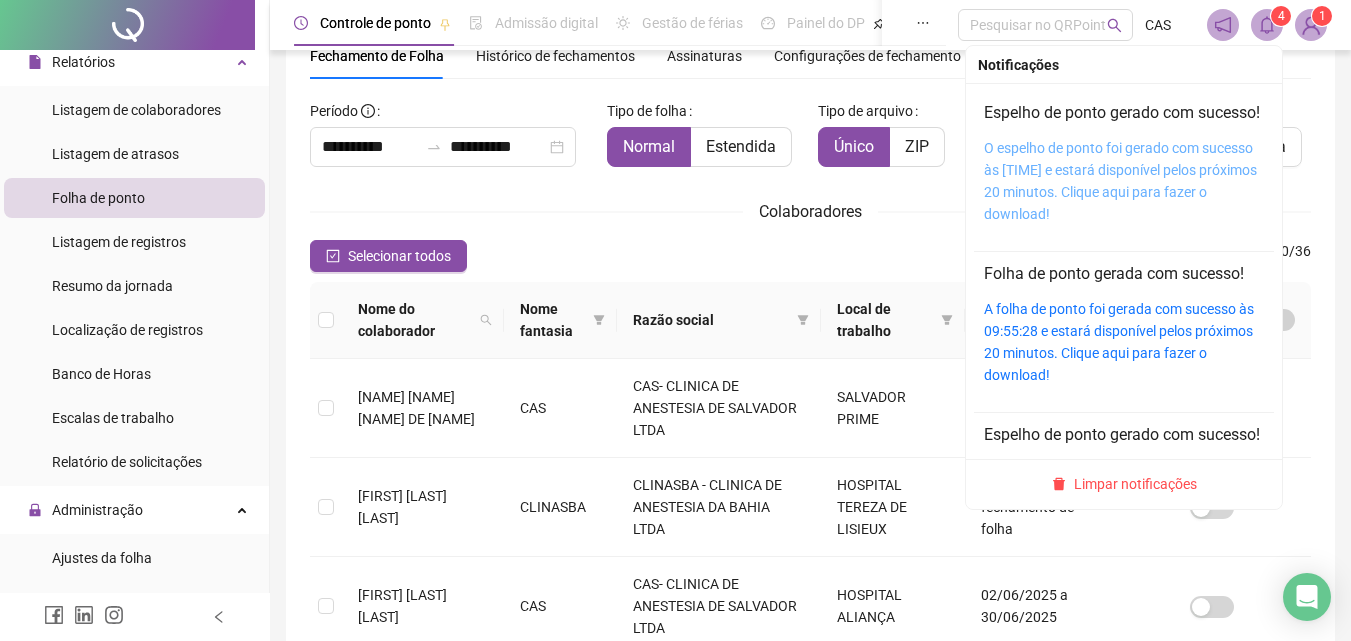 click on "O espelho de ponto foi gerado com sucesso às [TIME] e estará disponível pelos próximos 20 minutos.
Clique aqui para fazer o download!" at bounding box center (1120, 181) 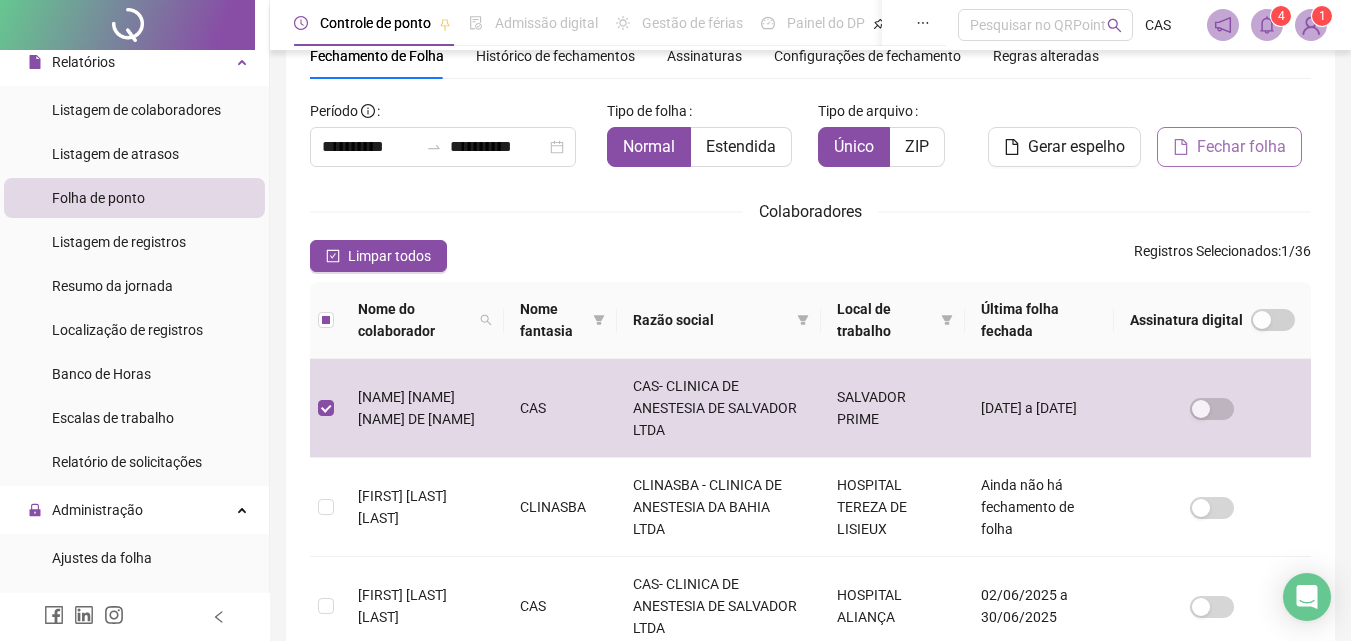 click on "Fechar folha" at bounding box center (1229, 147) 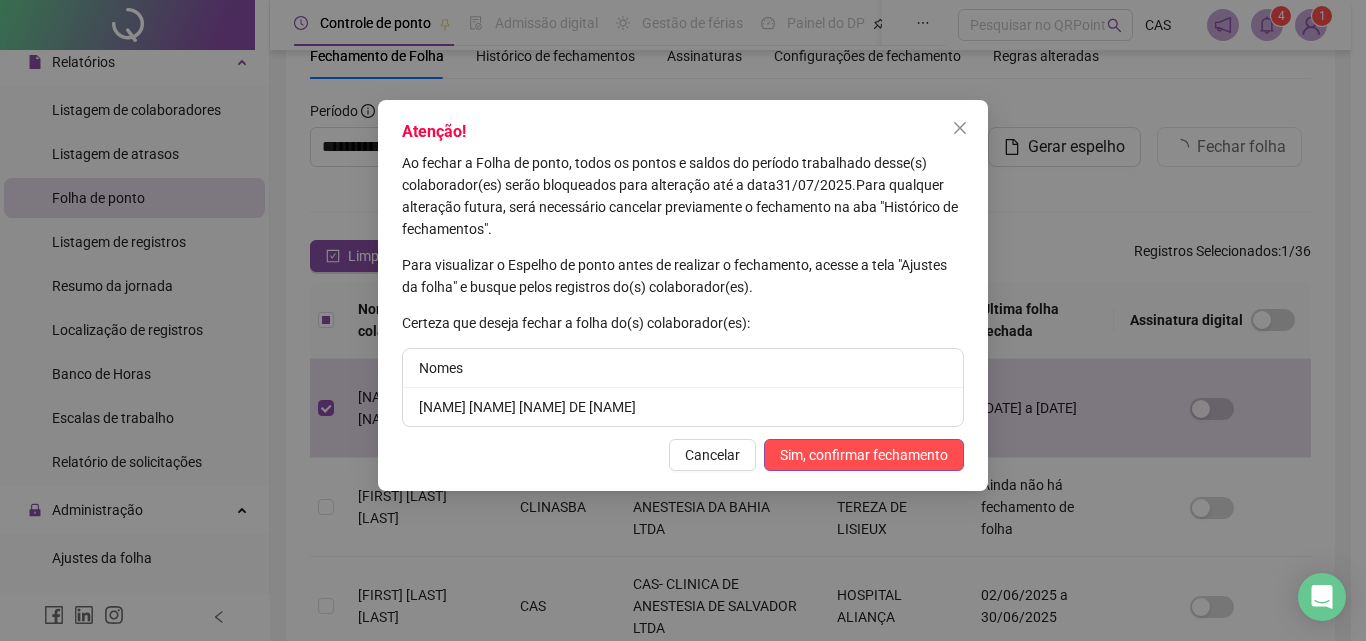 click on "[NAME] [NAME] [NAME] DE [NAME]" at bounding box center (683, 407) 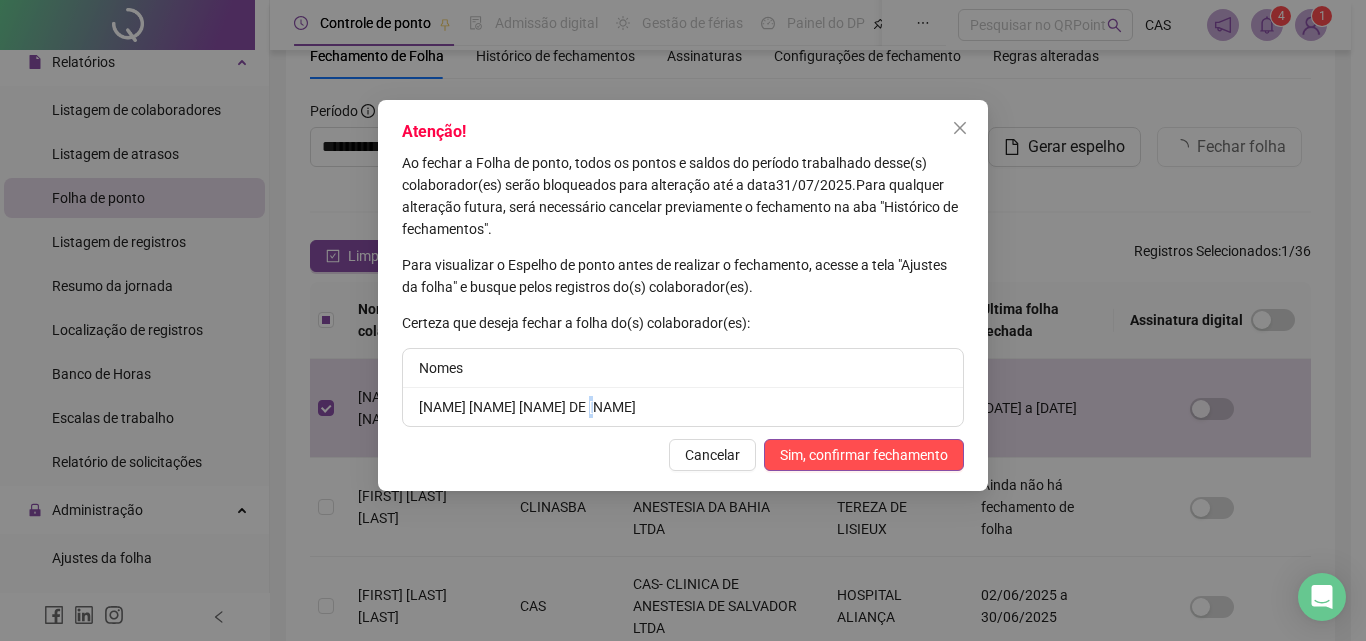click on "[NAME] [NAME] [NAME] DE [NAME]" at bounding box center [683, 407] 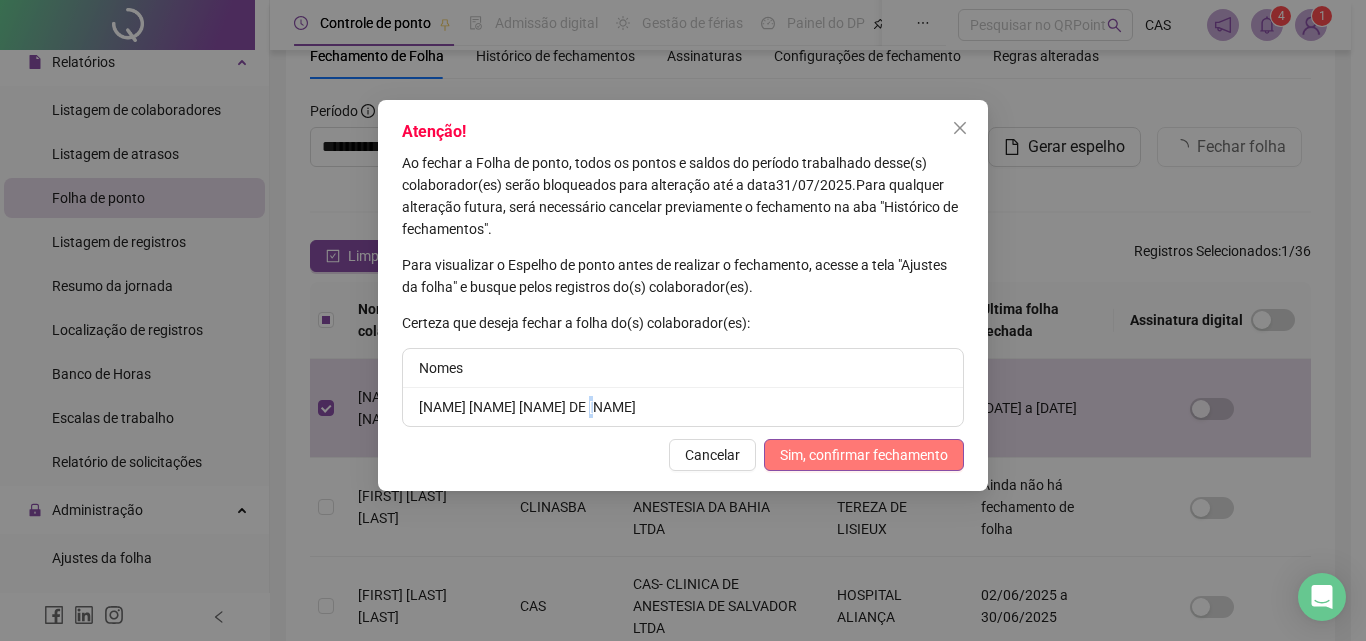 click on "Sim, confirmar fechamento" at bounding box center [864, 455] 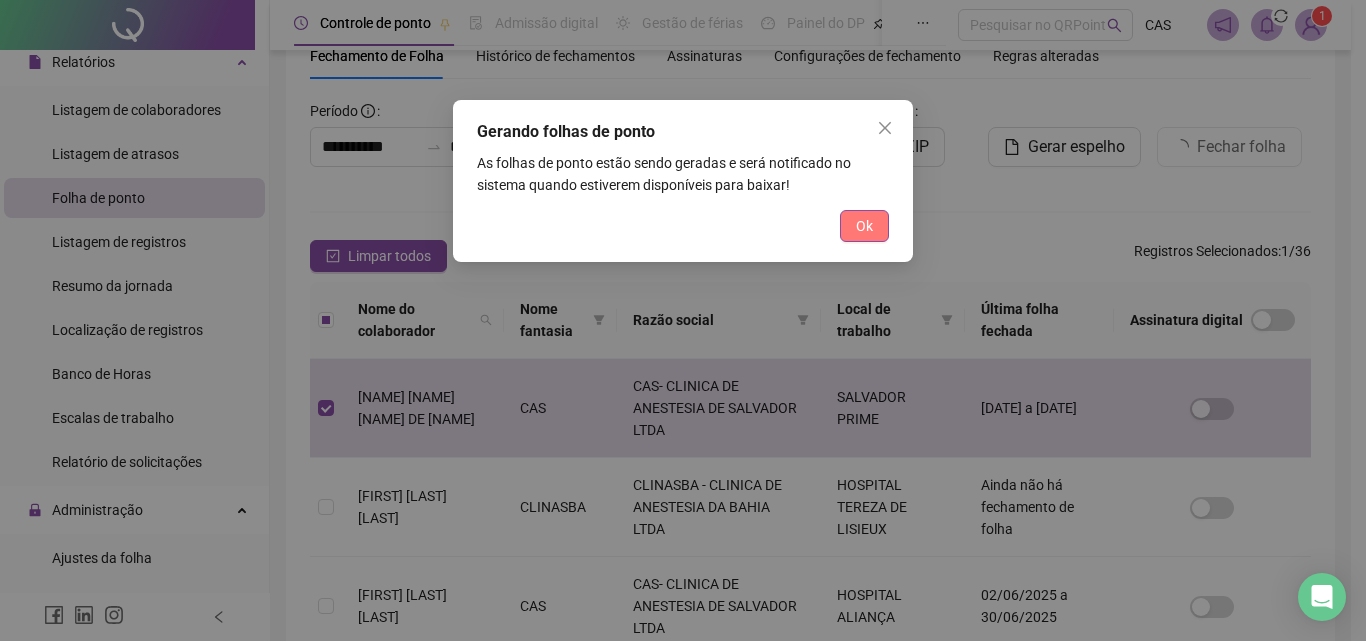 click on "Ok" at bounding box center (864, 226) 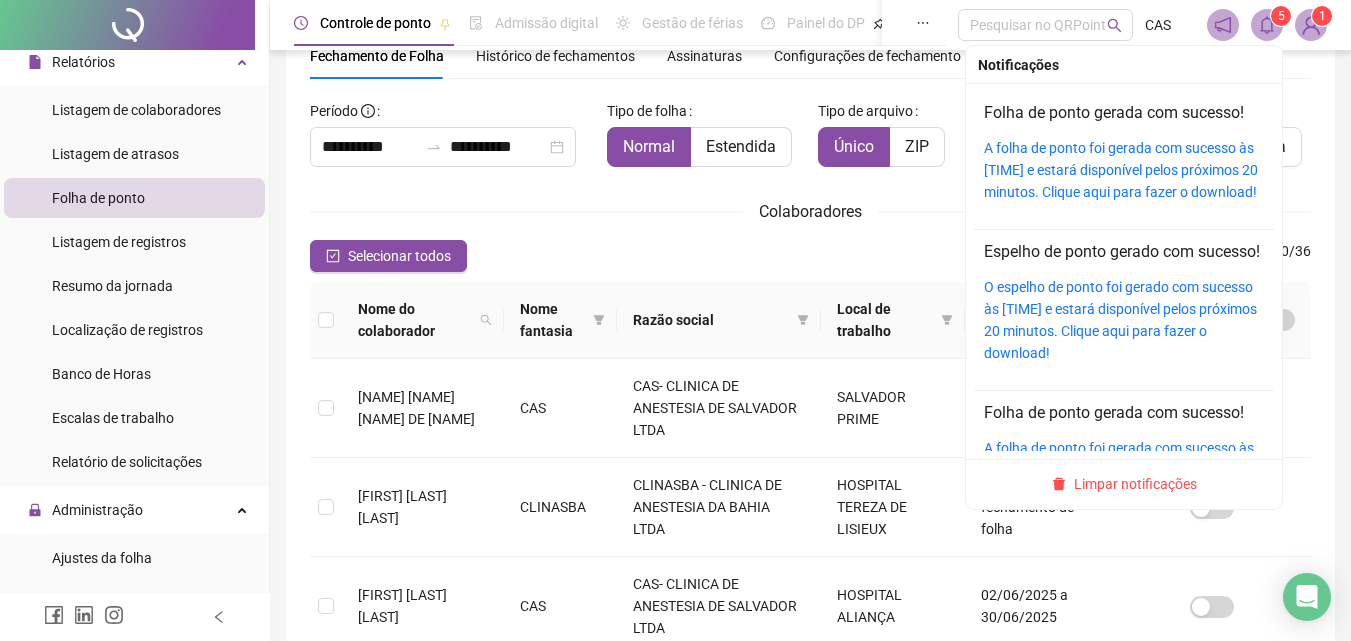 click 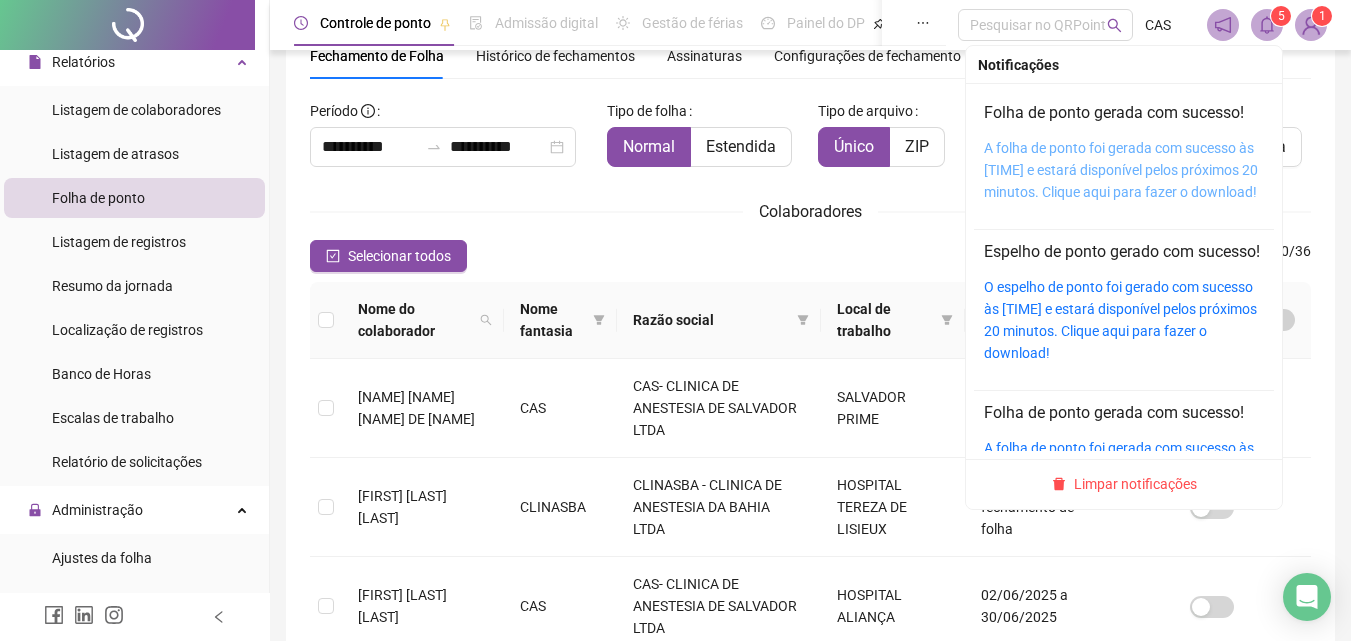 click on "A folha de ponto foi gerada com sucesso às [TIME] e estará disponível pelos próximos 20 minutos.
Clique aqui para fazer o download!" at bounding box center (1121, 170) 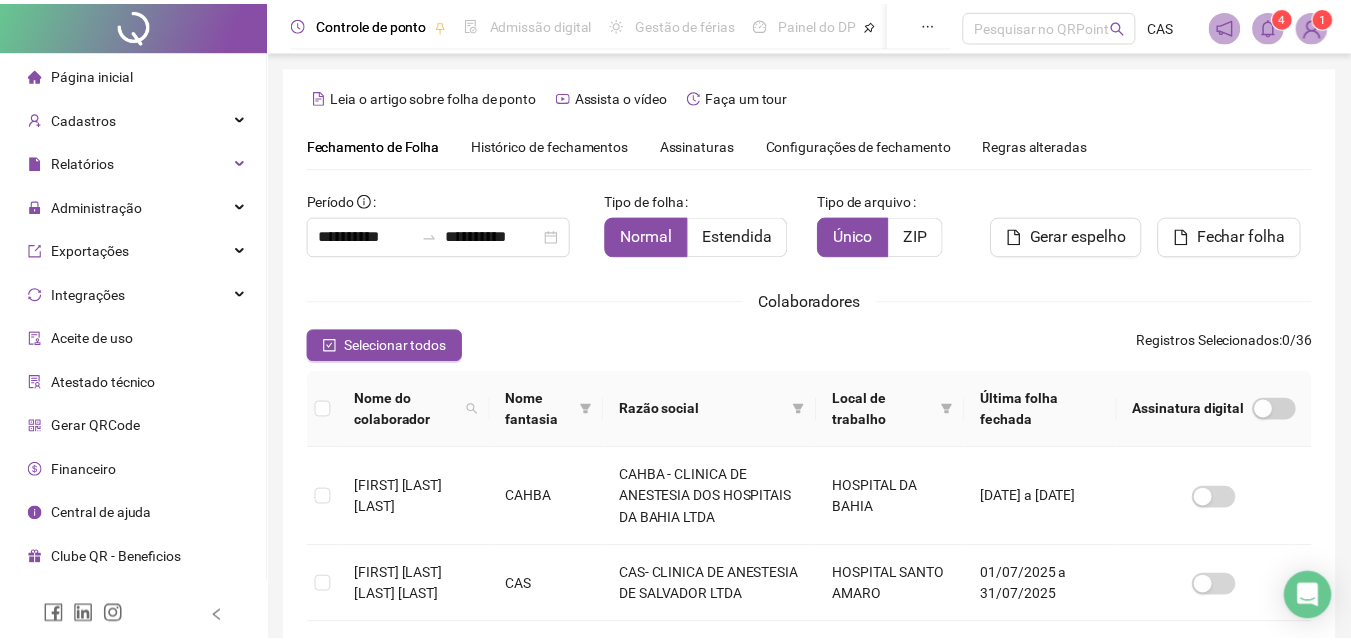 scroll, scrollTop: 89, scrollLeft: 0, axis: vertical 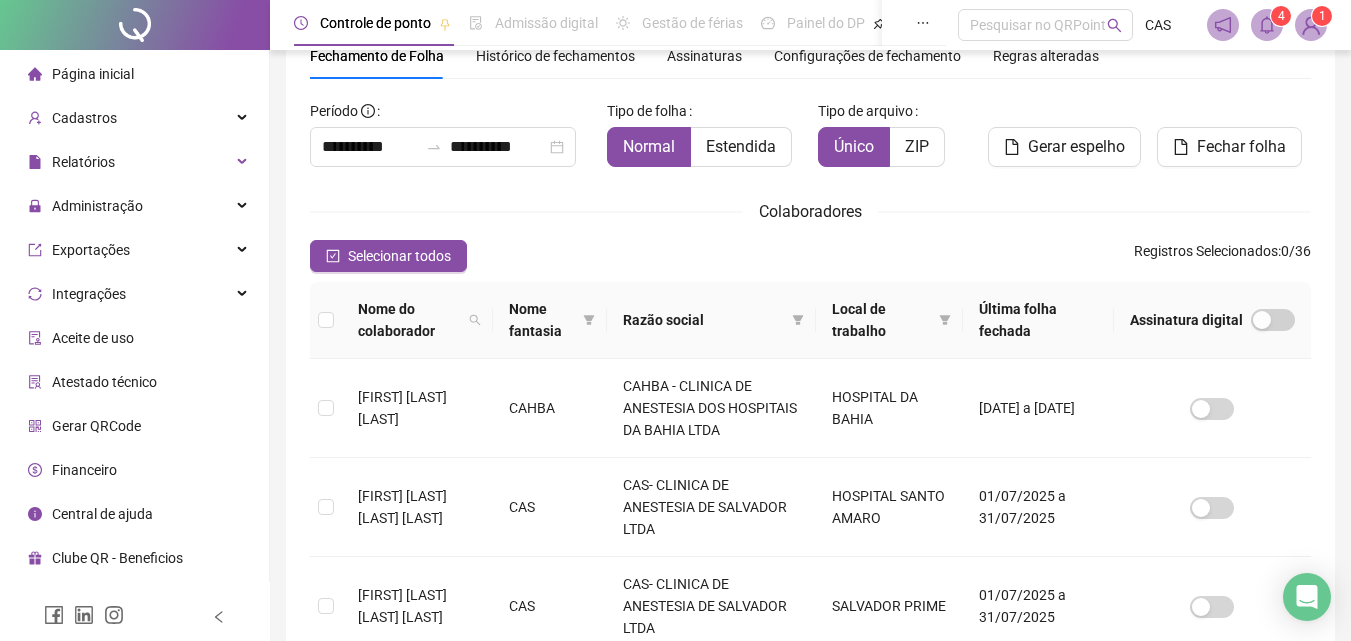 drag, startPoint x: 1243, startPoint y: 14, endPoint x: 1258, endPoint y: 12, distance: 15.132746 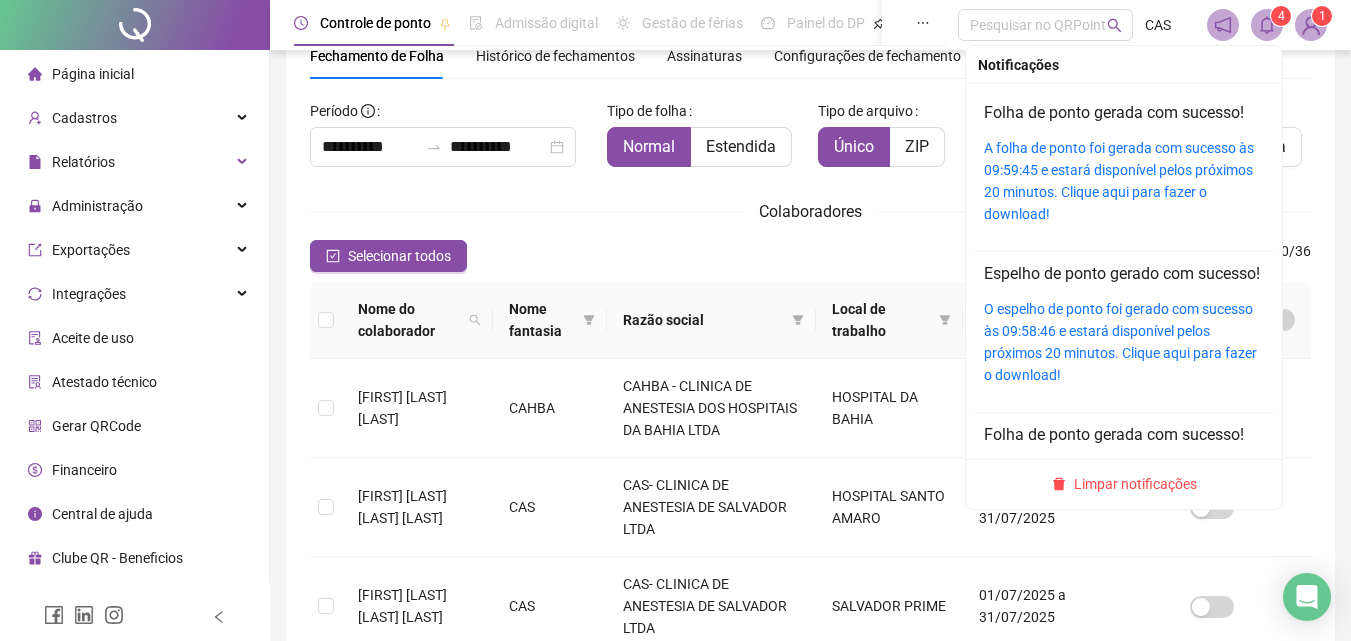click 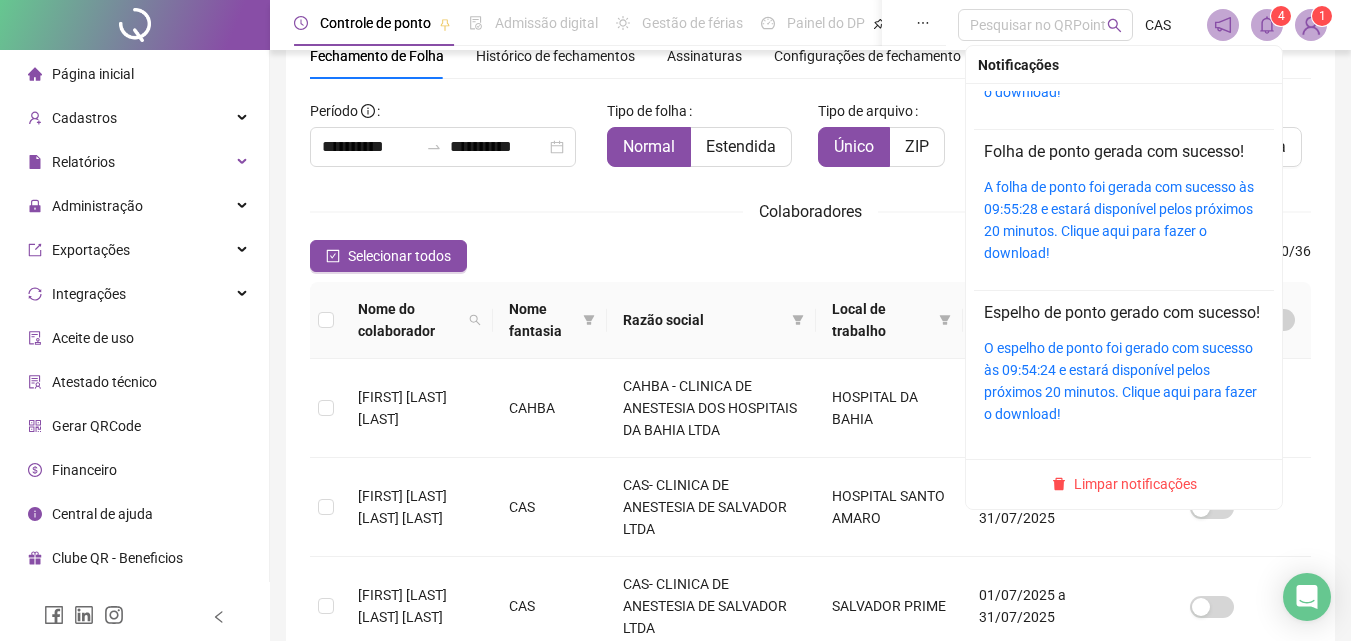 scroll, scrollTop: 331, scrollLeft: 0, axis: vertical 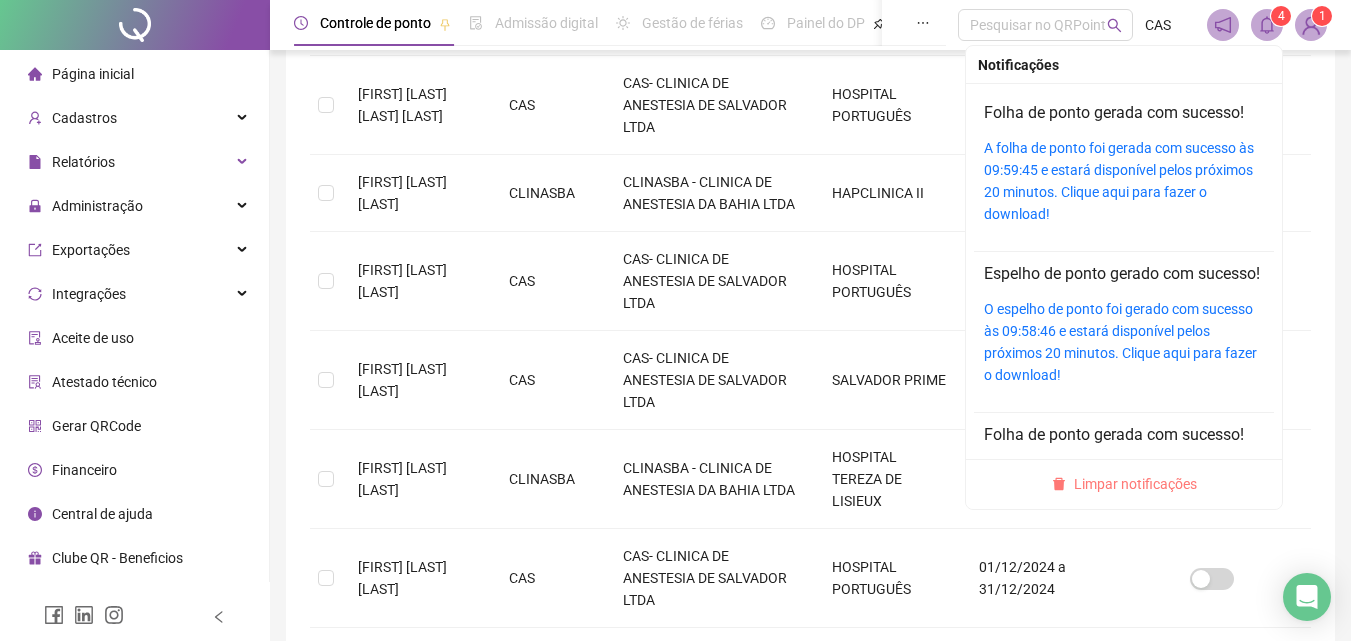 click on "Limpar notificações" at bounding box center [1135, 484] 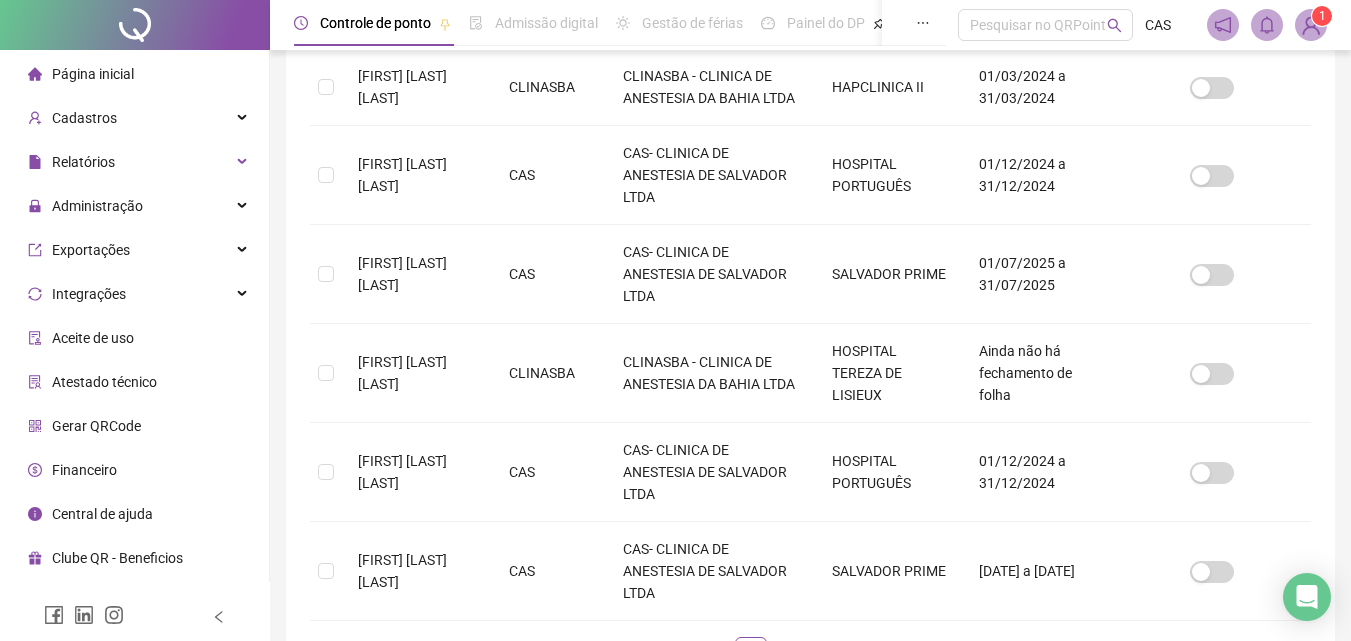 scroll, scrollTop: 971, scrollLeft: 0, axis: vertical 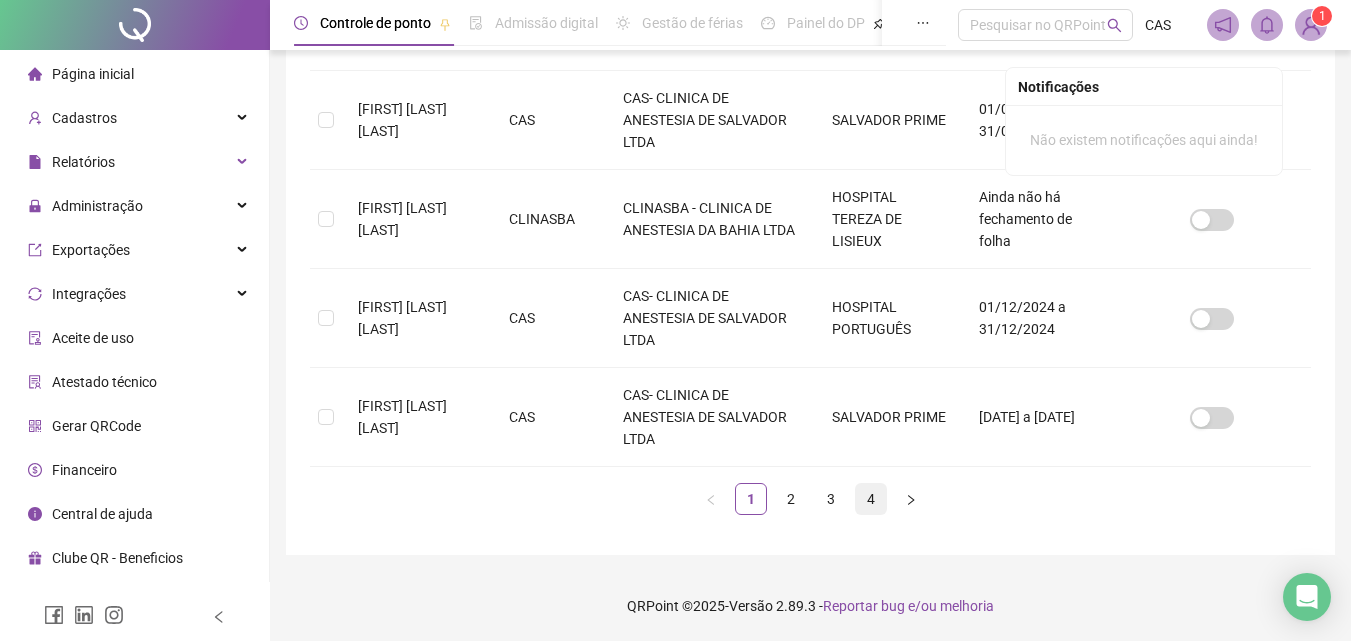 click on "4" at bounding box center [871, 499] 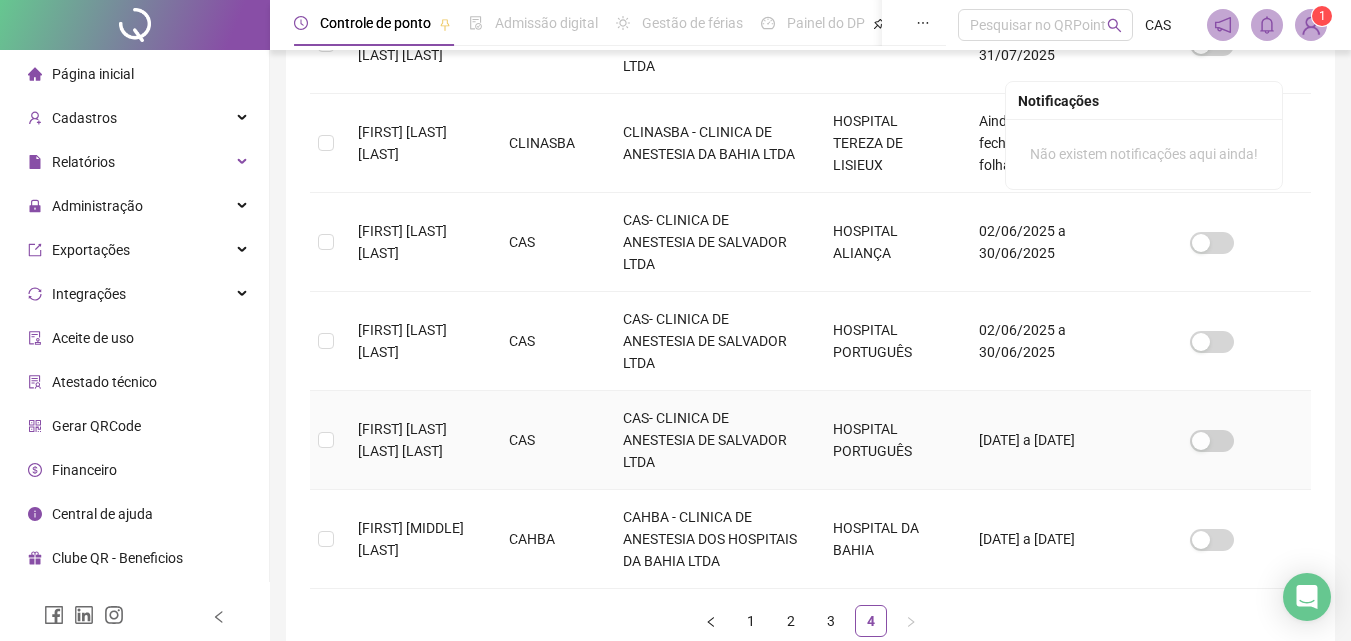 scroll, scrollTop: 489, scrollLeft: 0, axis: vertical 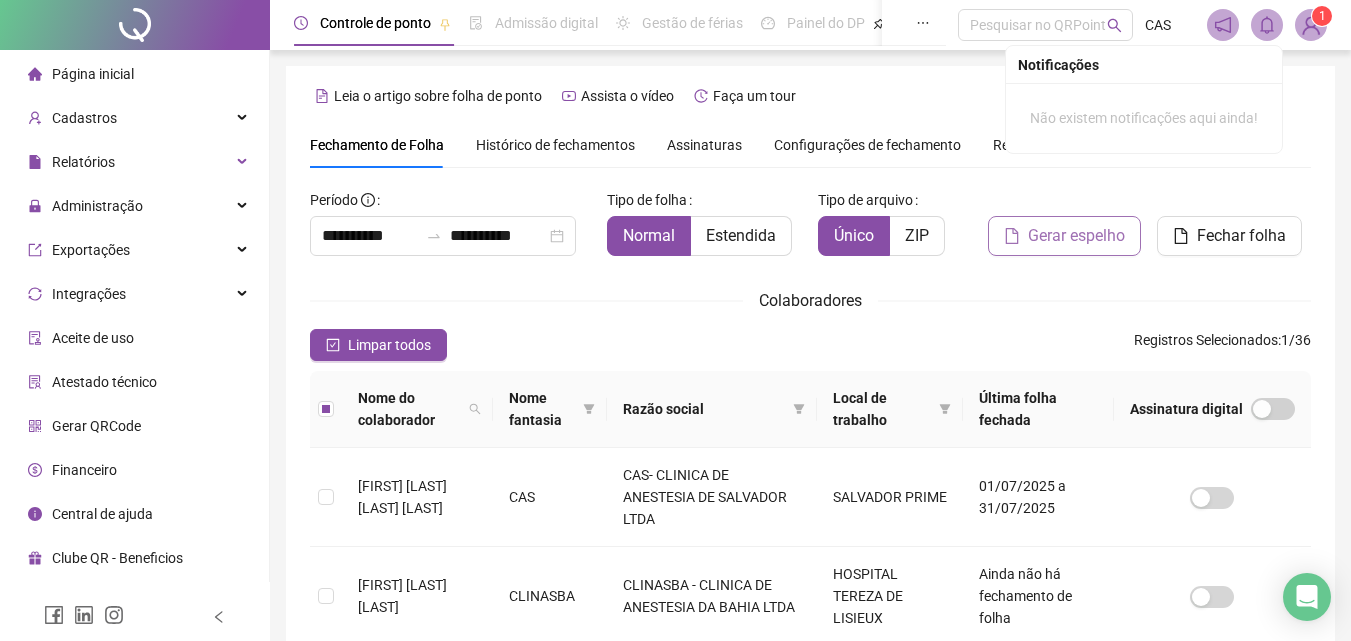 click on "Gerar espelho" at bounding box center [1076, 236] 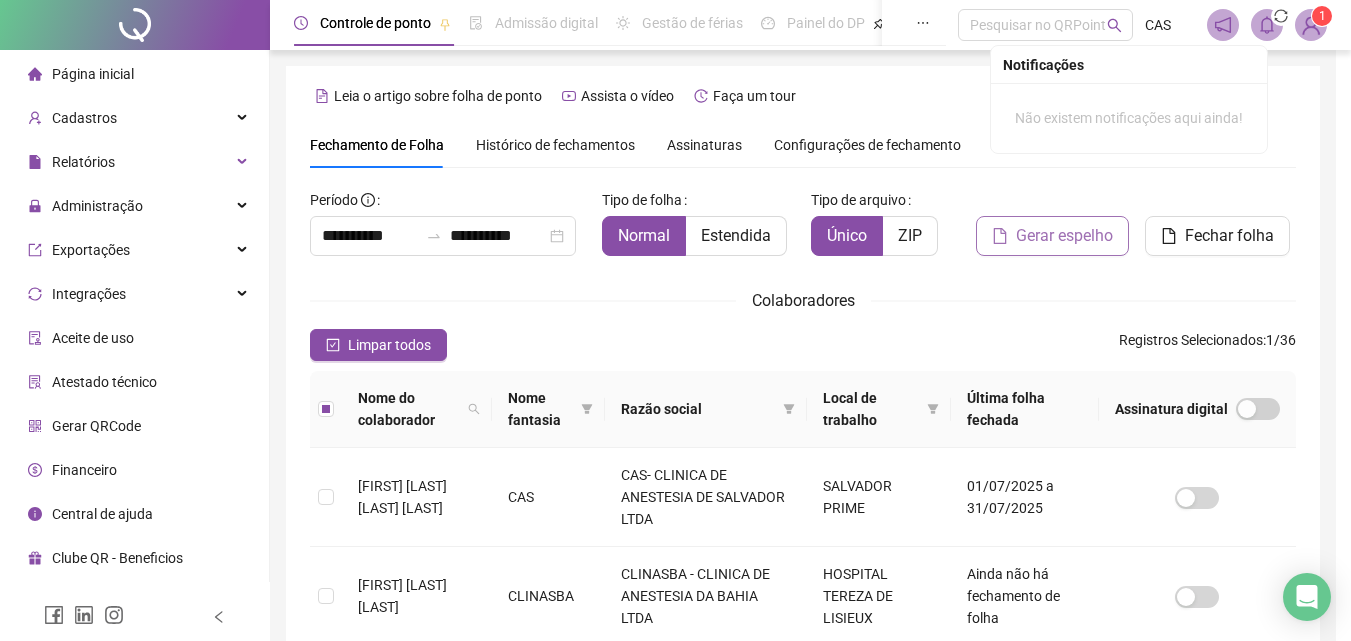 scroll, scrollTop: 89, scrollLeft: 0, axis: vertical 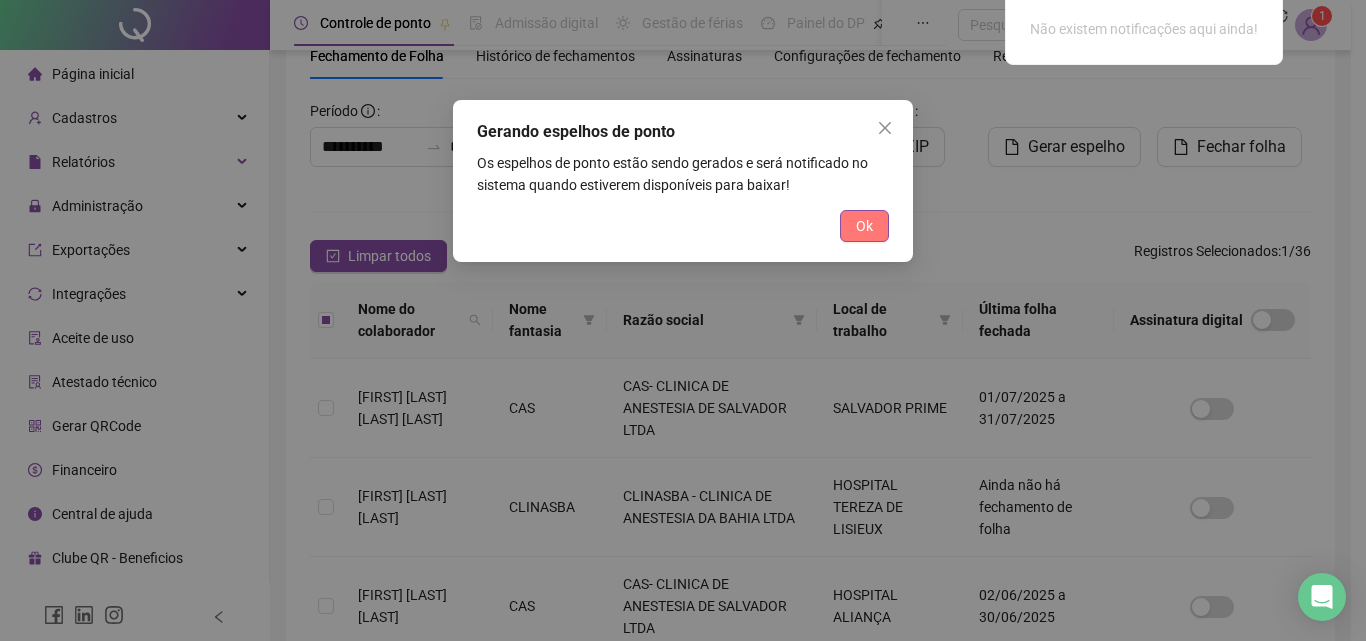 click on "Ok" at bounding box center (864, 226) 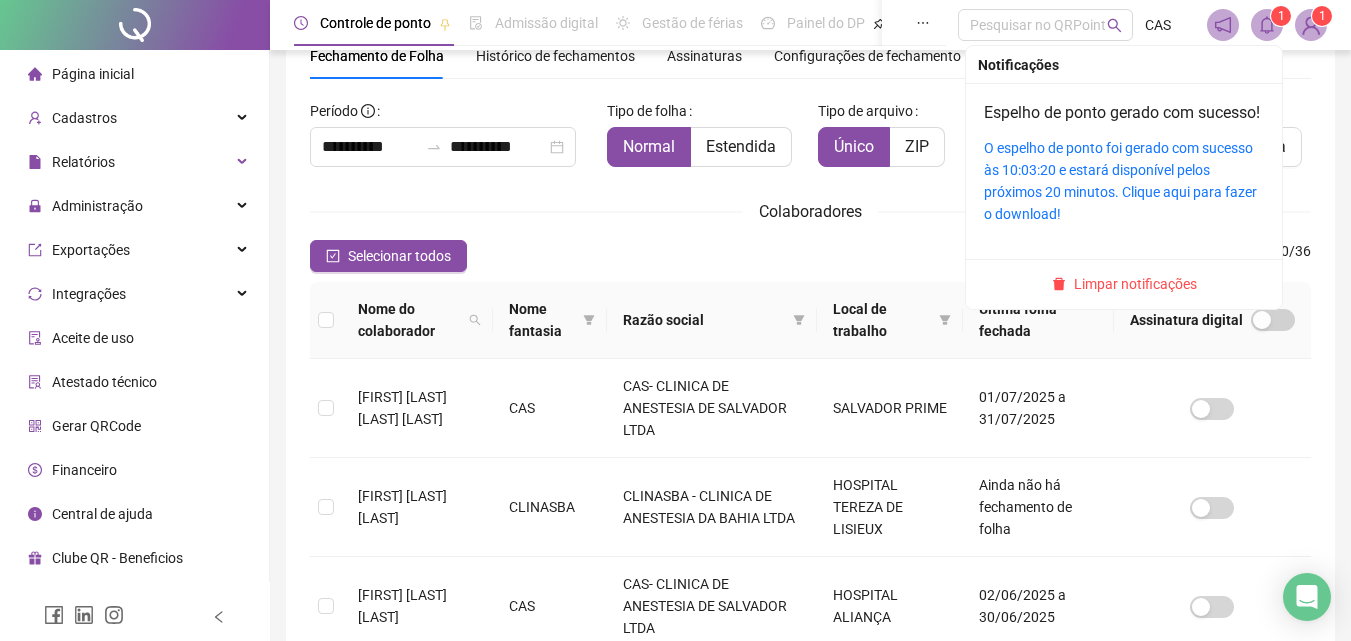 click on "O espelho de ponto foi gerado com sucesso às 10:03:20 e estará disponível pelos próximos 20 minutos.
Clique aqui para fazer o download!" at bounding box center (1124, 181) 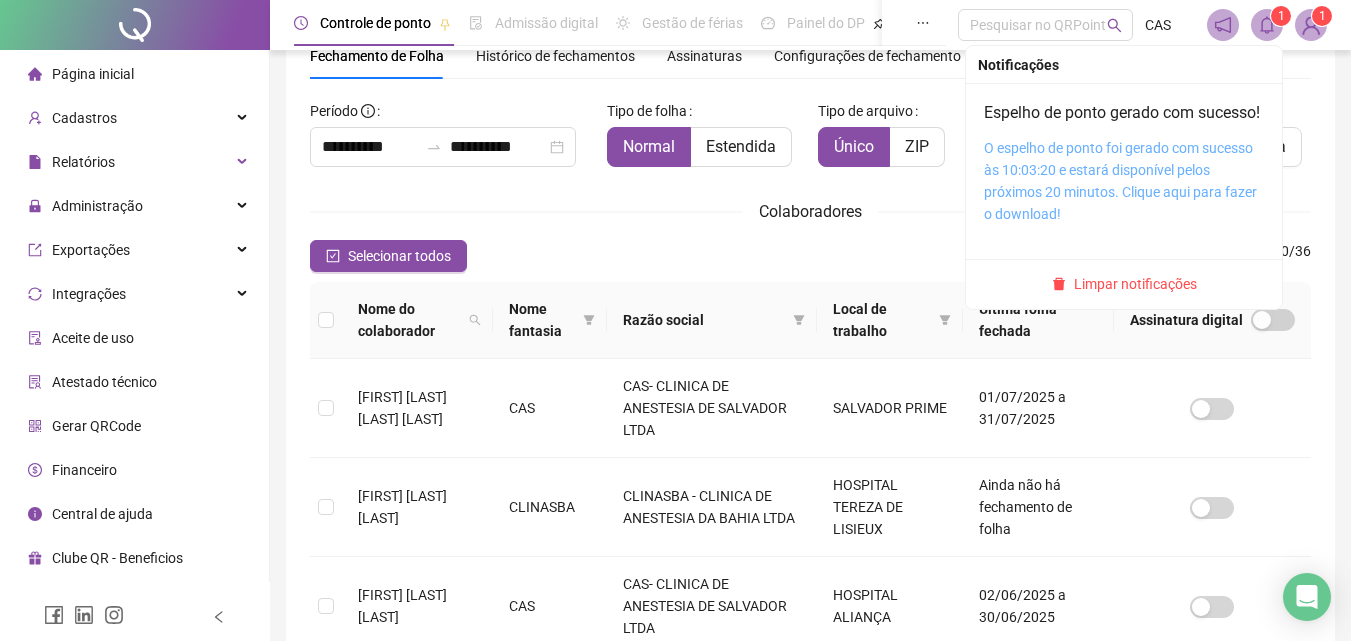 click on "O espelho de ponto foi gerado com sucesso às 10:03:20 e estará disponível pelos próximos 20 minutos.
Clique aqui para fazer o download!" at bounding box center (1120, 181) 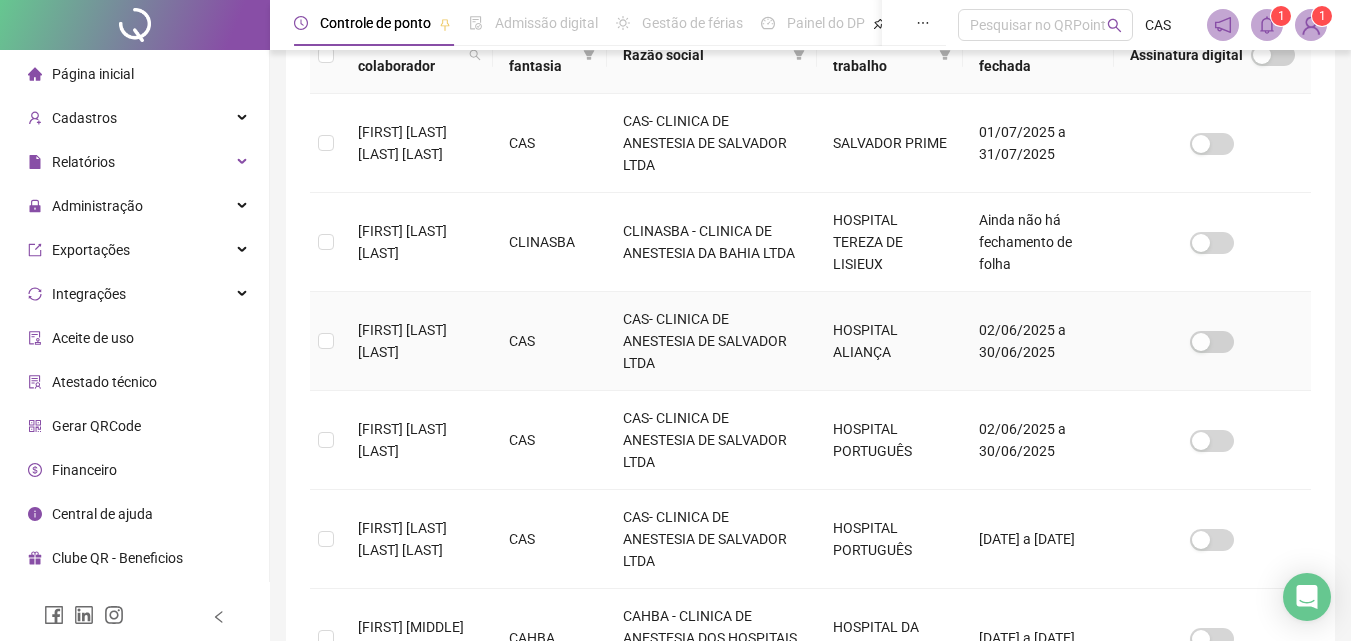 scroll, scrollTop: 389, scrollLeft: 0, axis: vertical 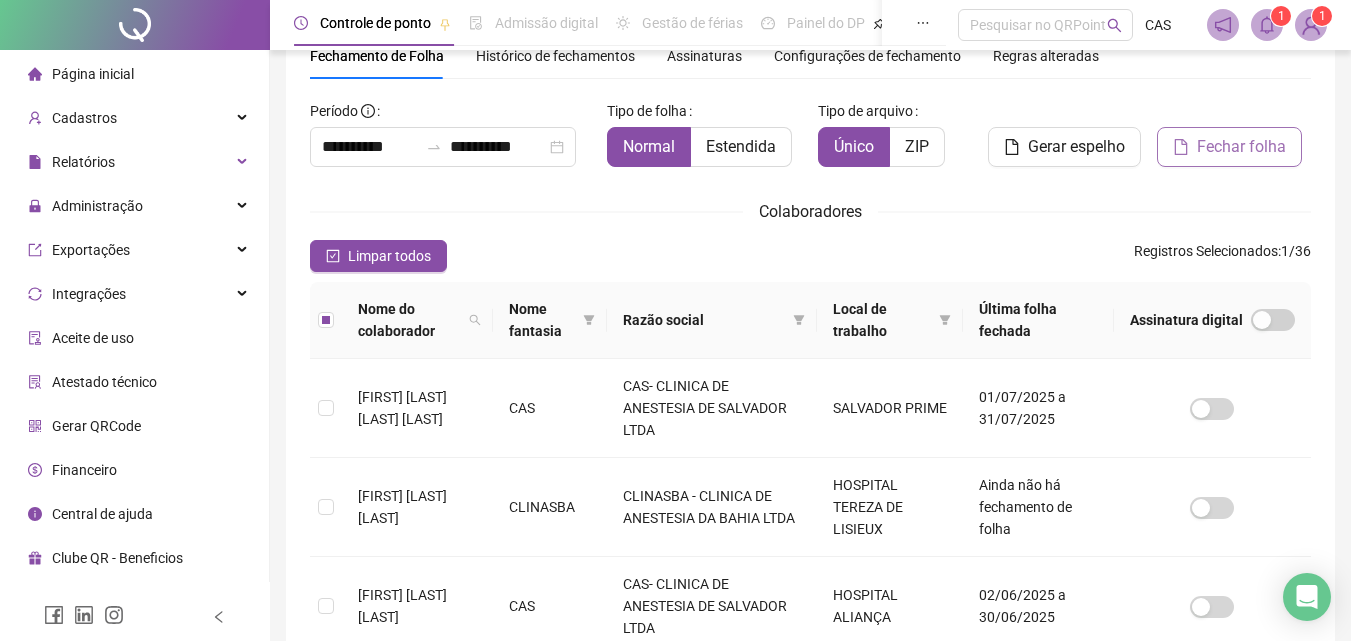 click on "Fechar folha" at bounding box center (1241, 147) 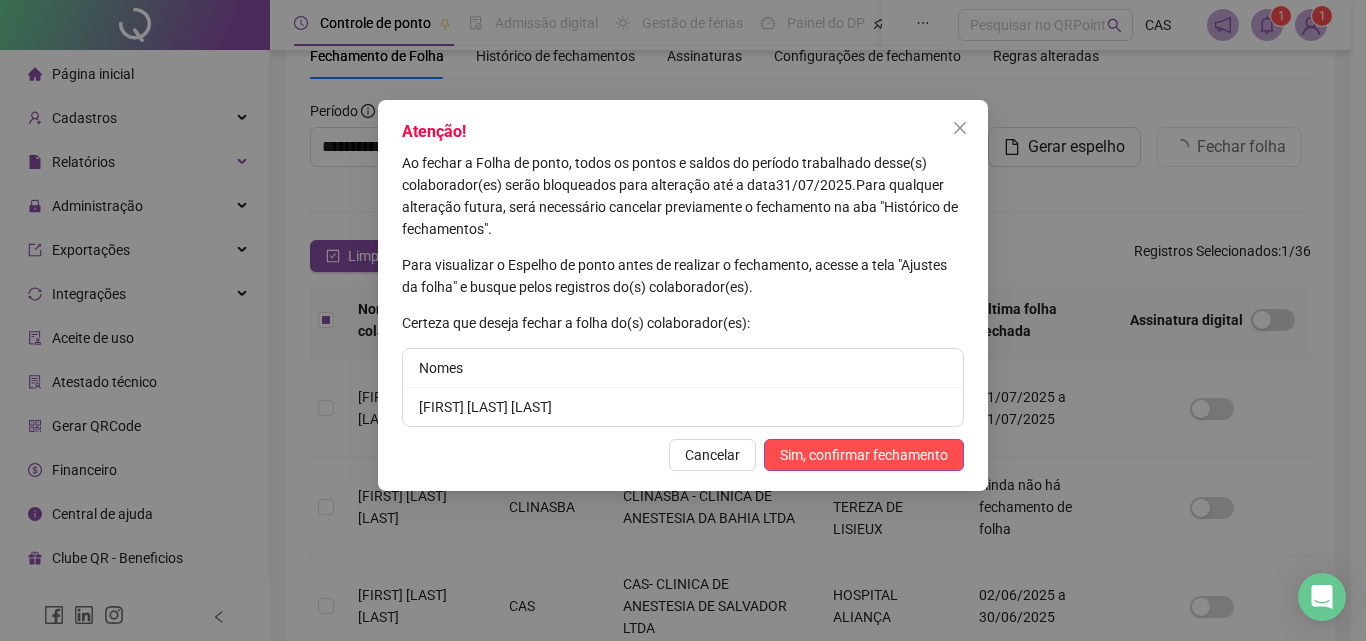 click on "[FIRST] [LAST] [LAST]" at bounding box center (683, 407) 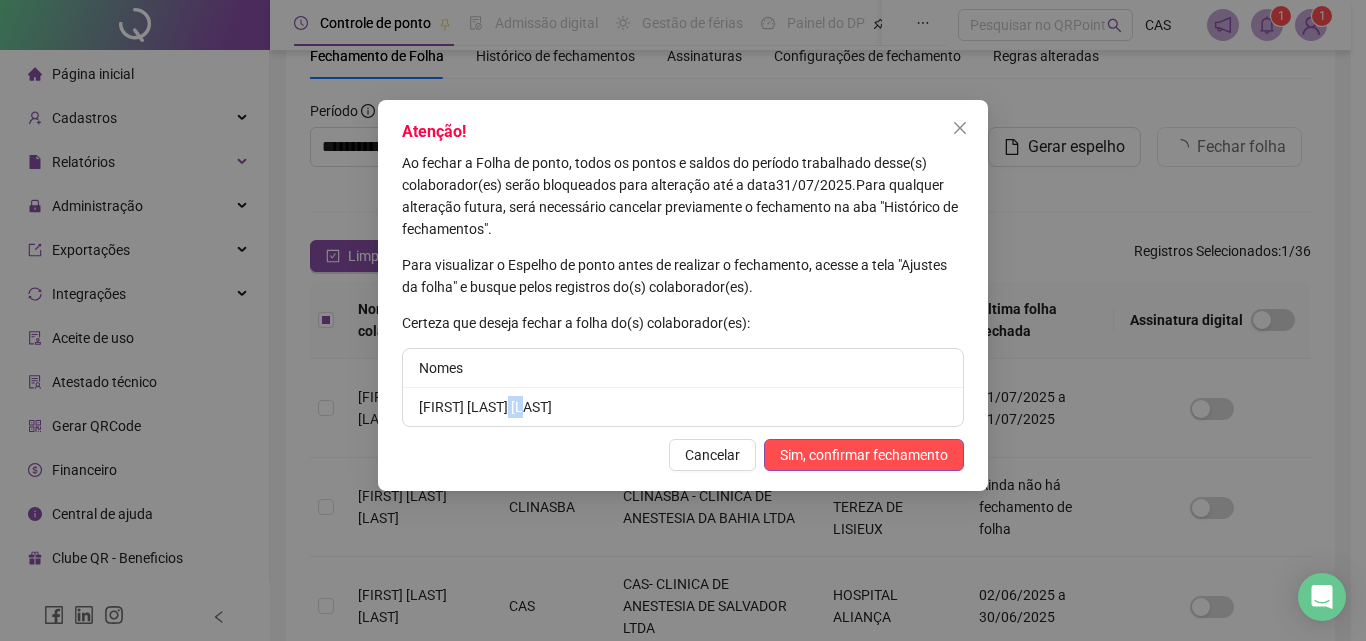 click on "[FIRST] [LAST] [LAST]" at bounding box center [683, 407] 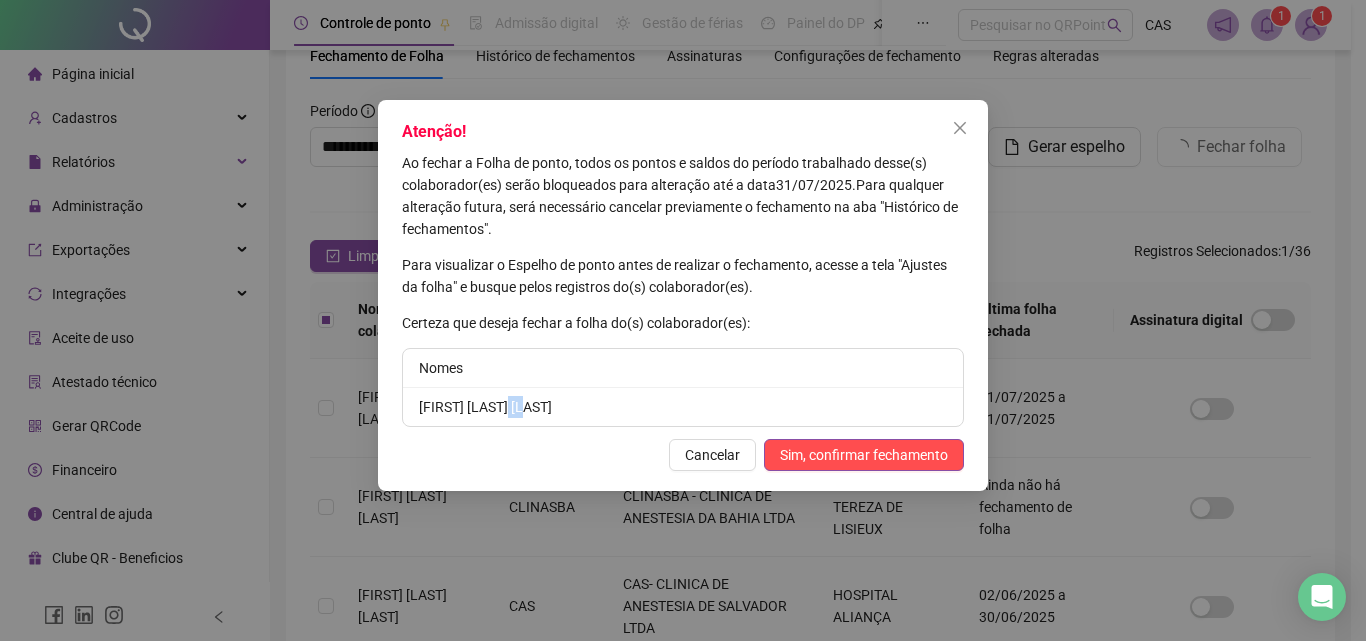 copy on "[FIRST] [LAST] [LAST]" 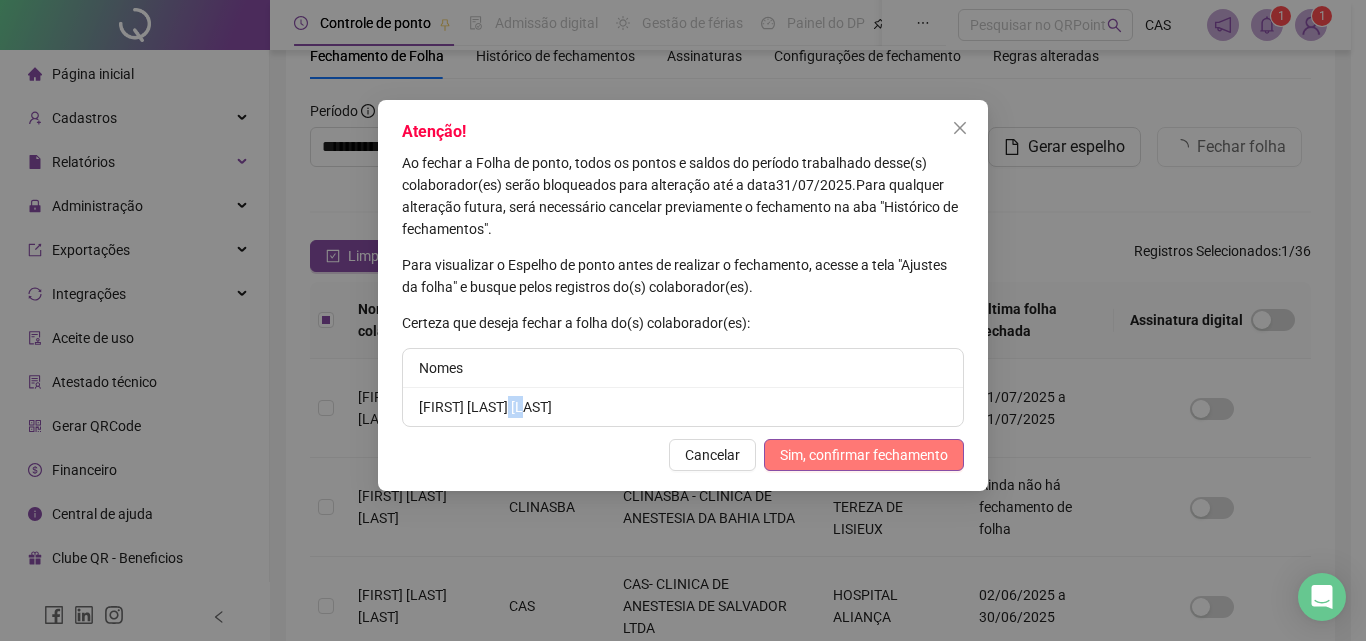 click on "Sim, confirmar fechamento" at bounding box center (864, 455) 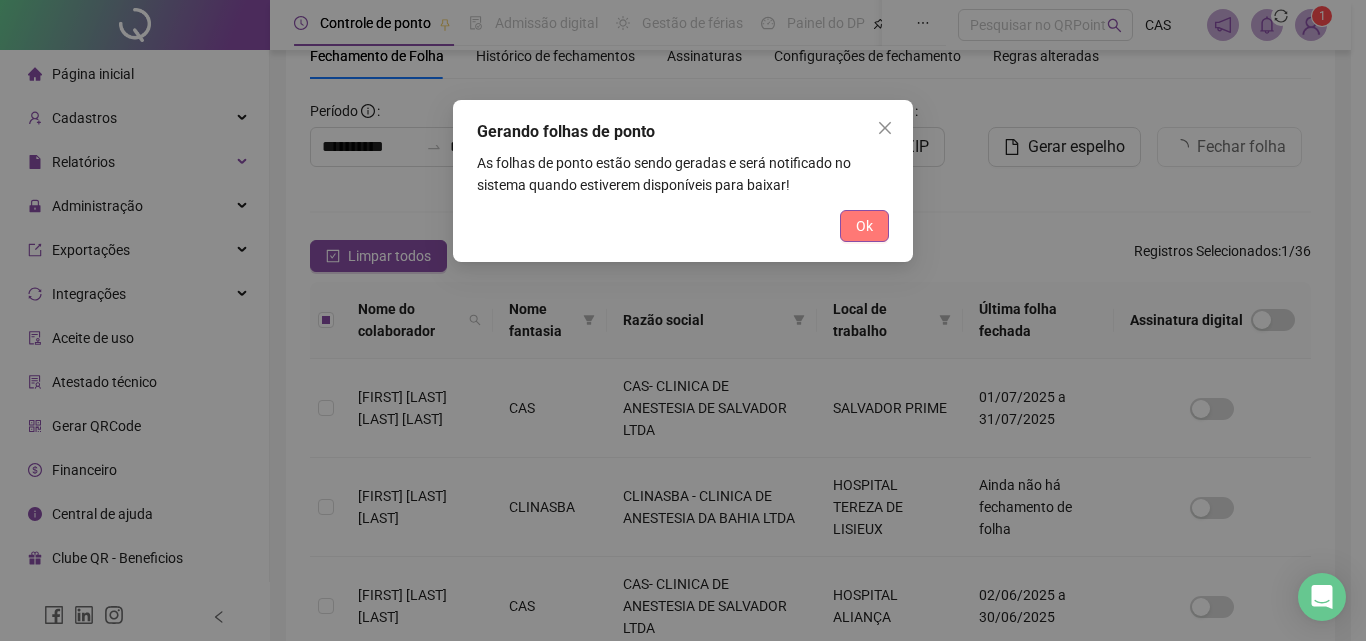 click on "Ok" at bounding box center [864, 226] 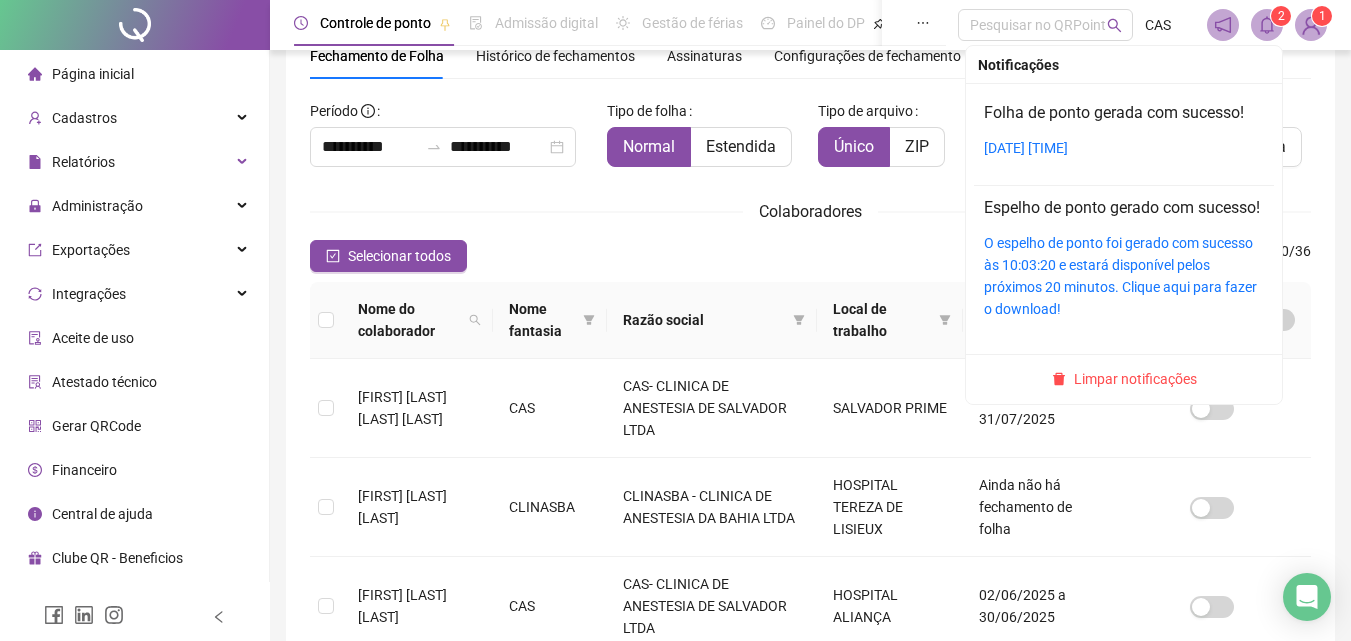 click on "2" at bounding box center (1281, 16) 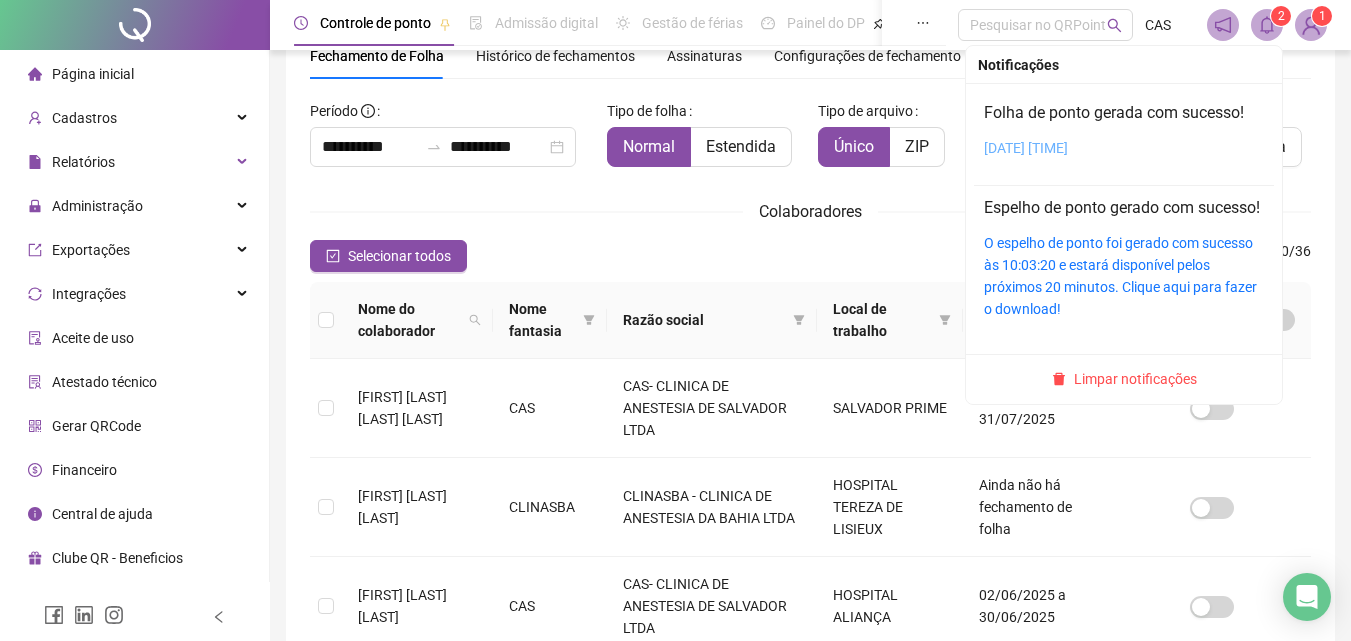 click on "A folha de ponto foi gerada com sucesso às 10:06:14 e estará disponível pelos próximos 20 minutos.
Clique aqui para fazer o download!" at bounding box center [1026, 148] 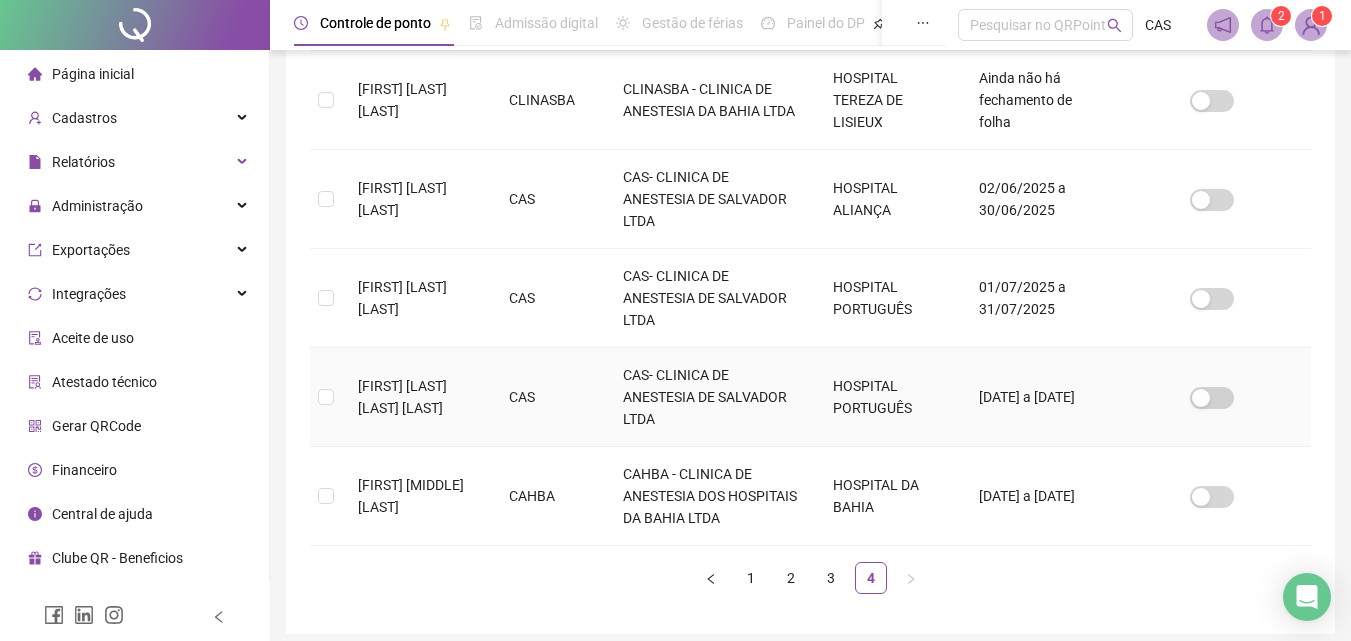 scroll, scrollTop: 589, scrollLeft: 0, axis: vertical 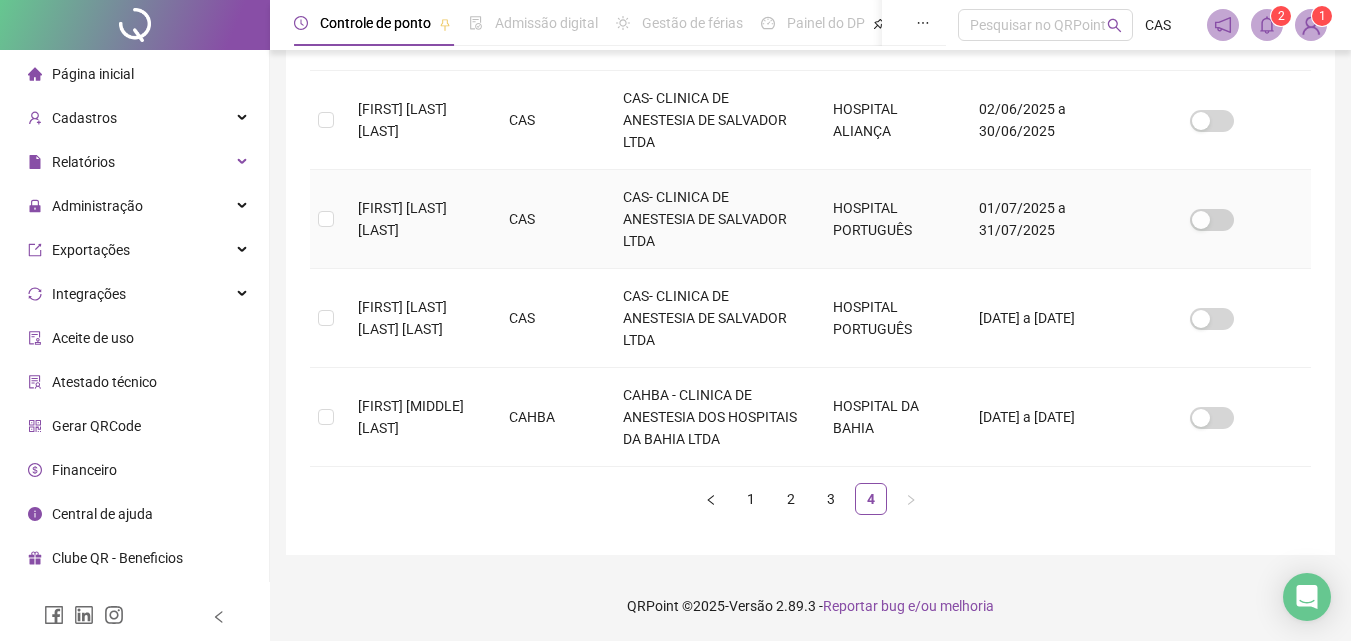 copy on "[FIRST] [LAST] [LAST]" 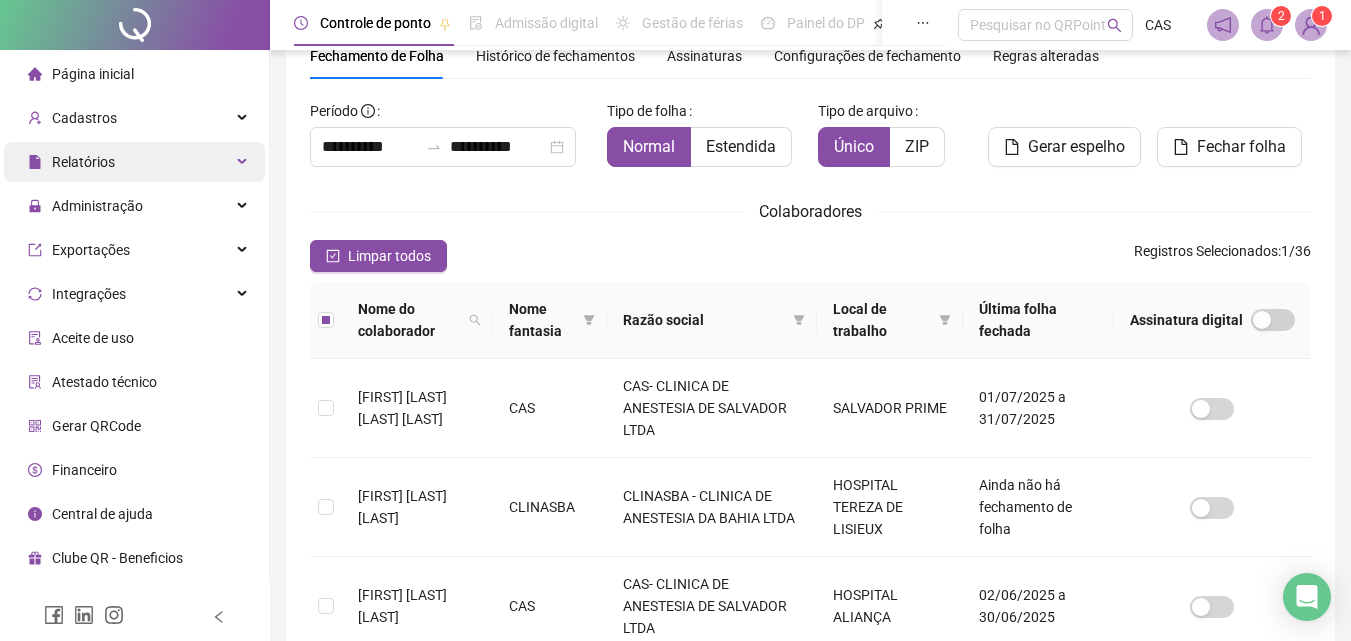 click on "Relatórios" at bounding box center [134, 162] 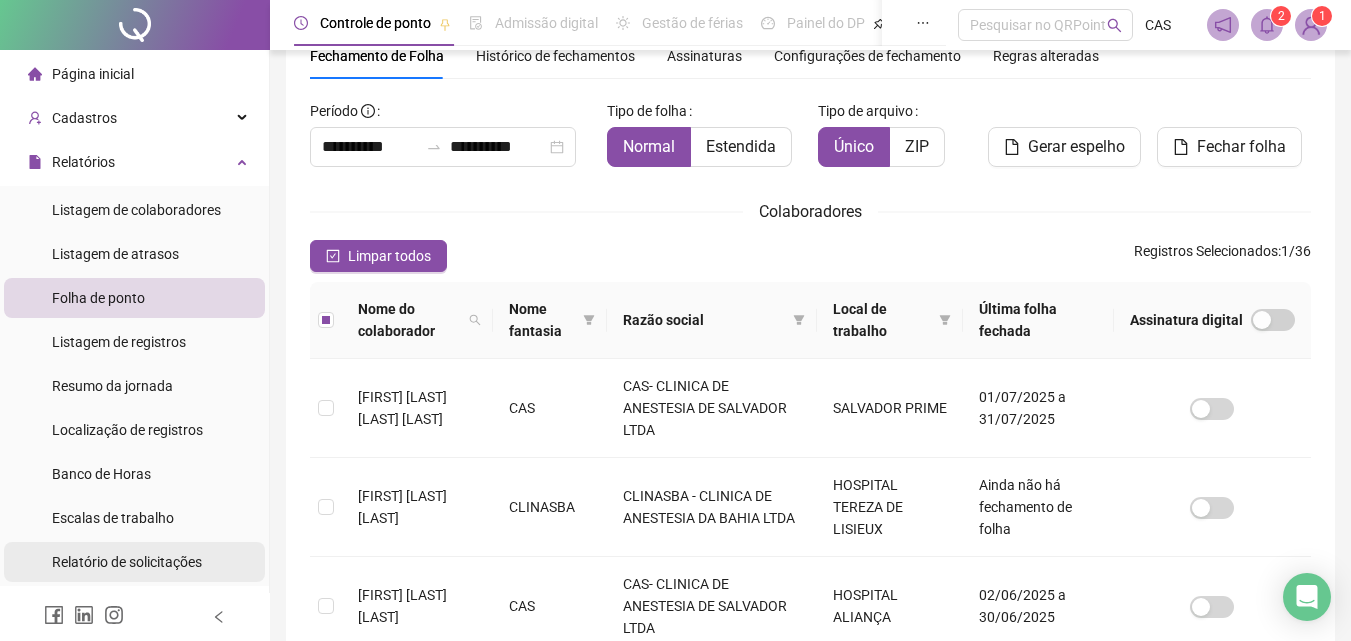 click on "Relatório de solicitações" at bounding box center [127, 562] 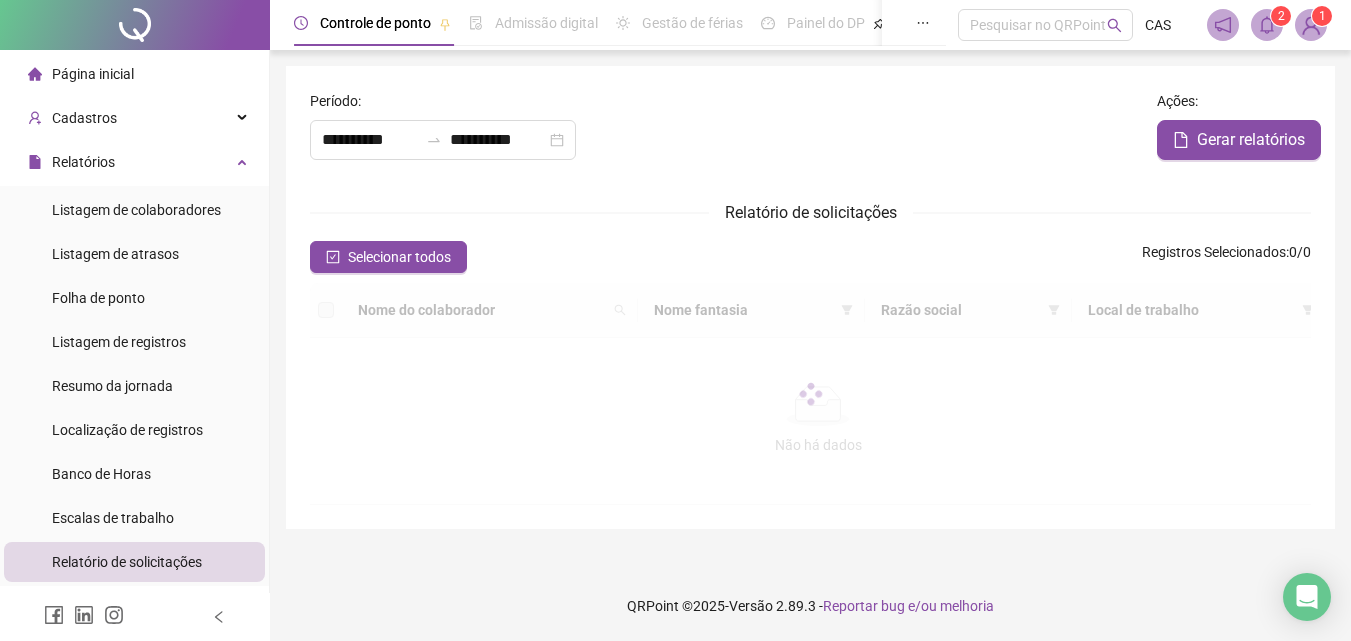 scroll, scrollTop: 0, scrollLeft: 0, axis: both 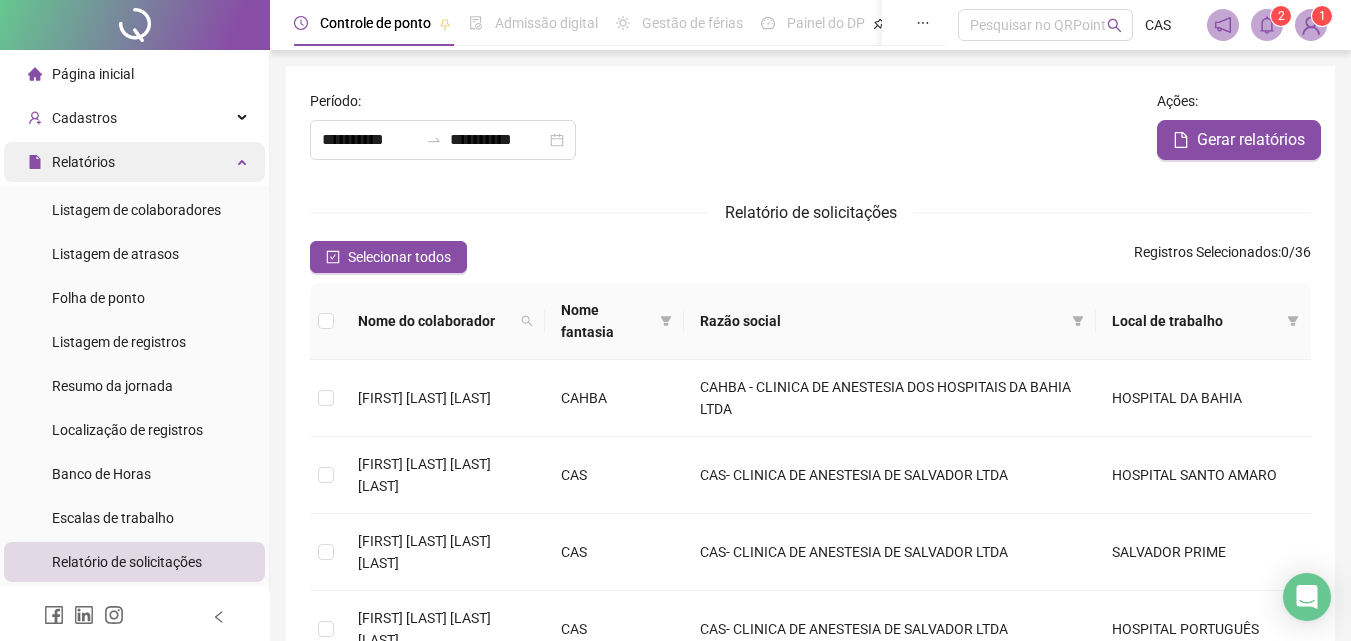 click on "Relatórios" at bounding box center (134, 162) 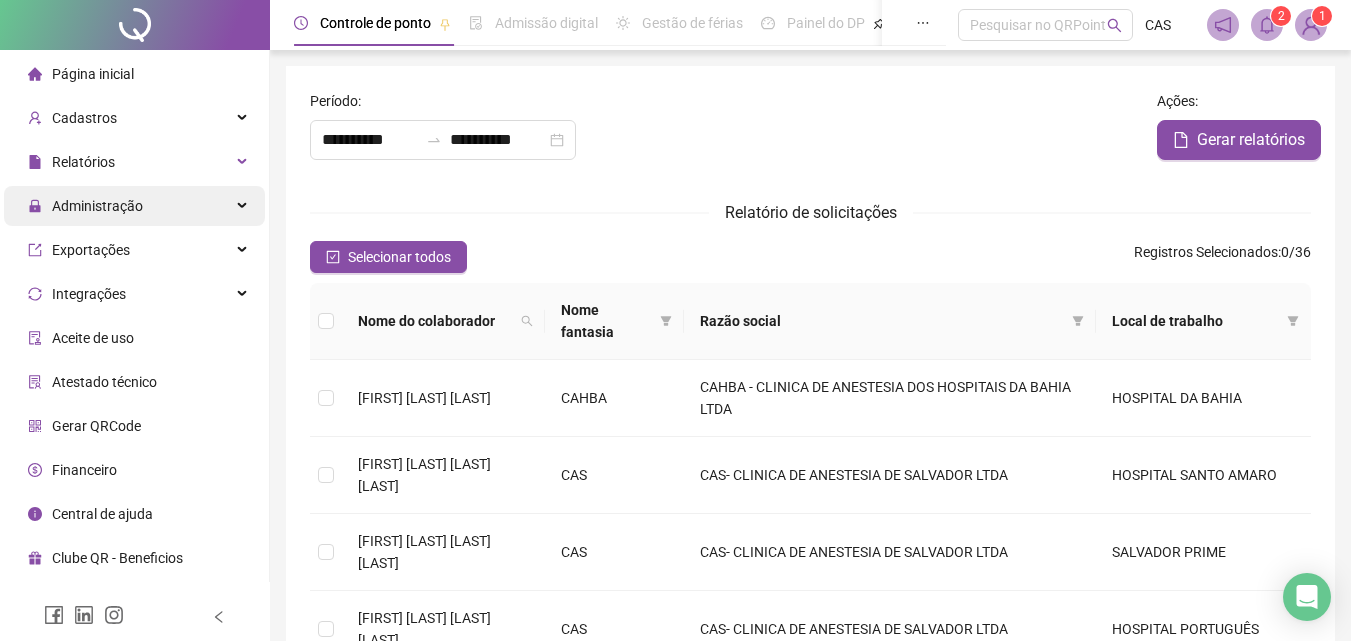 click on "Administração" at bounding box center (134, 206) 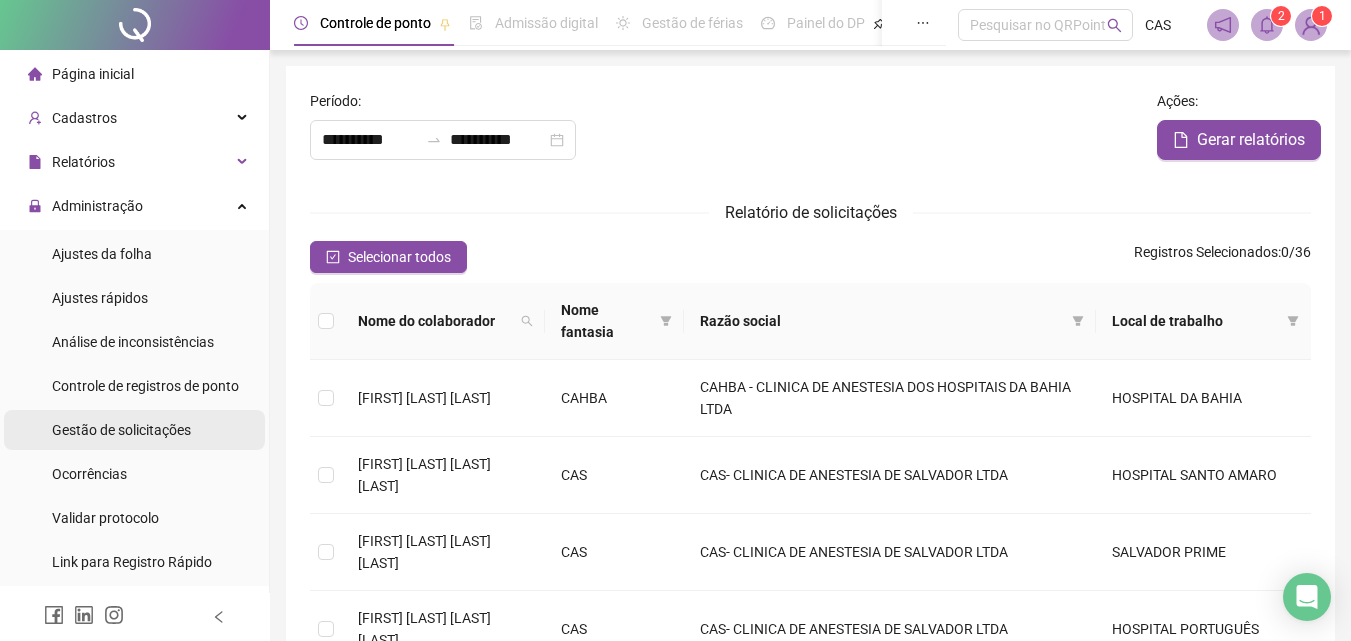 click on "Gestão de solicitações" at bounding box center [121, 430] 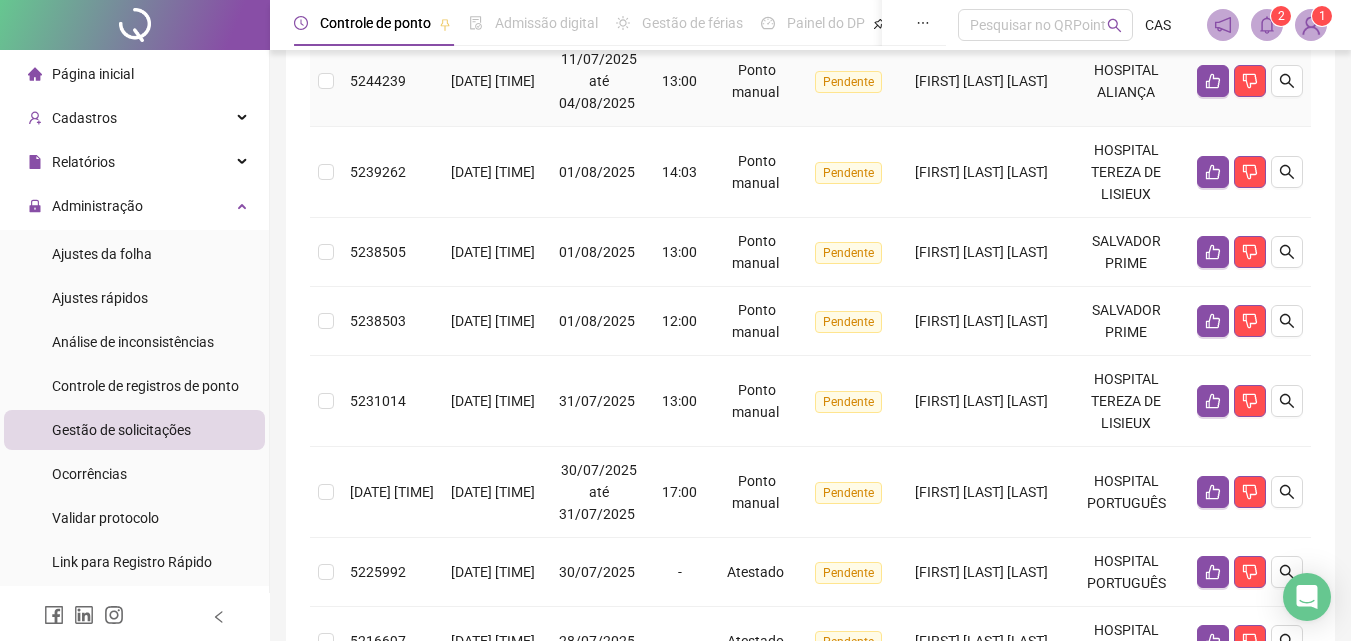 scroll, scrollTop: 400, scrollLeft: 0, axis: vertical 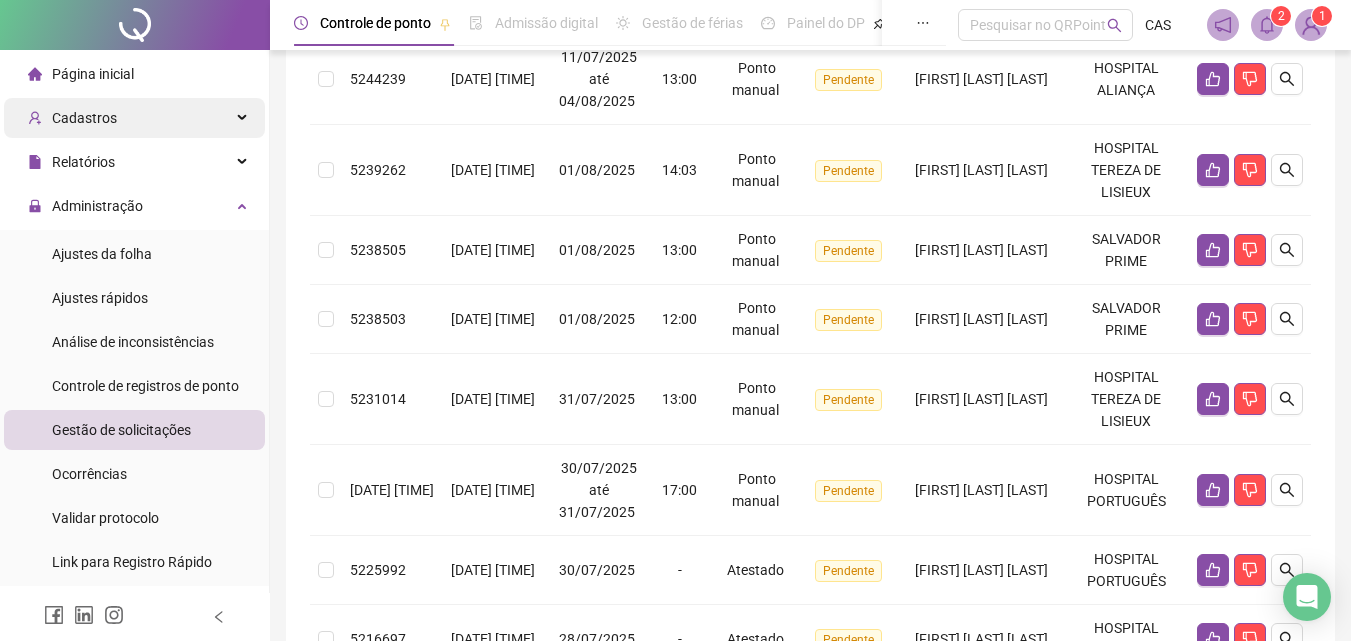 click on "Cadastros" at bounding box center [134, 118] 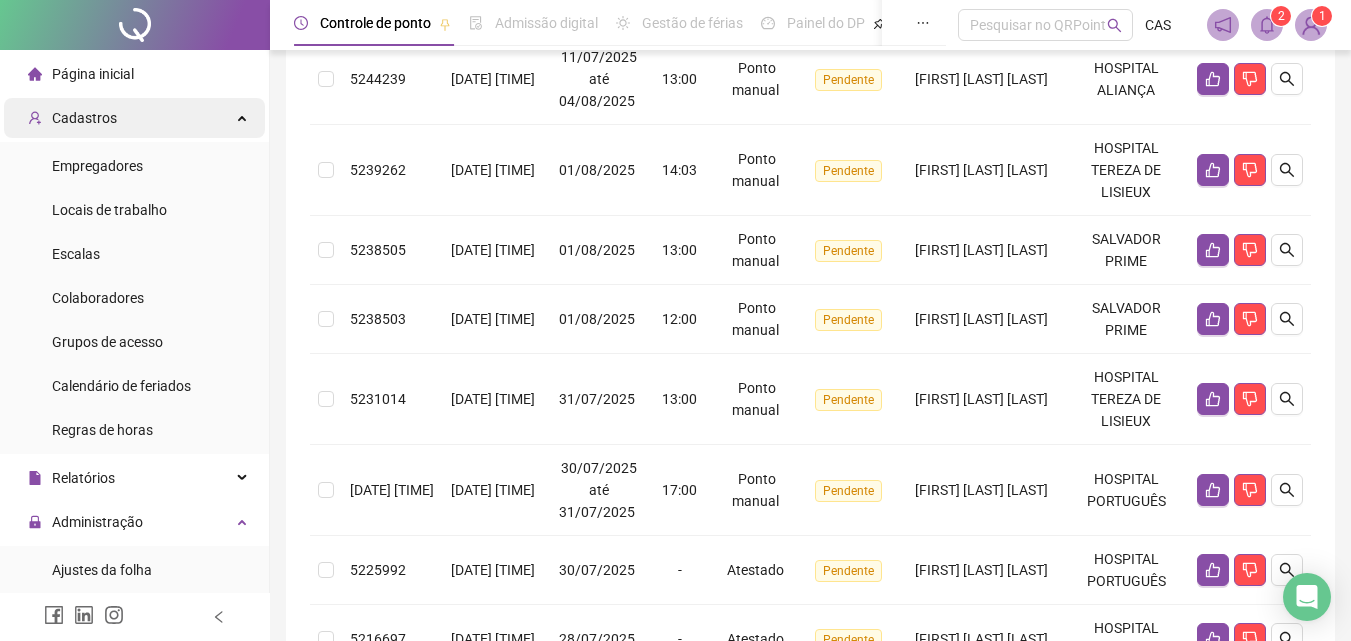 click on "Cadastros" at bounding box center (134, 118) 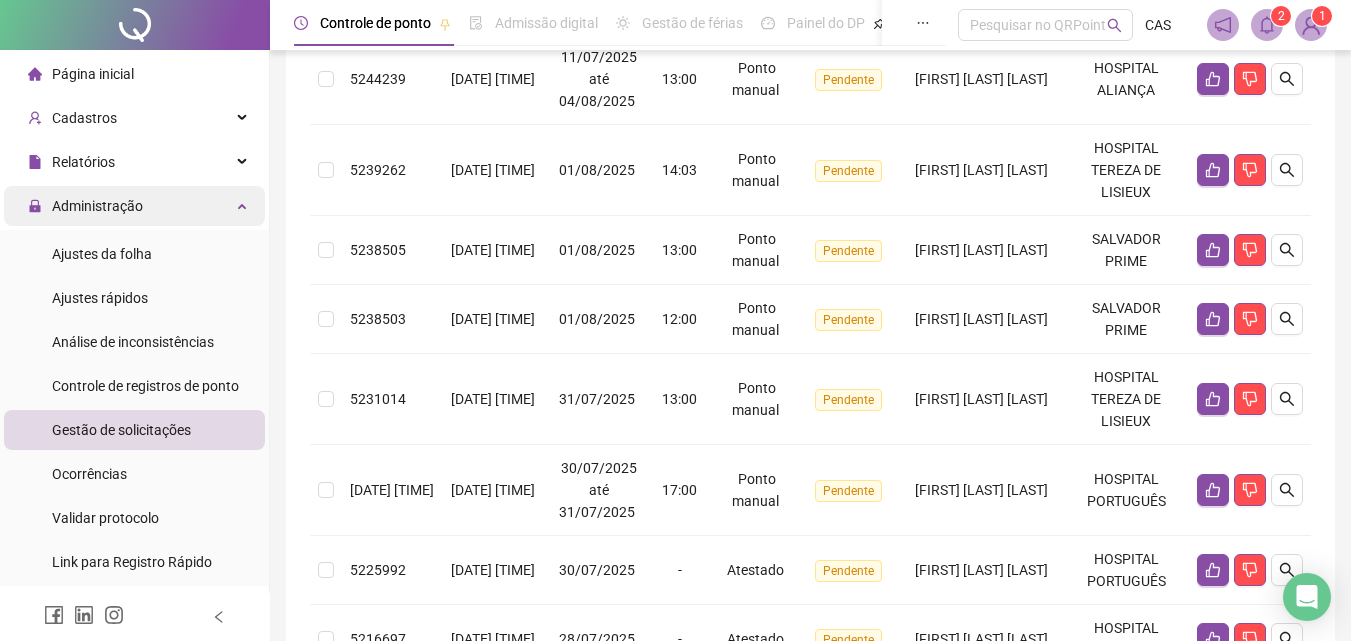 click on "Administração" at bounding box center (134, 206) 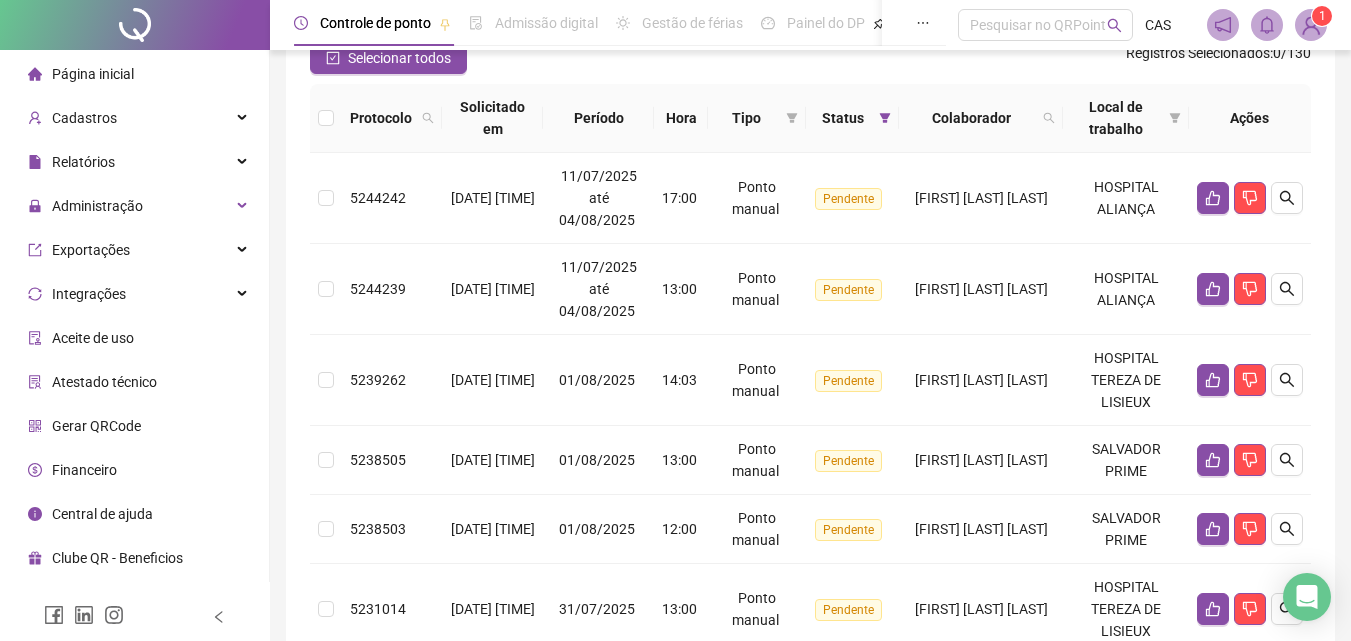scroll, scrollTop: 0, scrollLeft: 0, axis: both 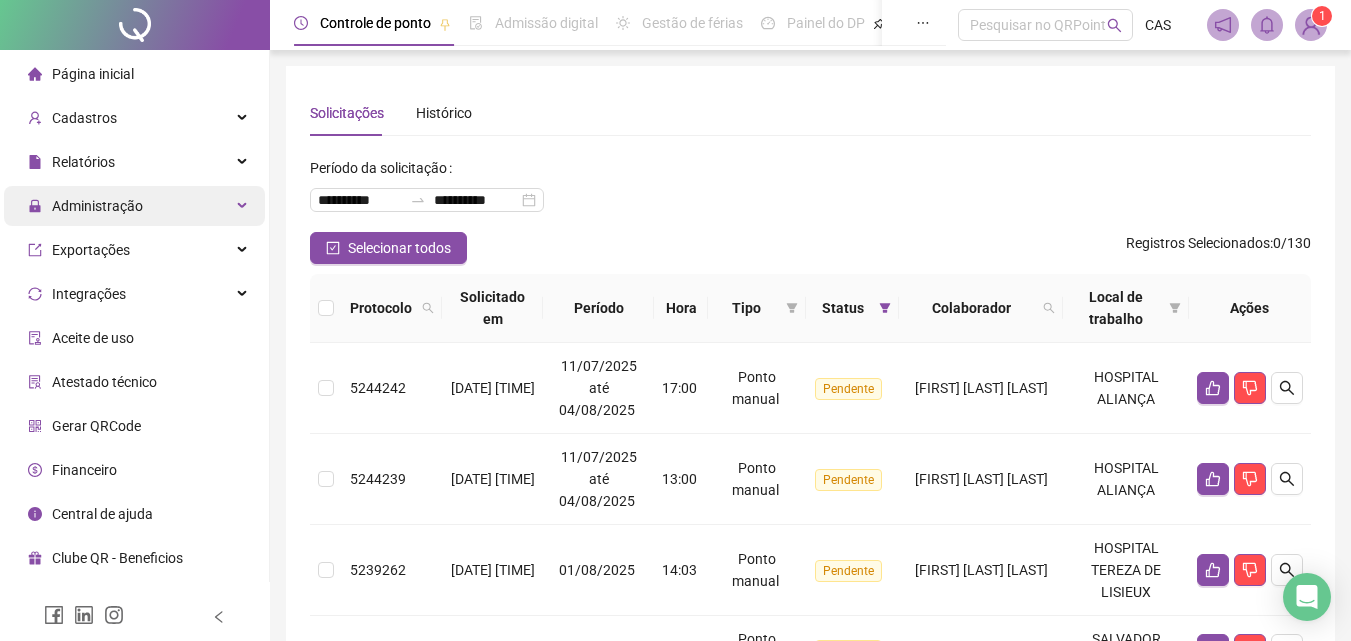 click on "Administração" at bounding box center [134, 206] 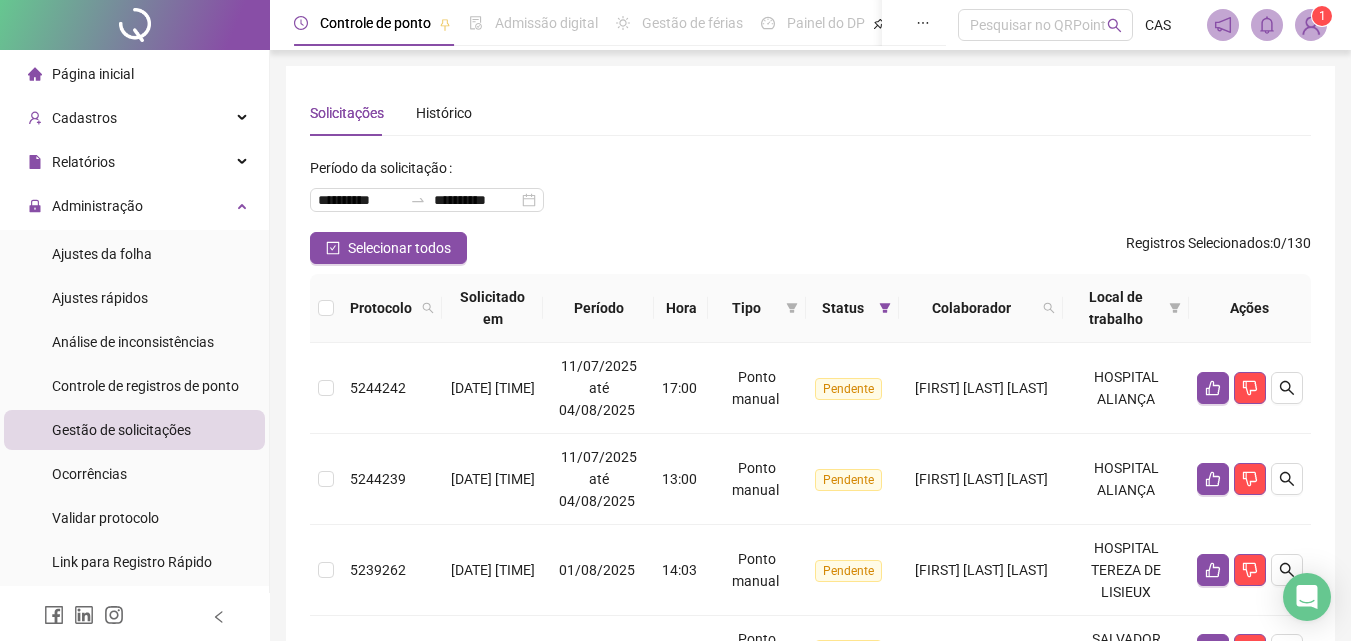 click on "Gestão de solicitações" at bounding box center [134, 430] 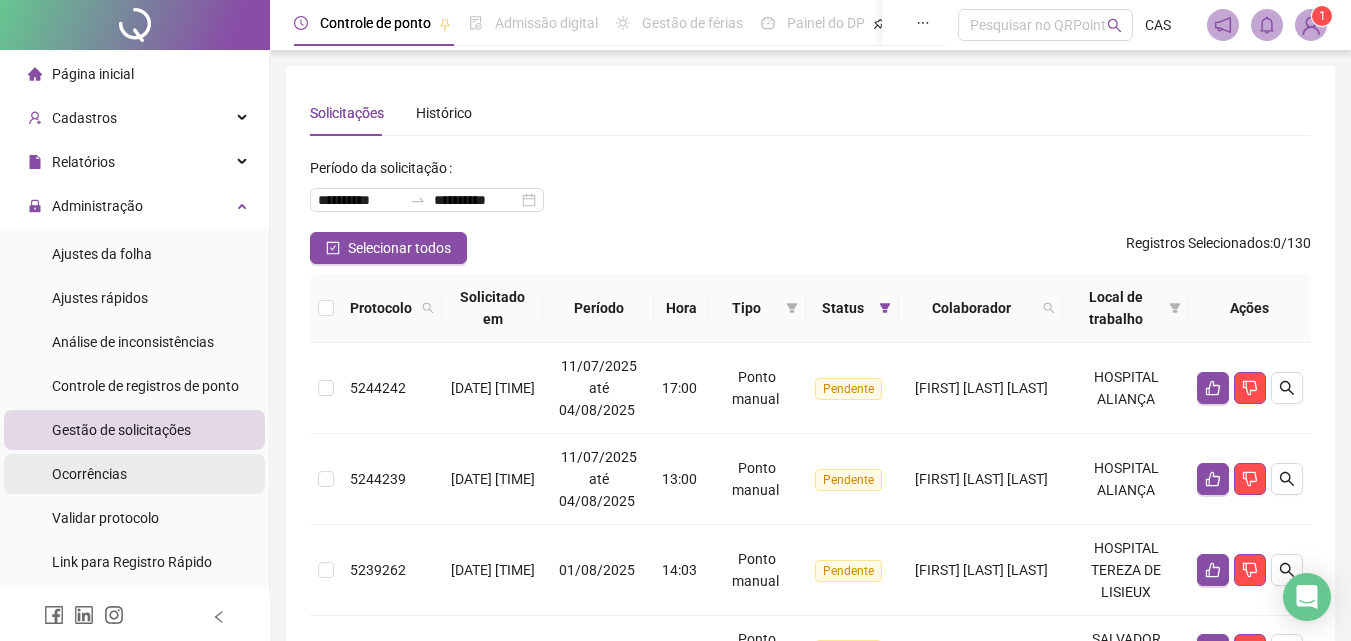 click on "Ocorrências" at bounding box center [134, 474] 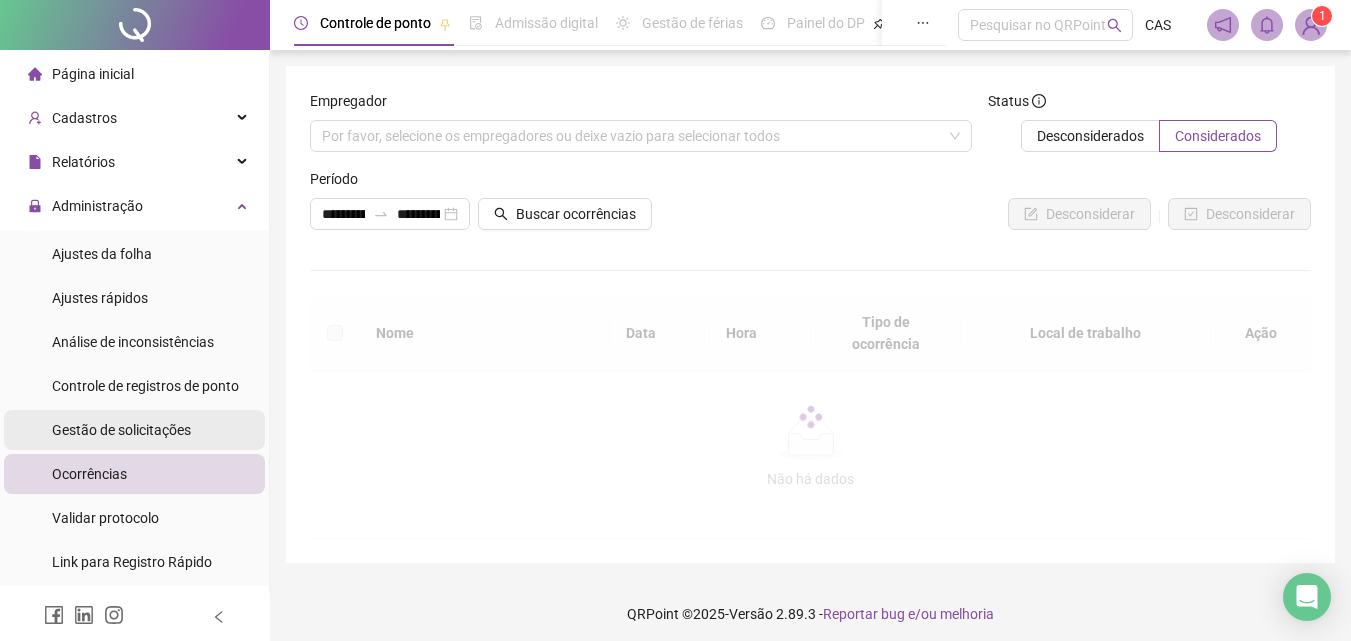 click on "Gestão de solicitações" at bounding box center (134, 430) 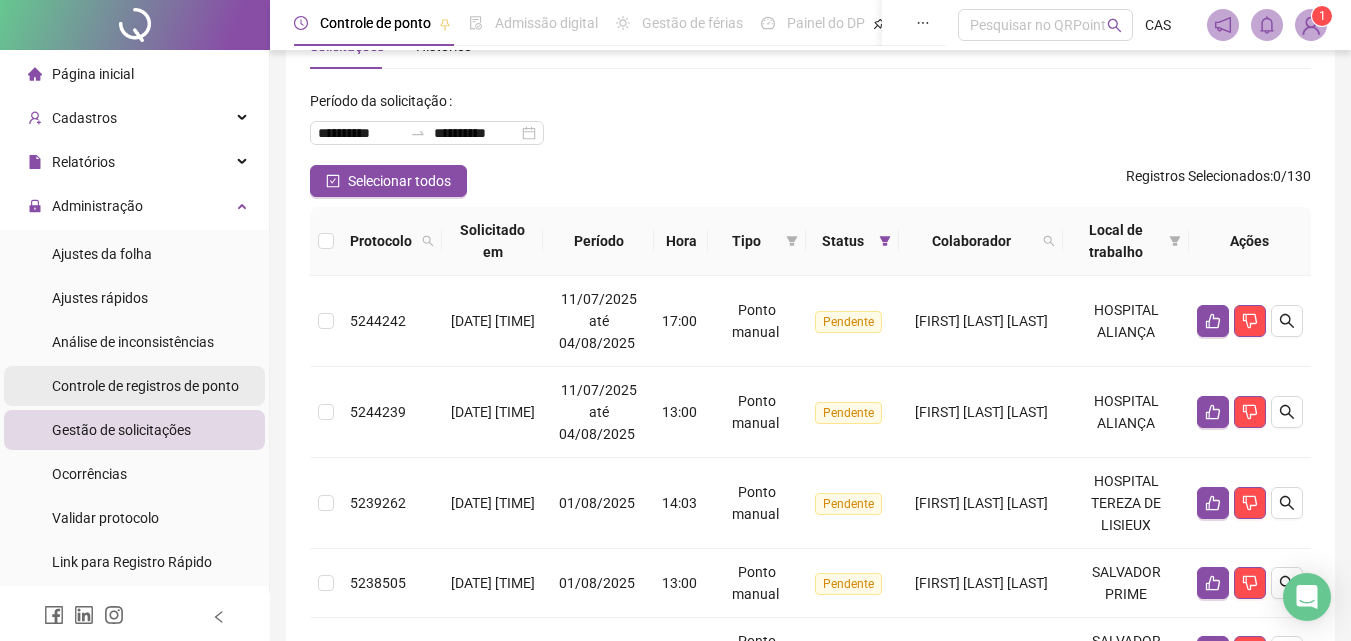scroll, scrollTop: 0, scrollLeft: 0, axis: both 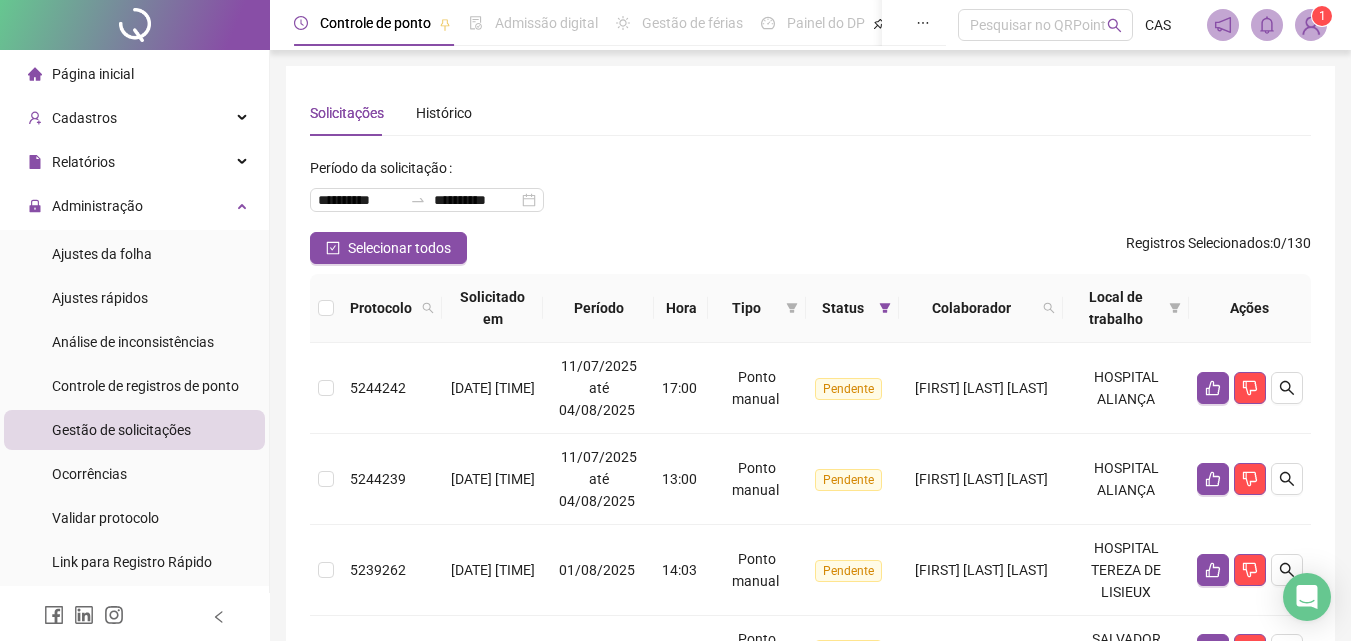 click on "Solicitações Histórico" at bounding box center [810, 113] 